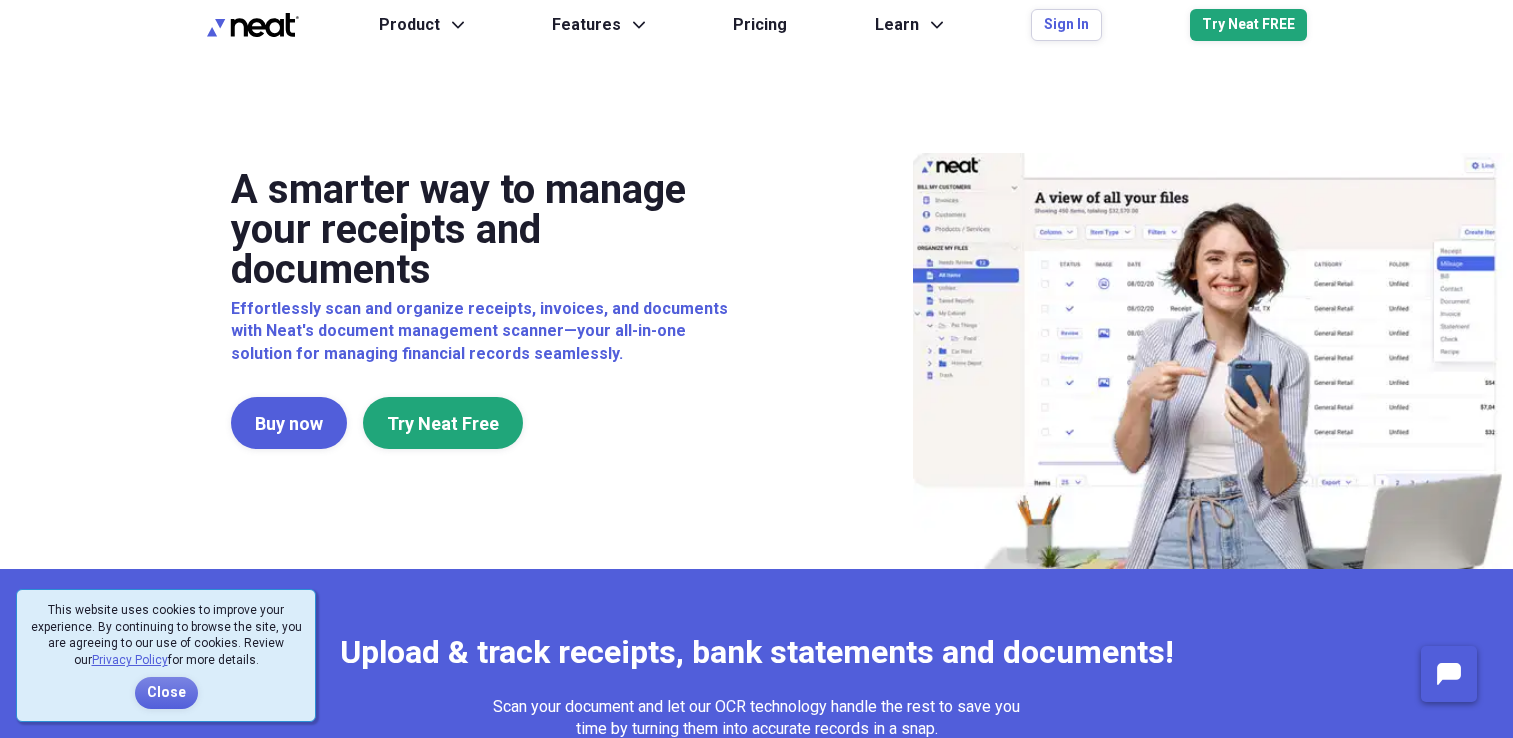 scroll, scrollTop: 0, scrollLeft: 0, axis: both 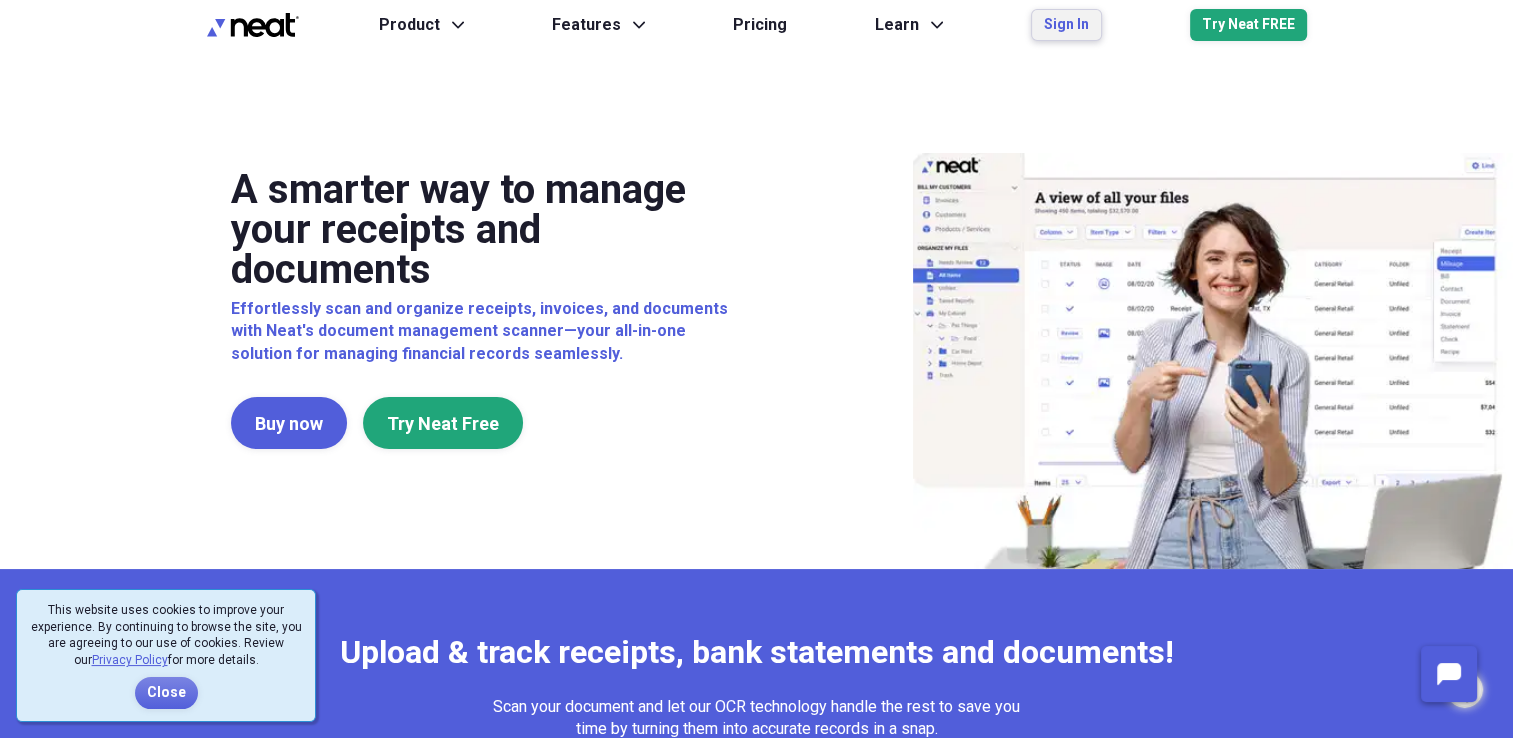 click on "Sign In" at bounding box center [1066, 25] 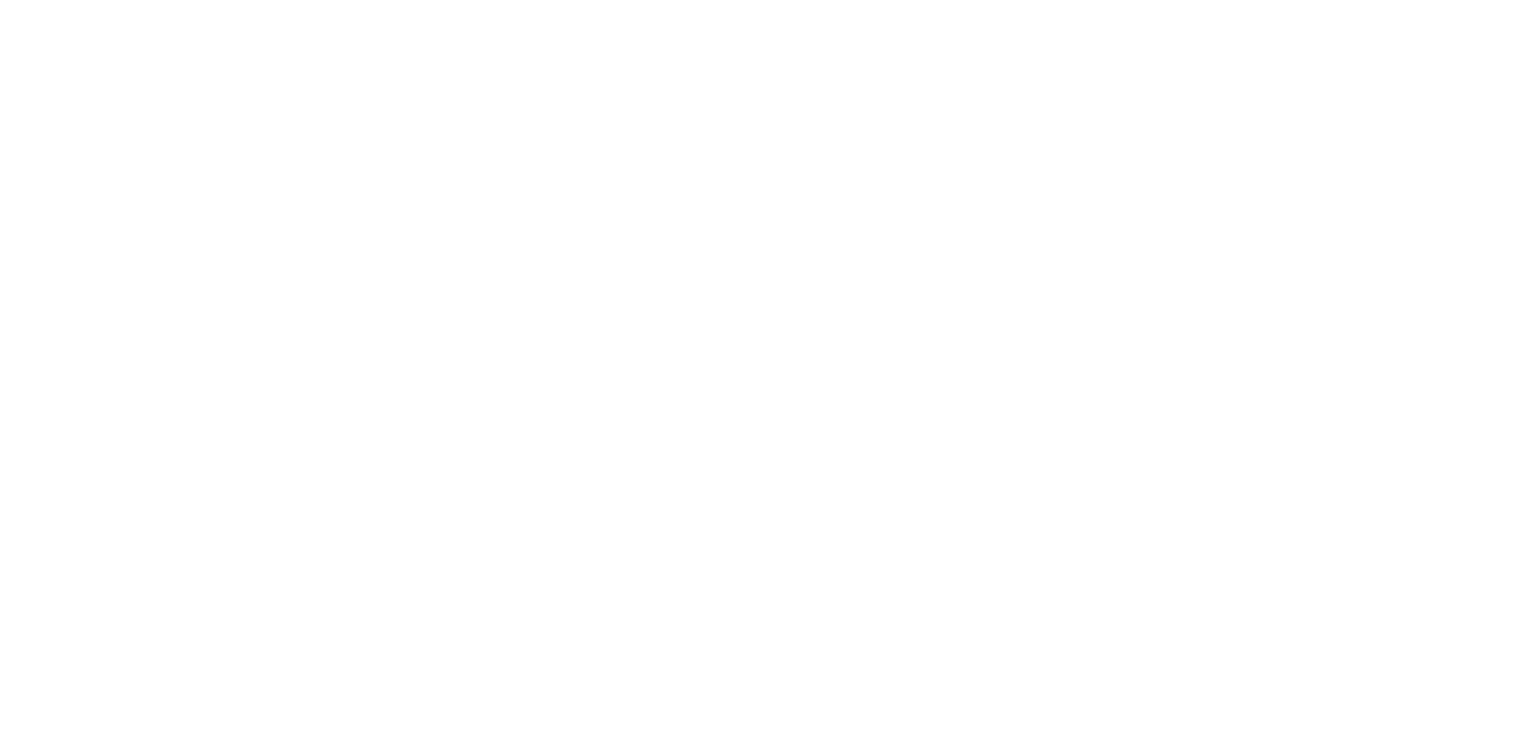 scroll, scrollTop: 0, scrollLeft: 0, axis: both 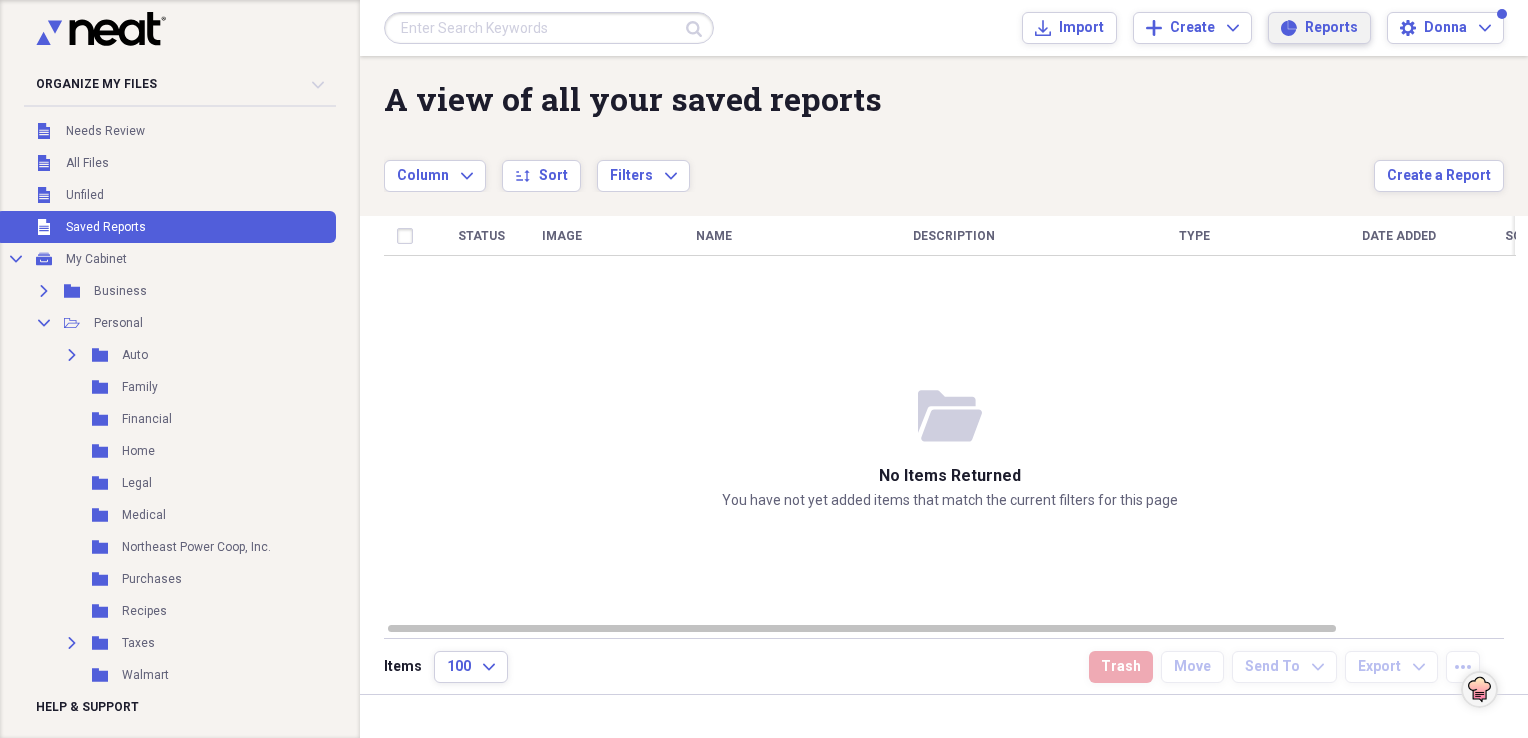 click on "Reports" at bounding box center [1331, 28] 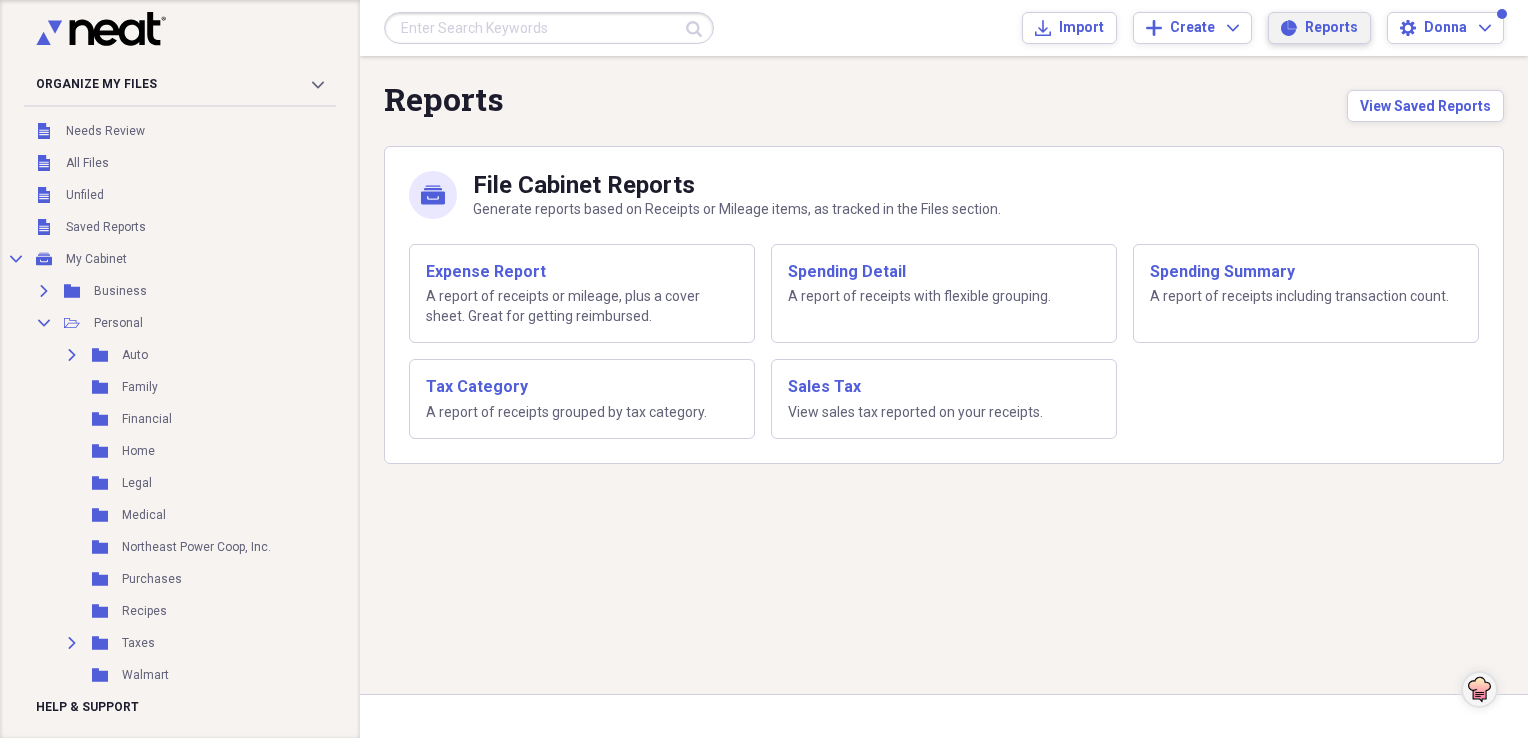 click on "Reports" at bounding box center [1331, 28] 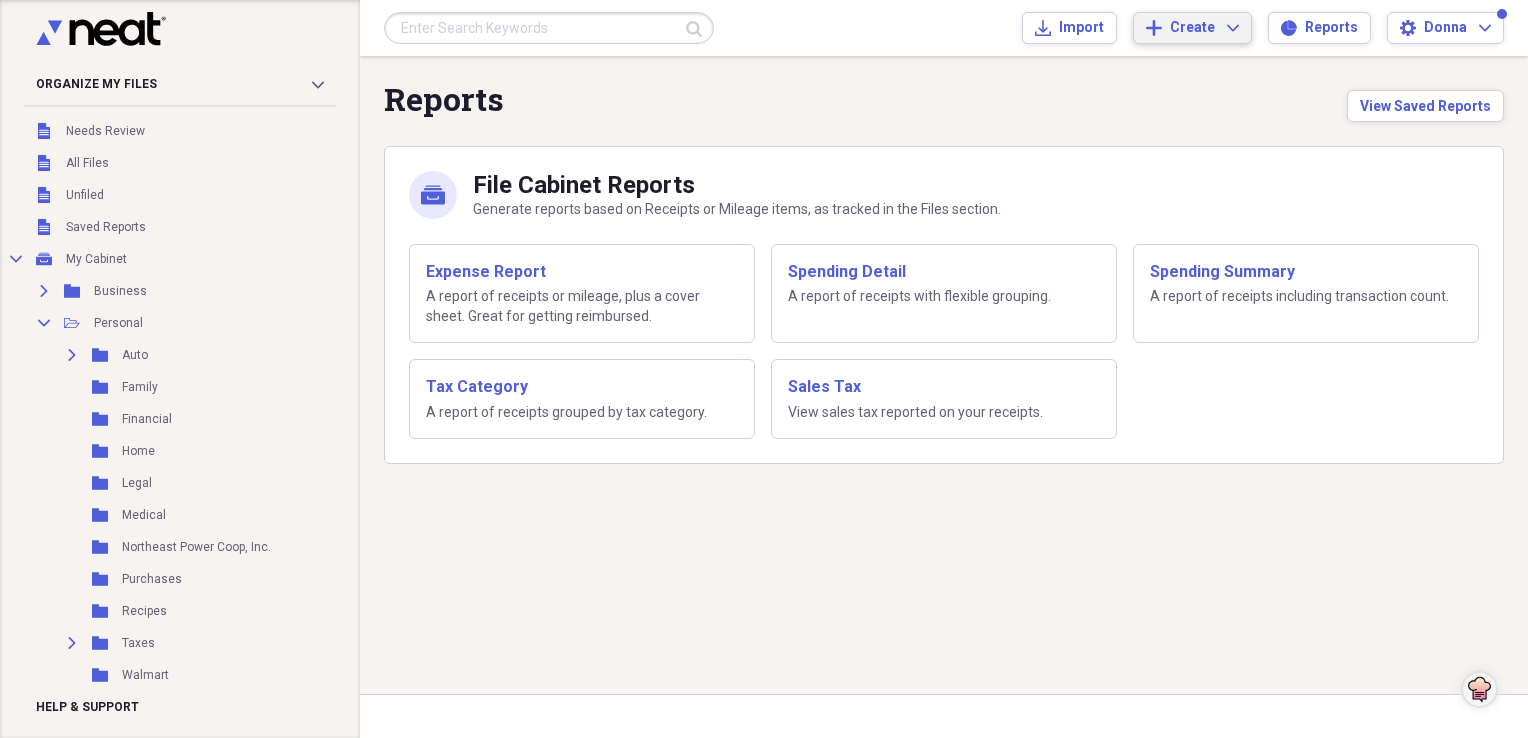 click on "Create" at bounding box center (1192, 28) 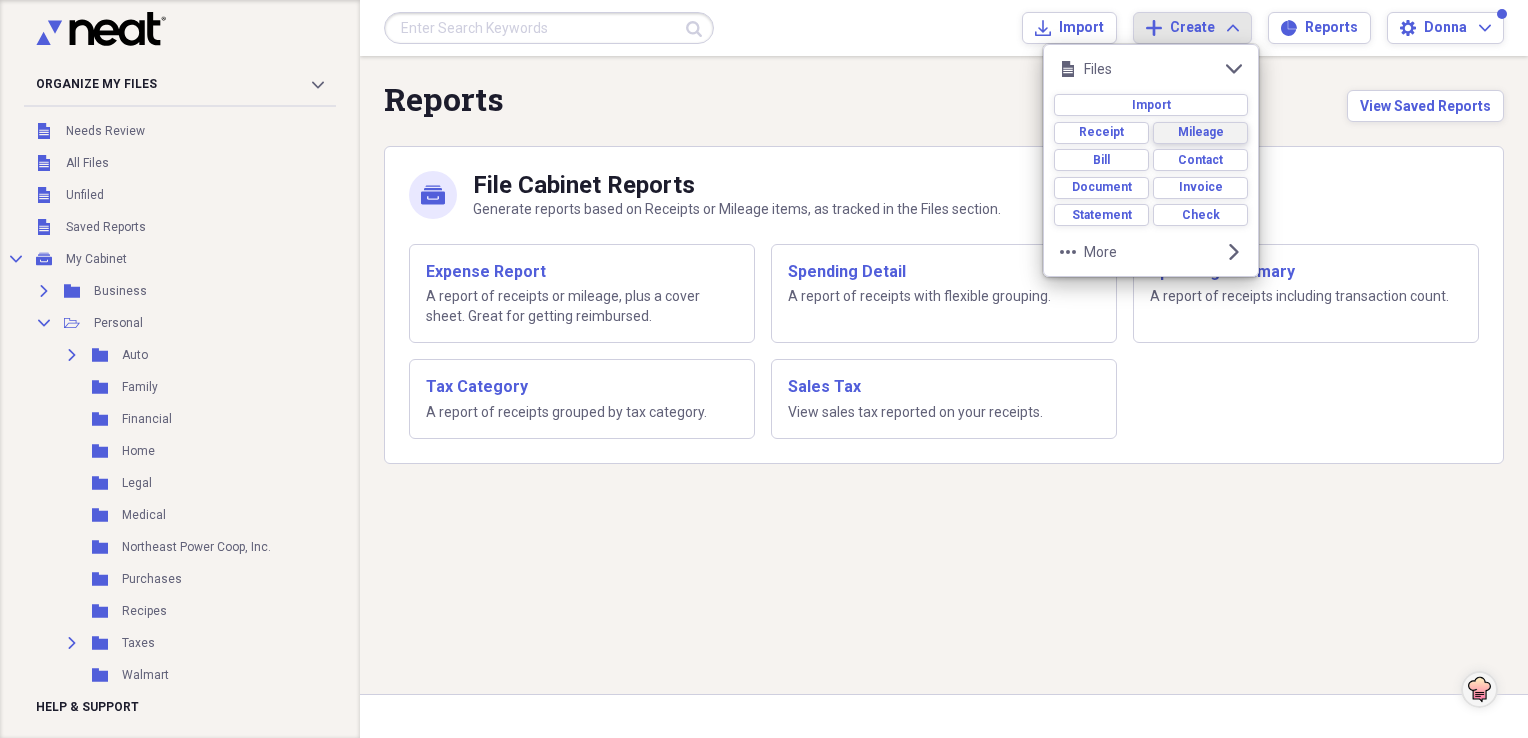 click on "Mileage" at bounding box center (1201, 132) 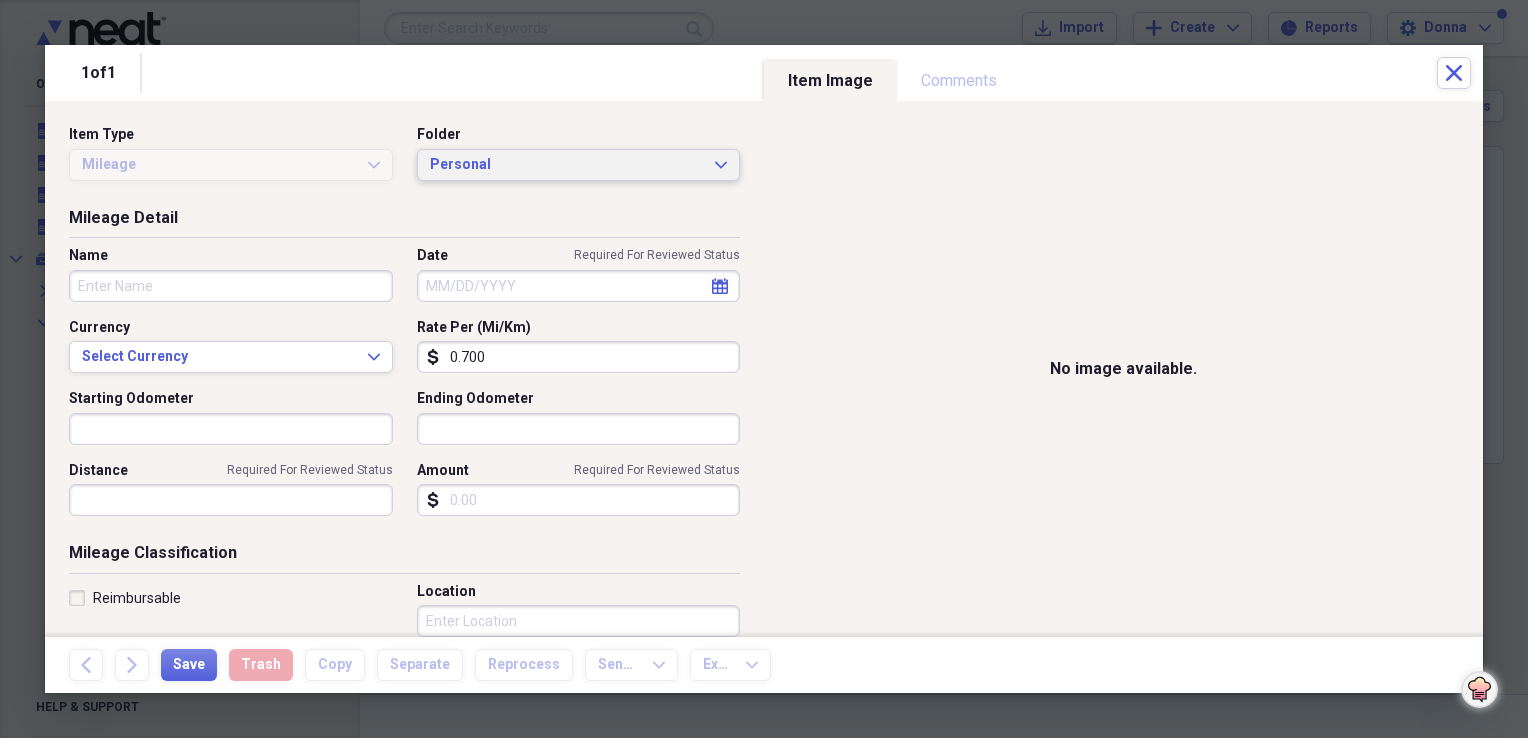 click on "Personal" at bounding box center [567, 165] 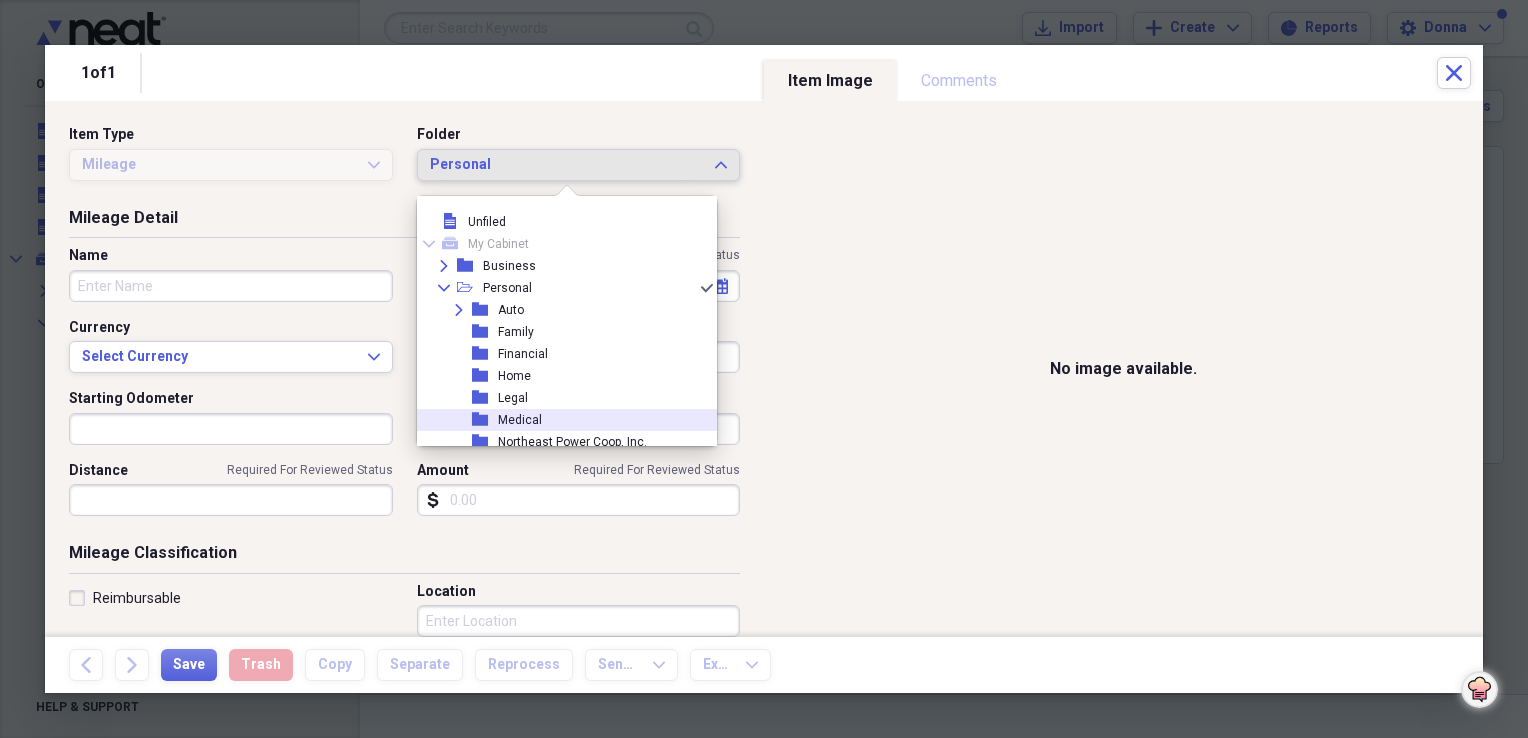 click on "Medical" at bounding box center (520, 420) 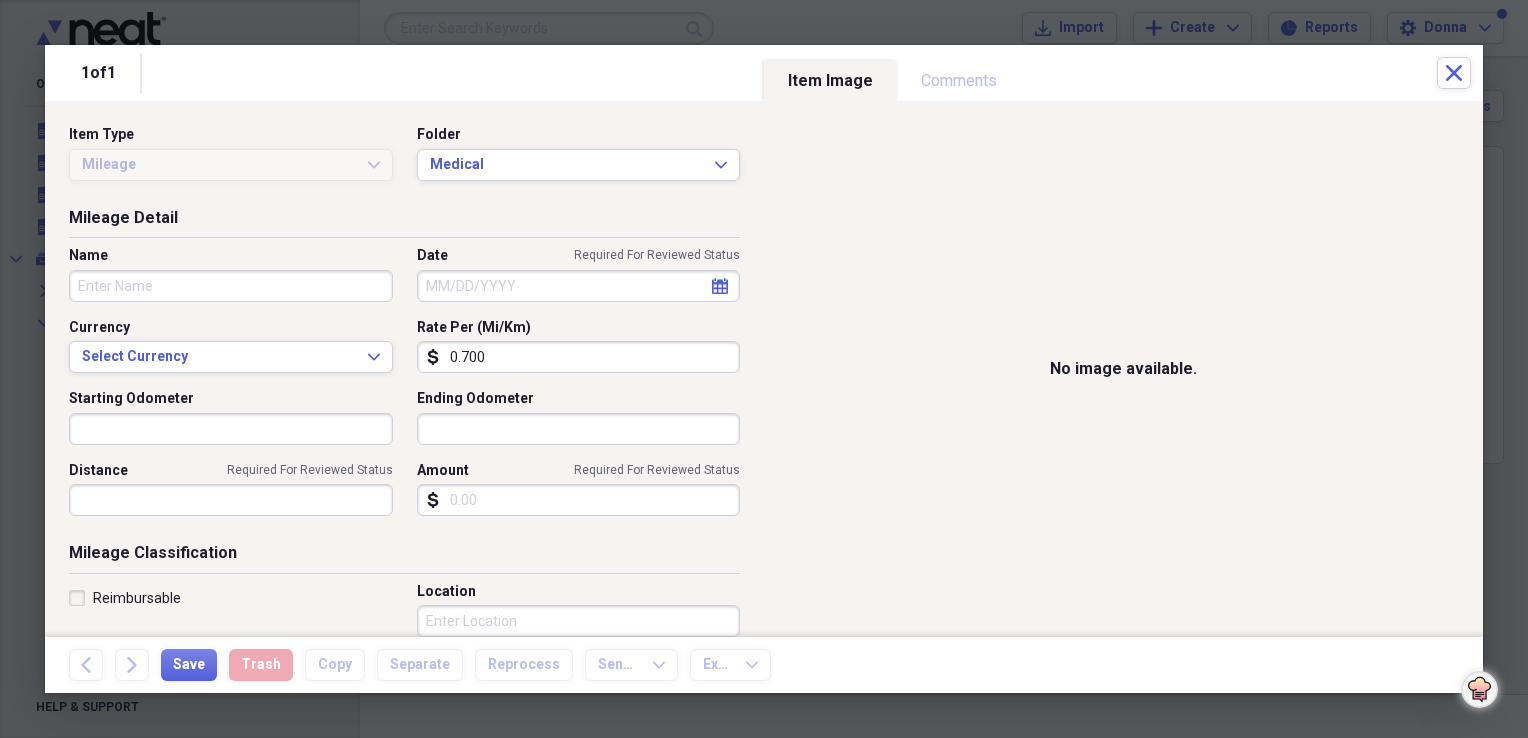 click on "Name" at bounding box center [231, 286] 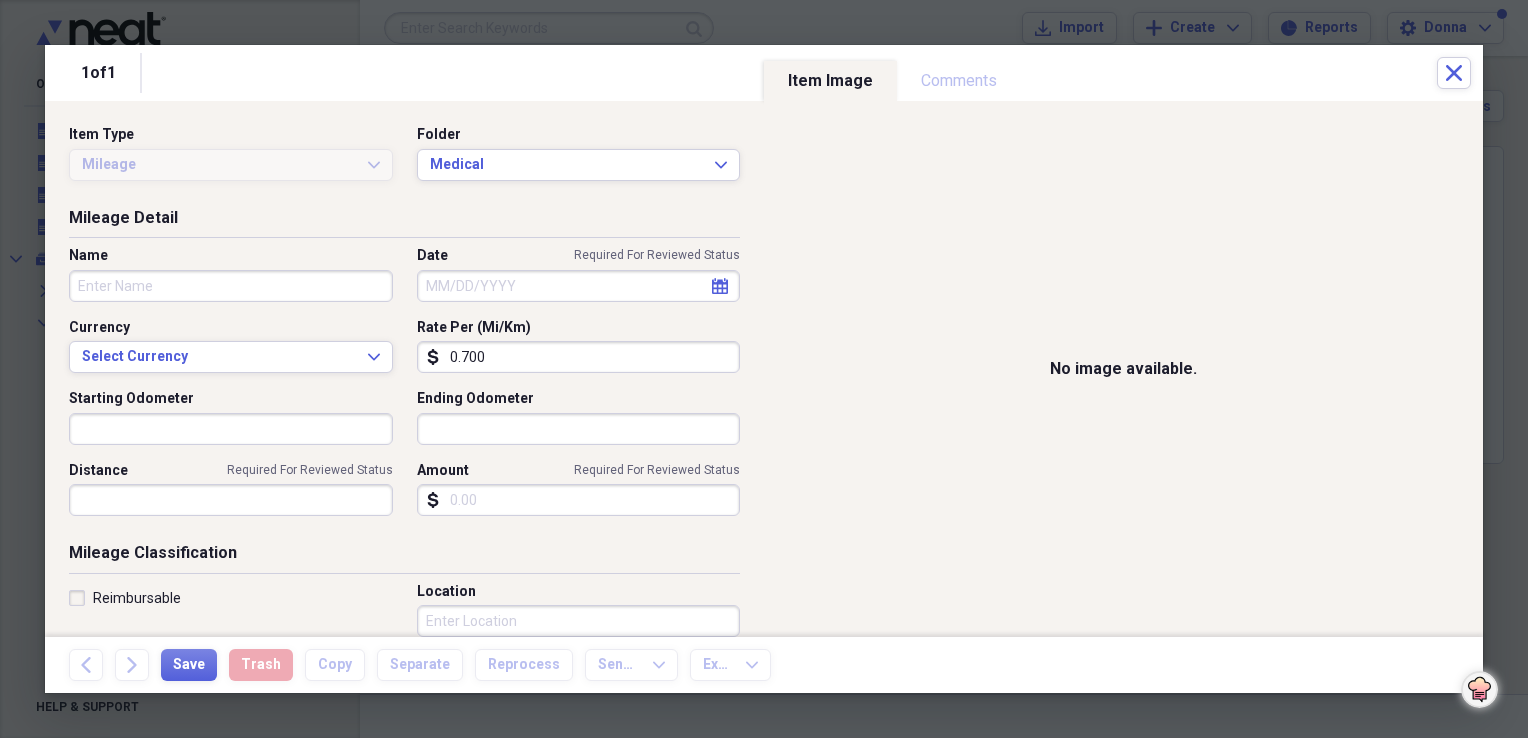 drag, startPoint x: 365, startPoint y: 281, endPoint x: 411, endPoint y: 282, distance: 46.010868 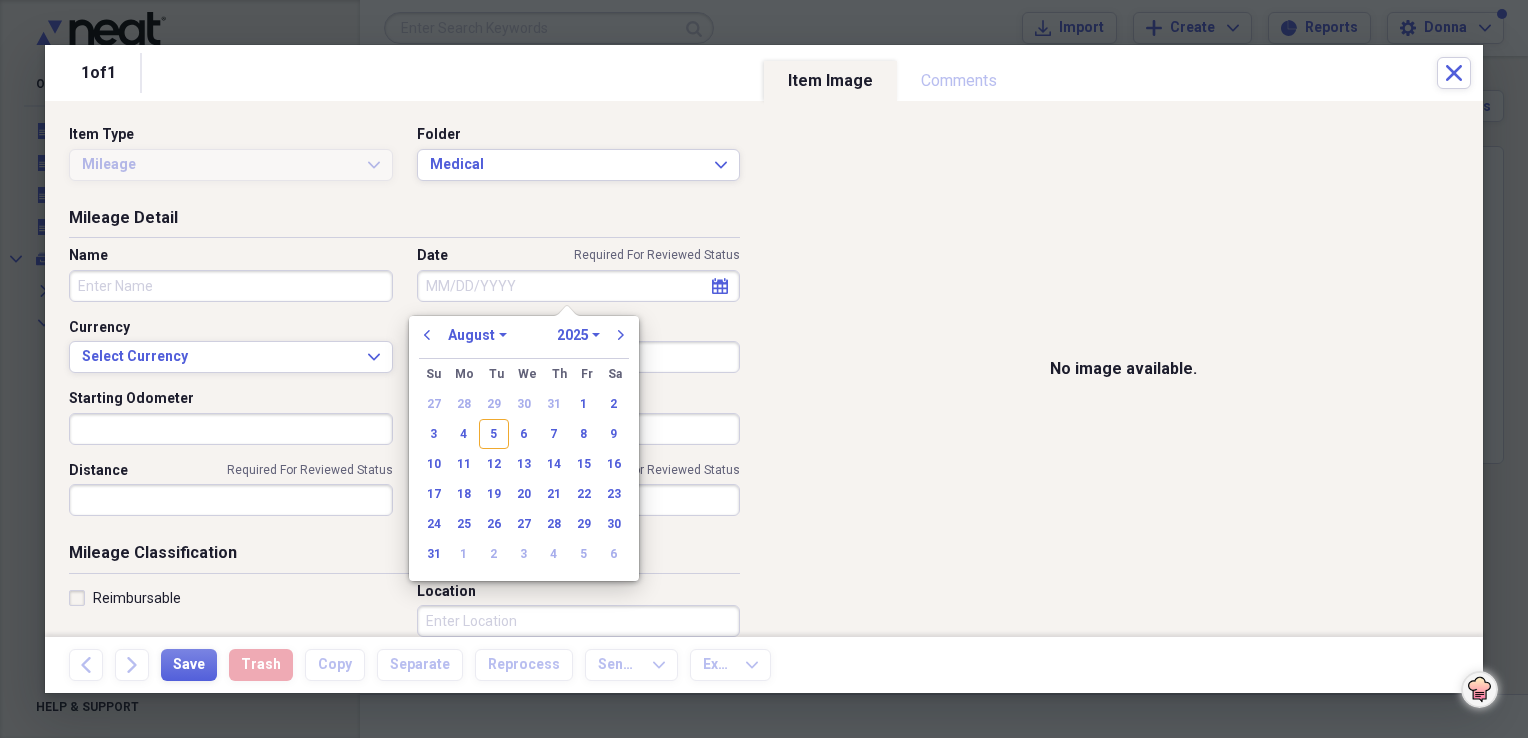 click on "January February March April May June July August September October November December" at bounding box center (477, 335) 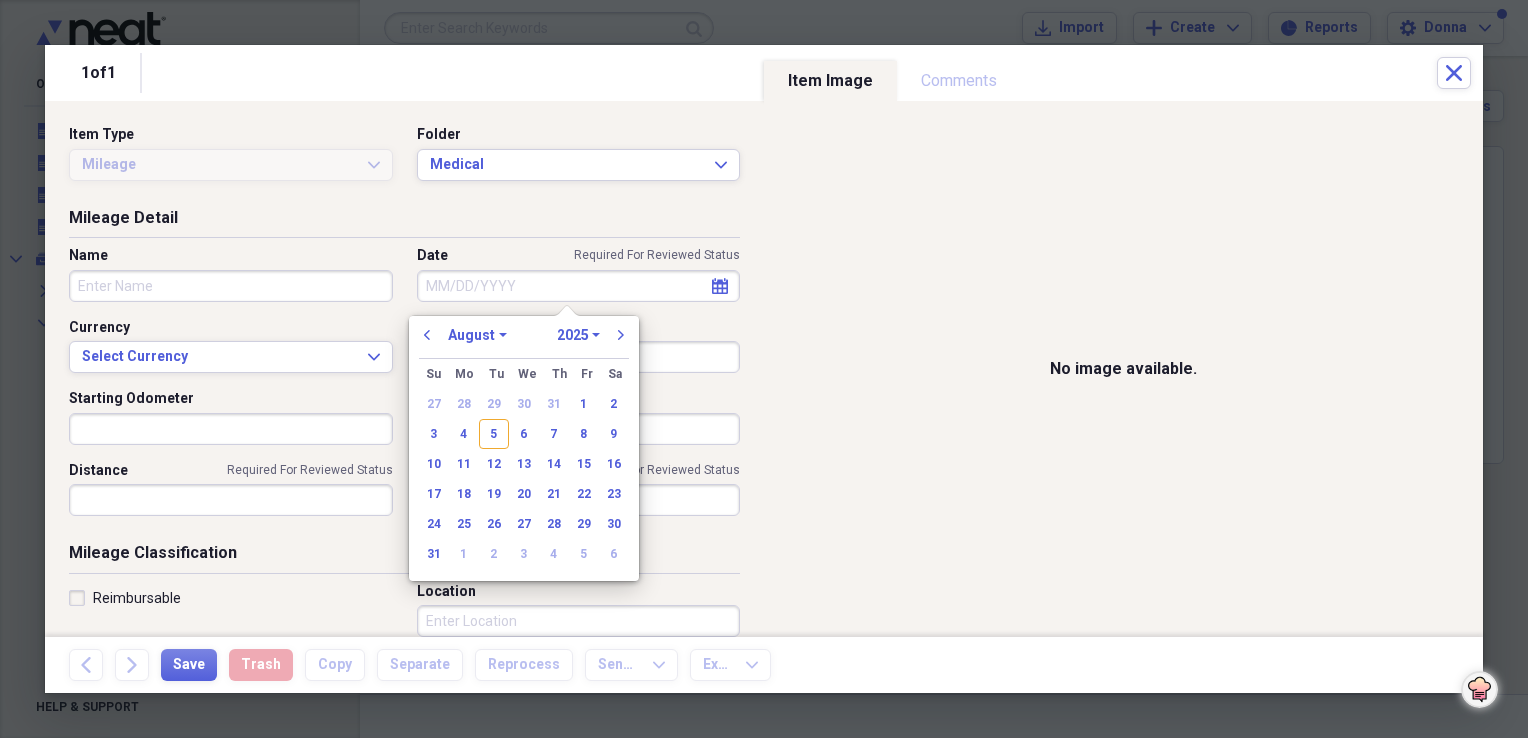 select on "0" 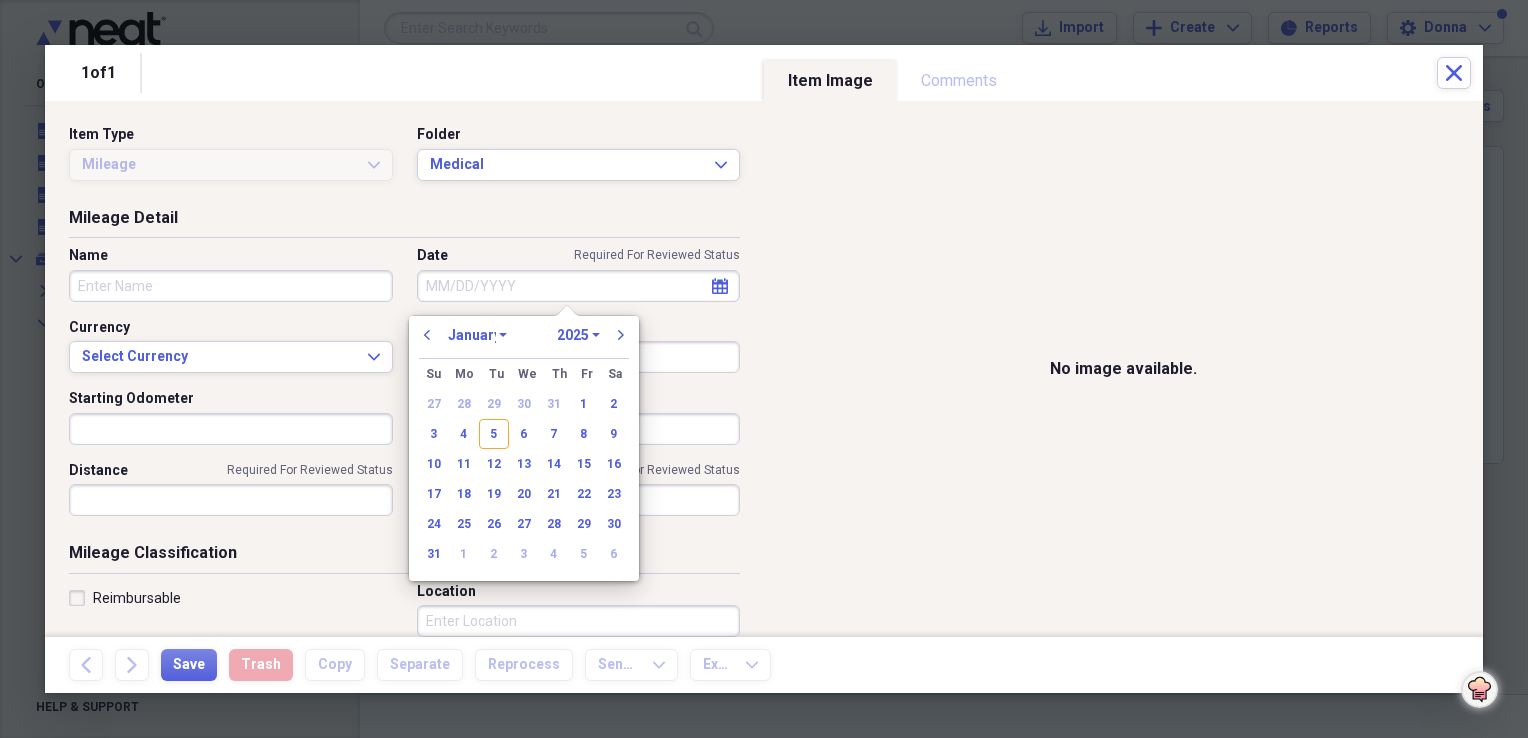 click on "January February March April May June July August September October November December" at bounding box center (477, 335) 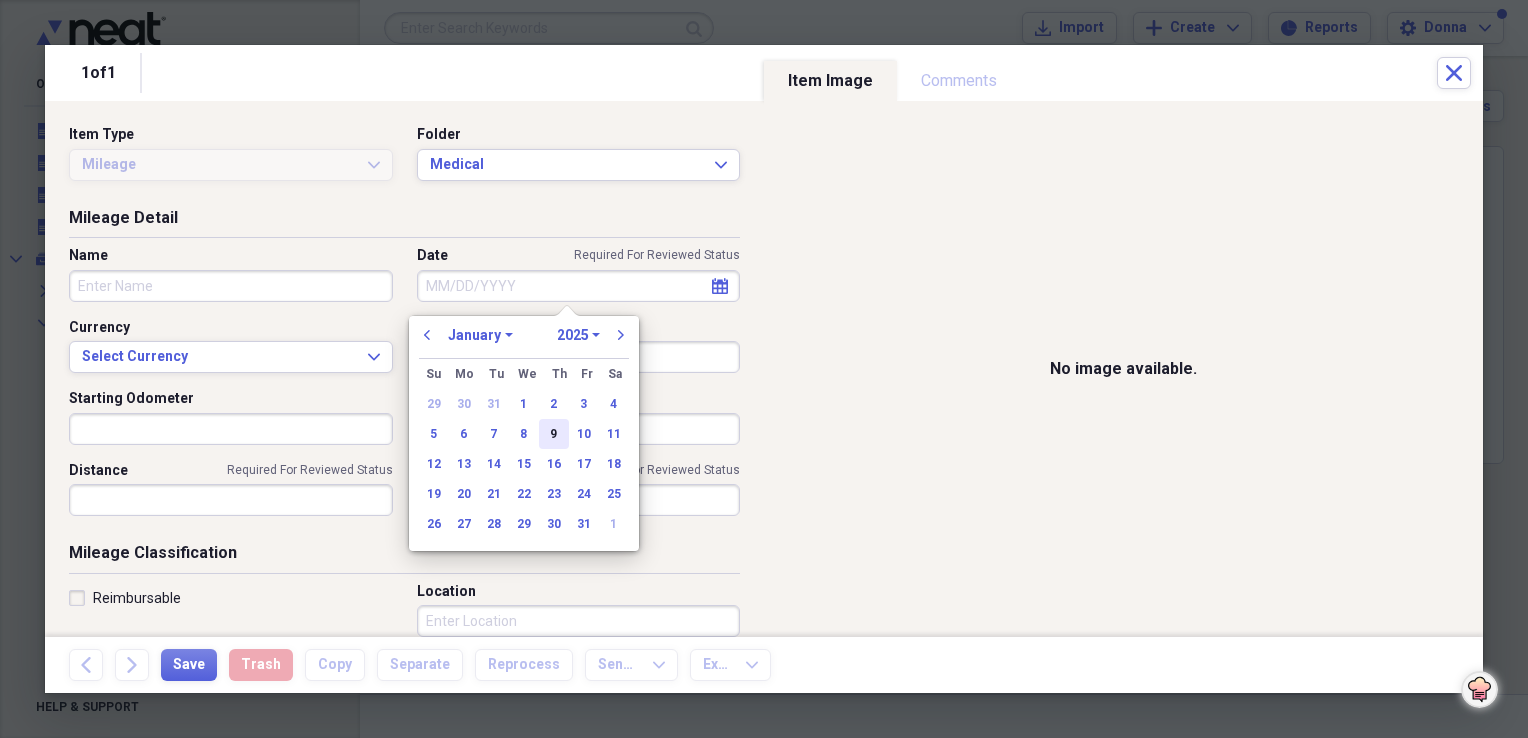 click on "9" at bounding box center [554, 434] 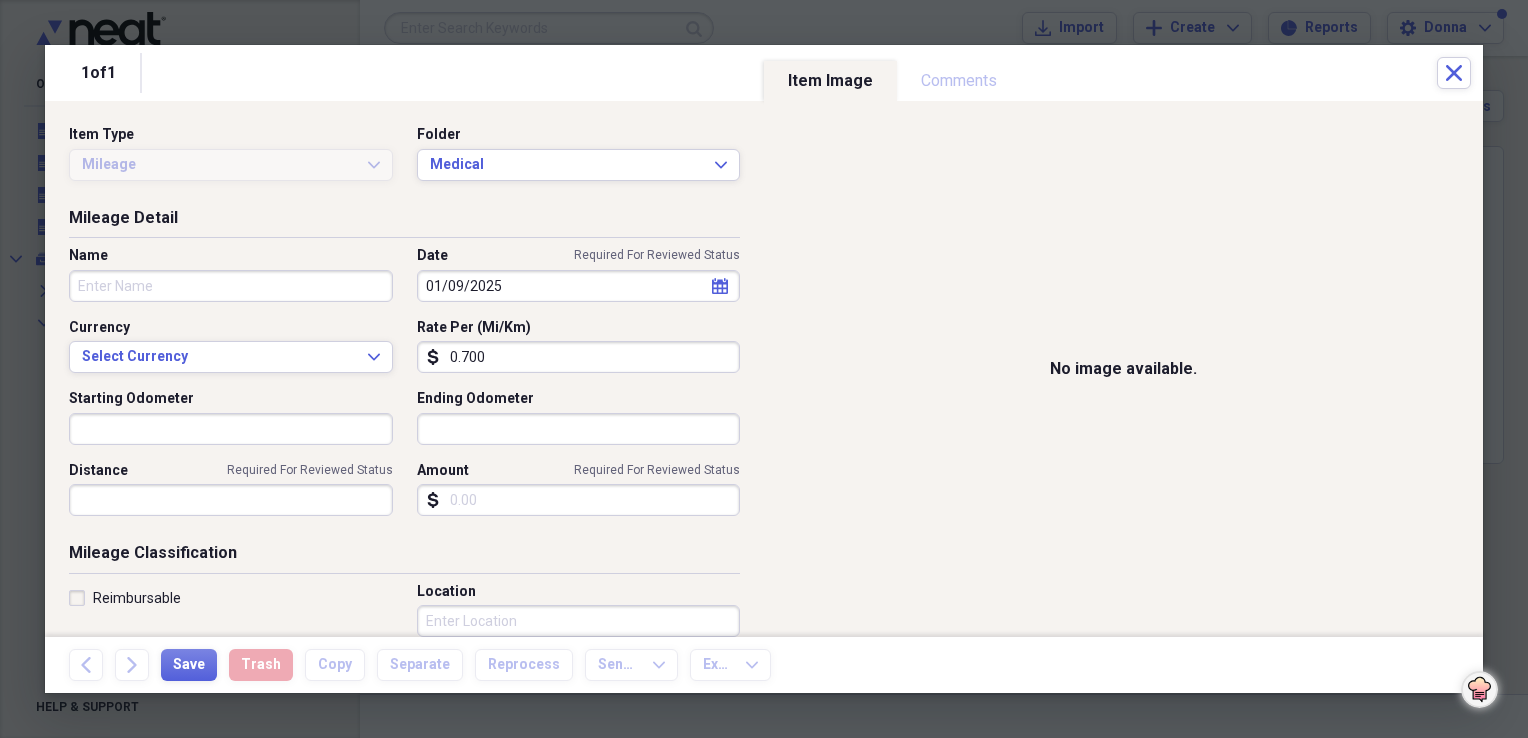 click 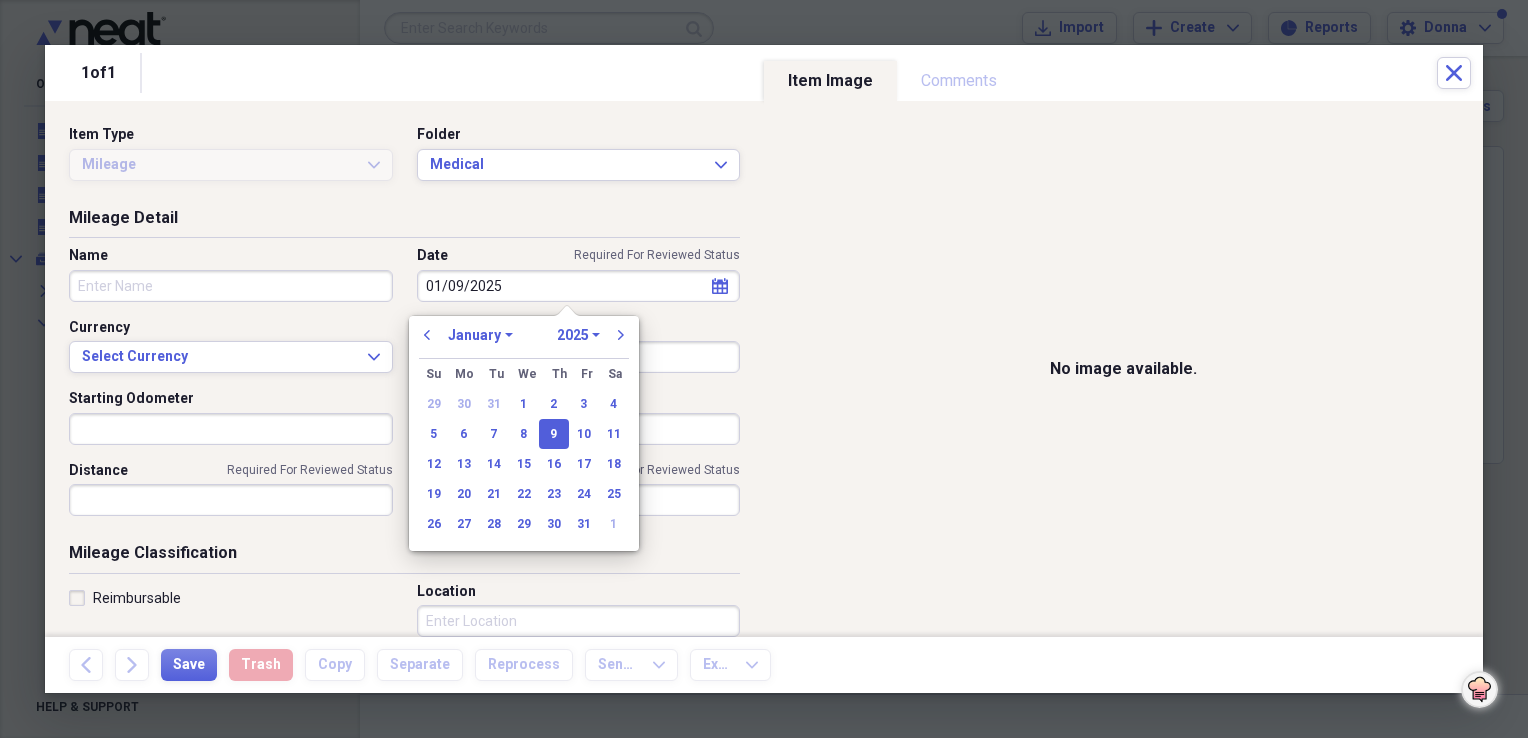 click on "1970 1971 1972 1973 1974 1975 1976 1977 1978 1979 1980 1981 1982 1983 1984 1985 1986 1987 1988 1989 1990 1991 1992 1993 1994 1995 1996 1997 1998 1999 2000 2001 2002 2003 2004 2005 2006 2007 2008 2009 2010 2011 2012 2013 2014 2015 2016 2017 2018 2019 2020 2021 2022 2023 2024 2025 2026 2027 2028 2029 2030 2031 2032 2033 2034 2035" at bounding box center (578, 335) 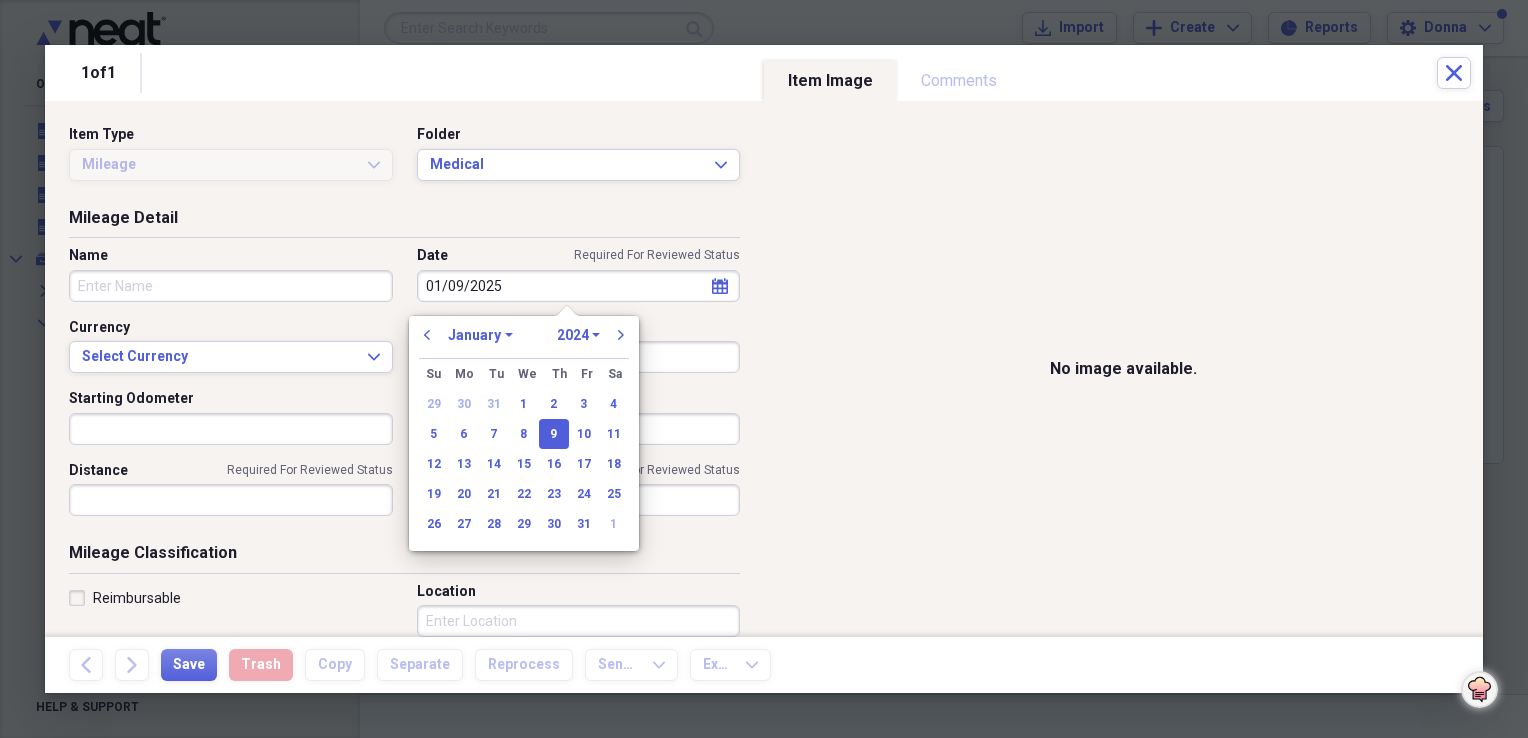 click on "1970 1971 1972 1973 1974 1975 1976 1977 1978 1979 1980 1981 1982 1983 1984 1985 1986 1987 1988 1989 1990 1991 1992 1993 1994 1995 1996 1997 1998 1999 2000 2001 2002 2003 2004 2005 2006 2007 2008 2009 2010 2011 2012 2013 2014 2015 2016 2017 2018 2019 2020 2021 2022 2023 2024 2025 2026 2027 2028 2029 2030 2031 2032 2033 2034 2035" at bounding box center (578, 335) 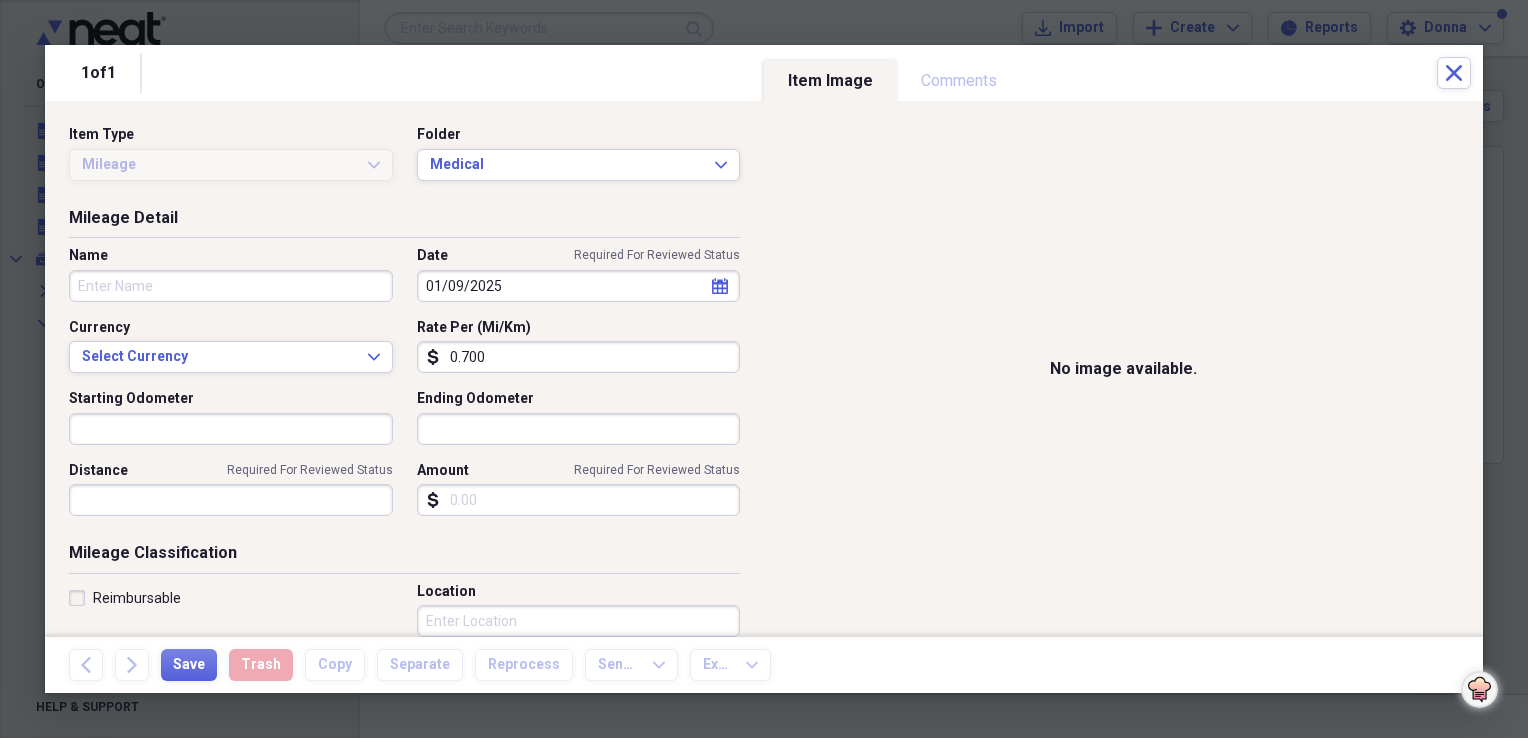click on "0.700" at bounding box center [579, 357] 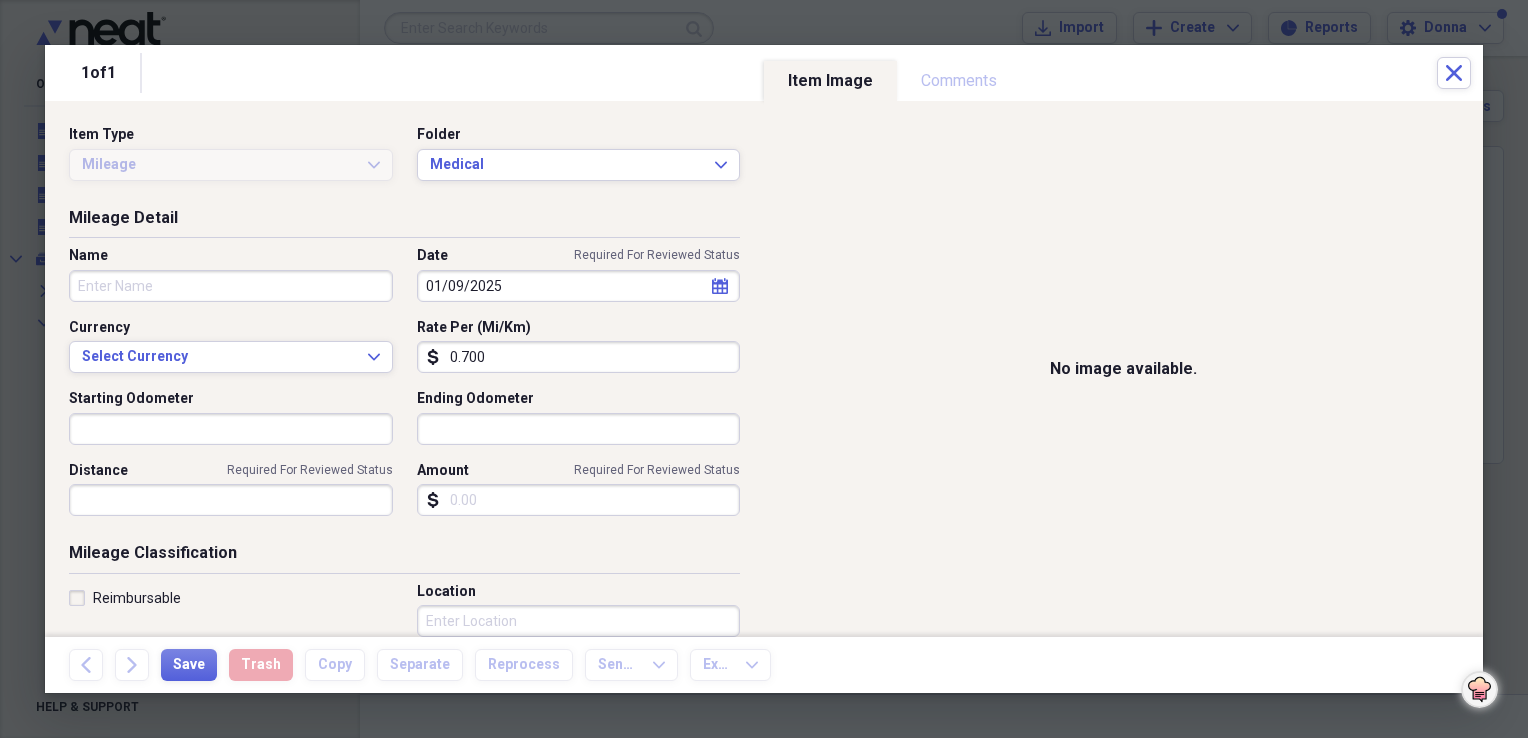 click on "Starting Odometer" at bounding box center (231, 429) 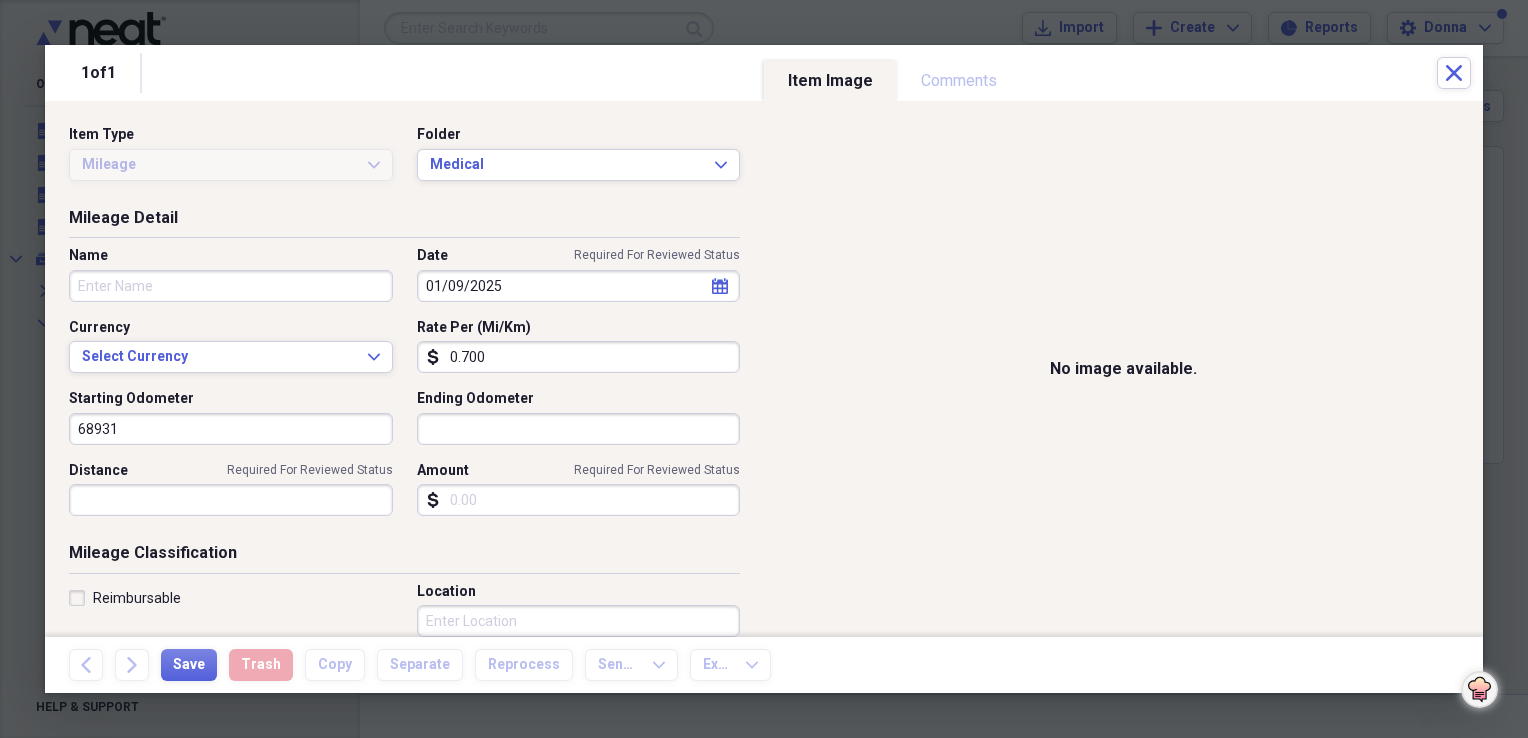type on "68931.0" 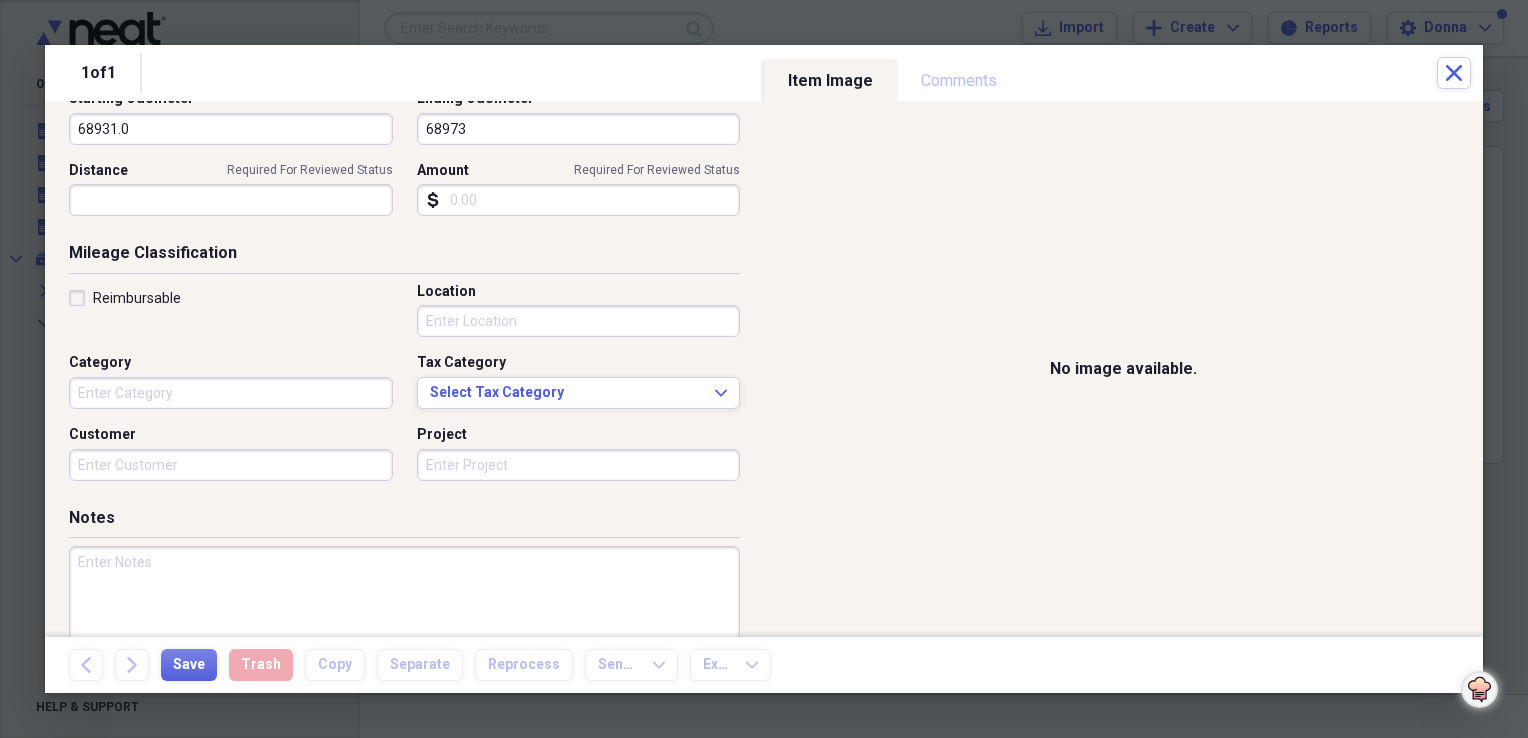 scroll, scrollTop: 363, scrollLeft: 0, axis: vertical 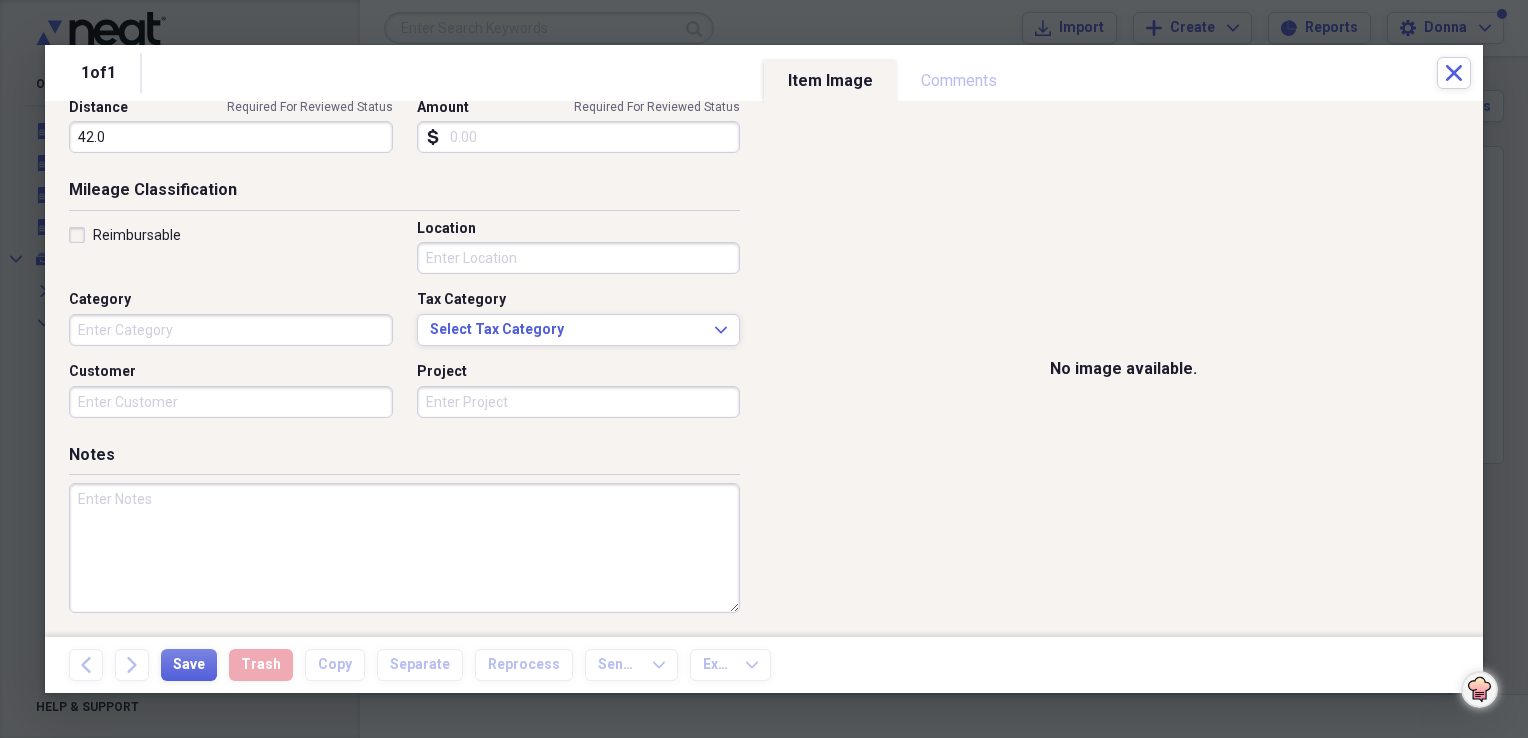 type on "68973.0" 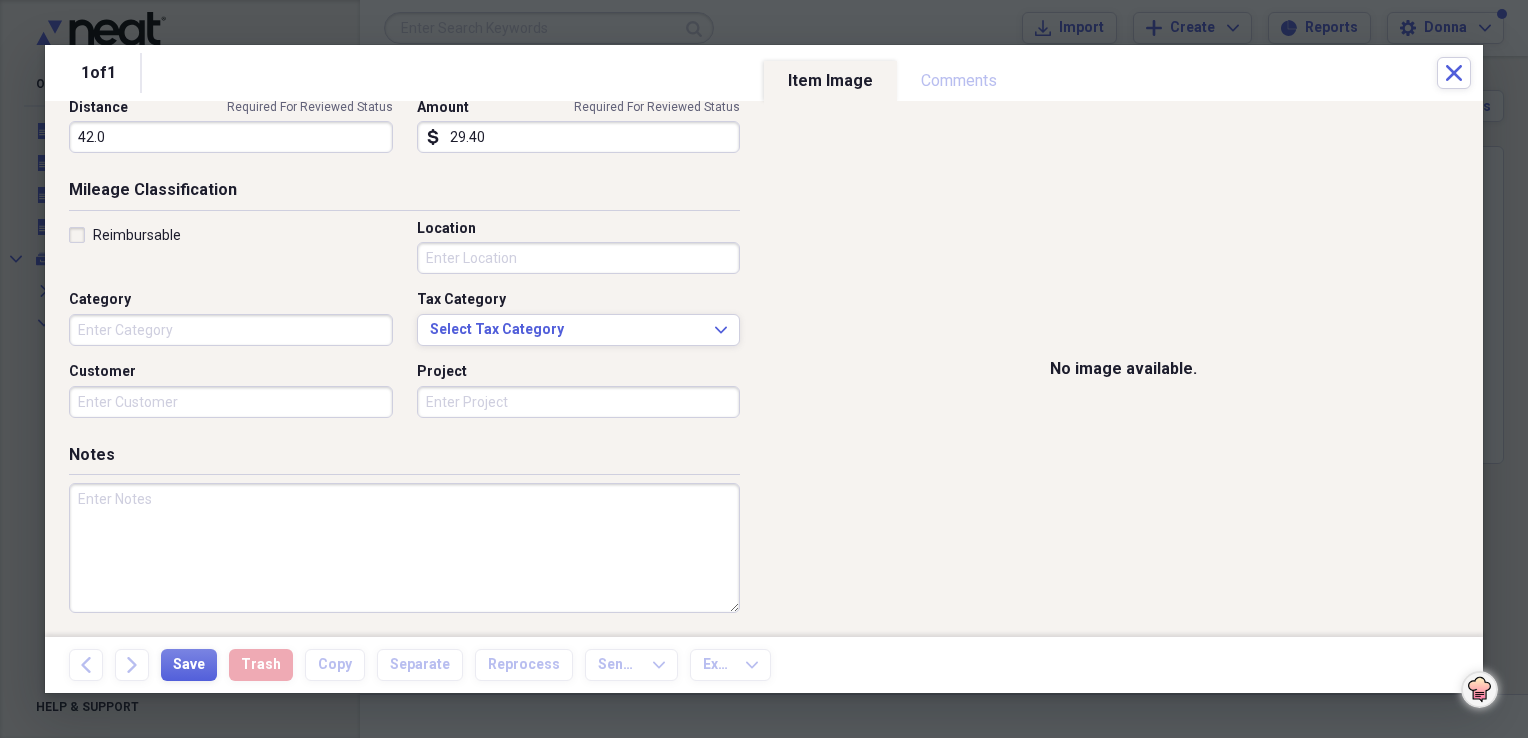 click at bounding box center [404, 548] 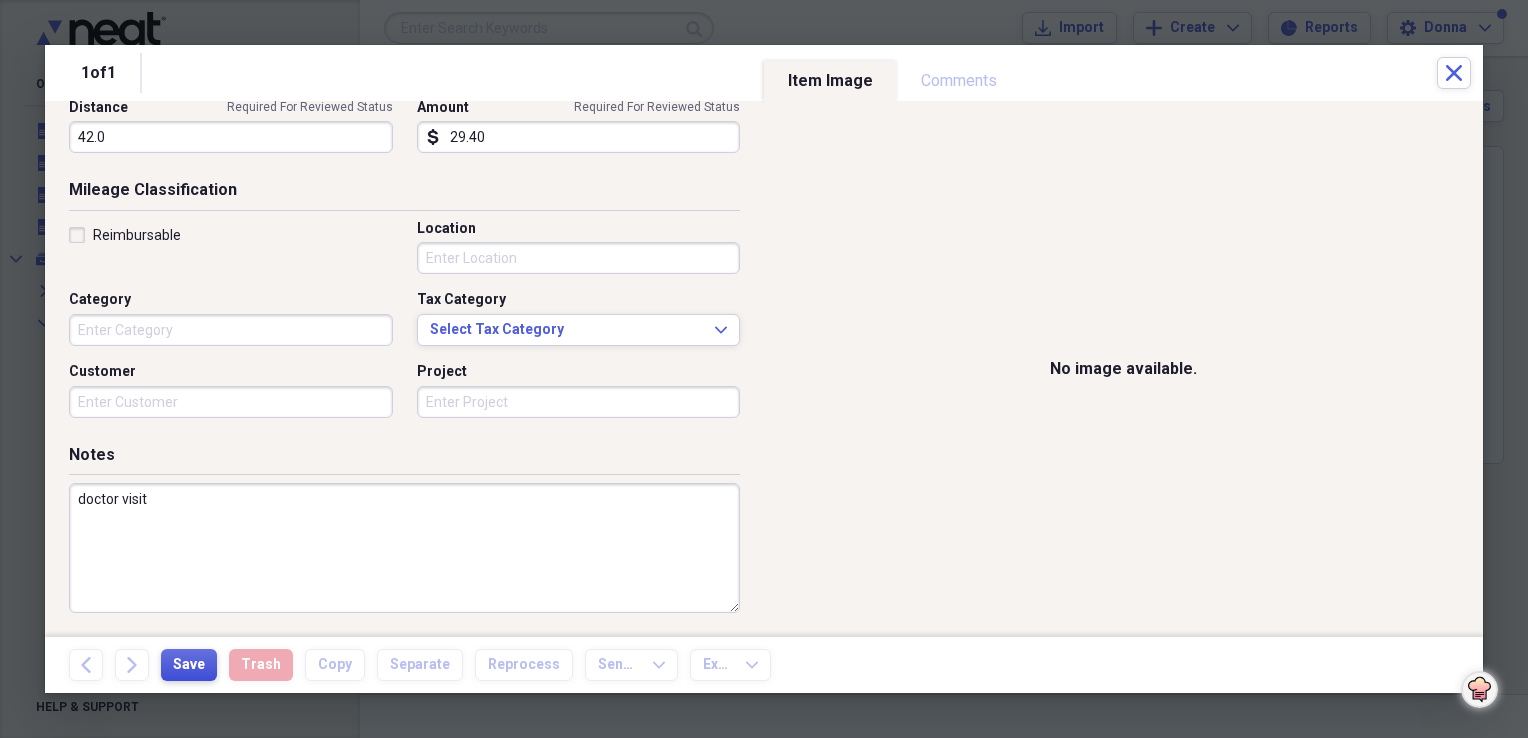 type on "doctor visit" 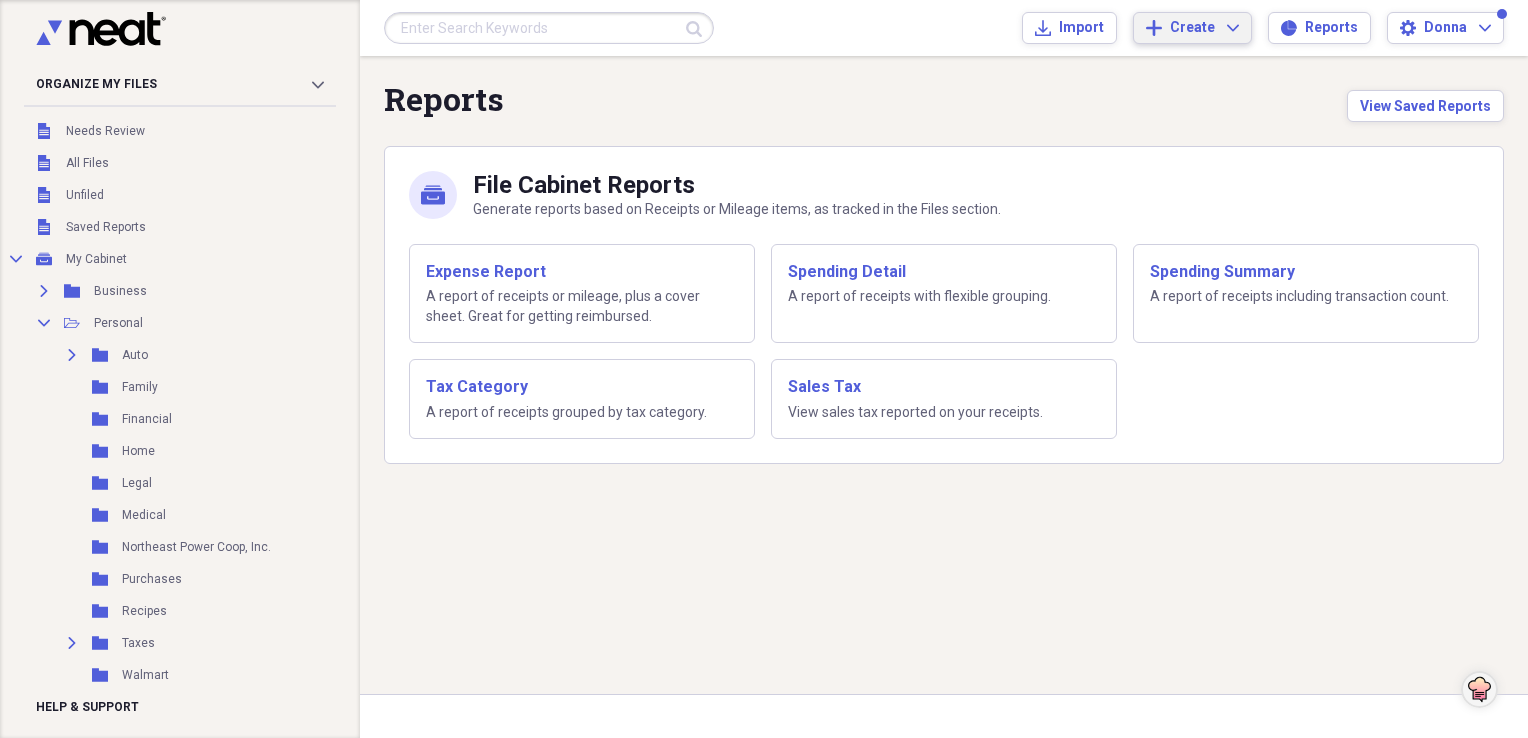 click on "Create Expand" at bounding box center [1204, 28] 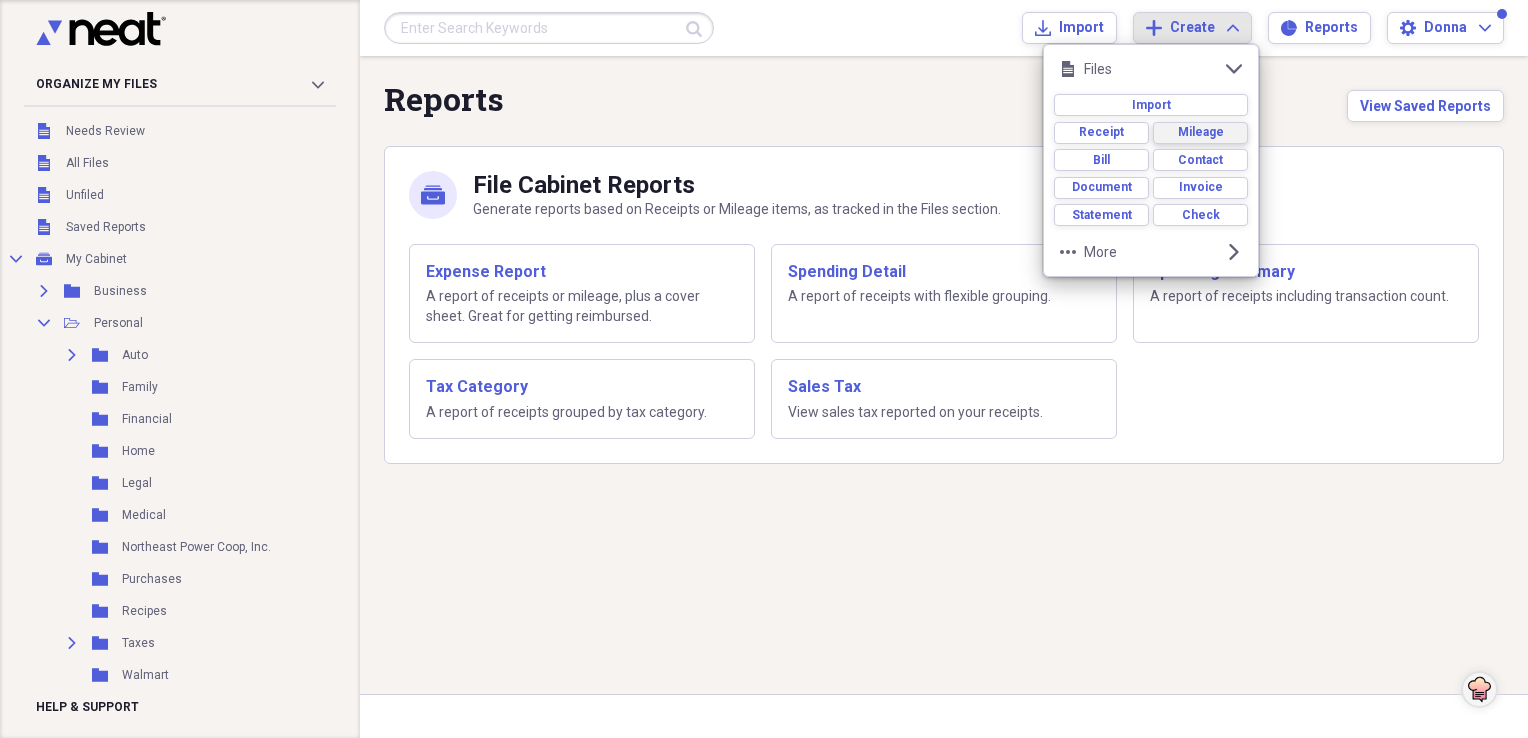click on "Mileage" at bounding box center (1201, 132) 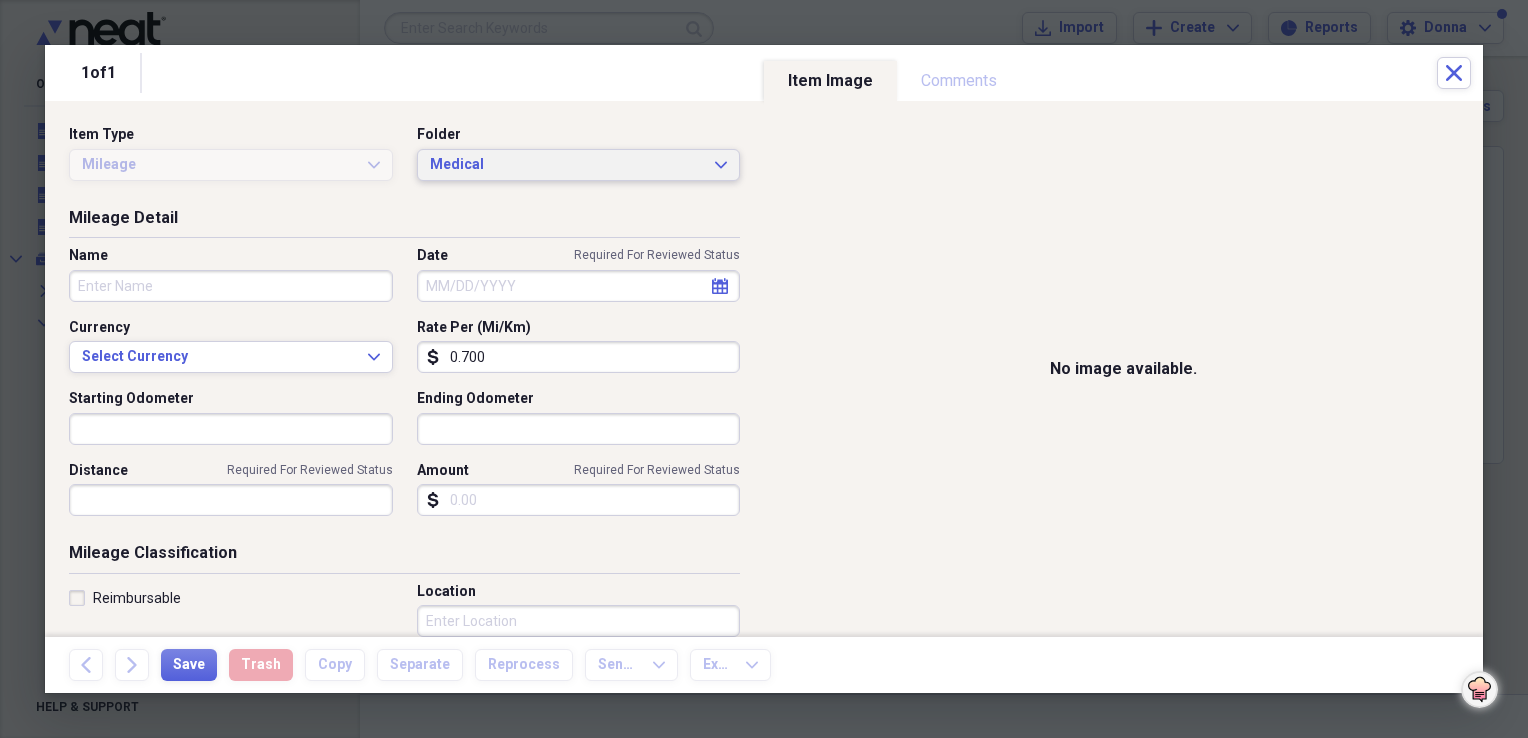 click on "Medical" at bounding box center [567, 165] 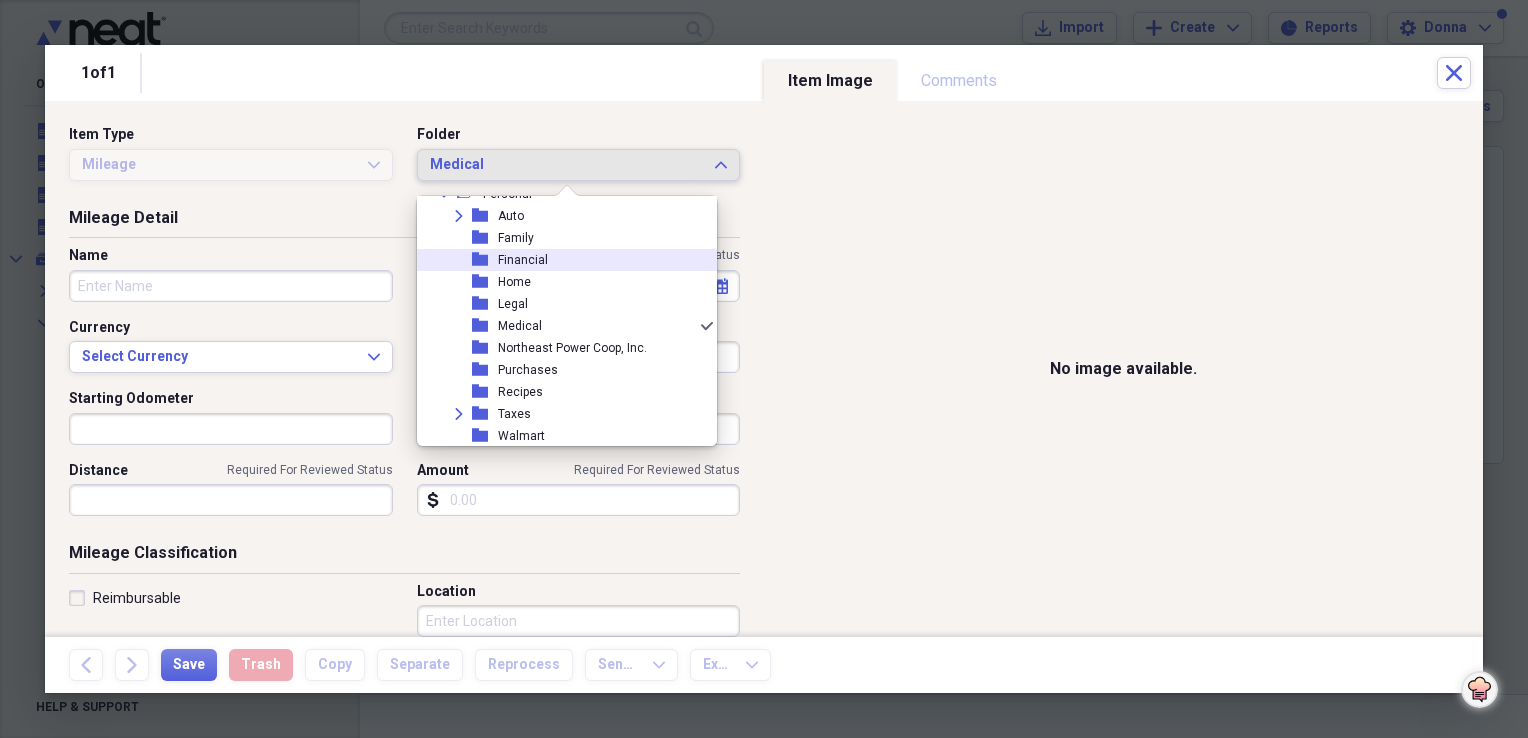 scroll, scrollTop: 0, scrollLeft: 0, axis: both 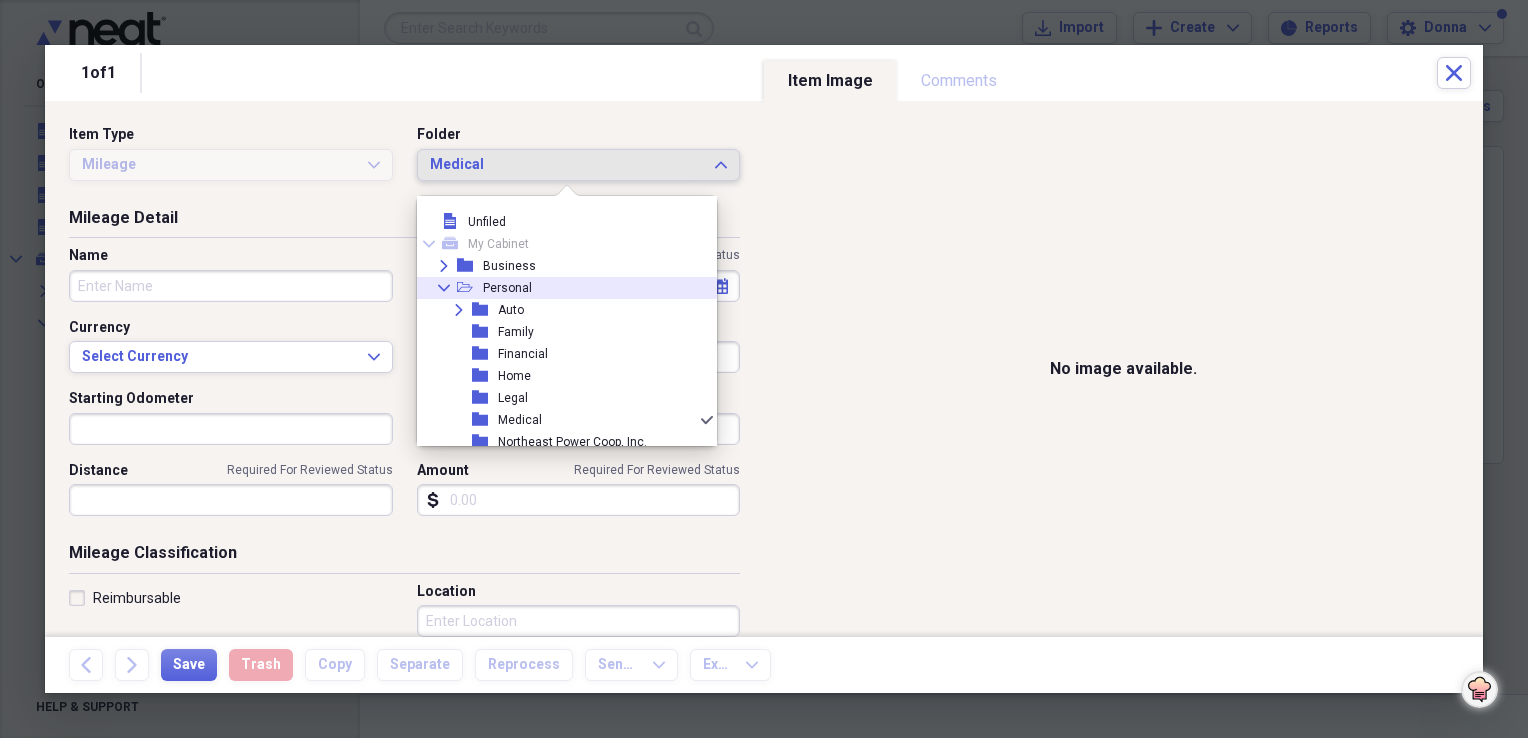 click on "Personal" at bounding box center (507, 288) 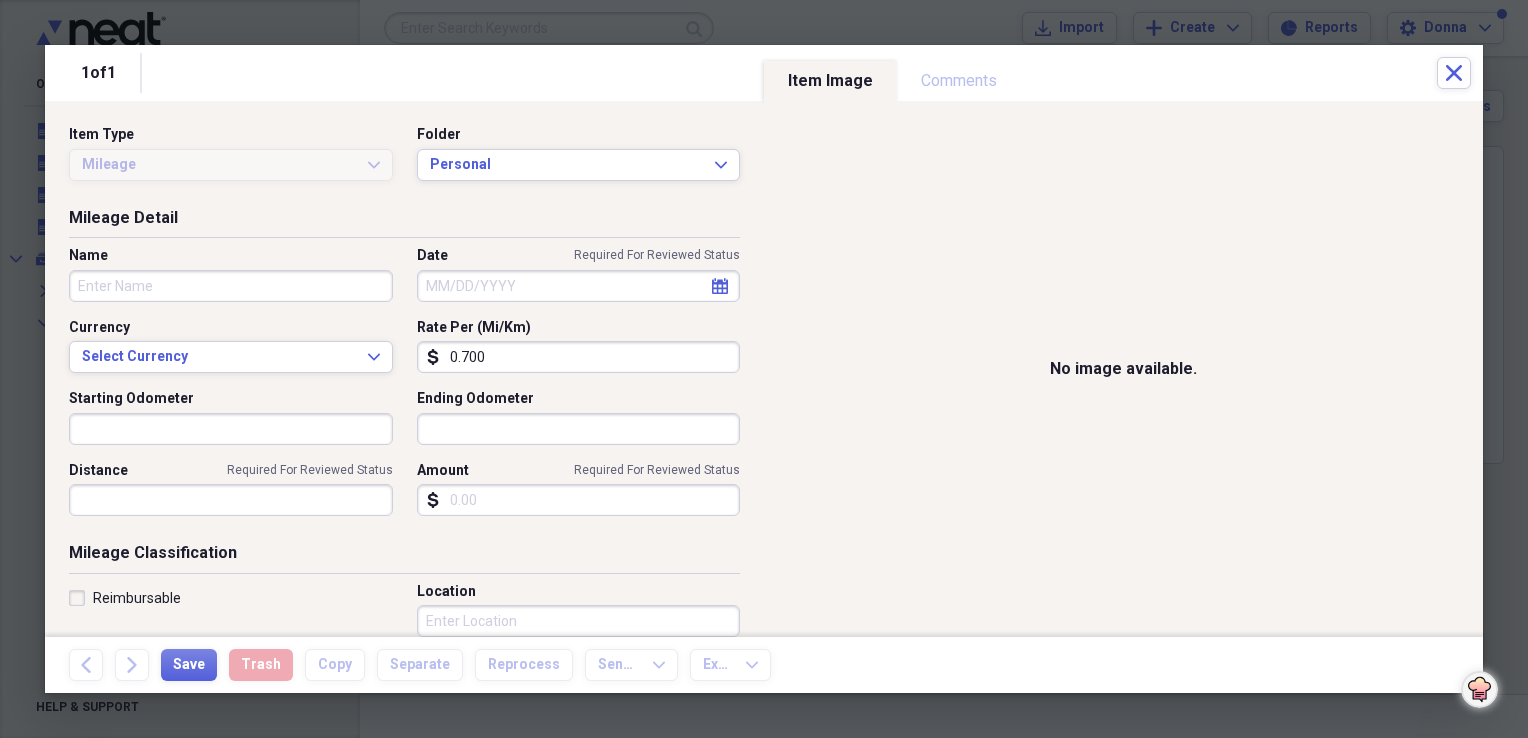 click on "Date Required For Reviewed Status" at bounding box center (579, 286) 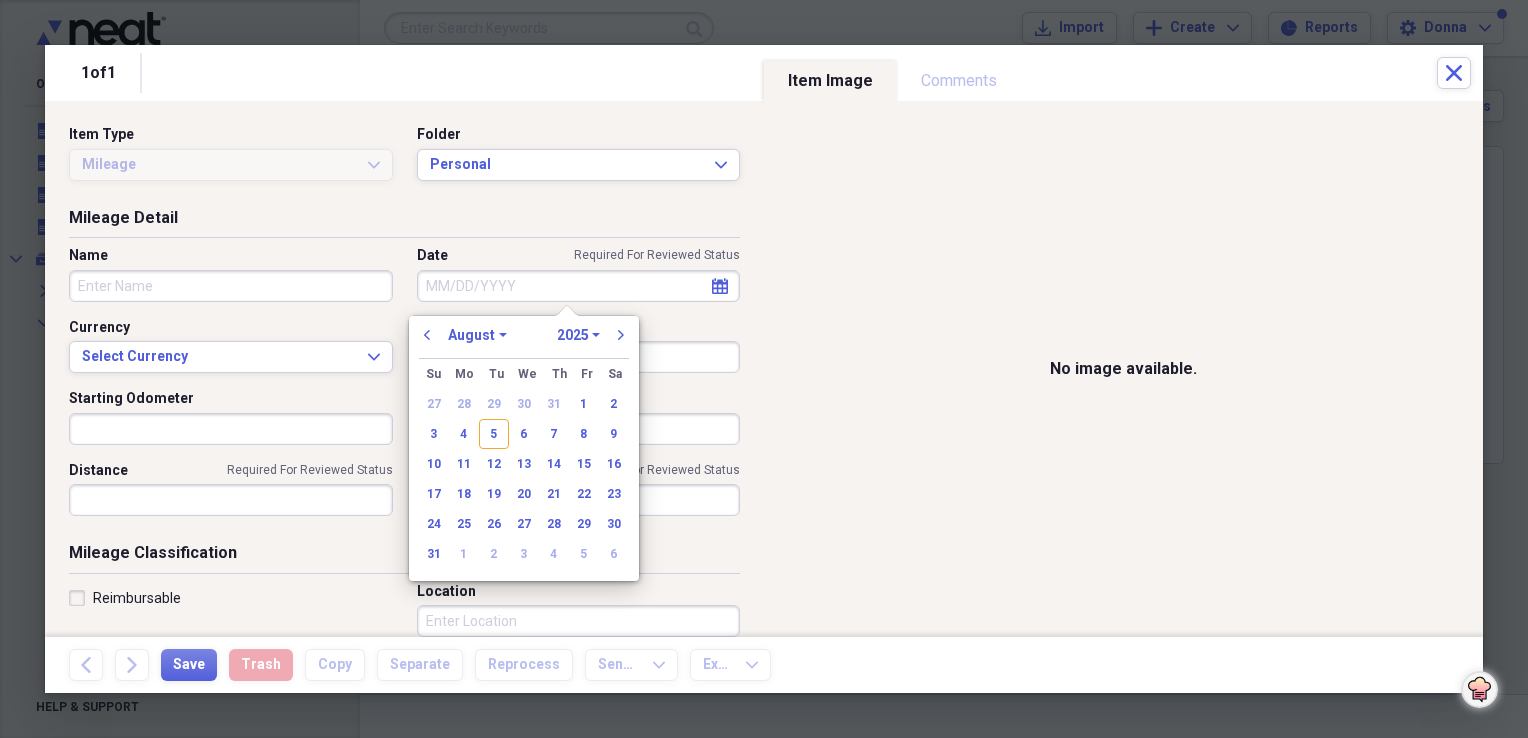 click on "January February March April May June July August September October November December" at bounding box center [477, 335] 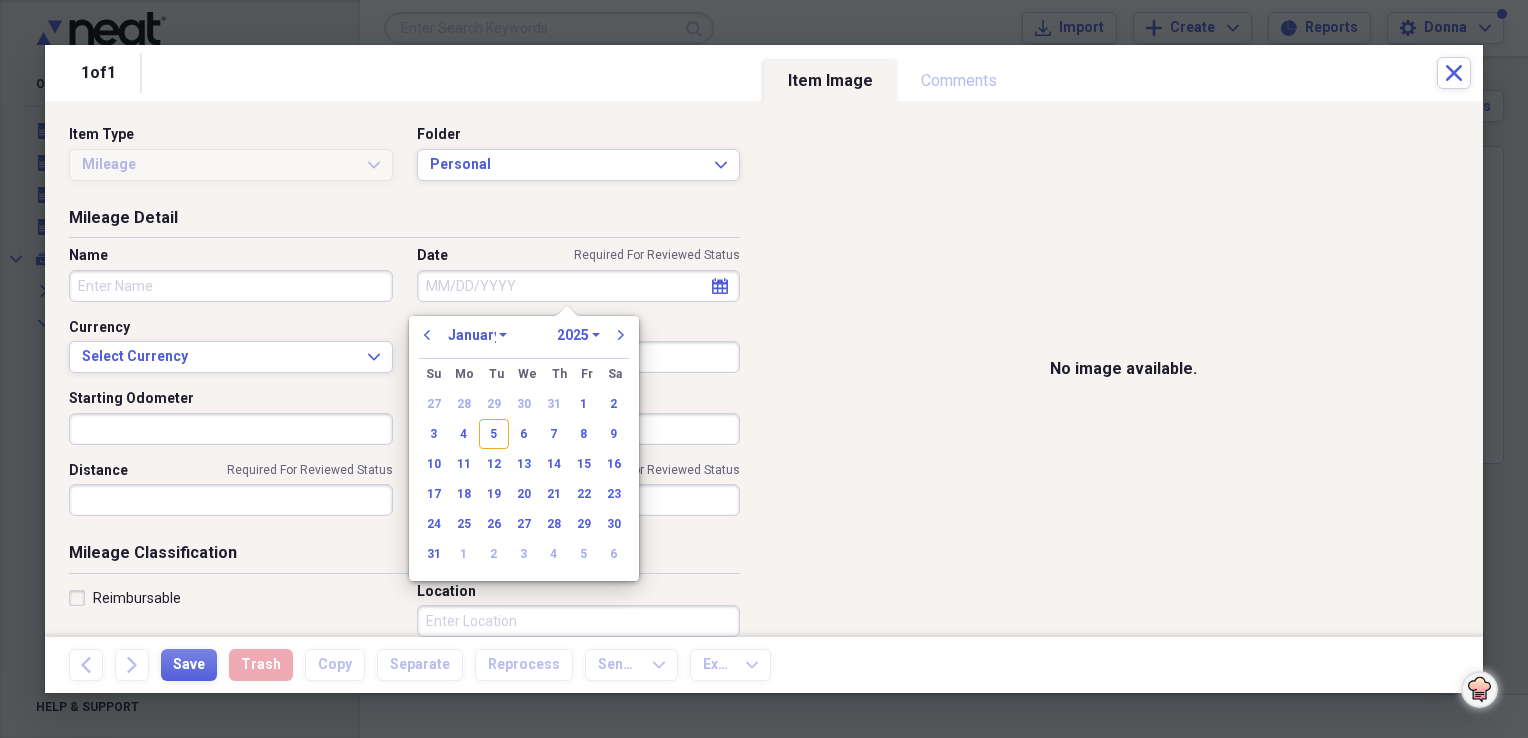 click on "January February March April May June July August September October November December" at bounding box center [477, 335] 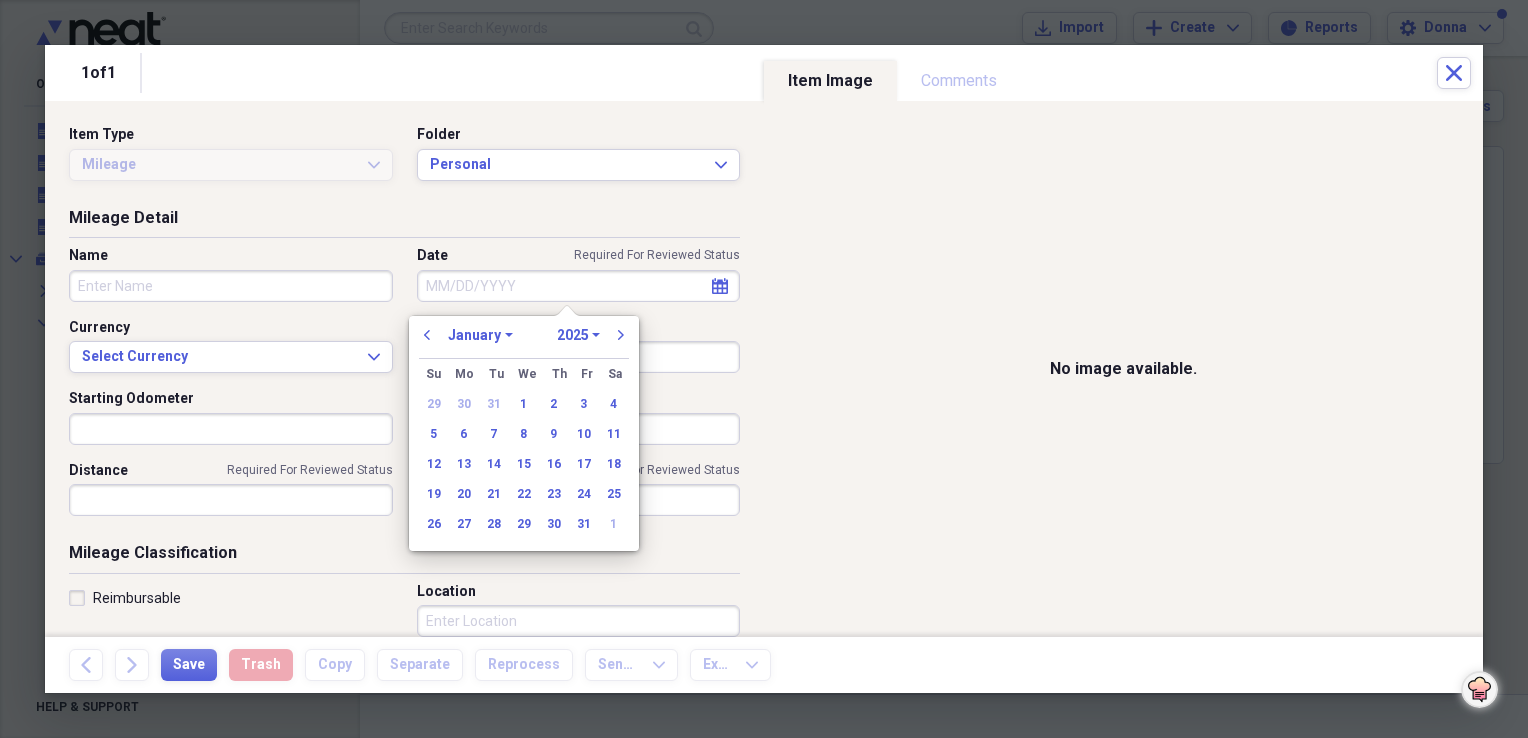 click on "1970 1971 1972 1973 1974 1975 1976 1977 1978 1979 1980 1981 1982 1983 1984 1985 1986 1987 1988 1989 1990 1991 1992 1993 1994 1995 1996 1997 1998 1999 2000 2001 2002 2003 2004 2005 2006 2007 2008 2009 2010 2011 2012 2013 2014 2015 2016 2017 2018 2019 2020 2021 2022 2023 2024 2025 2026 2027 2028 2029 2030 2031 2032 2033 2034 2035" at bounding box center (578, 335) 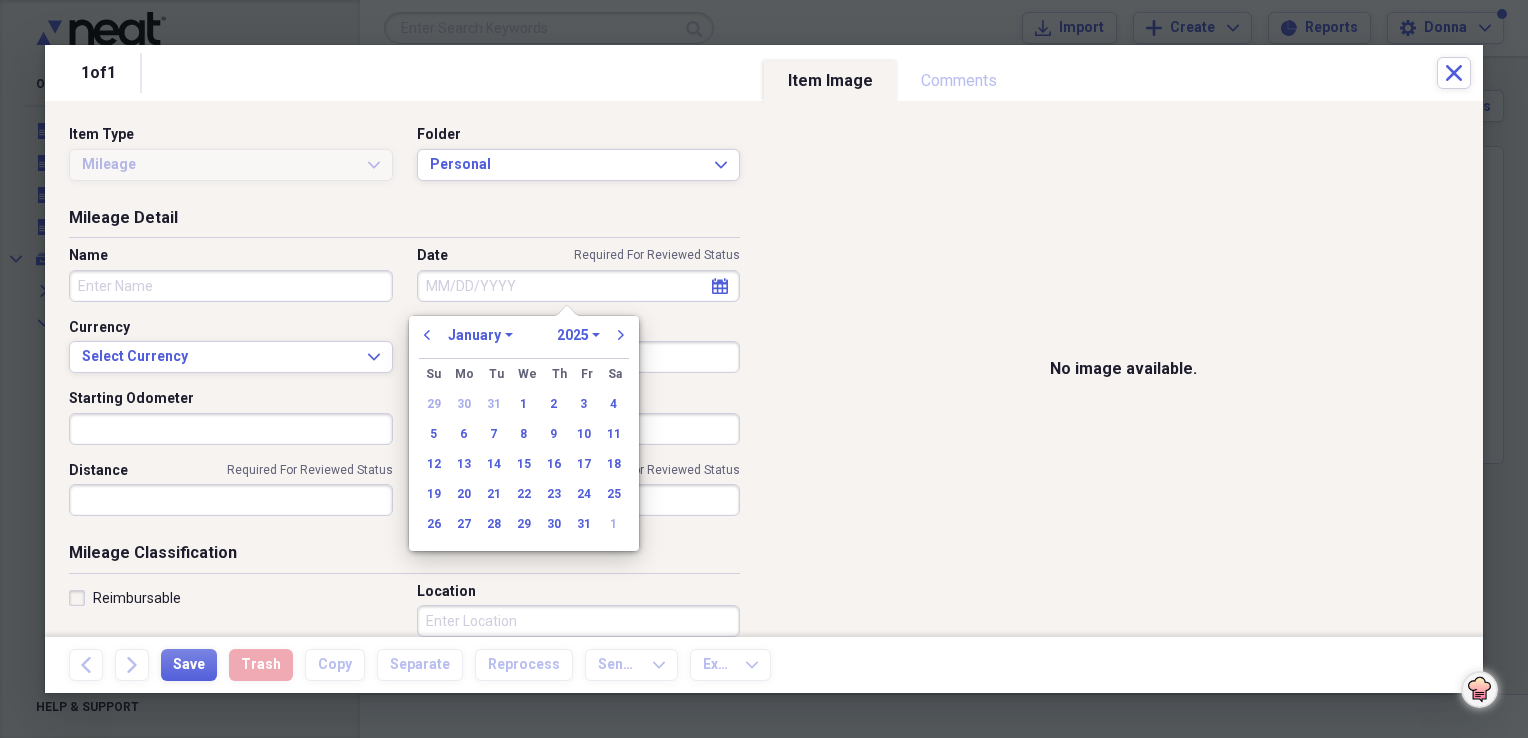 select on "2024" 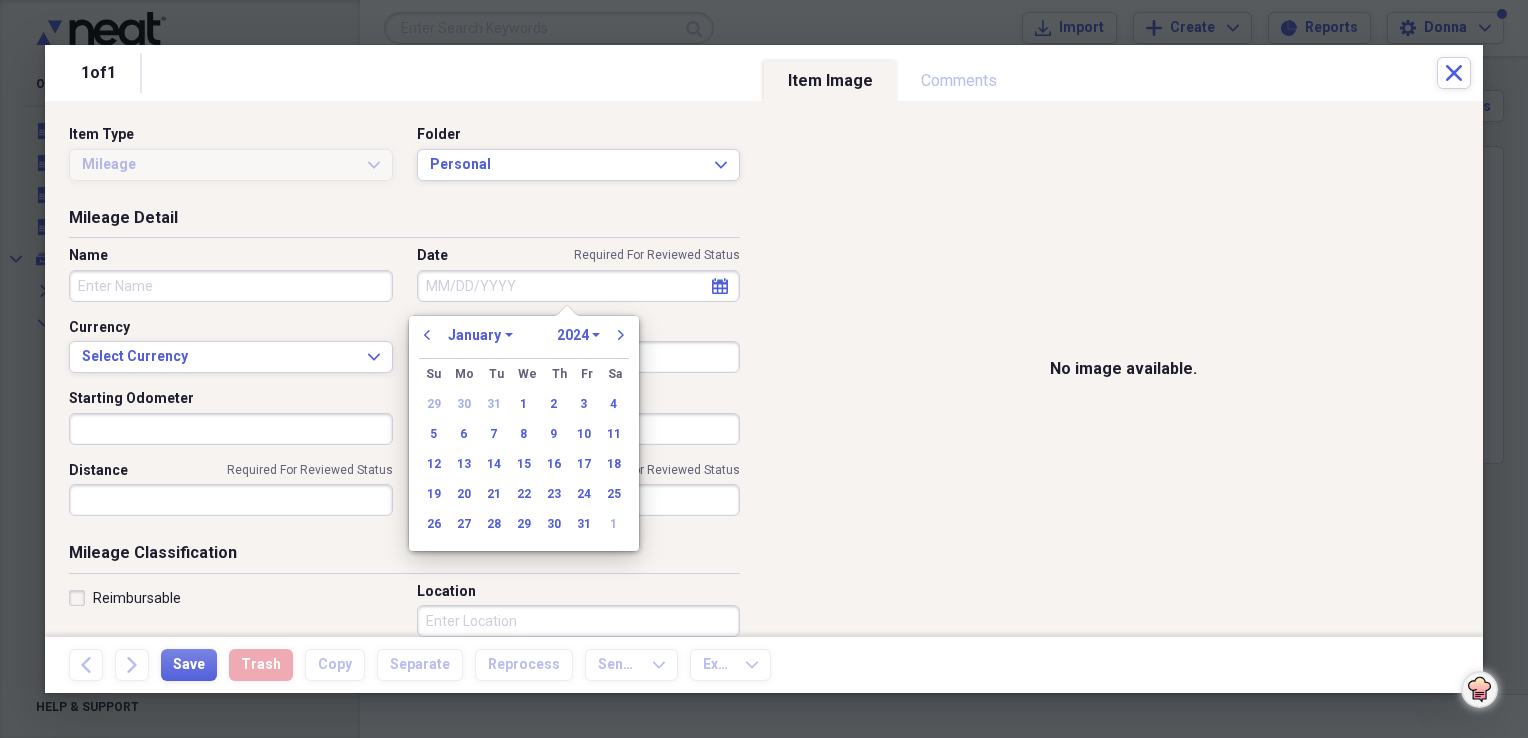 click on "1970 1971 1972 1973 1974 1975 1976 1977 1978 1979 1980 1981 1982 1983 1984 1985 1986 1987 1988 1989 1990 1991 1992 1993 1994 1995 1996 1997 1998 1999 2000 2001 2002 2003 2004 2005 2006 2007 2008 2009 2010 2011 2012 2013 2014 2015 2016 2017 2018 2019 2020 2021 2022 2023 2024 2025 2026 2027 2028 2029 2030 2031 2032 2033 2034 2035" at bounding box center (578, 335) 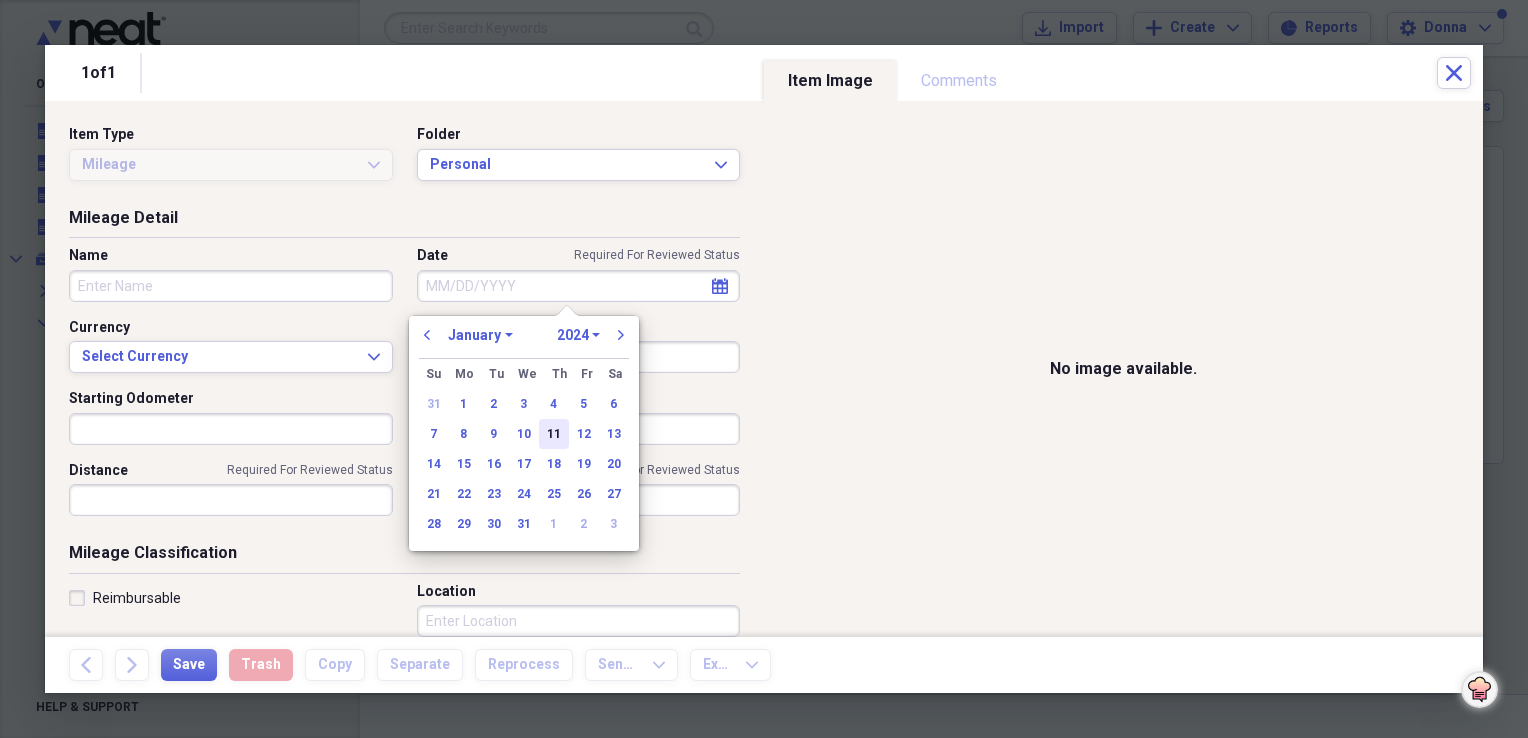 click on "11" at bounding box center [554, 434] 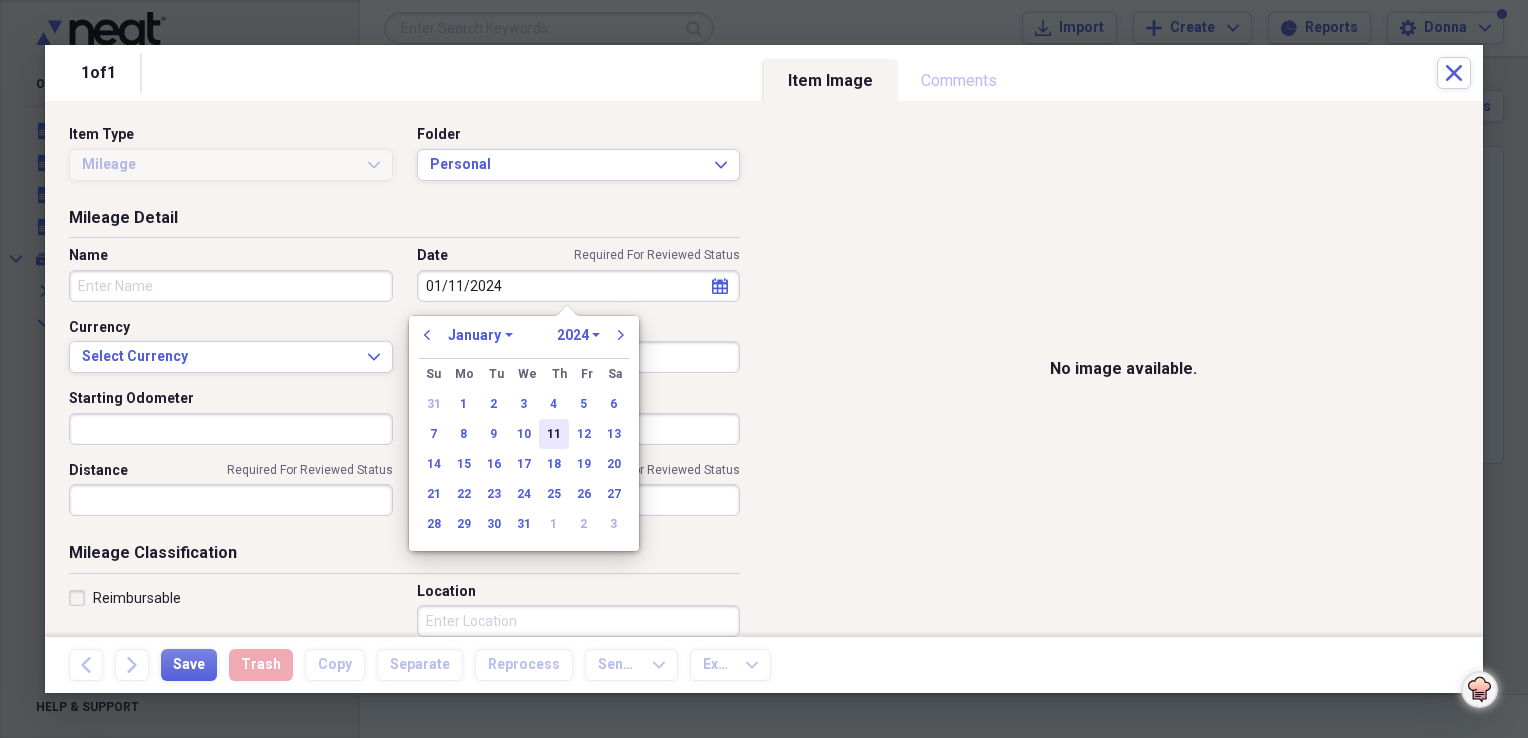 type on "01/11/2024" 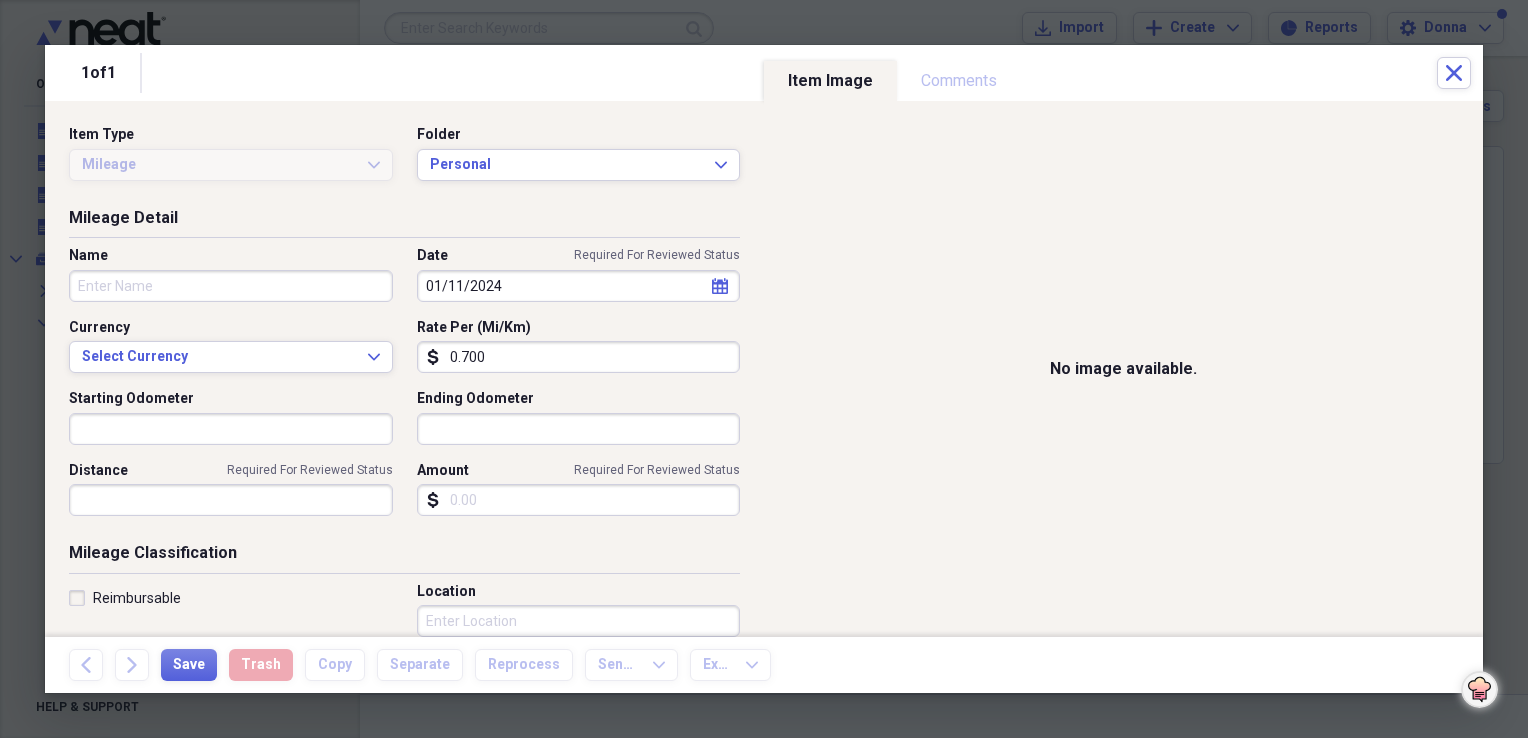 click on "Starting Odometer" at bounding box center [231, 429] 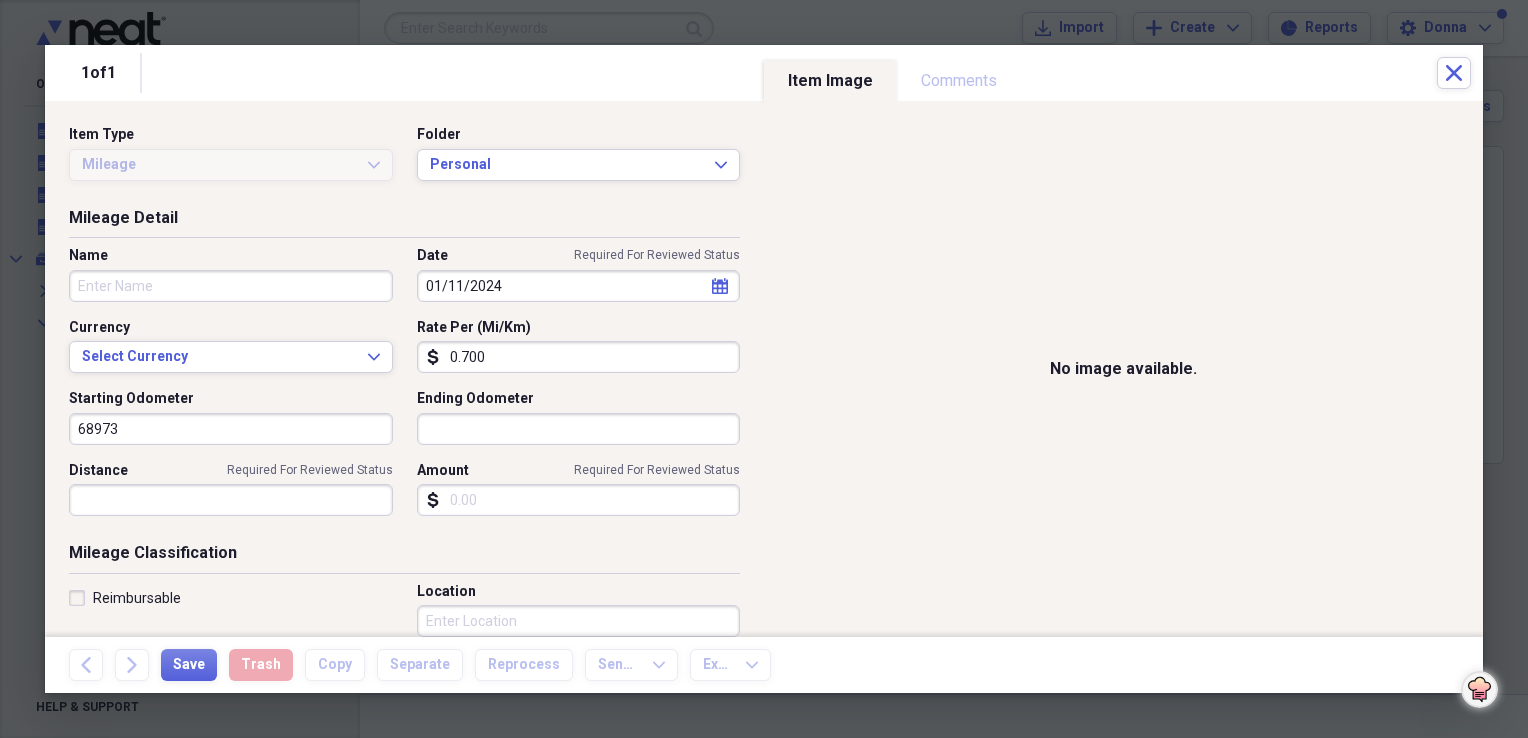 type on "68973.0" 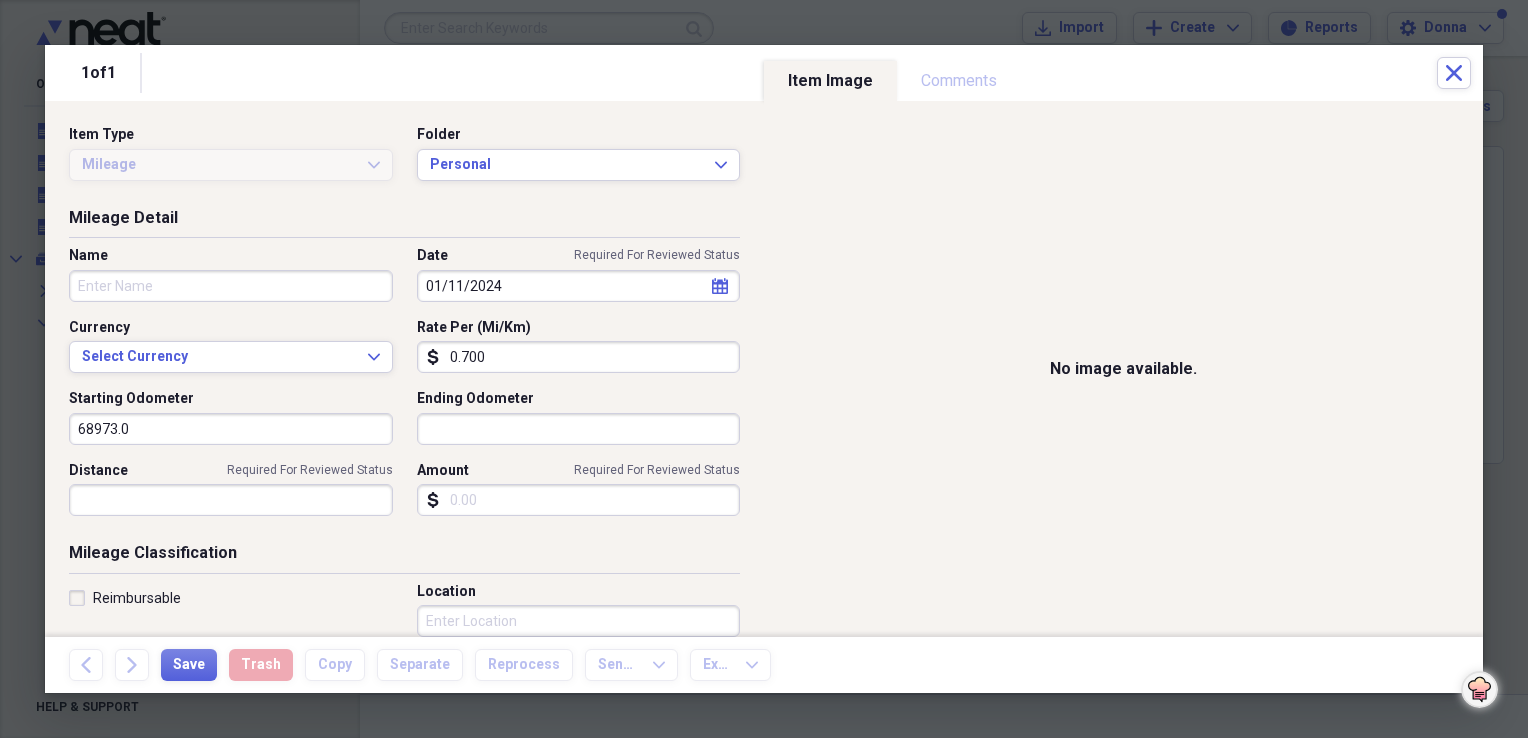 click on "Ending Odometer" at bounding box center (579, 429) 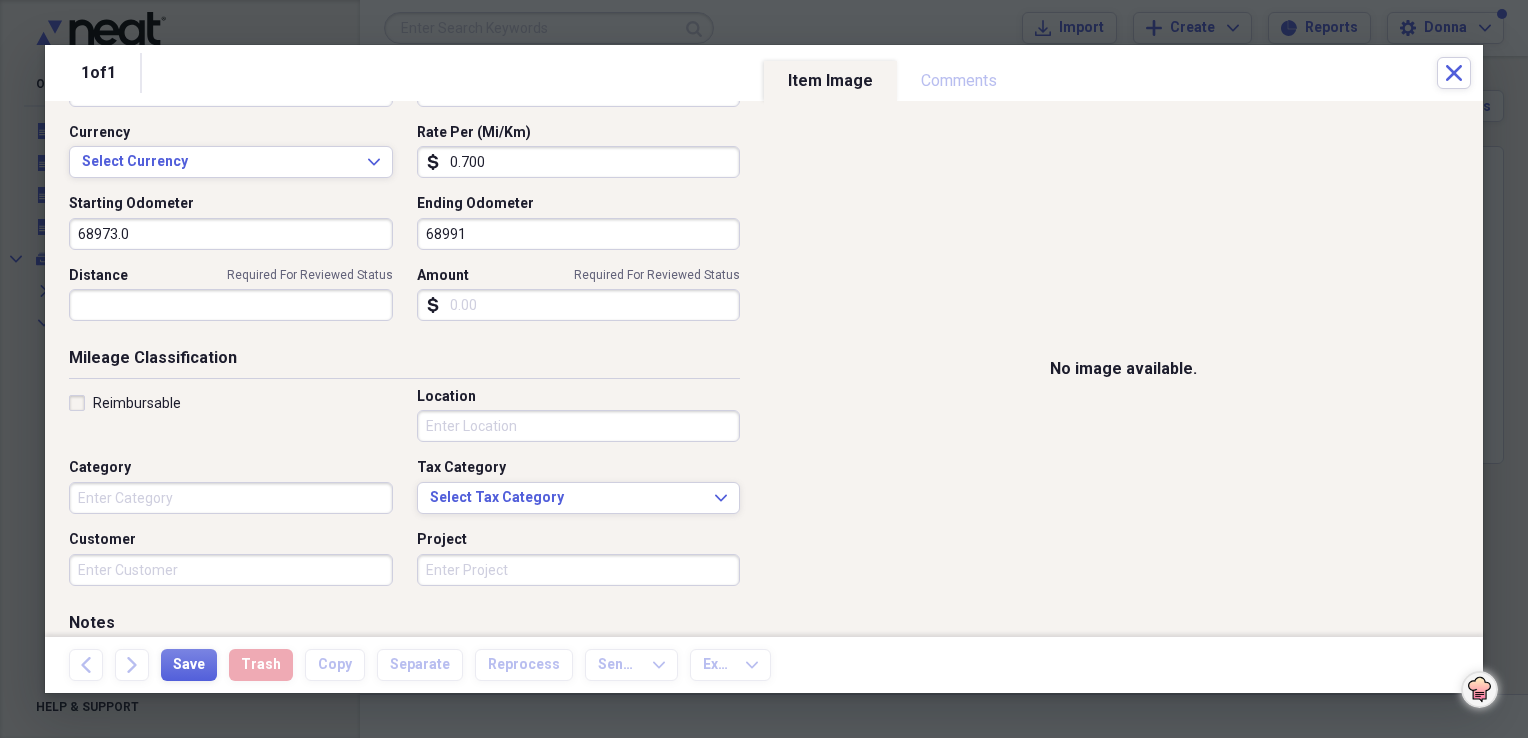 scroll, scrollTop: 200, scrollLeft: 0, axis: vertical 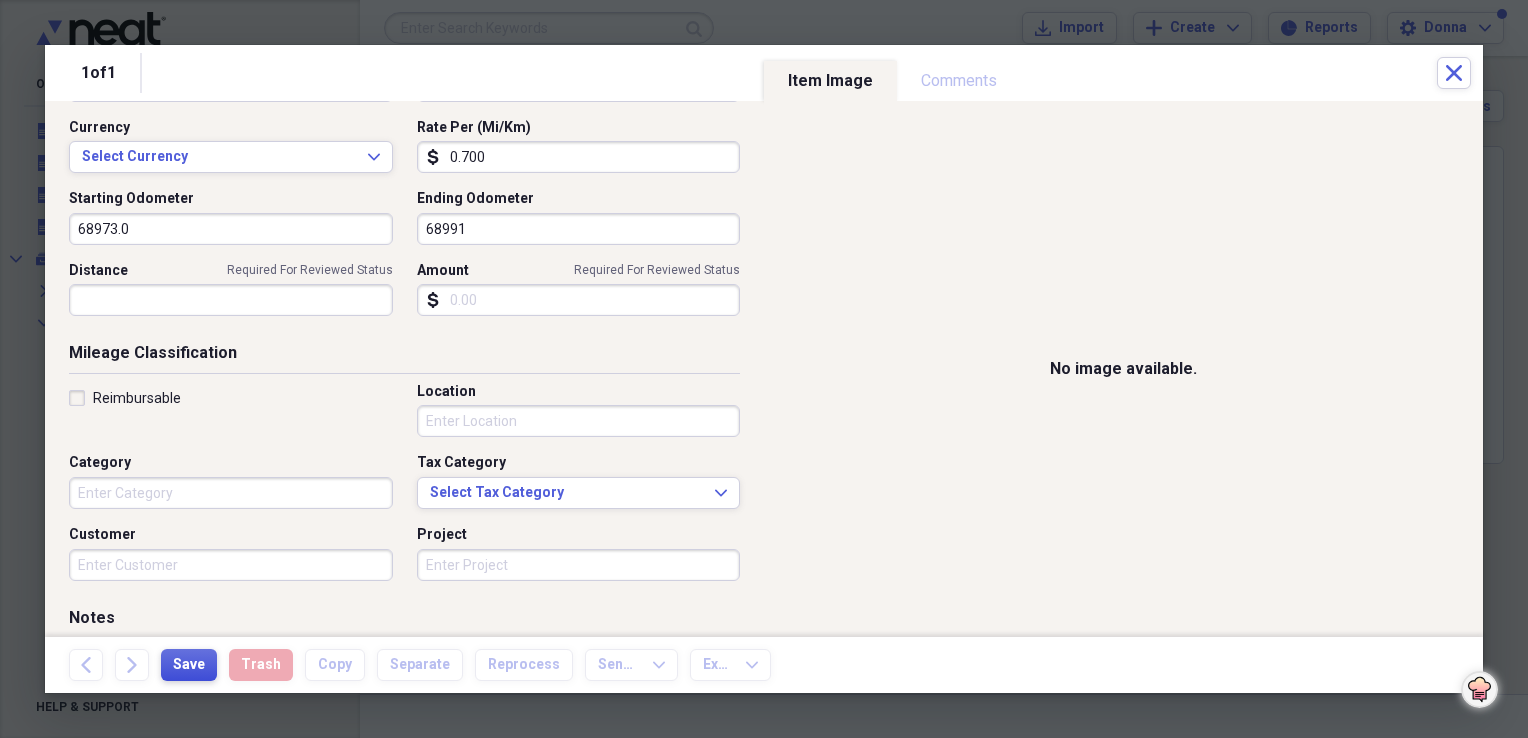 type on "68991.0" 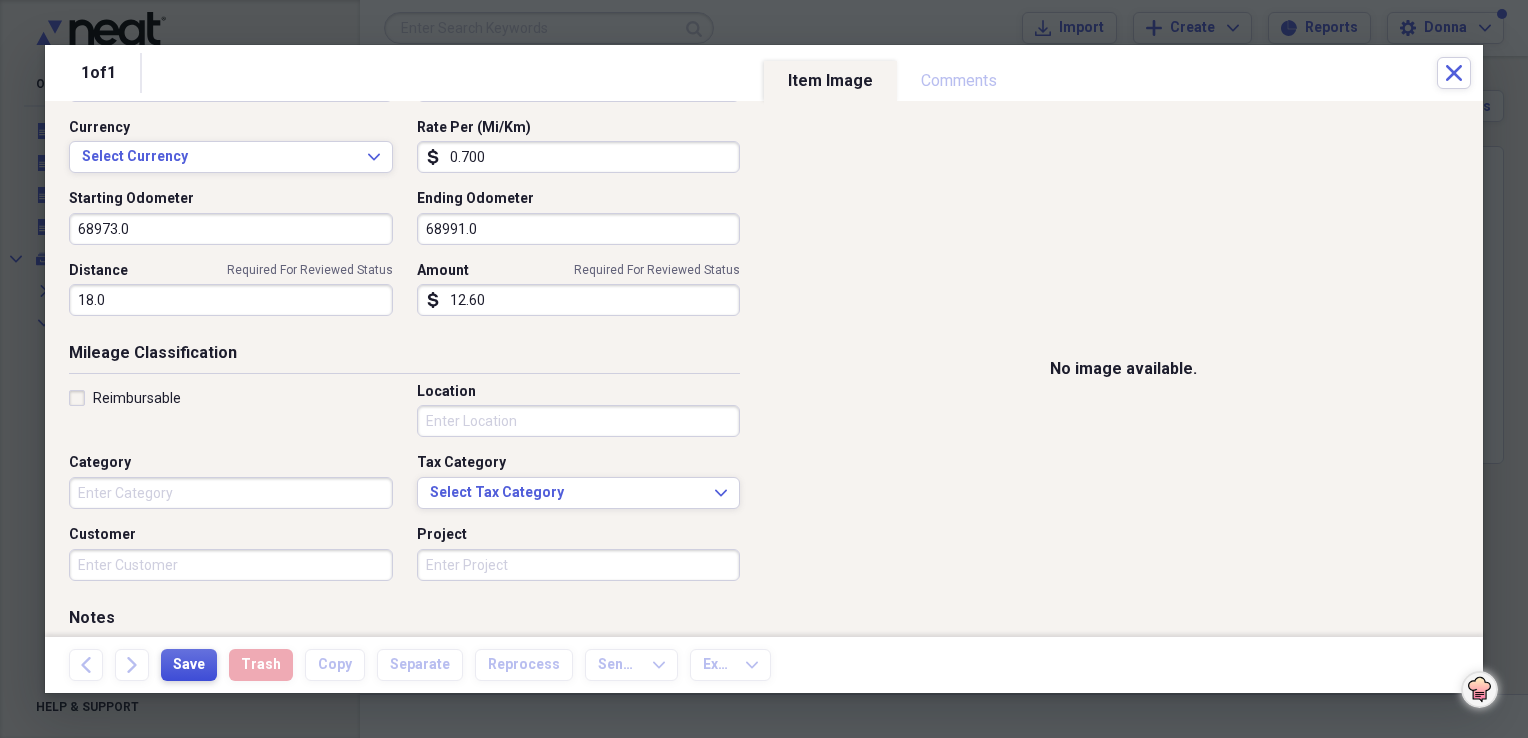 click on "Save" at bounding box center (189, 665) 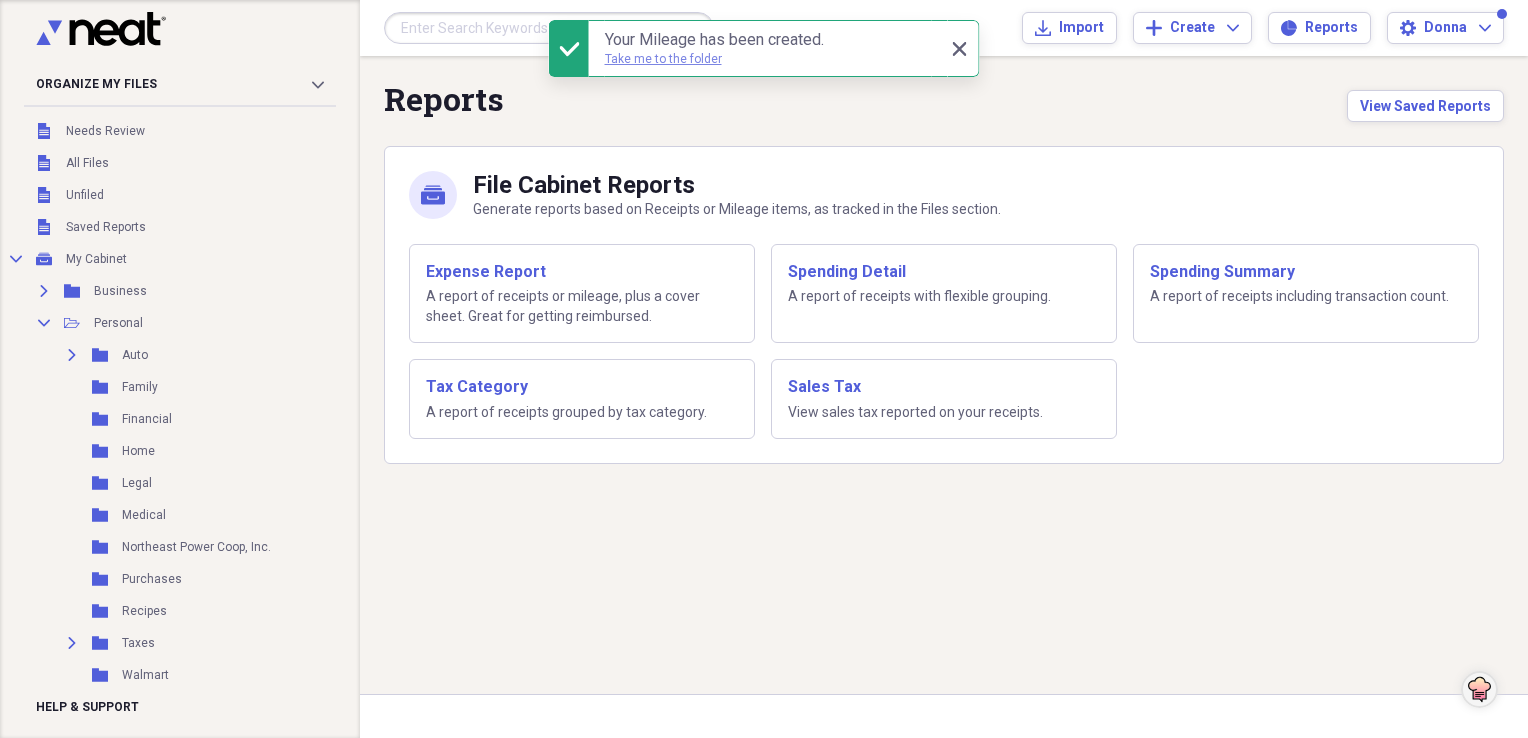 drag, startPoint x: 699, startPoint y: 58, endPoint x: 725, endPoint y: 77, distance: 32.202484 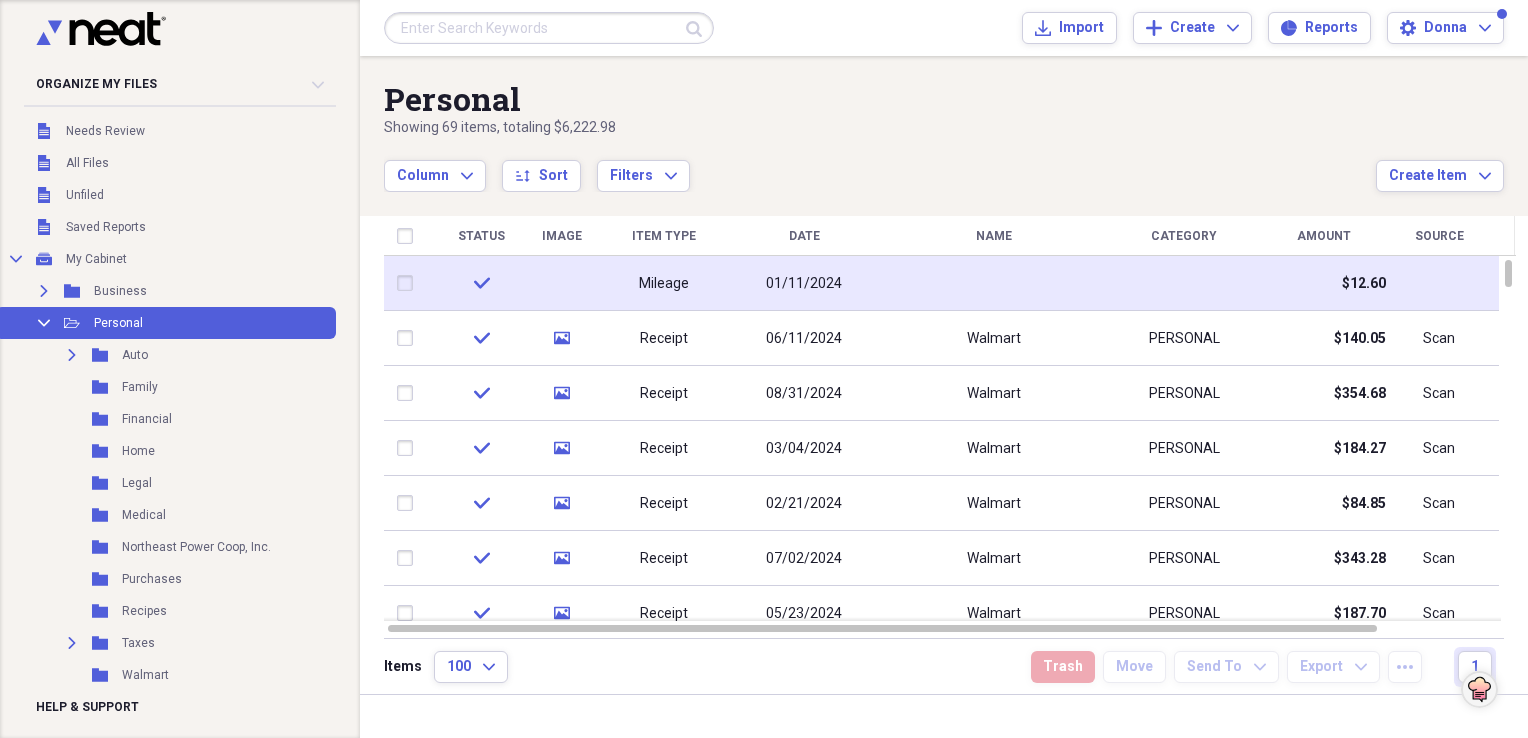 click on "Mileage" at bounding box center [664, 284] 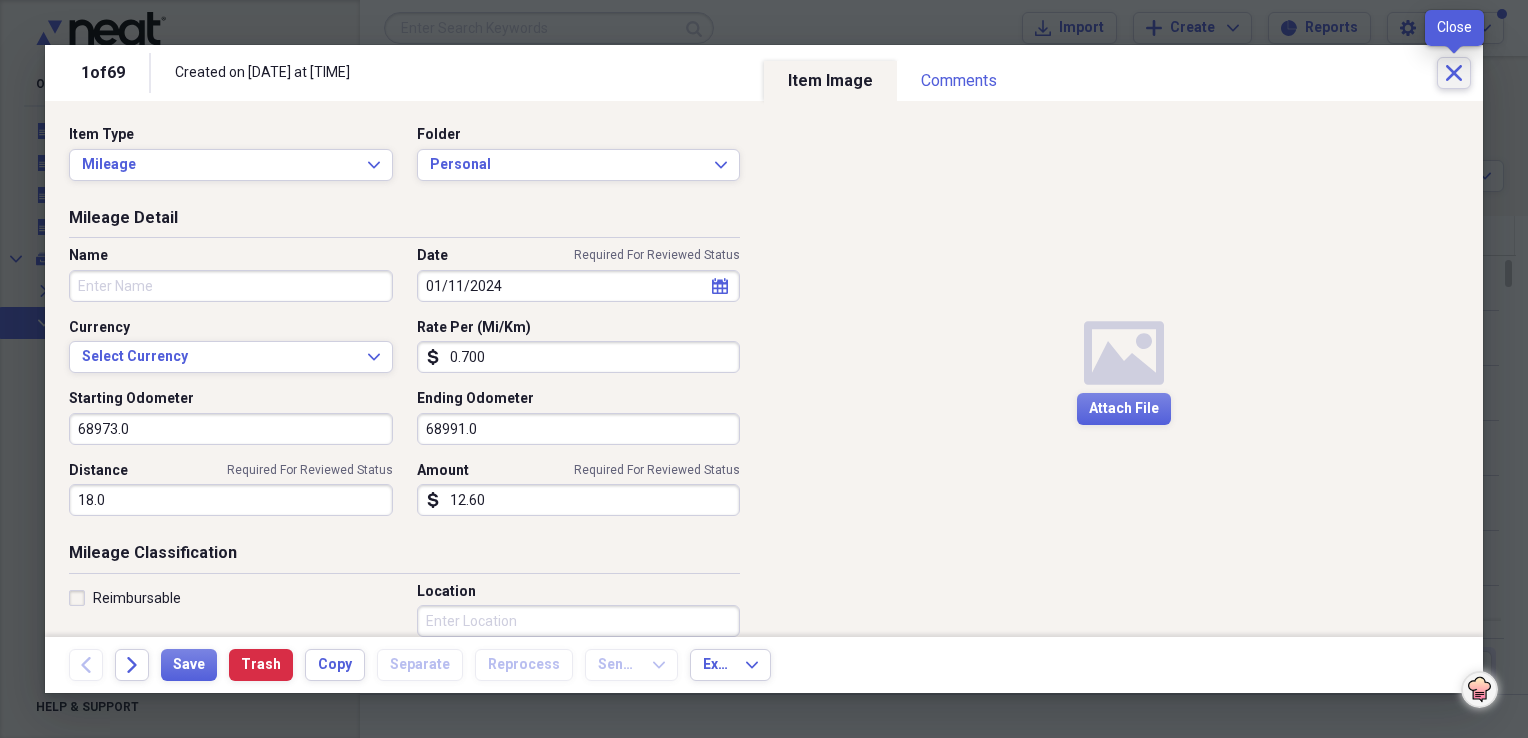 click 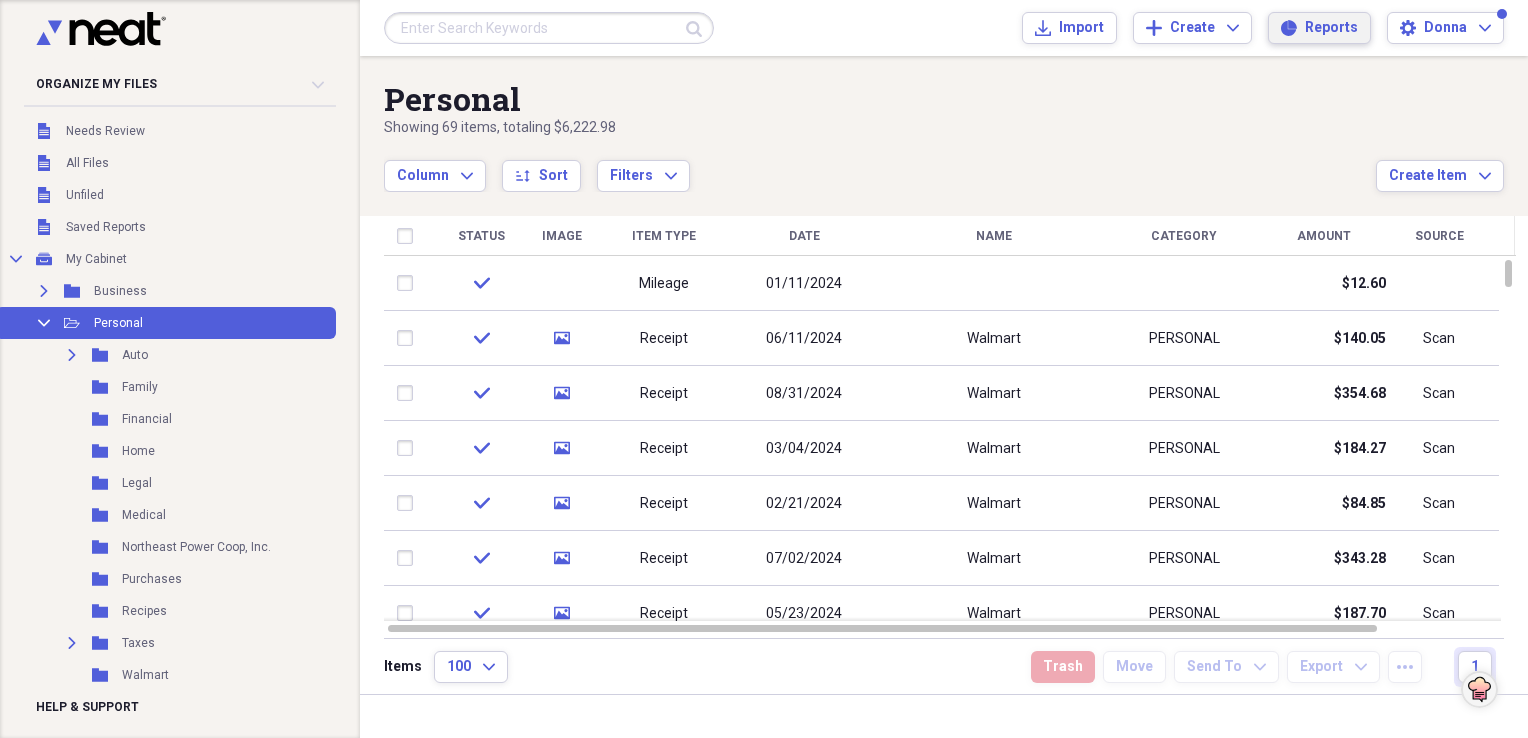 click on "Reports" at bounding box center (1331, 28) 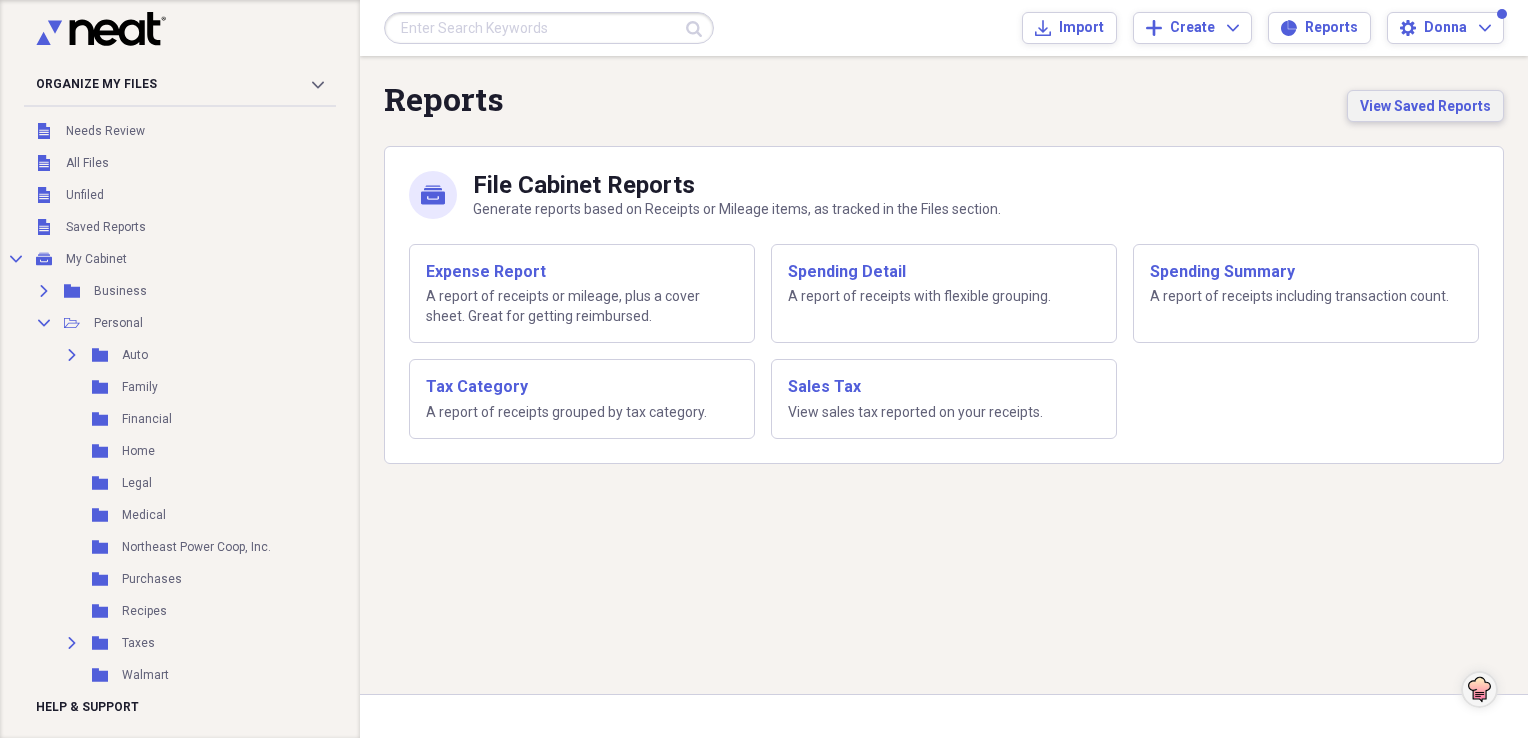click on "View Saved Reports" at bounding box center (1425, 106) 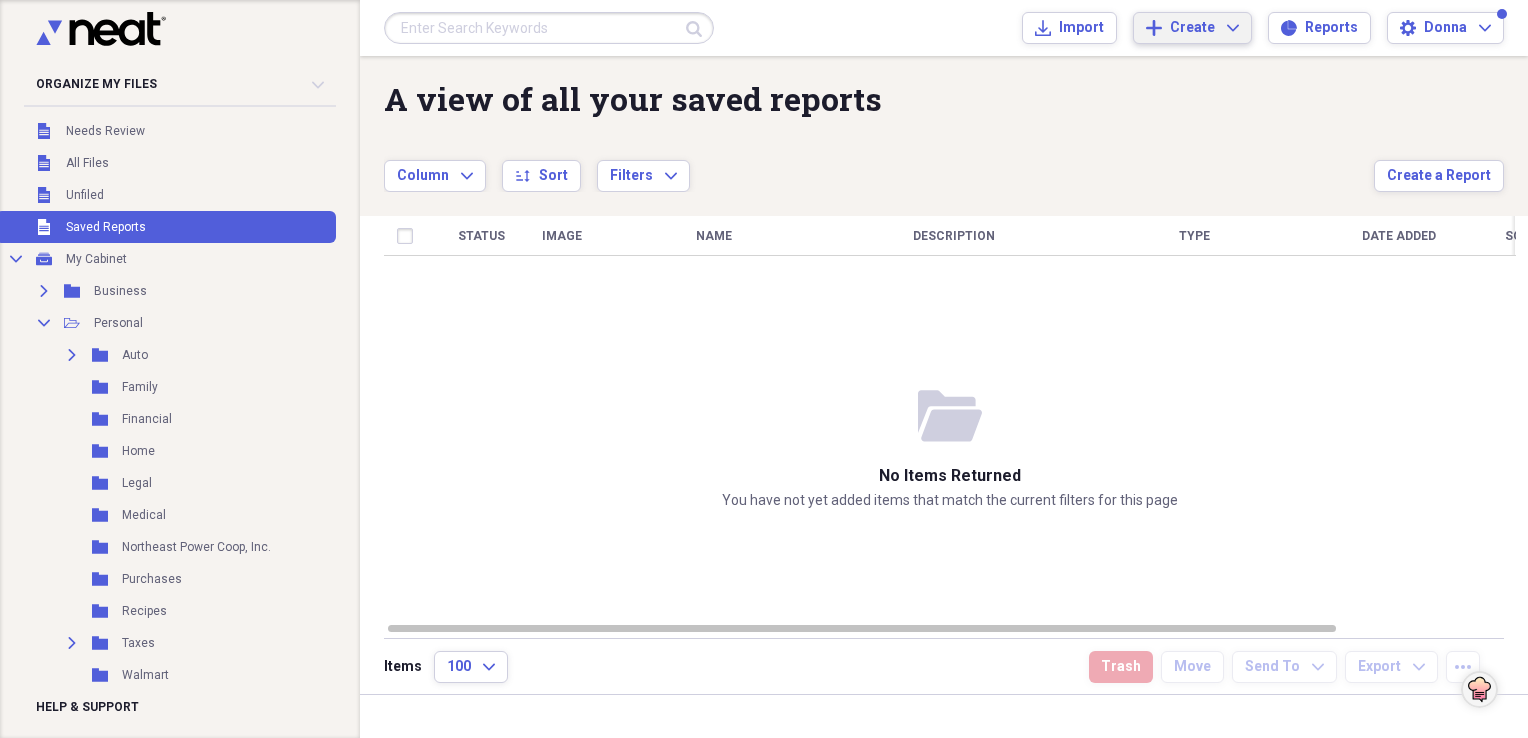 click on "Add Create Expand" at bounding box center (1192, 28) 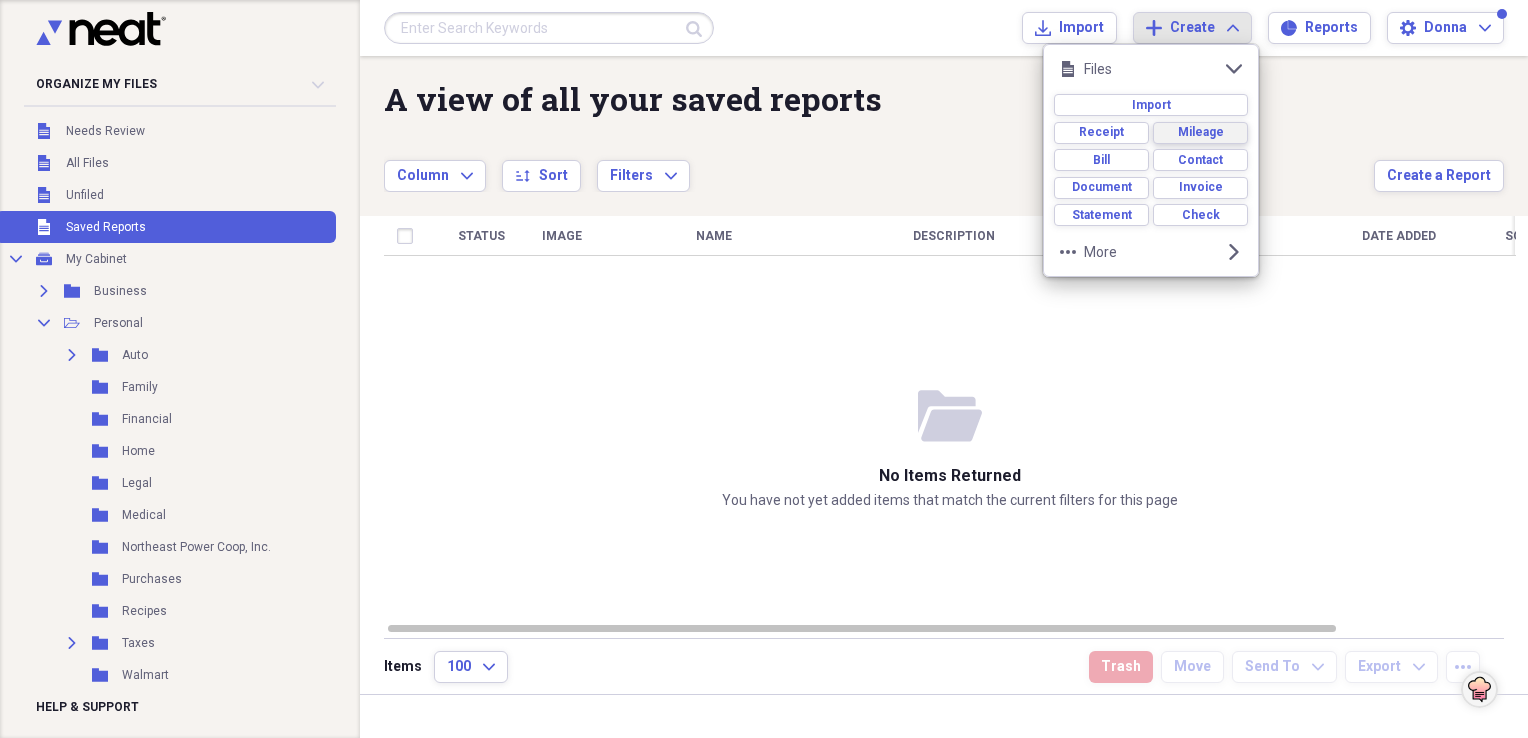 click on "Mileage" at bounding box center [1201, 132] 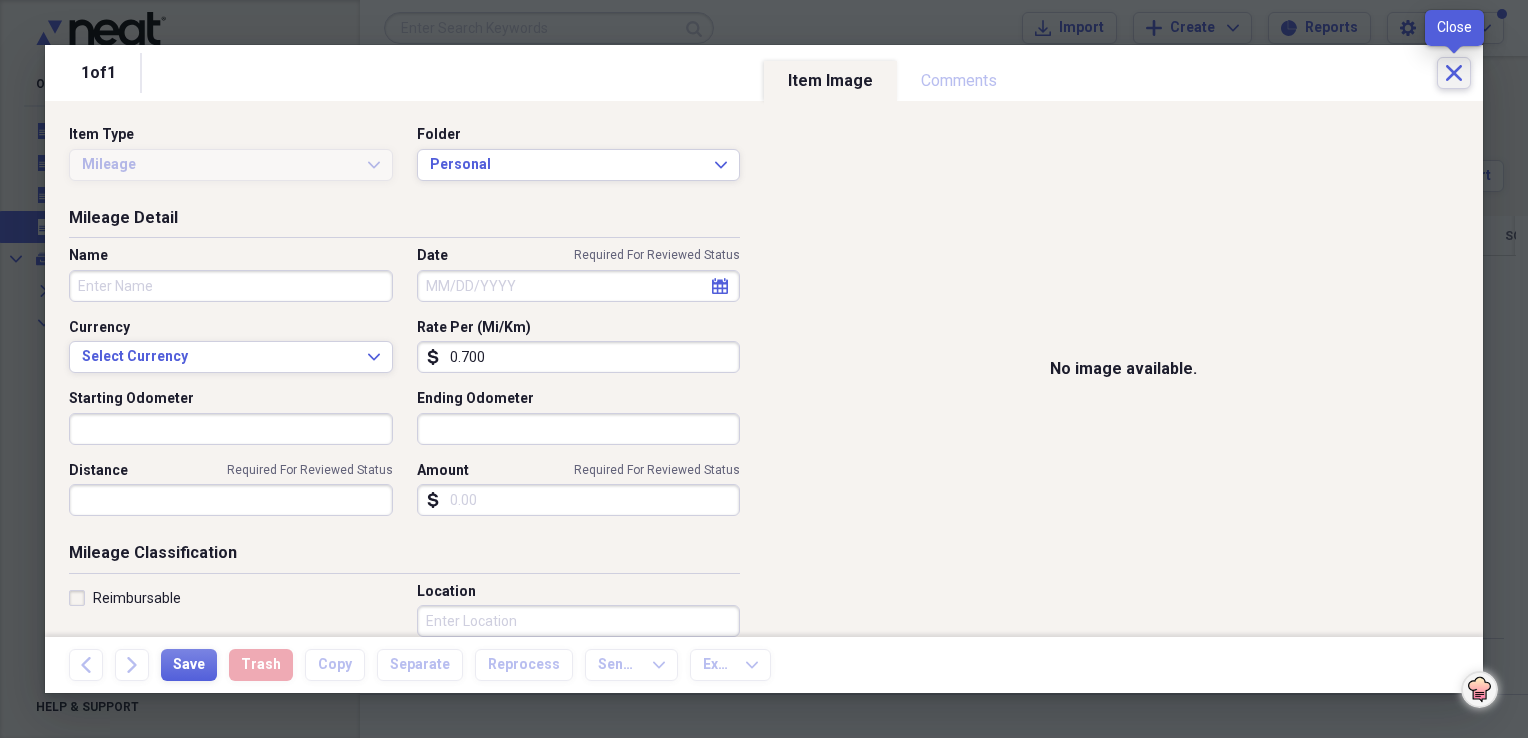 click on "Close" 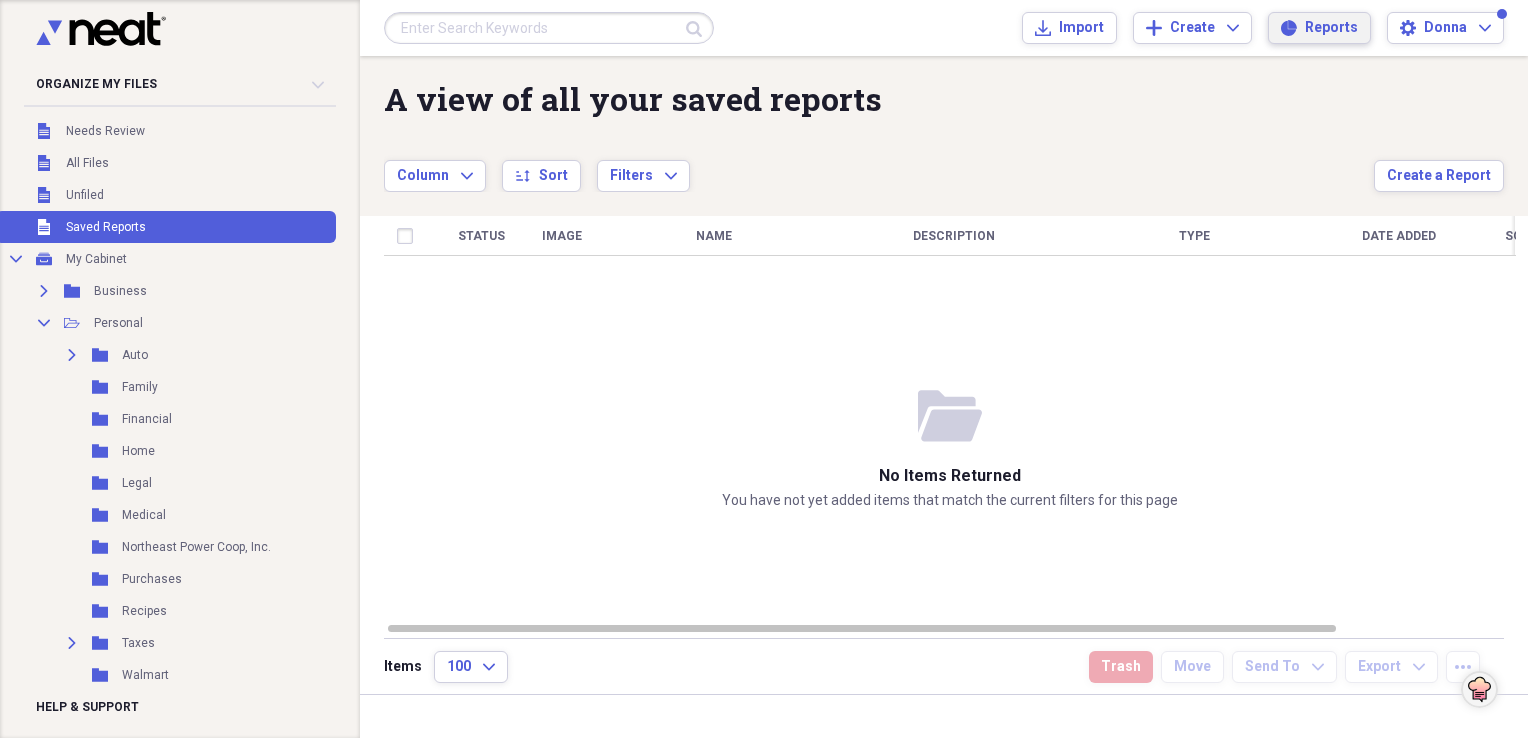 click on "Reports Reports" at bounding box center [1319, 28] 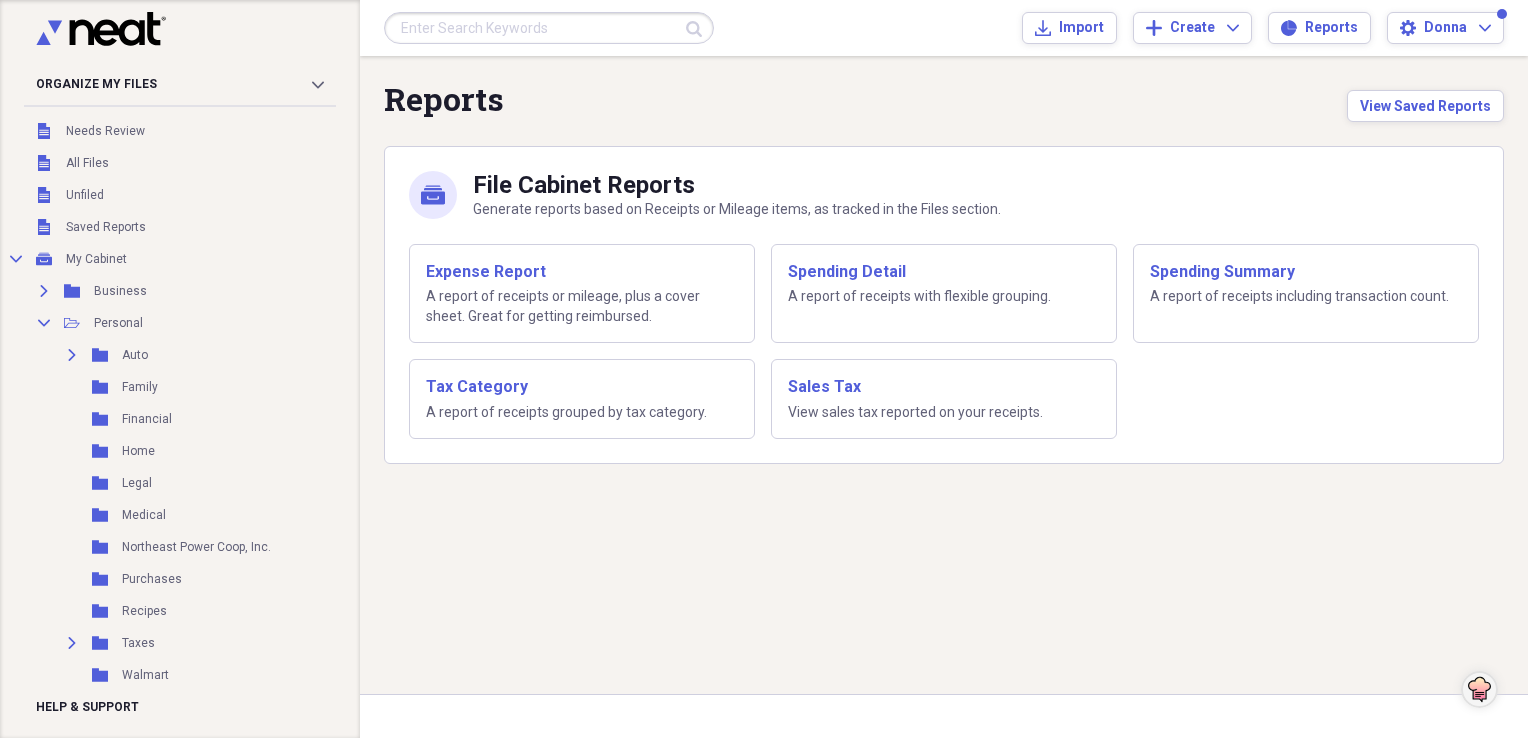 click on "Submit Import Import Add Create Expand Reports Reports Settings [FIRST] Expand" at bounding box center [944, 28] 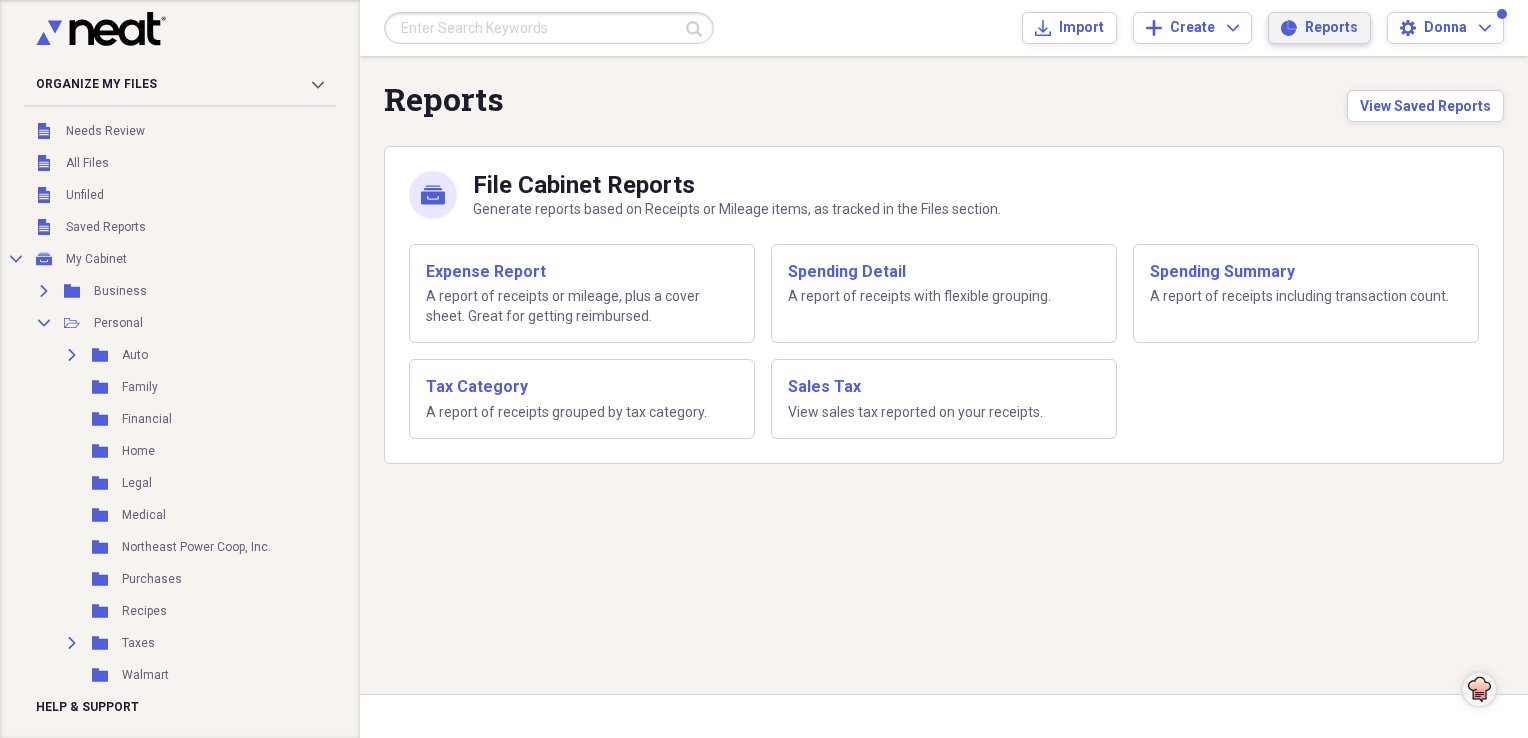 click on "Reports" at bounding box center (1331, 28) 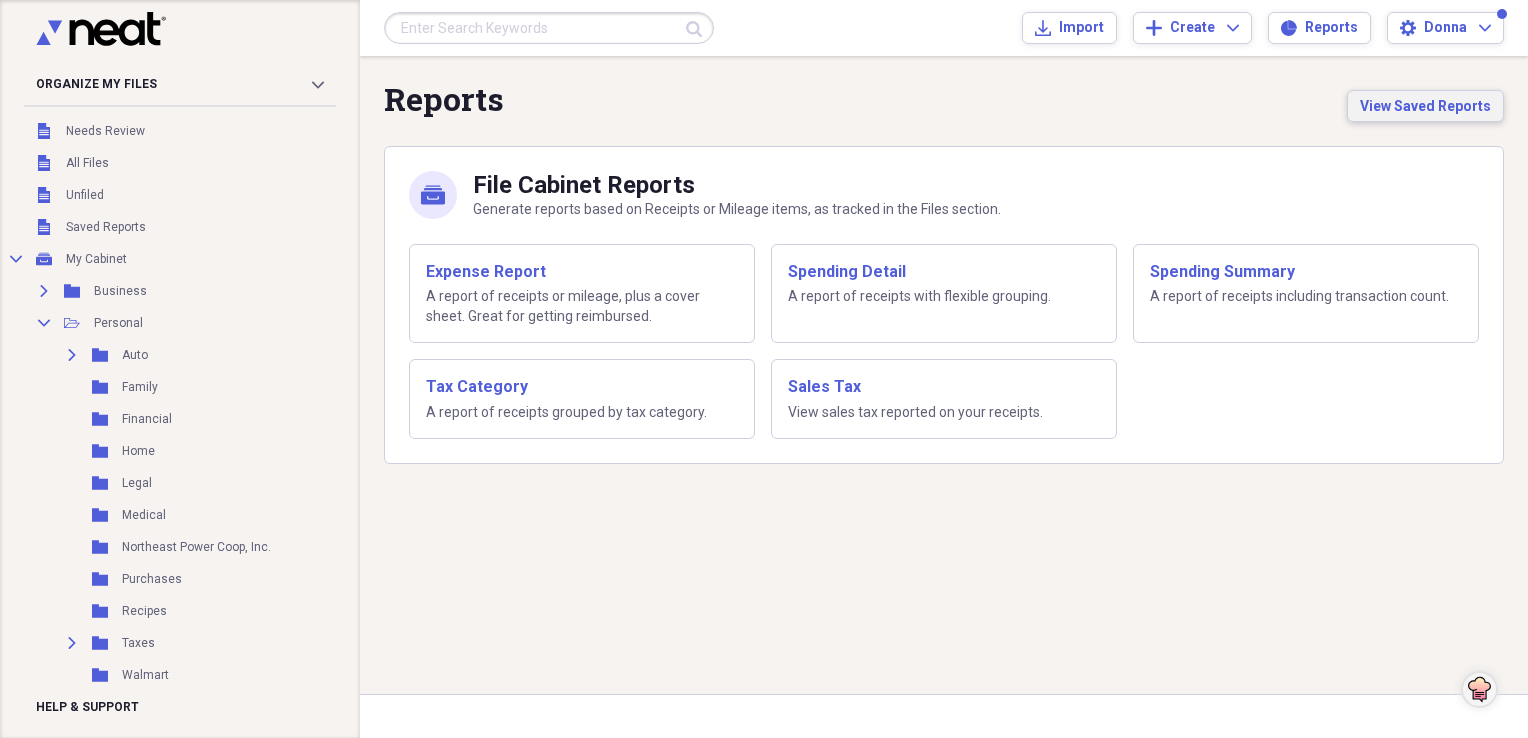 click on "View Saved Reports" at bounding box center [1425, 106] 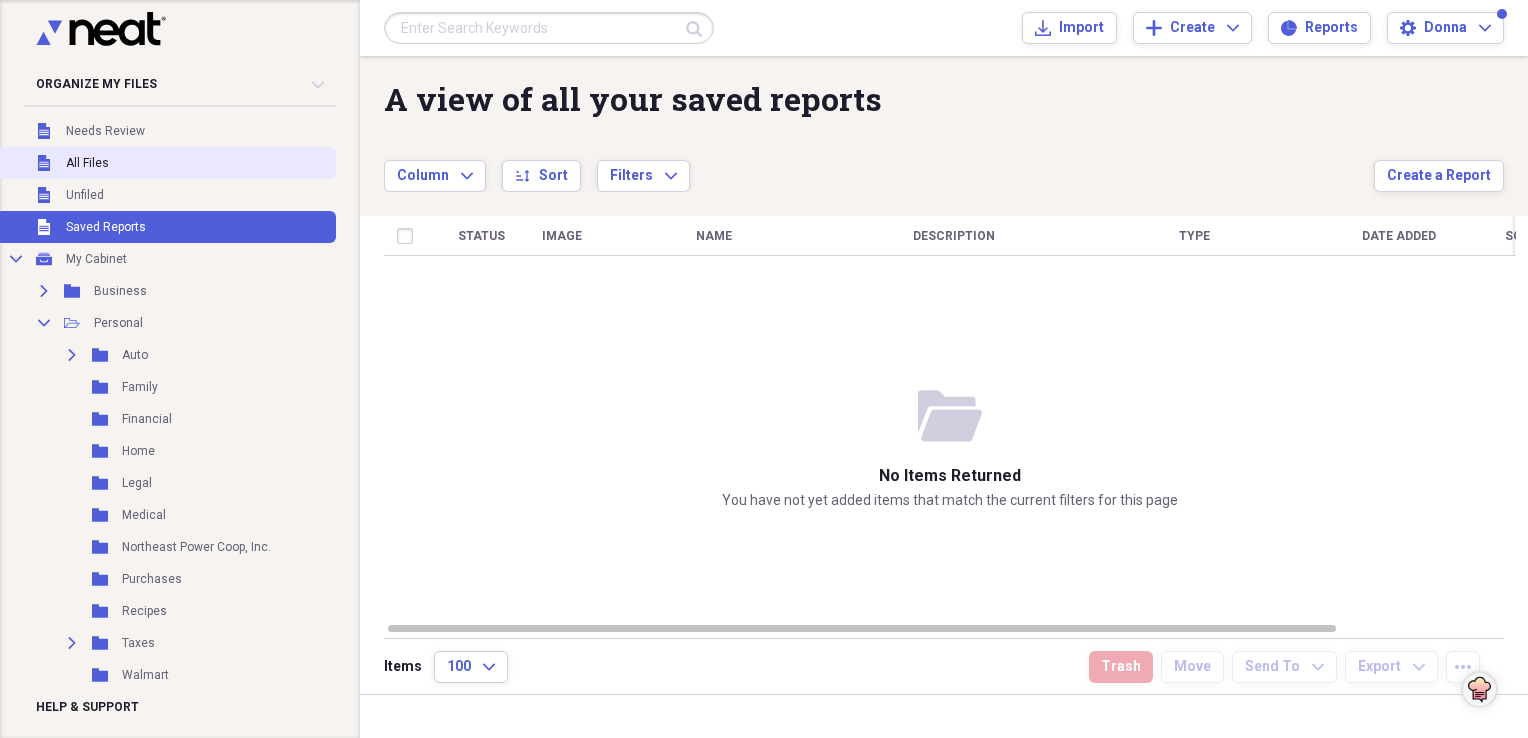 click on "Unfiled All Files" at bounding box center [166, 163] 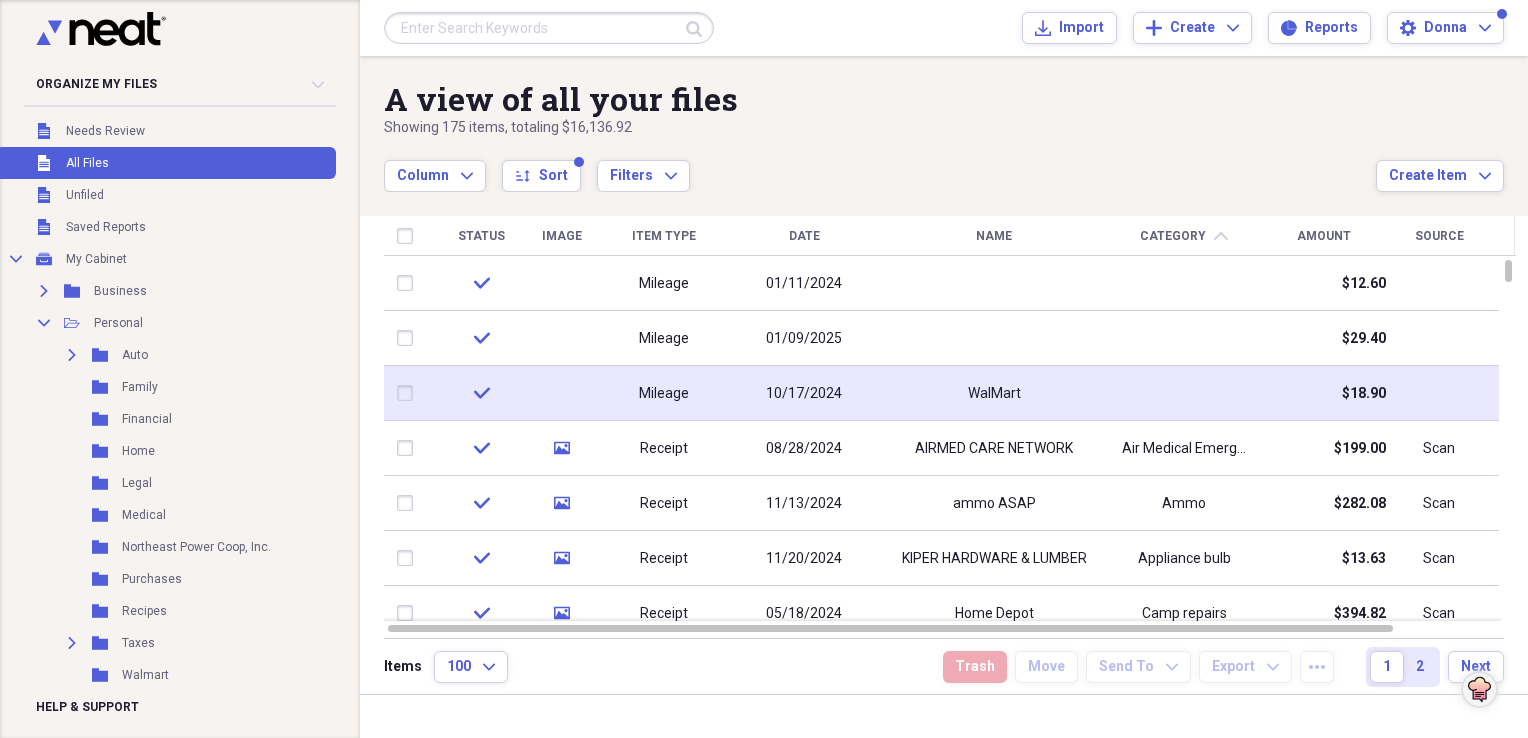 click on "Mileage" at bounding box center [664, 394] 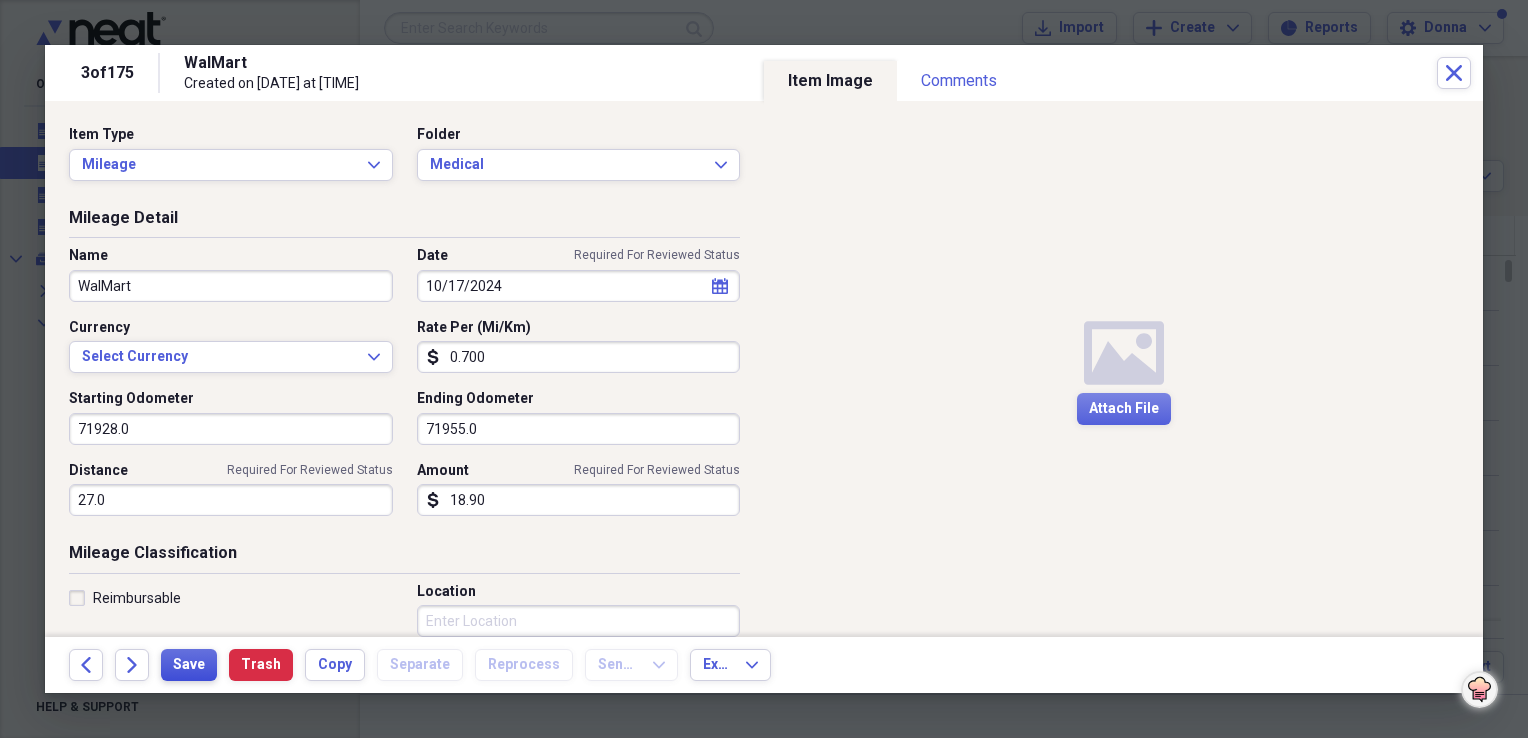 click on "Save" at bounding box center (189, 665) 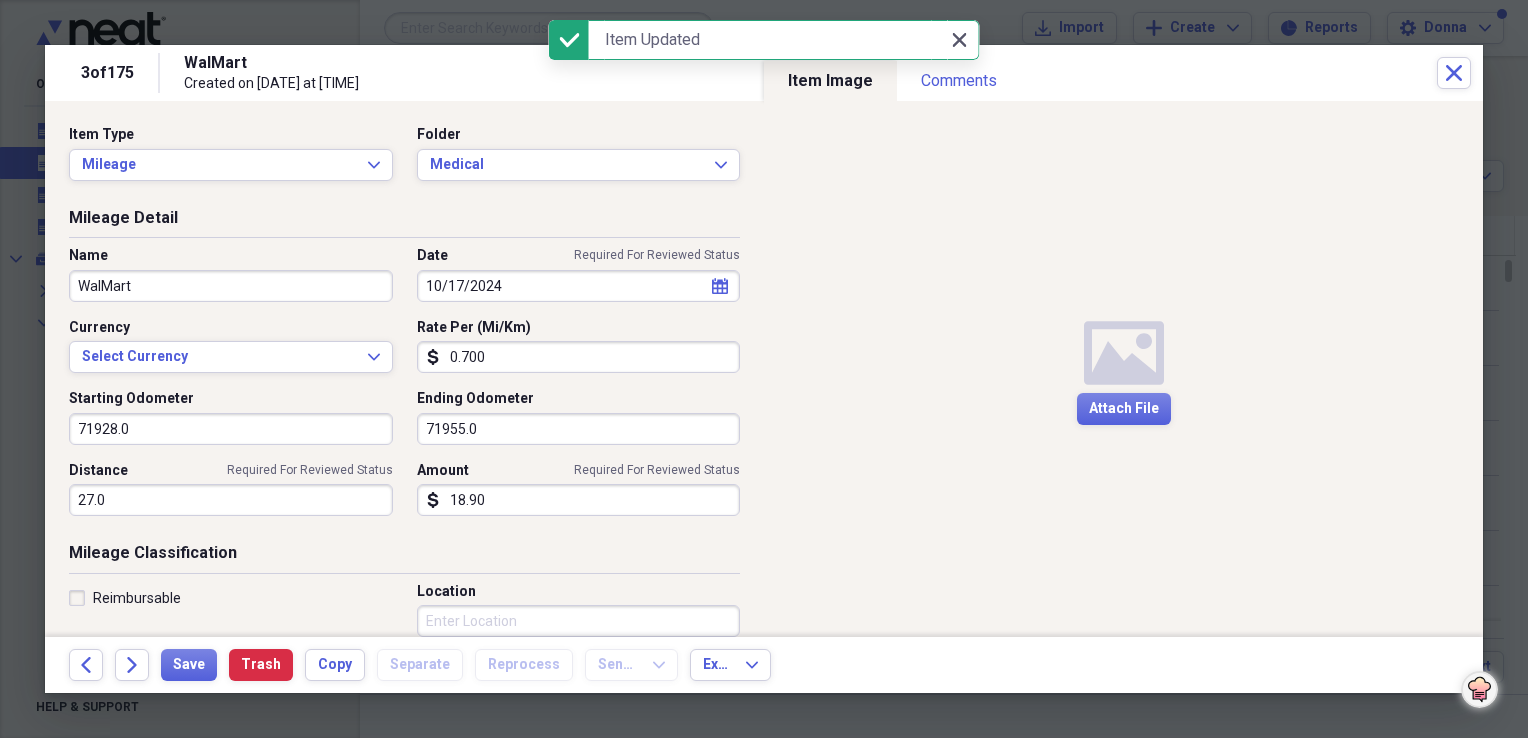 click on "Close" 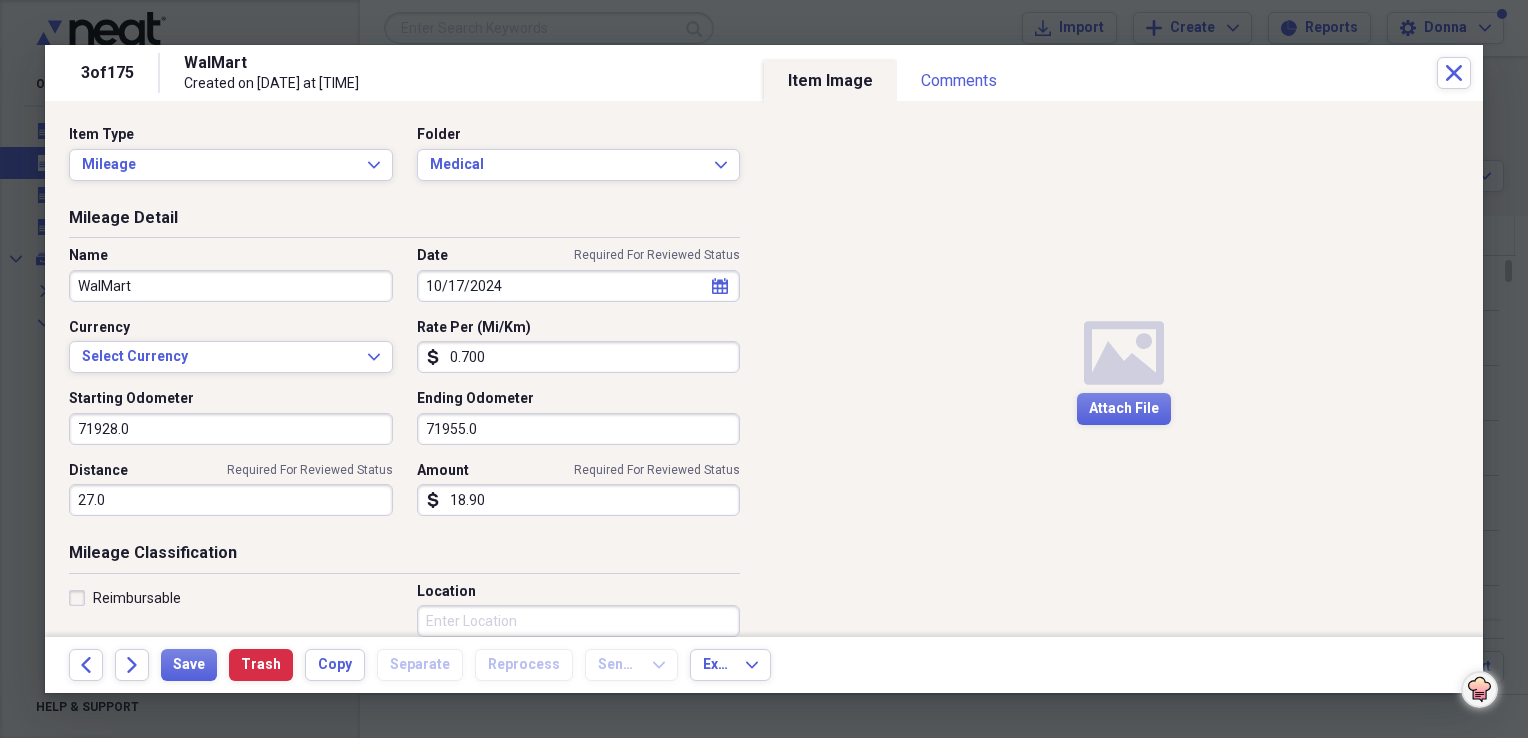 click on "WalMart Created on [DATE] at [TIME]" at bounding box center (810, 73) 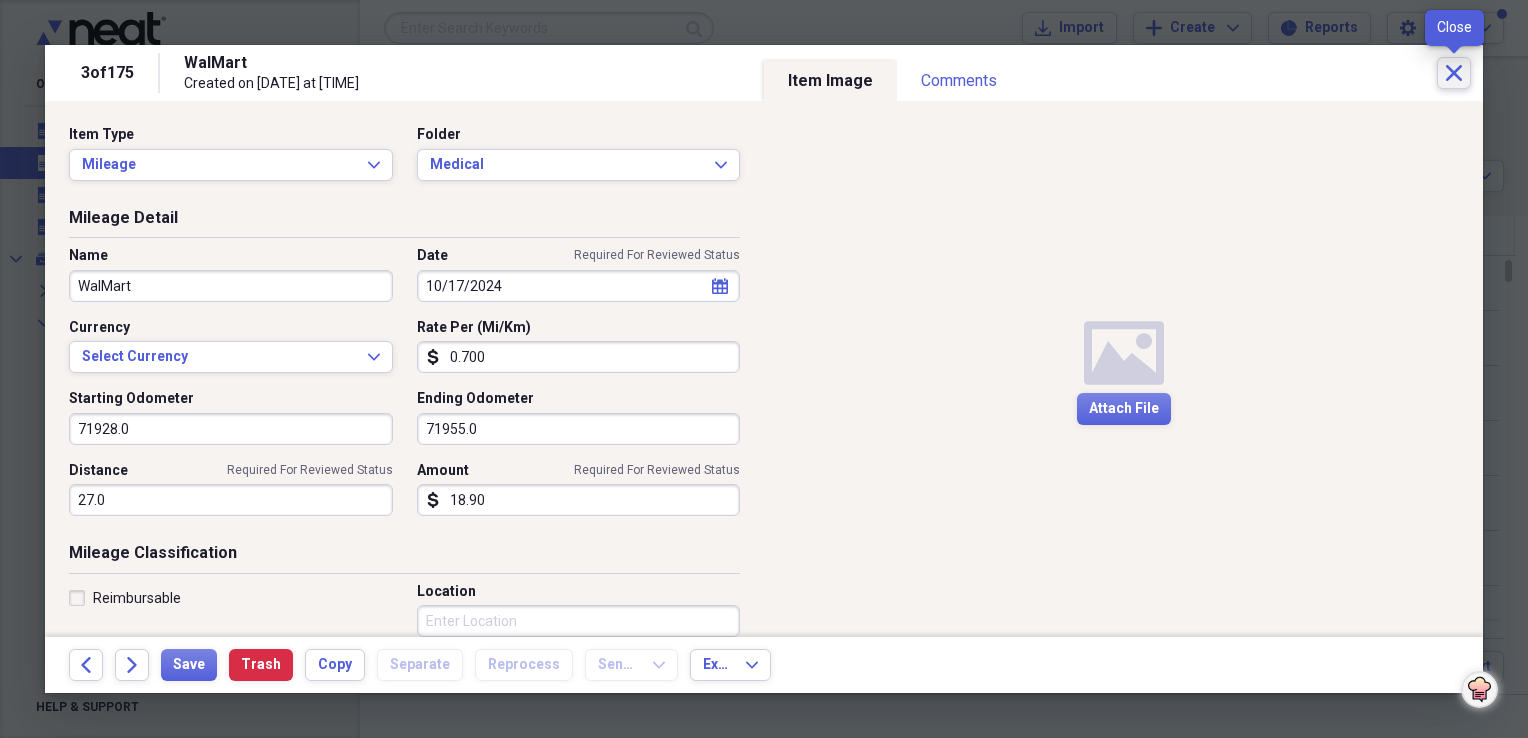 click 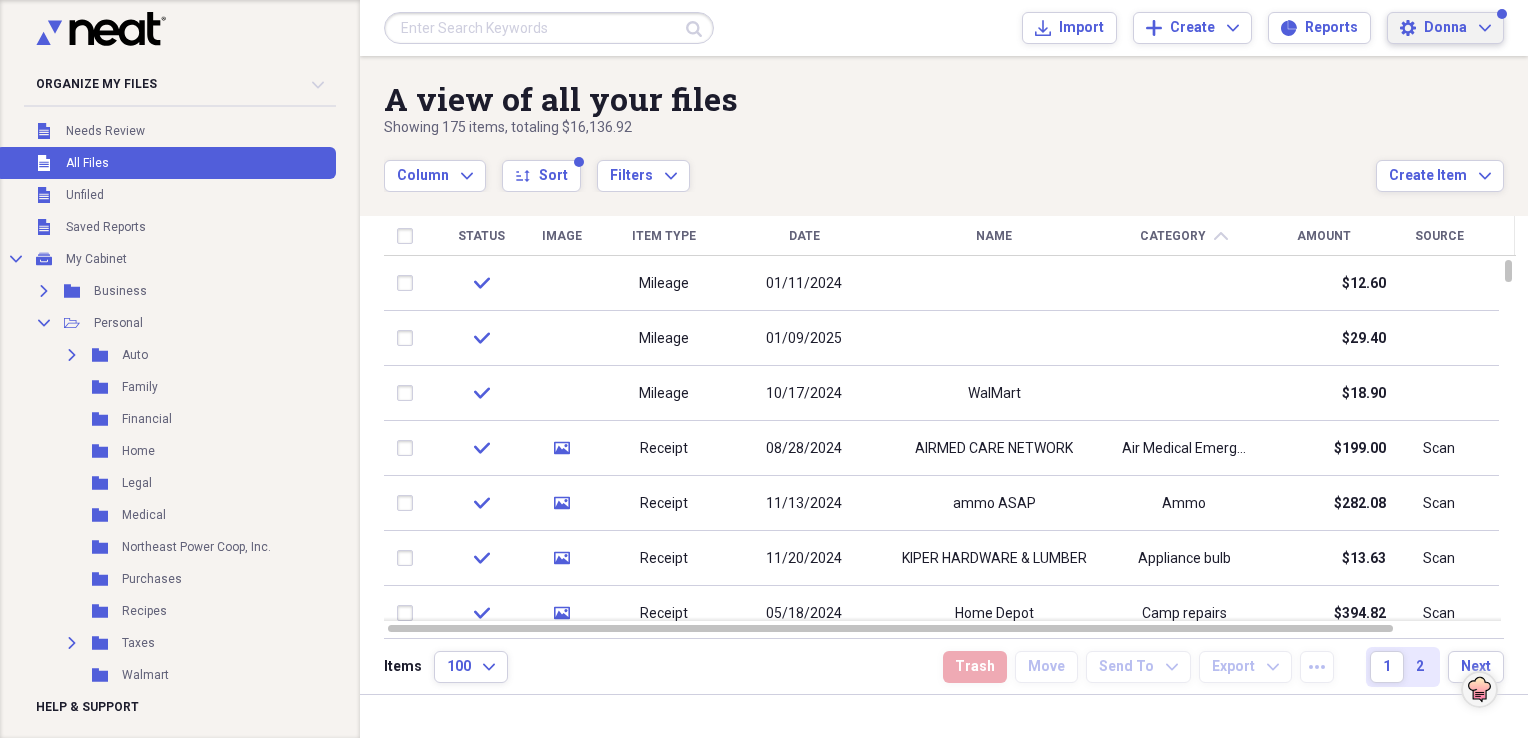 click on "Donna" at bounding box center [1445, 28] 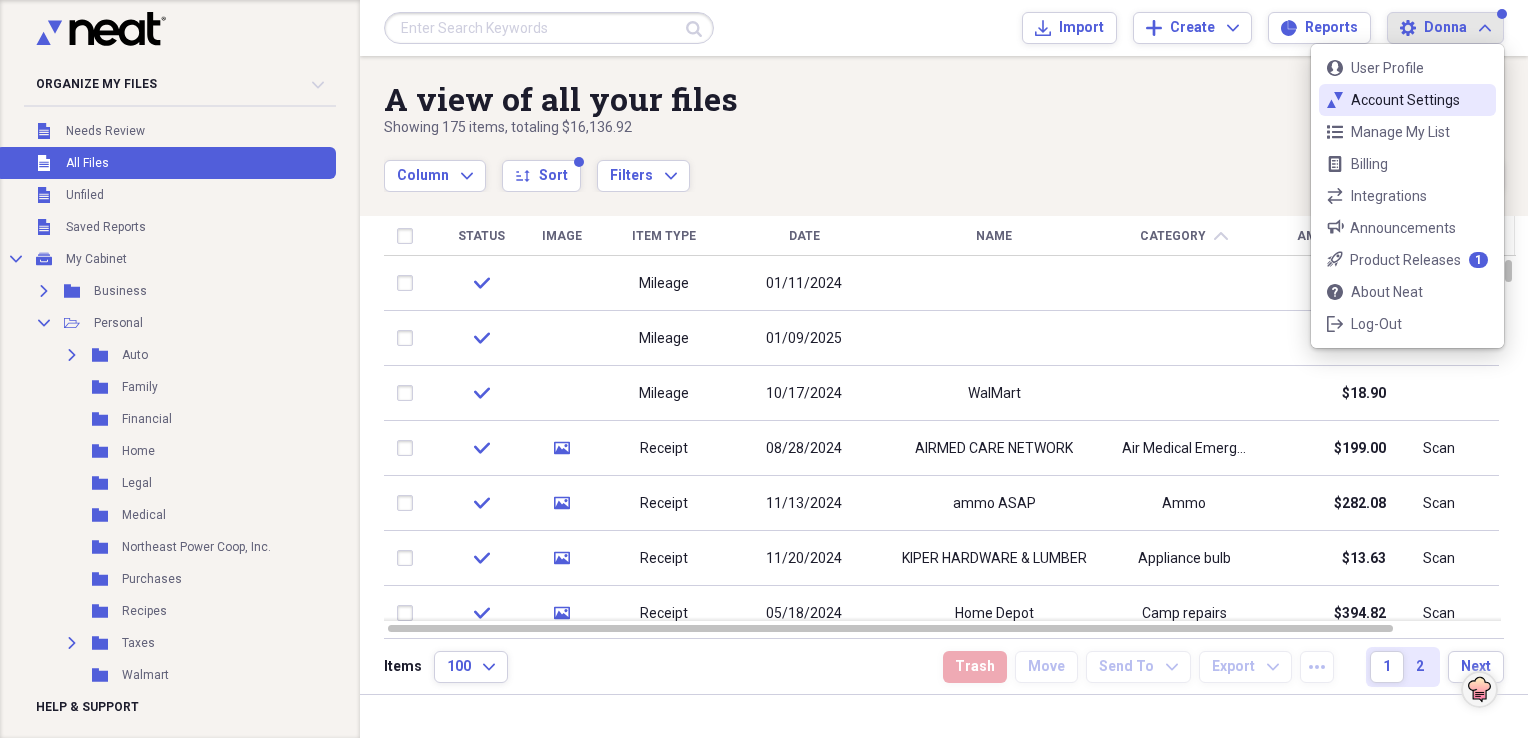 click on "neat-ticks Account Settings" at bounding box center (1407, 100) 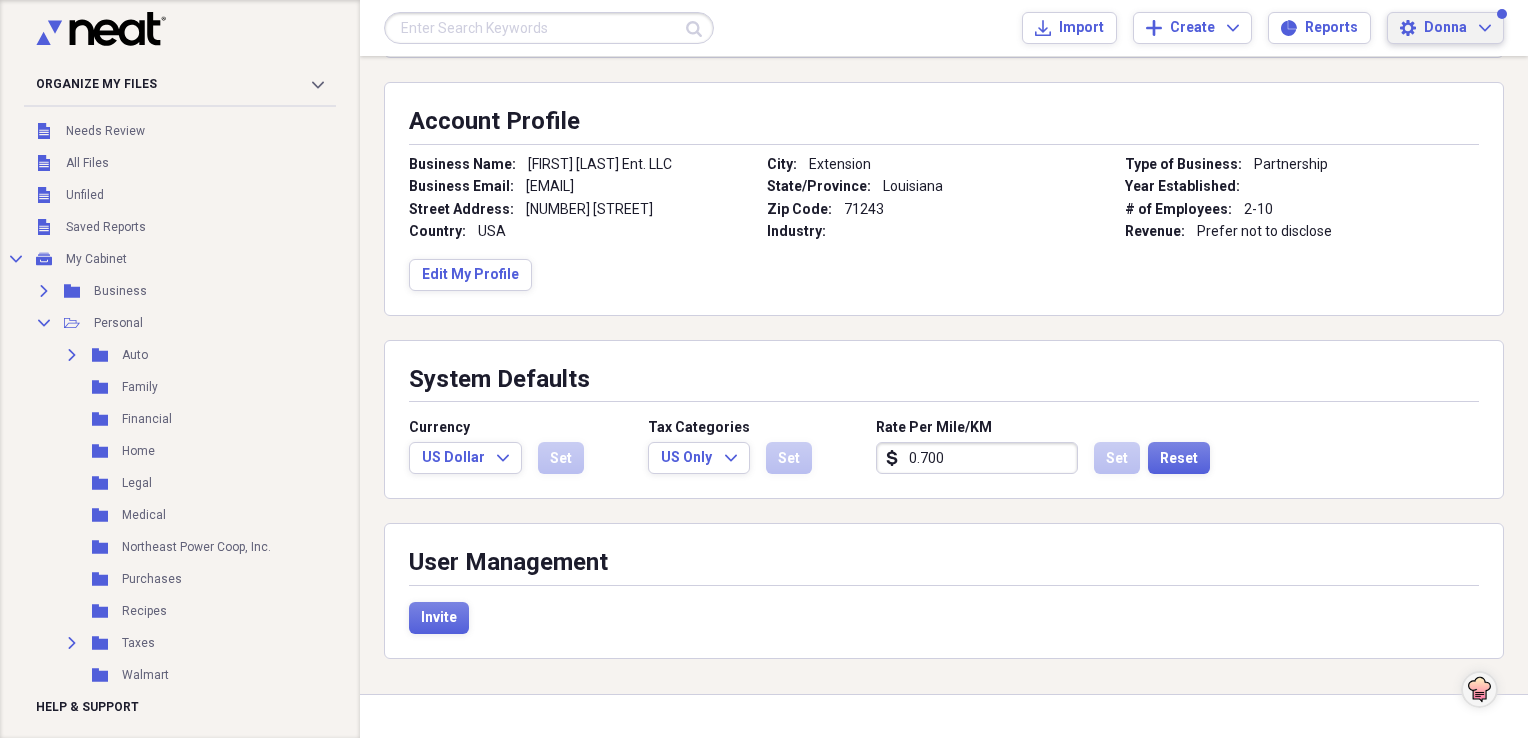 scroll, scrollTop: 230, scrollLeft: 0, axis: vertical 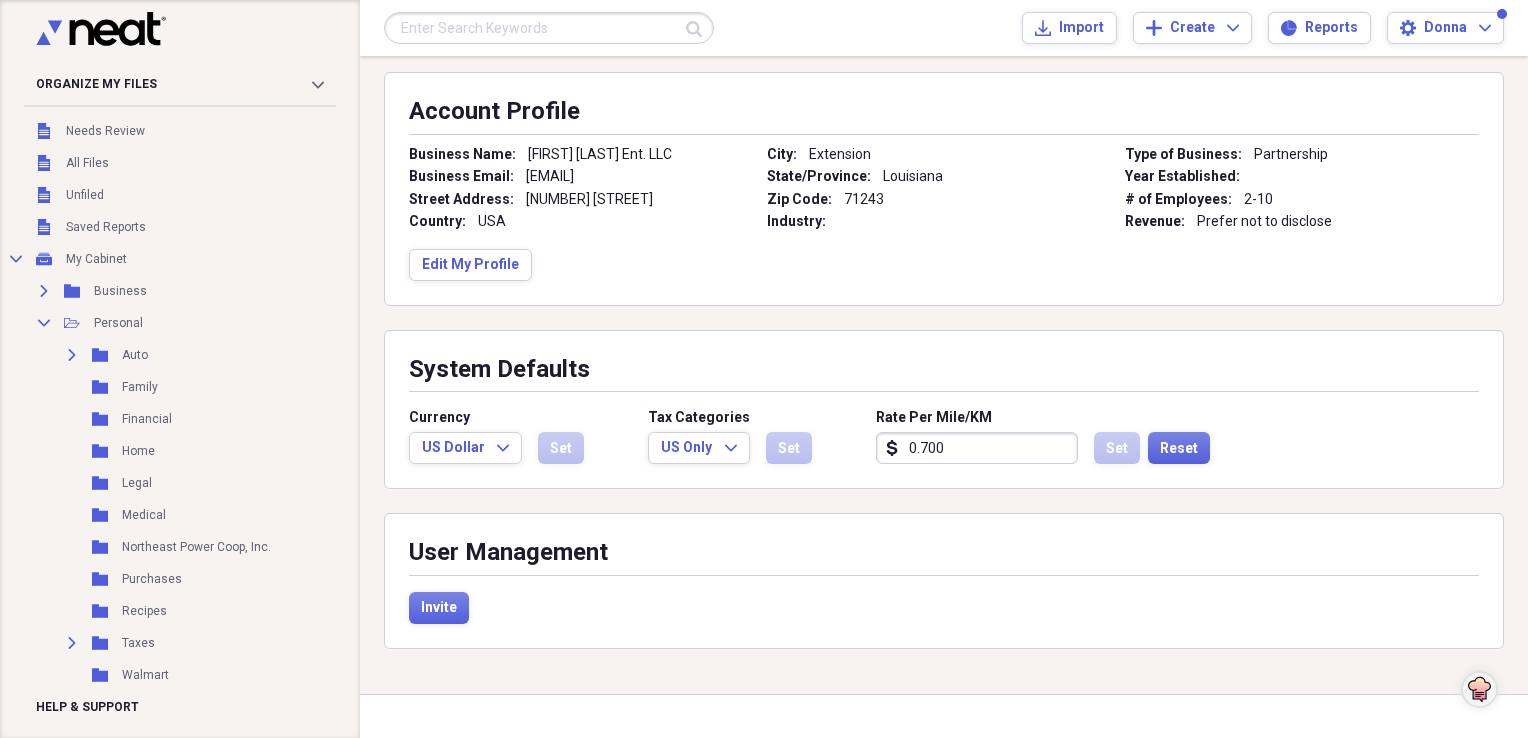 click on "Rate Per Mile/KM" at bounding box center (934, 418) 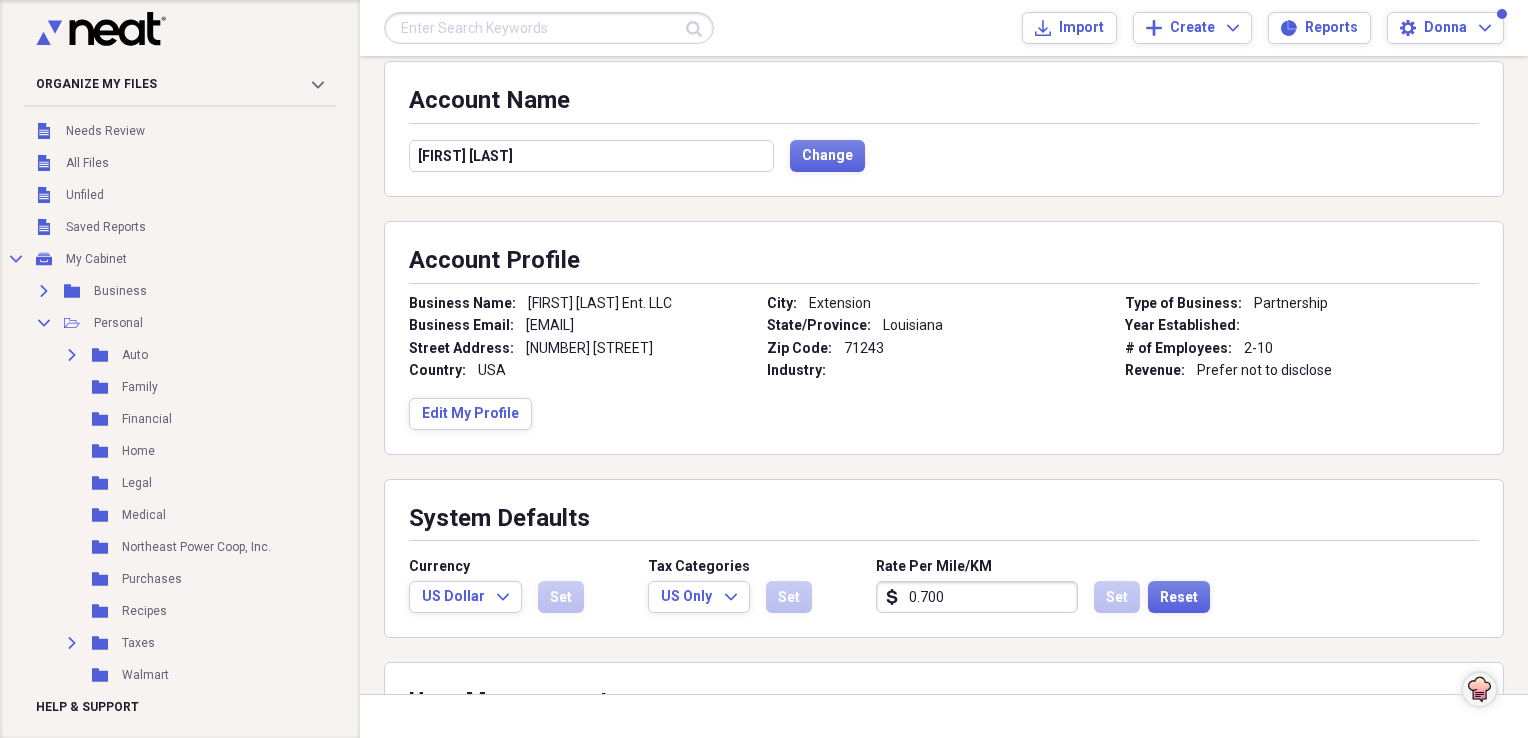scroll, scrollTop: 30, scrollLeft: 0, axis: vertical 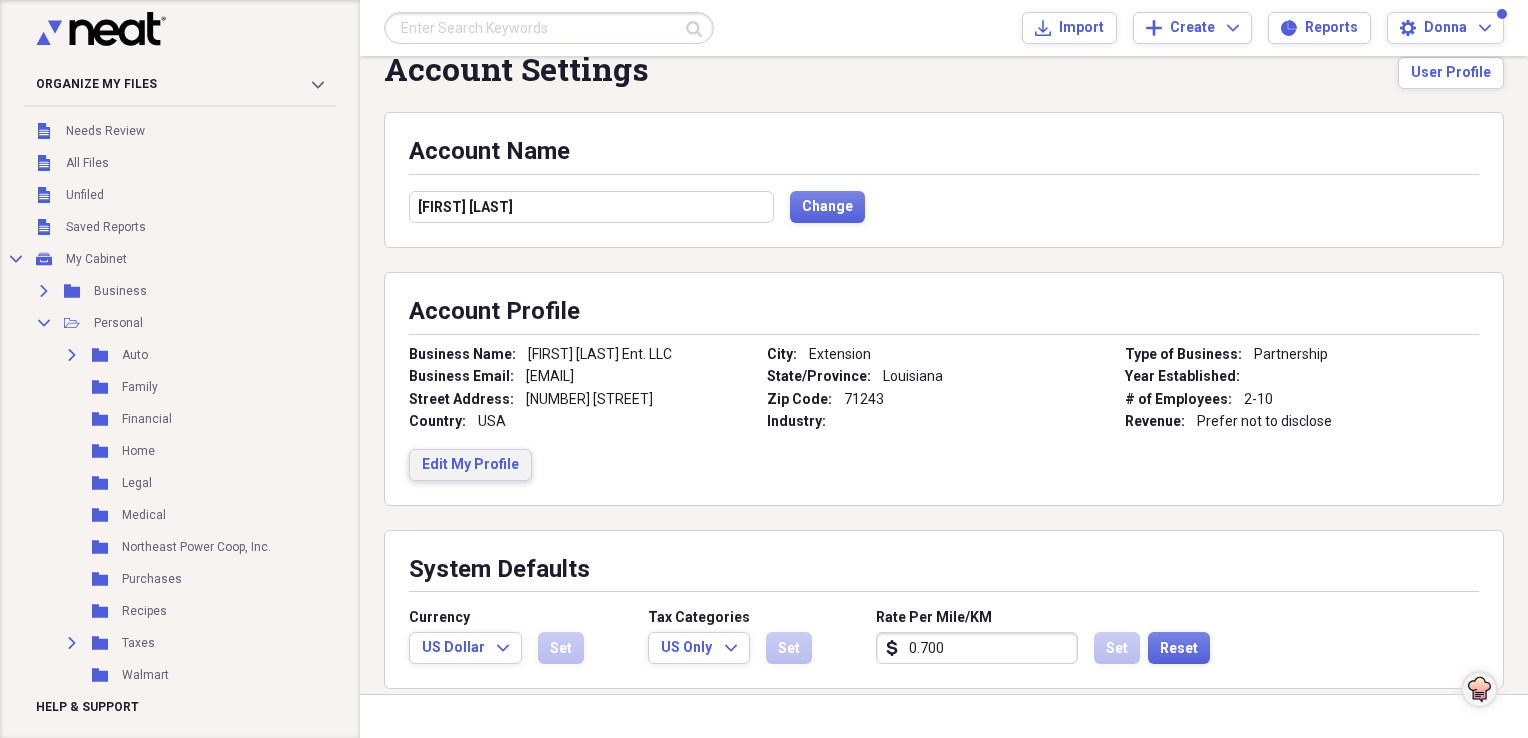 click on "Edit My Profile" at bounding box center [470, 465] 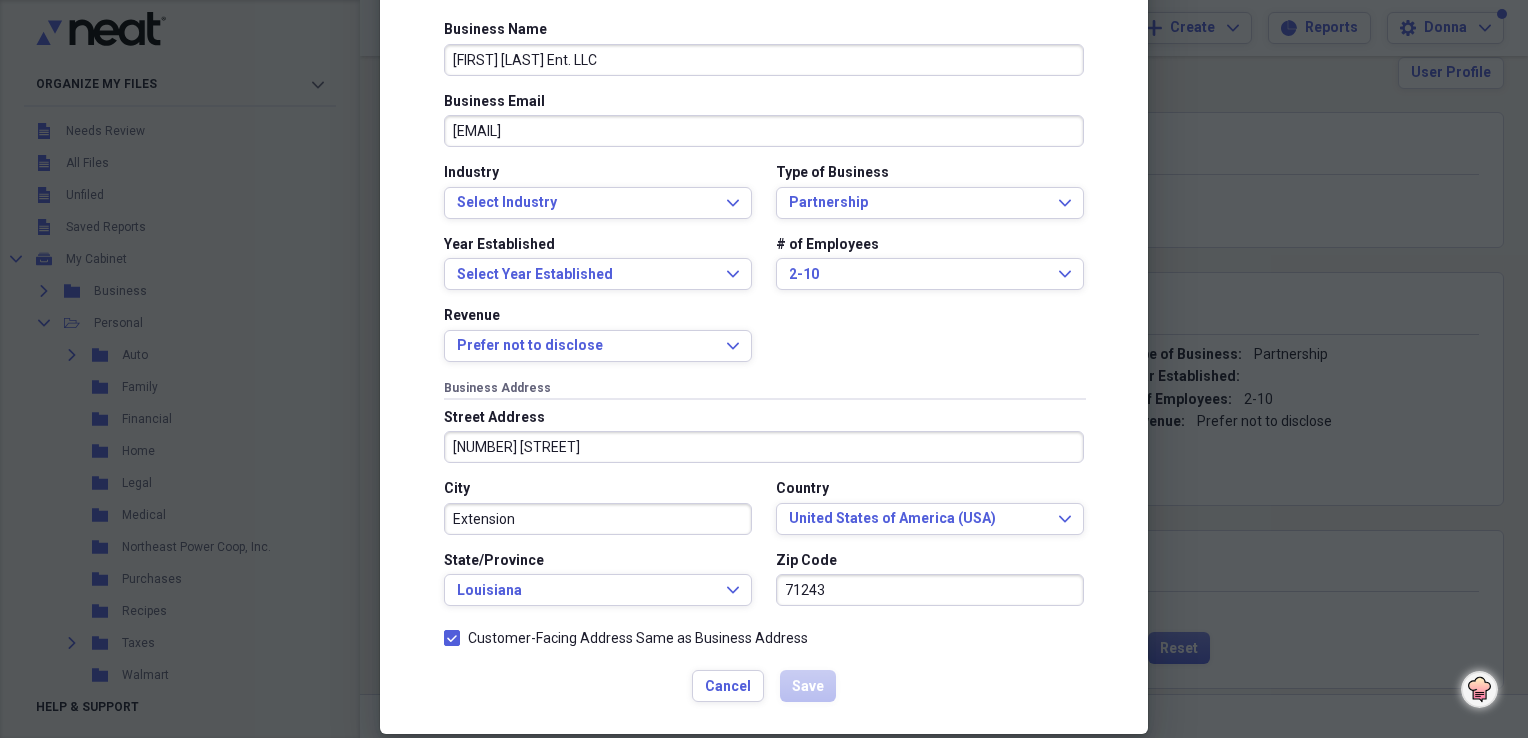 scroll, scrollTop: 0, scrollLeft: 0, axis: both 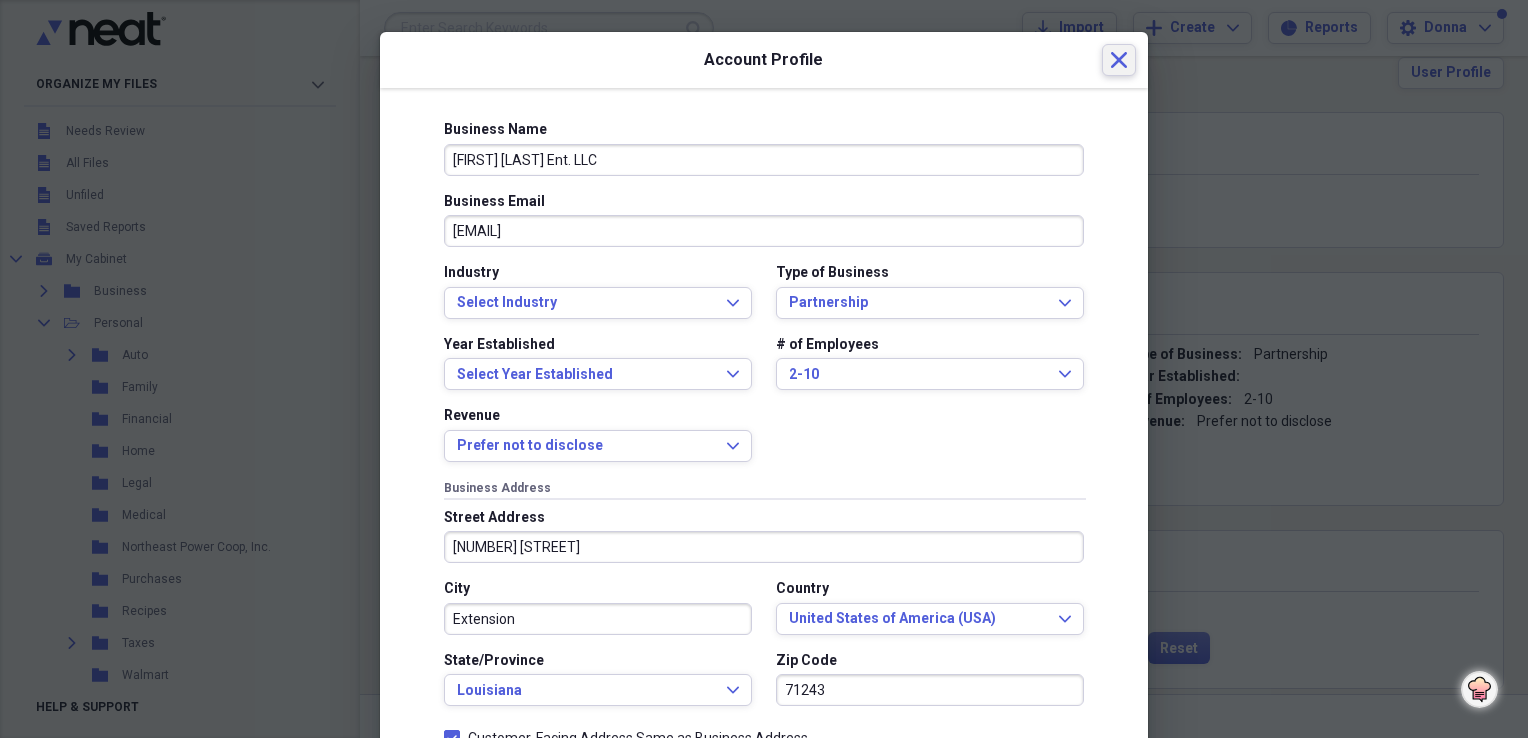 click 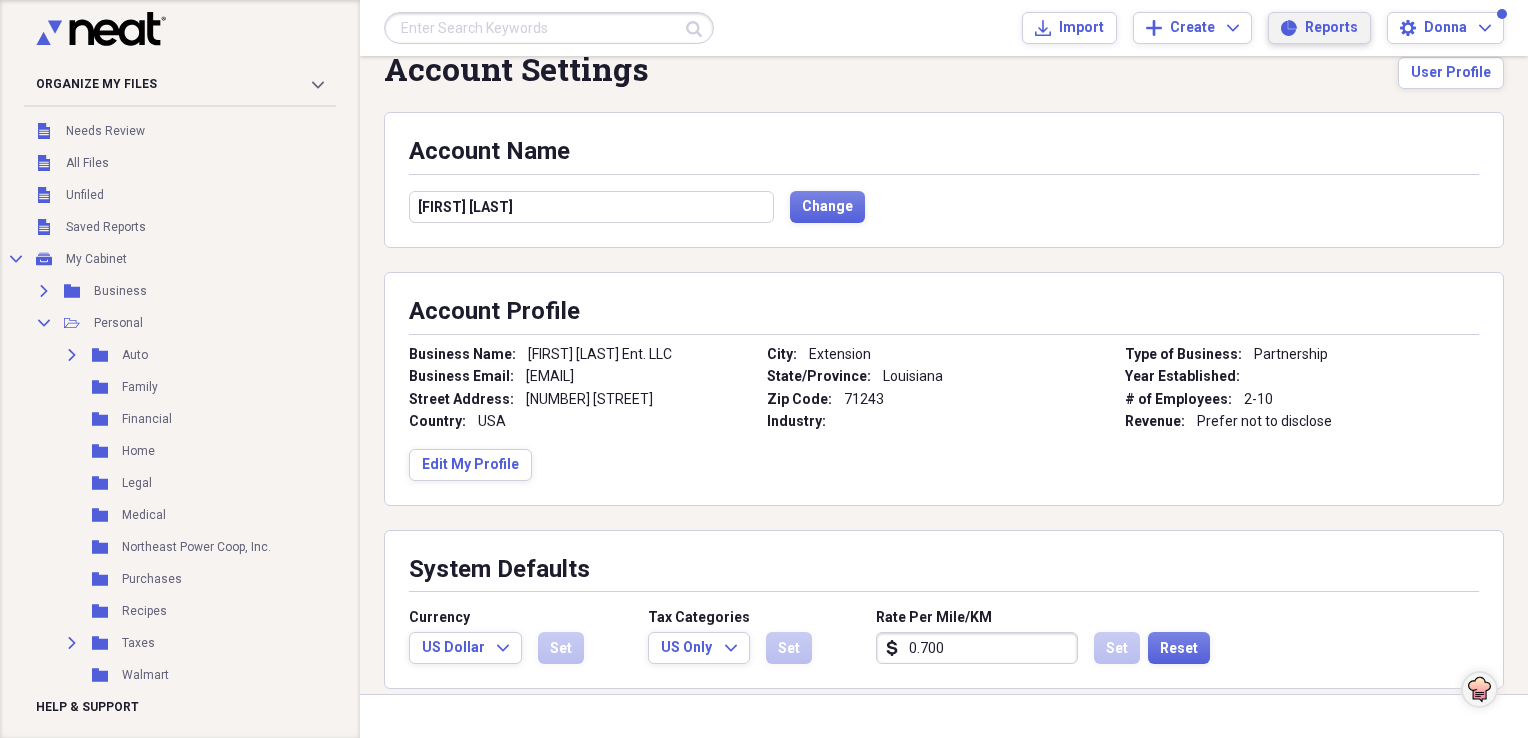 click on "Reports" at bounding box center [1331, 28] 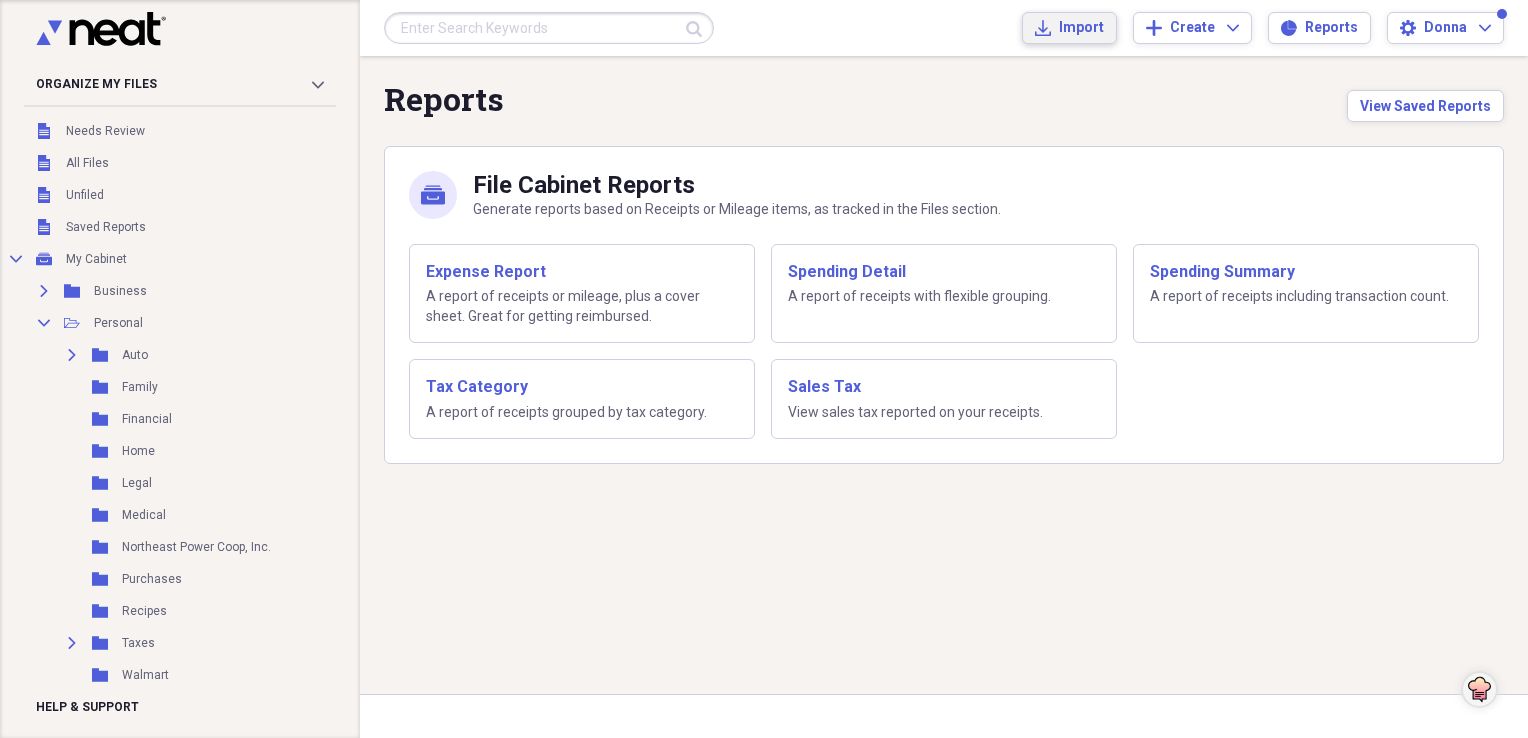 click on "Import Import" at bounding box center [1069, 28] 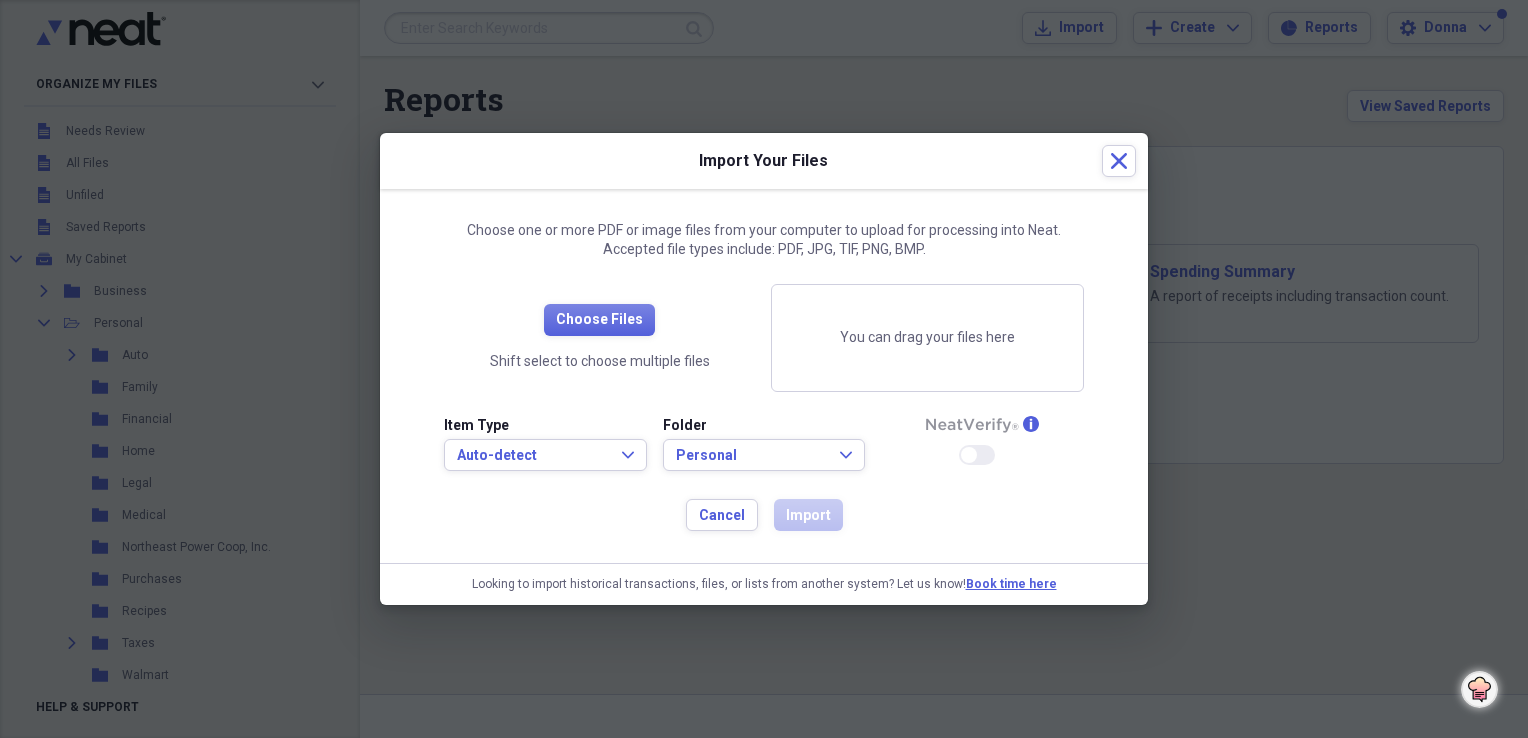 click on "You can drag your files here" at bounding box center (927, 338) 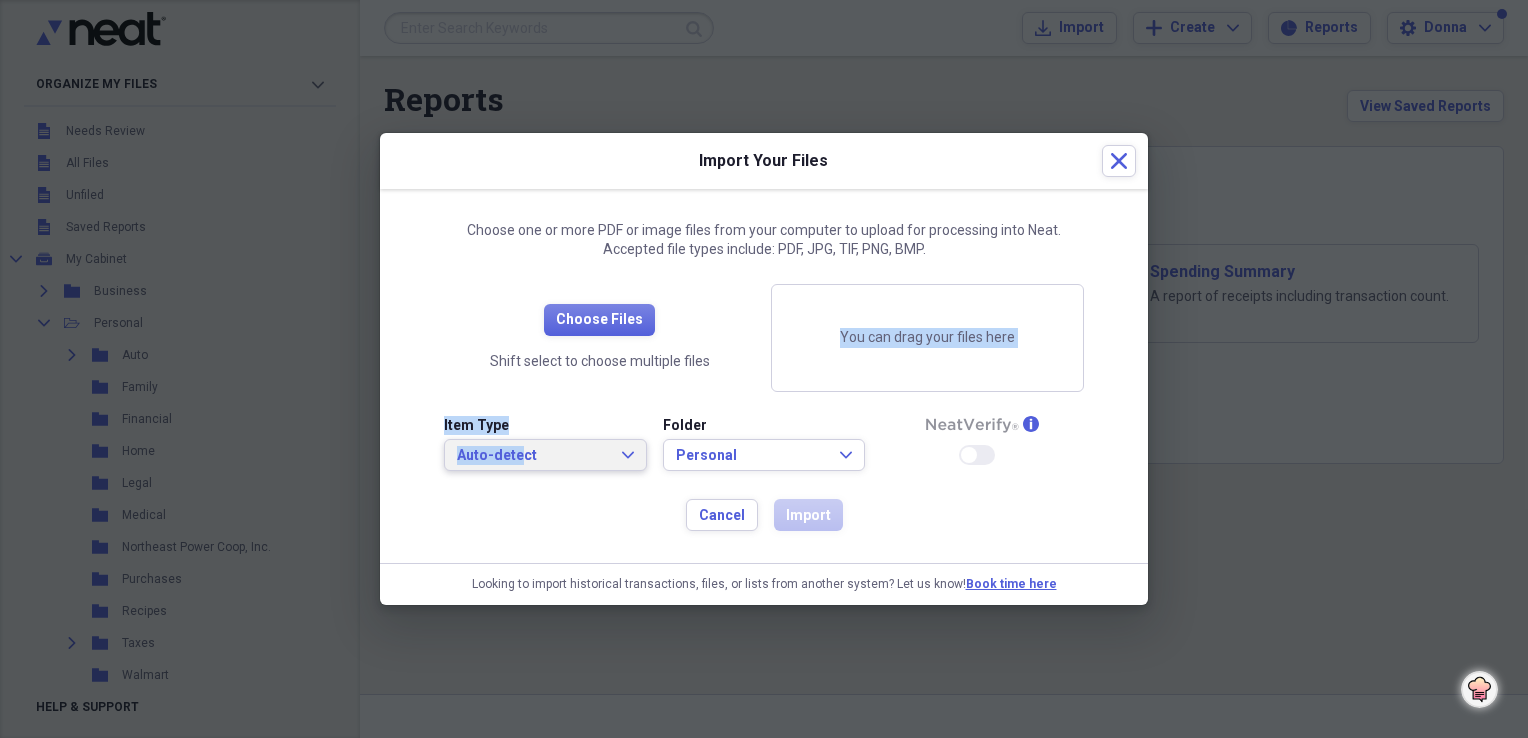 drag, startPoint x: 520, startPoint y: 452, endPoint x: 844, endPoint y: 340, distance: 342.8119 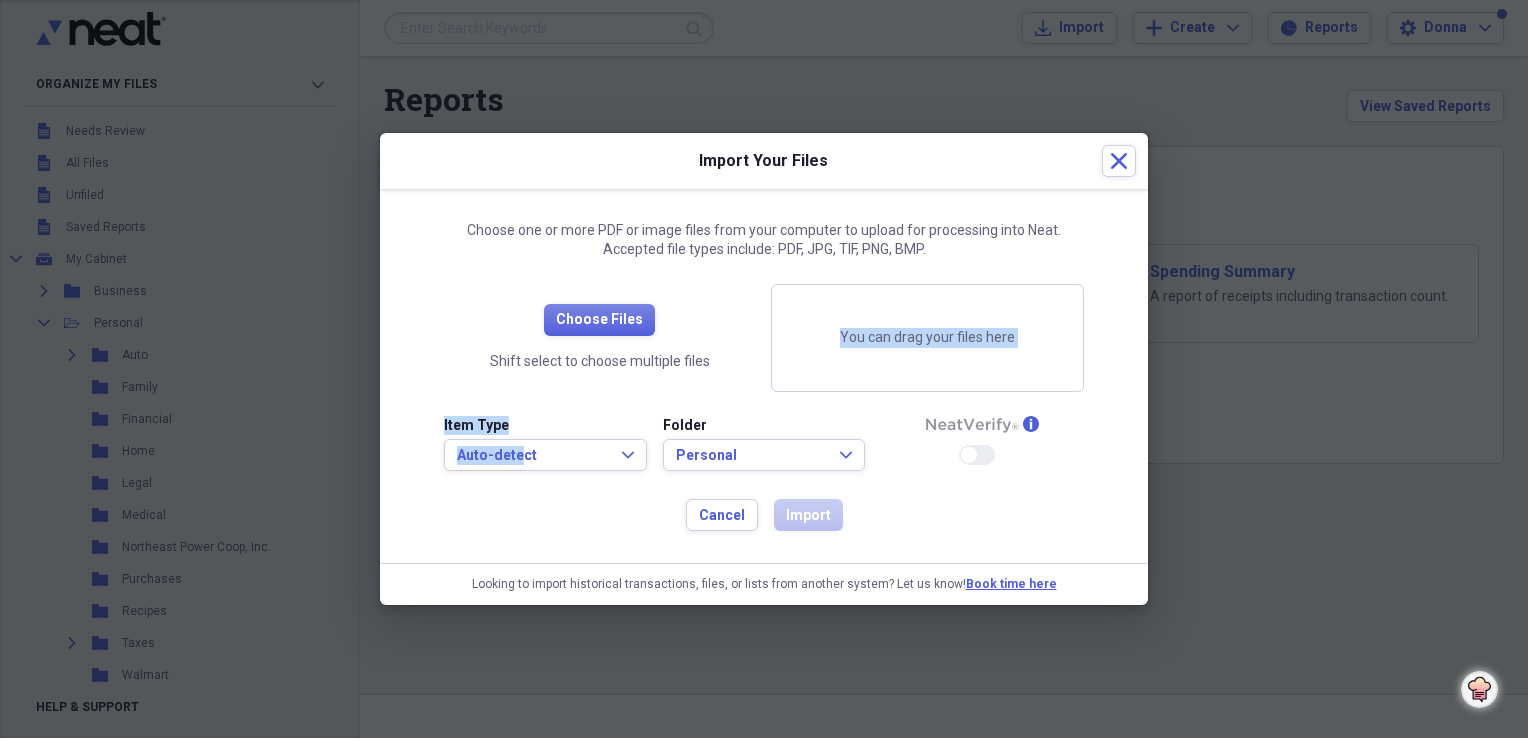 click on "You can drag your files here" at bounding box center (927, 338) 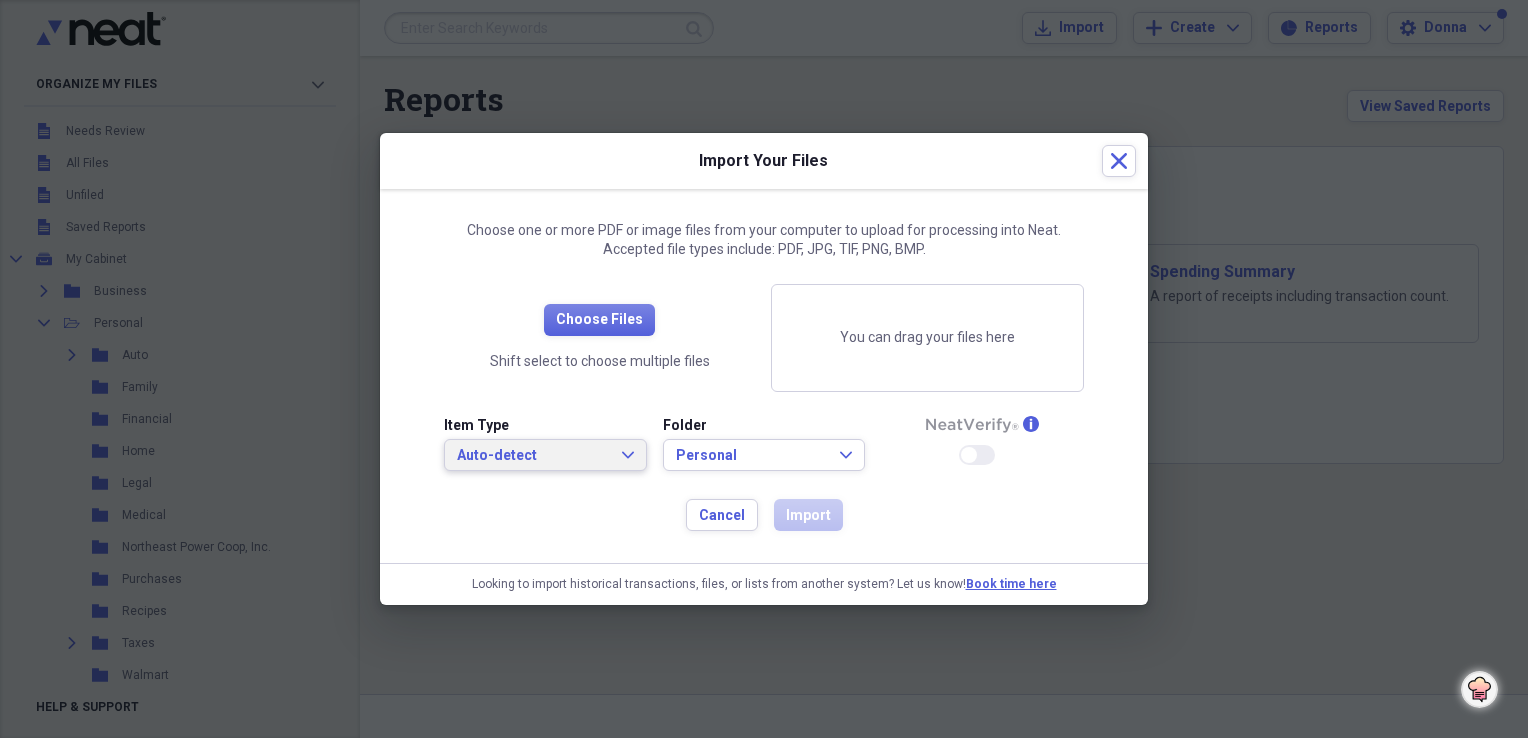click on "Auto-detect Expand" at bounding box center [545, 456] 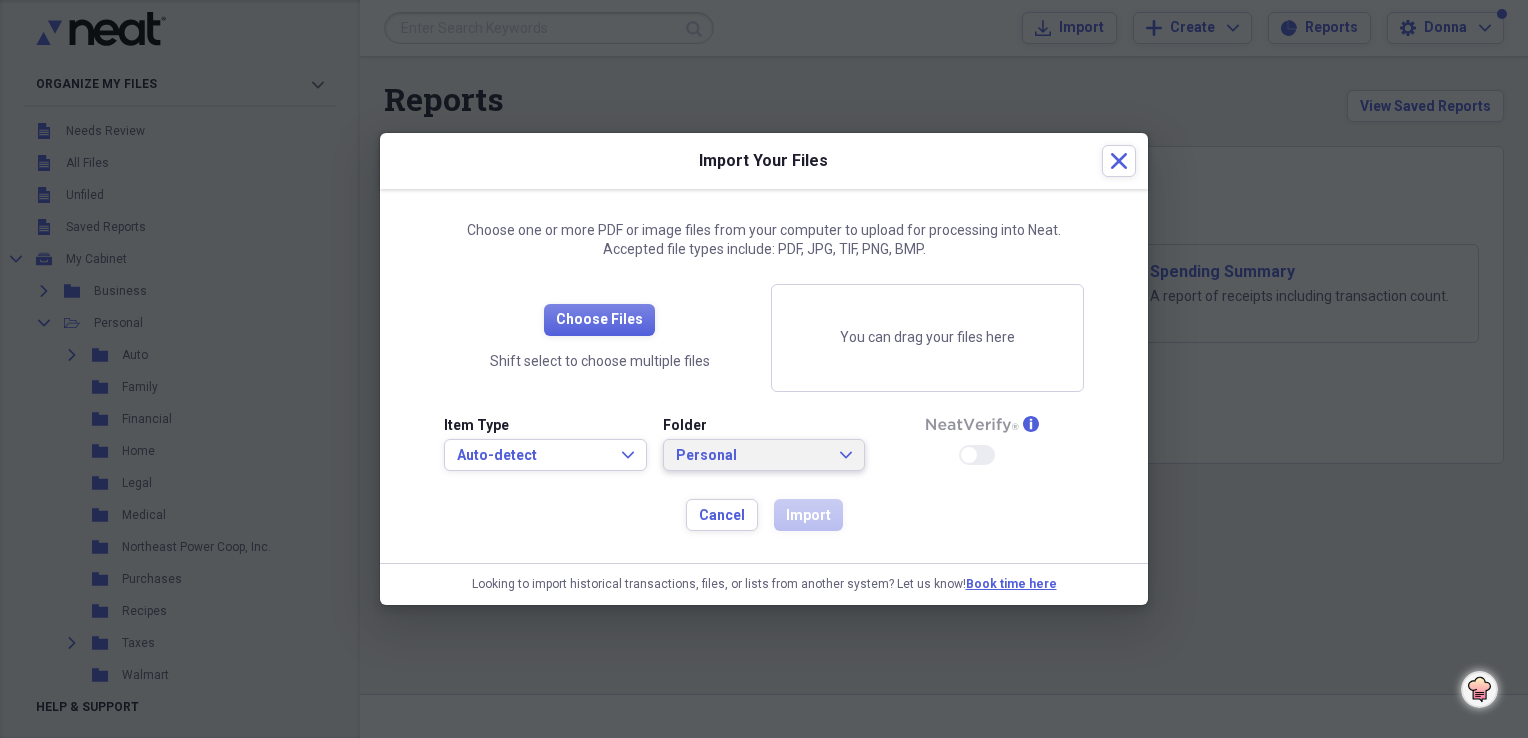 click on "Personal" at bounding box center (752, 456) 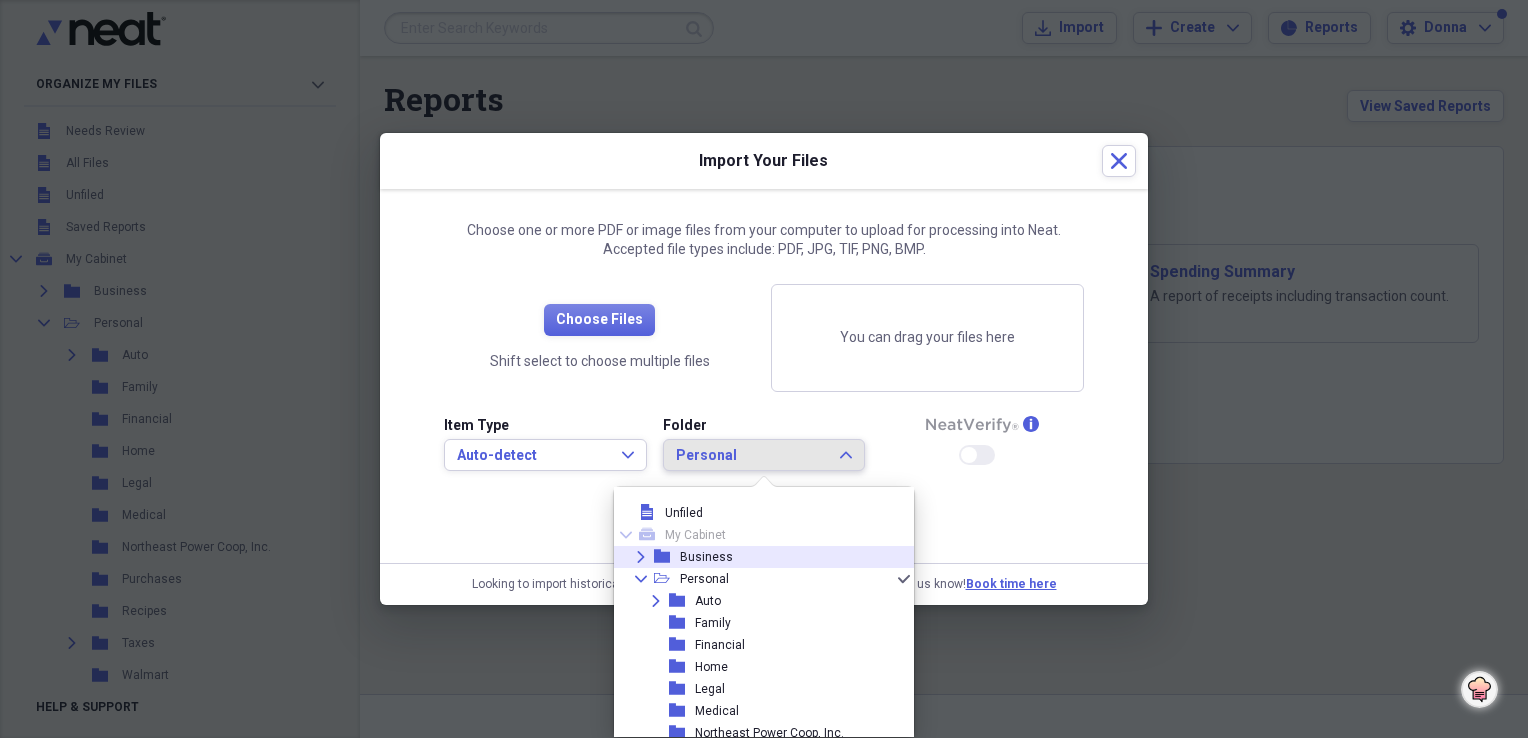 scroll, scrollTop: 94, scrollLeft: 0, axis: vertical 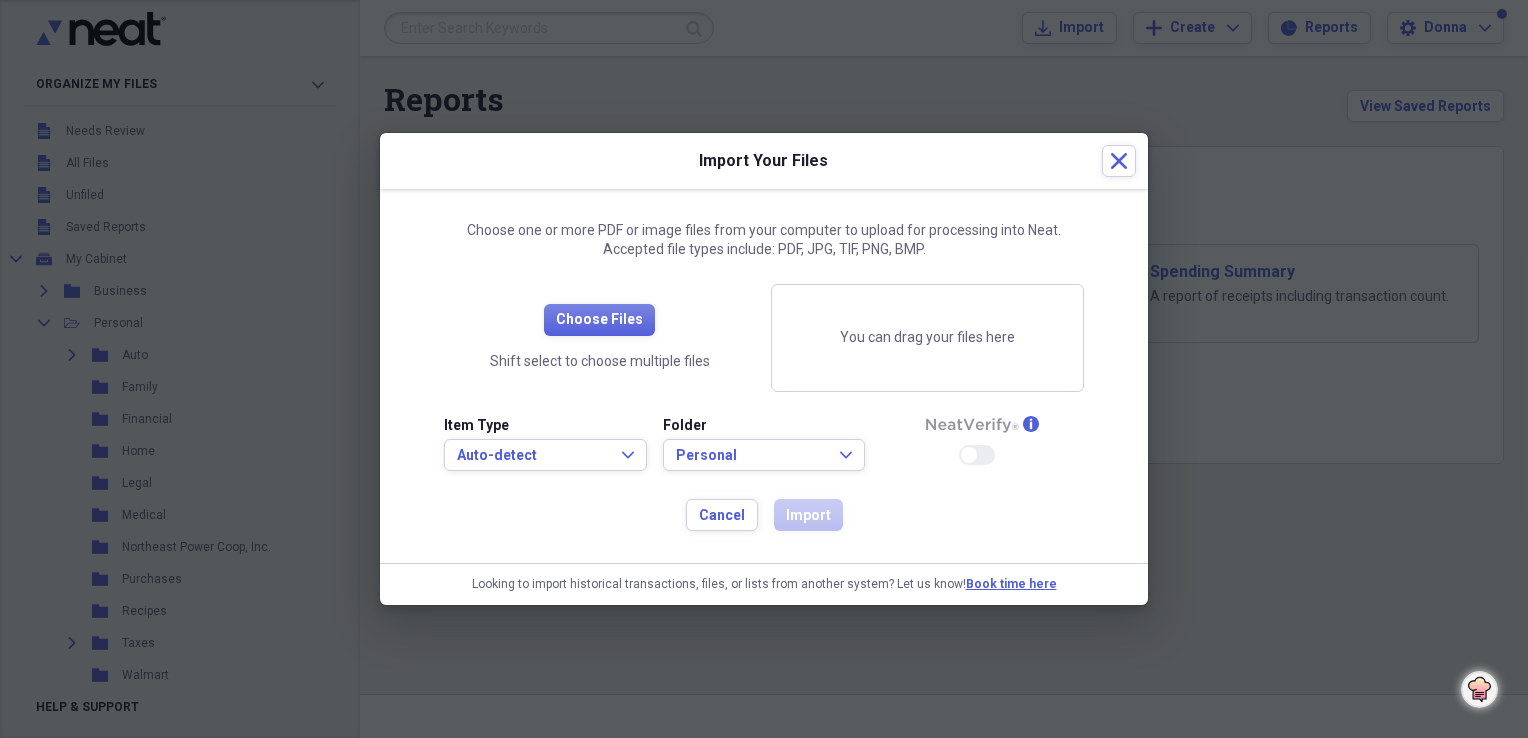 click on "Choose Files Shift select to choose multiple files" at bounding box center (599, 338) 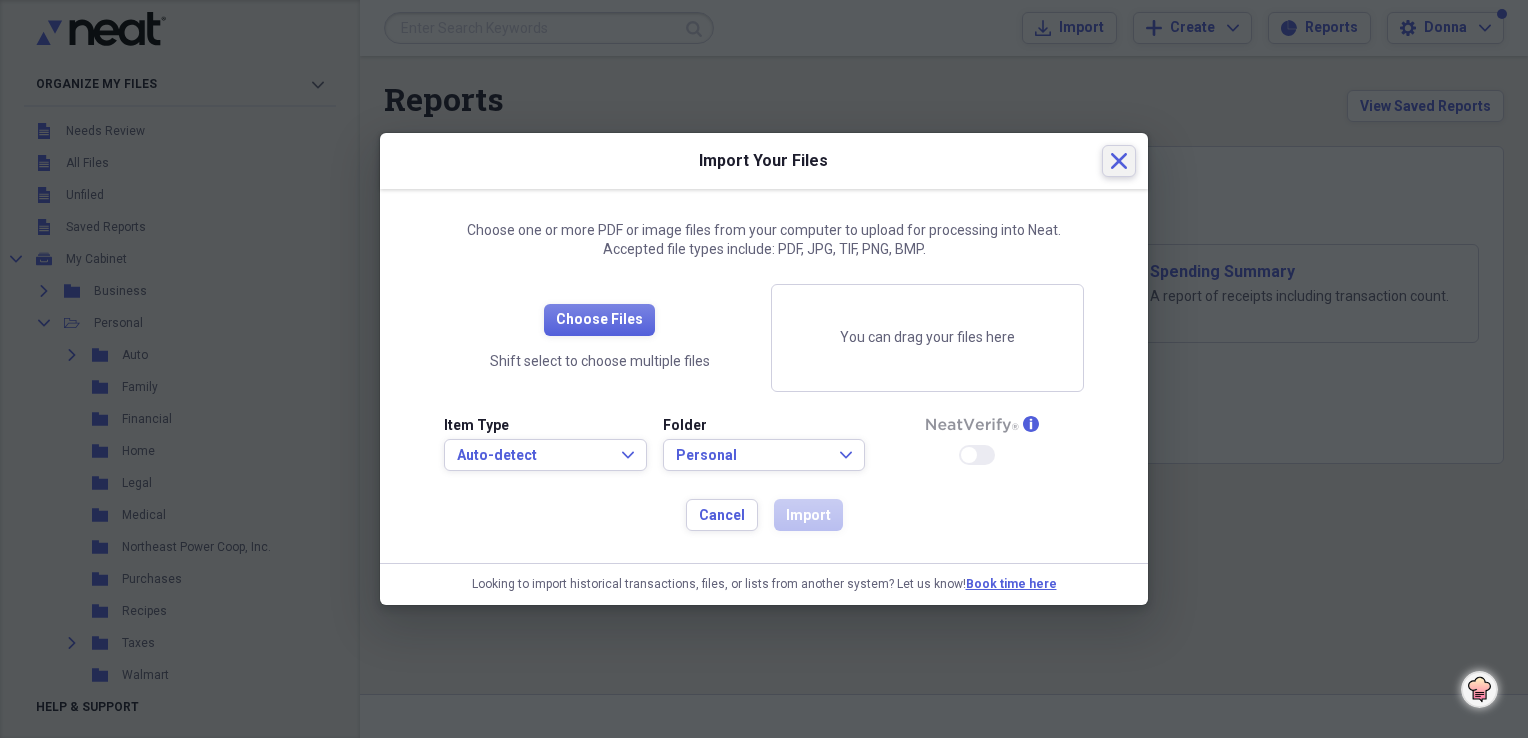 click 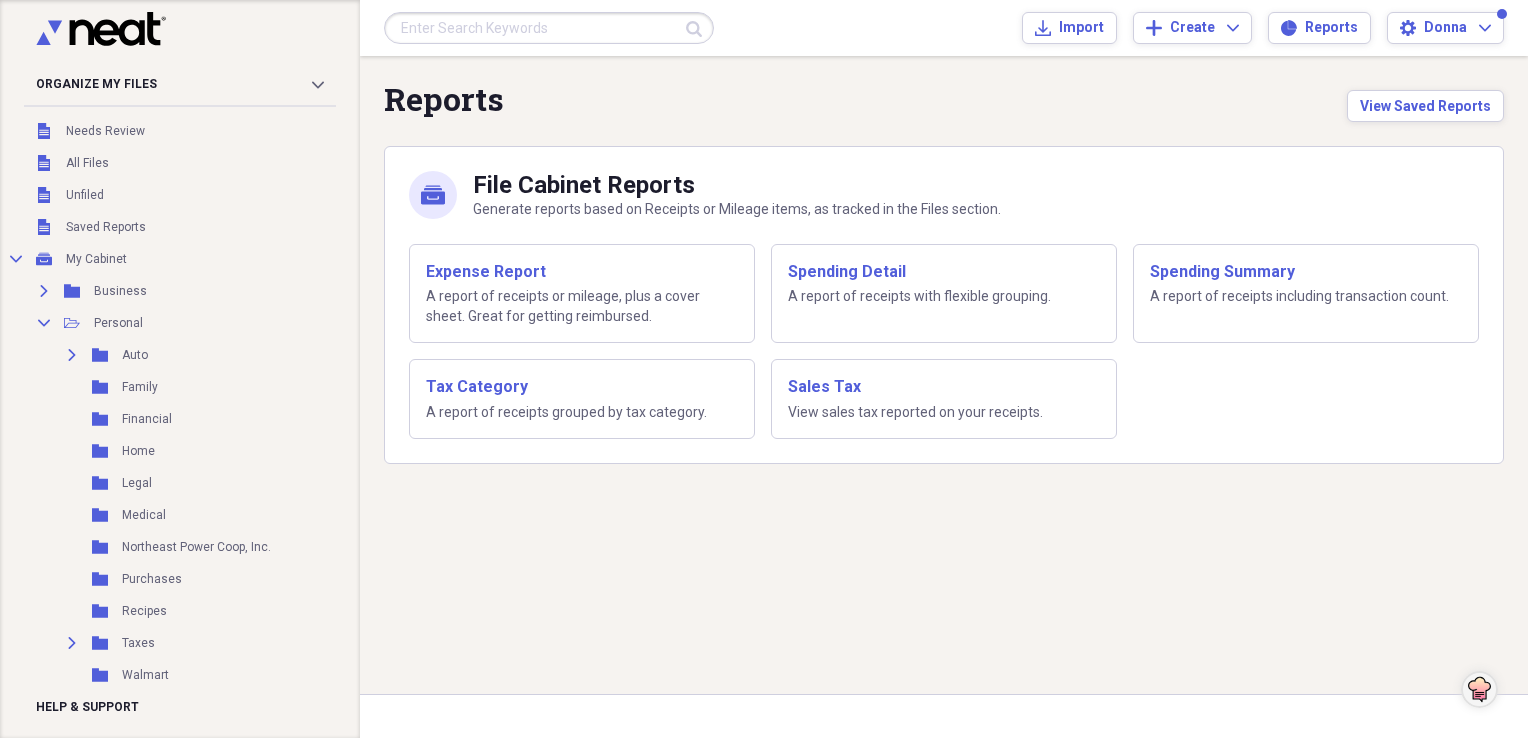 click 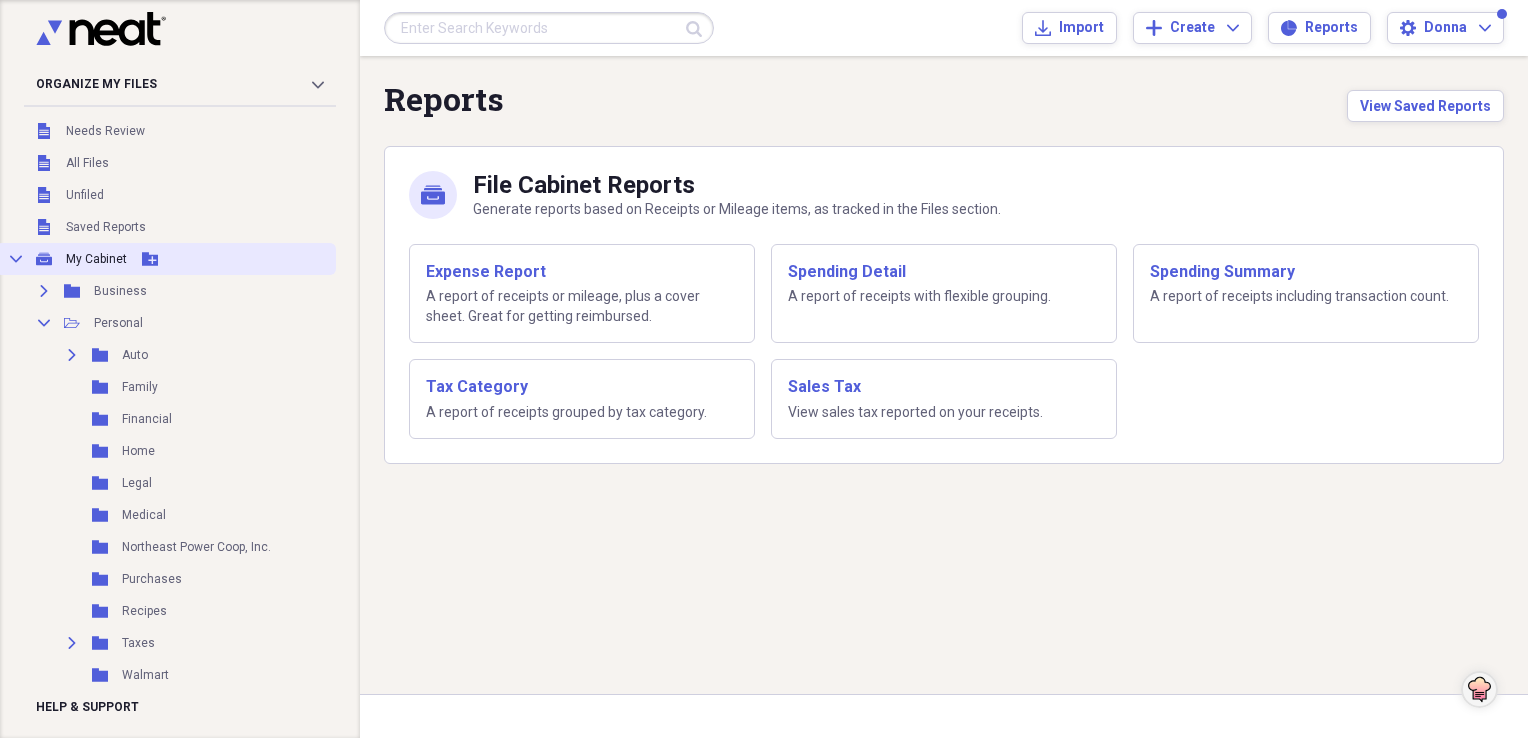click on "My Cabinet" at bounding box center [96, 259] 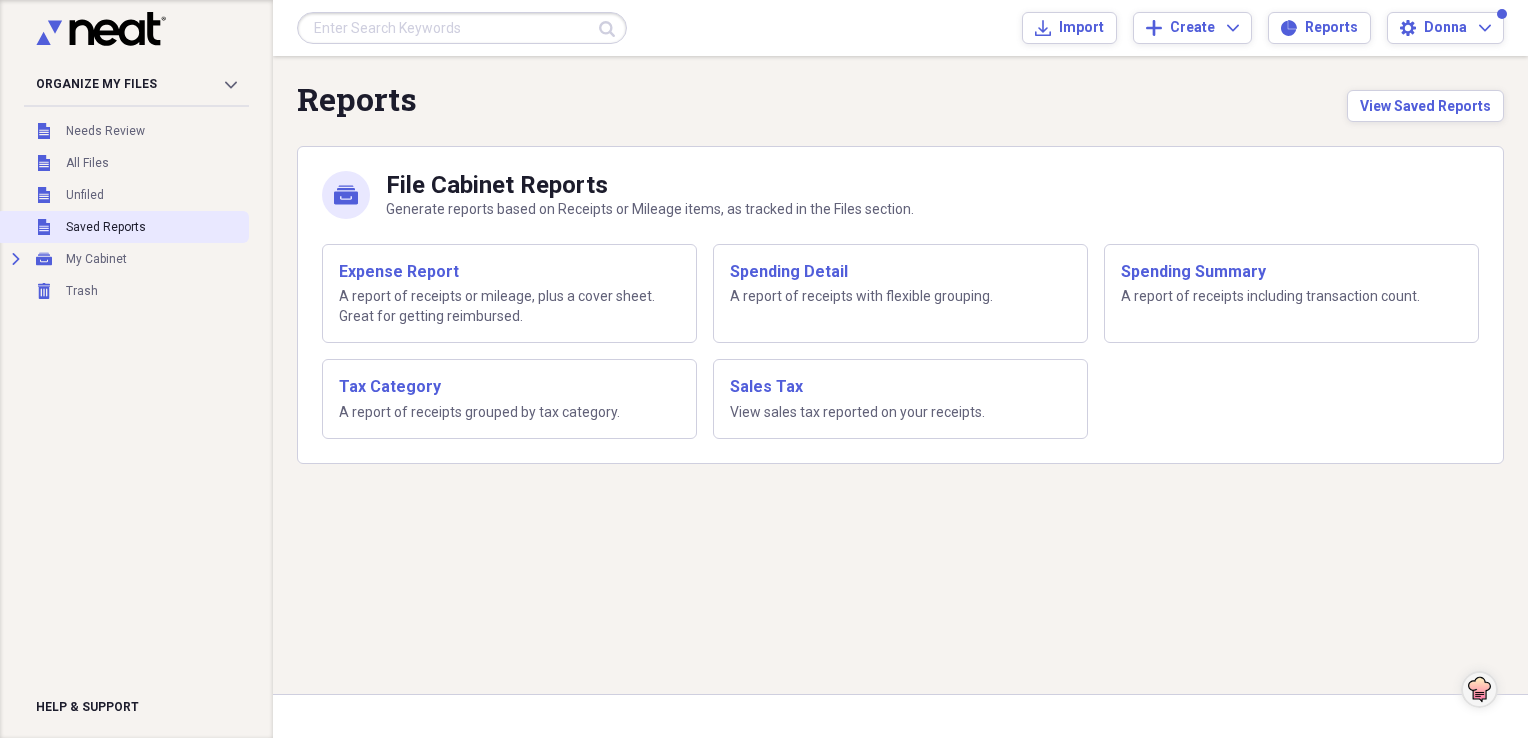 click on "Unfiled Saved Reports" at bounding box center (122, 227) 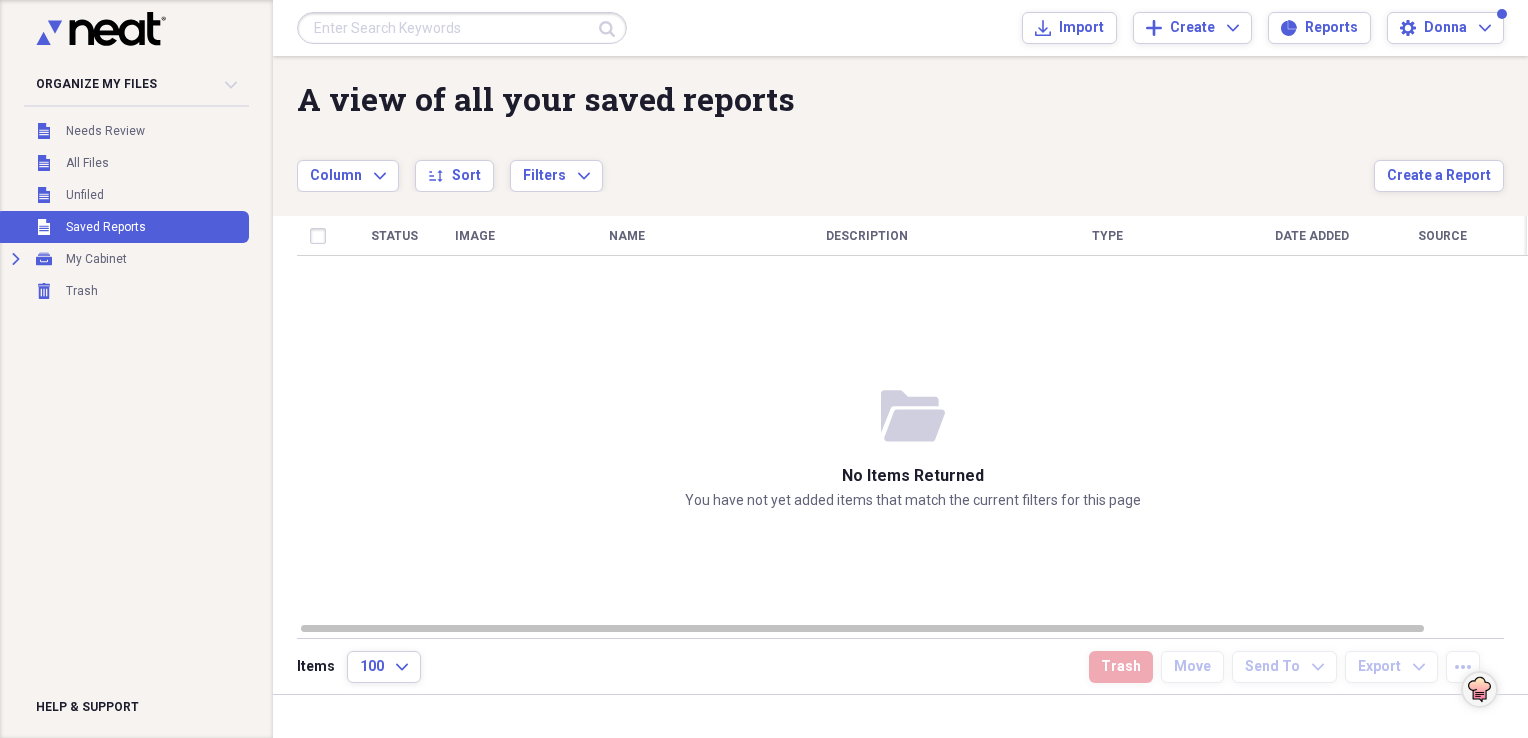 click on "Saved Reports" at bounding box center (106, 227) 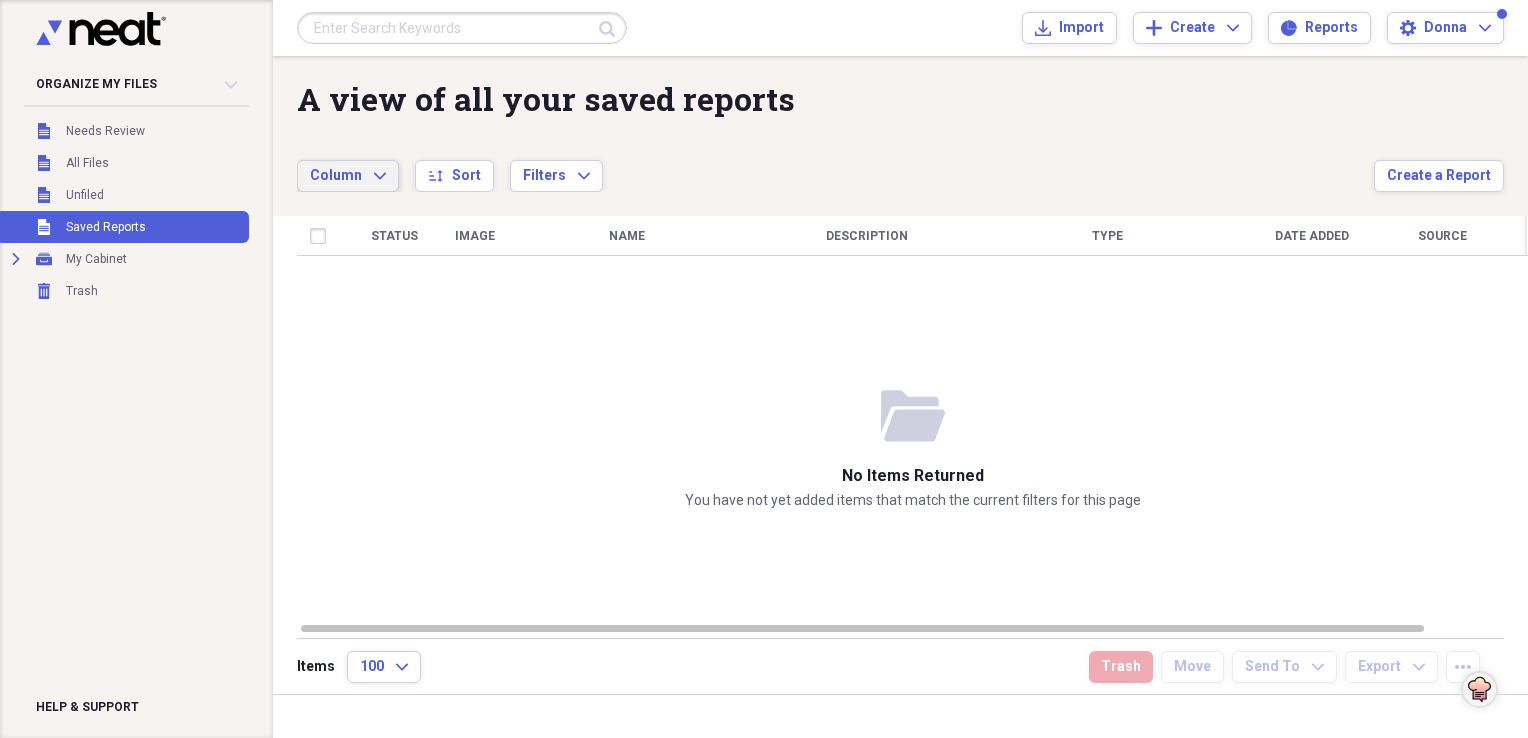 click on "Column Expand" at bounding box center [348, 176] 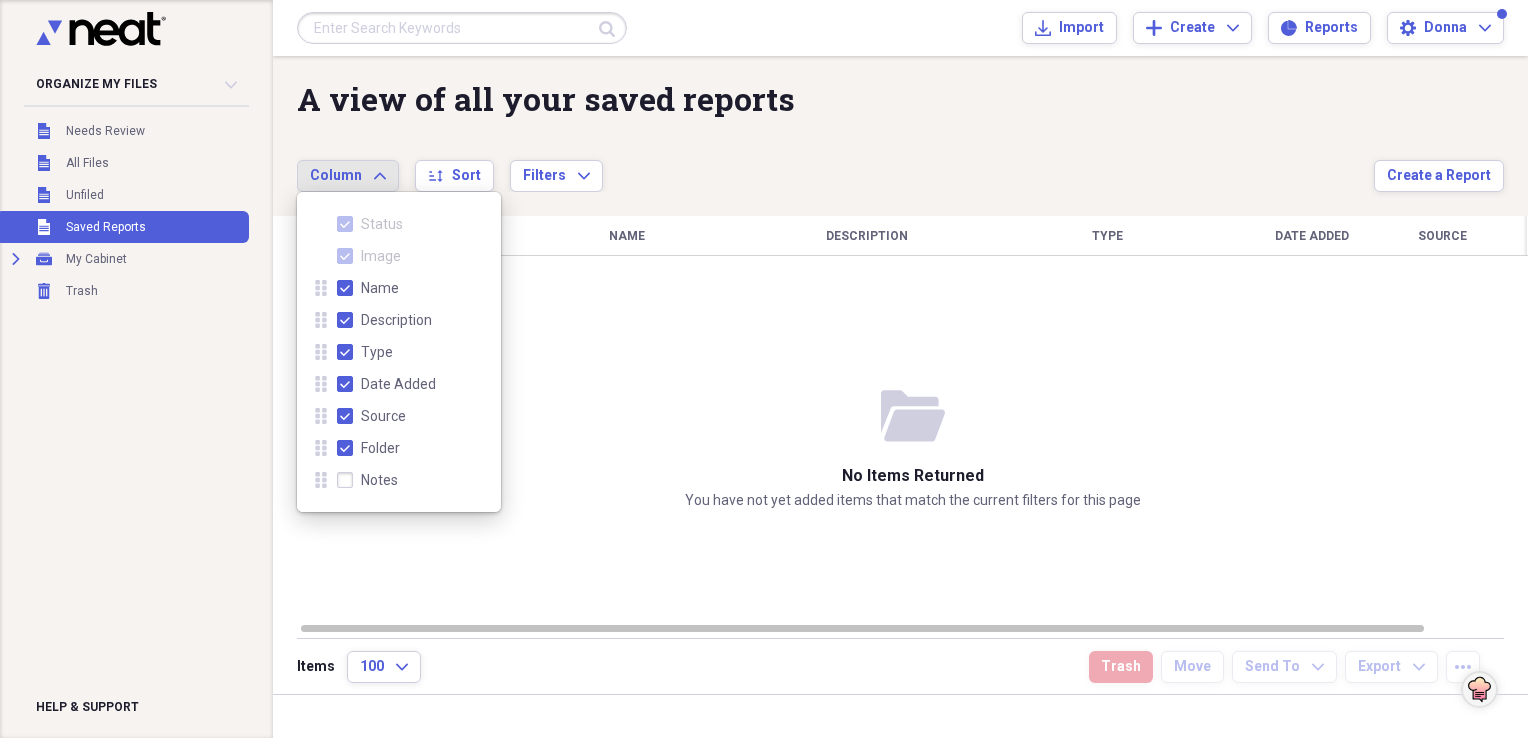 click on "Description" at bounding box center (396, 320) 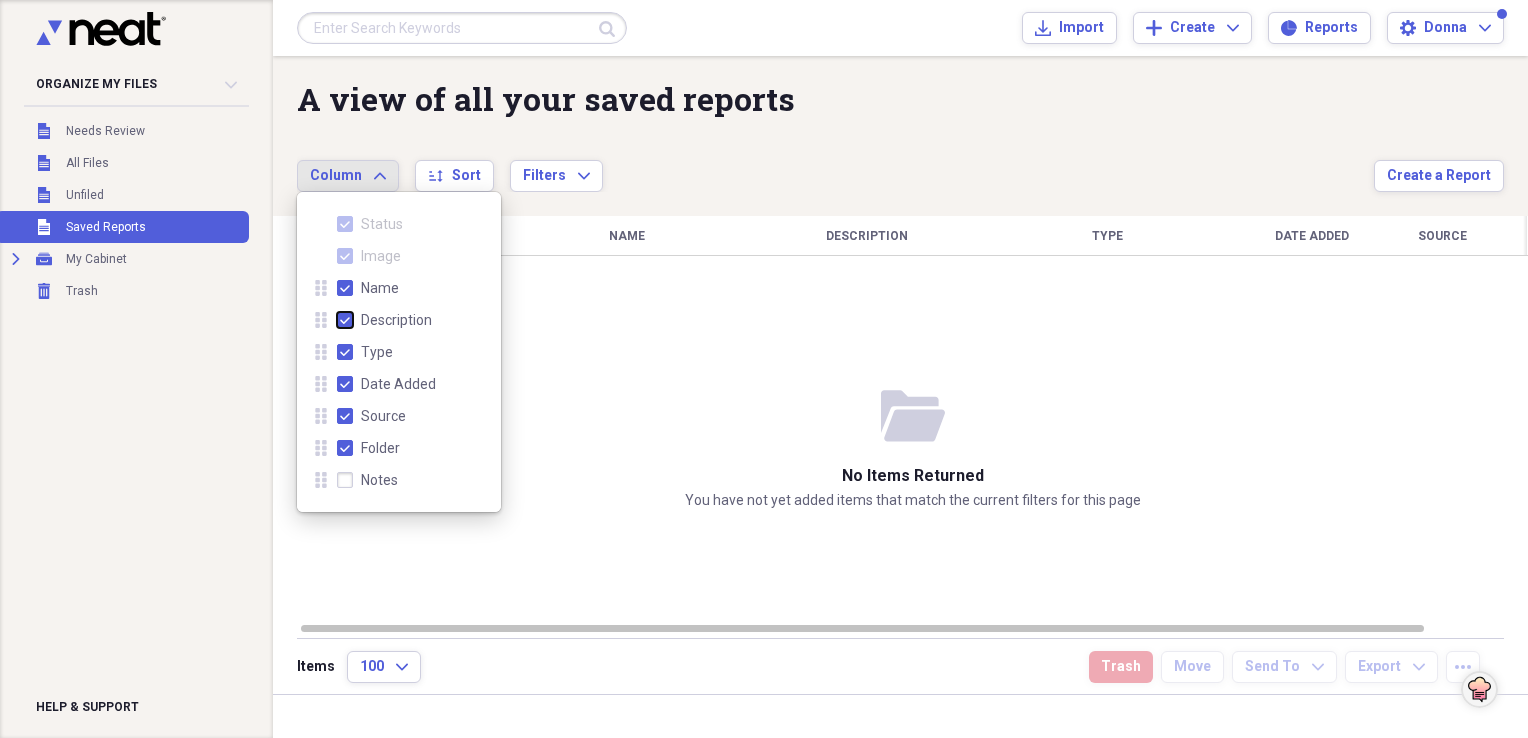 click on "Description" at bounding box center [337, 320] 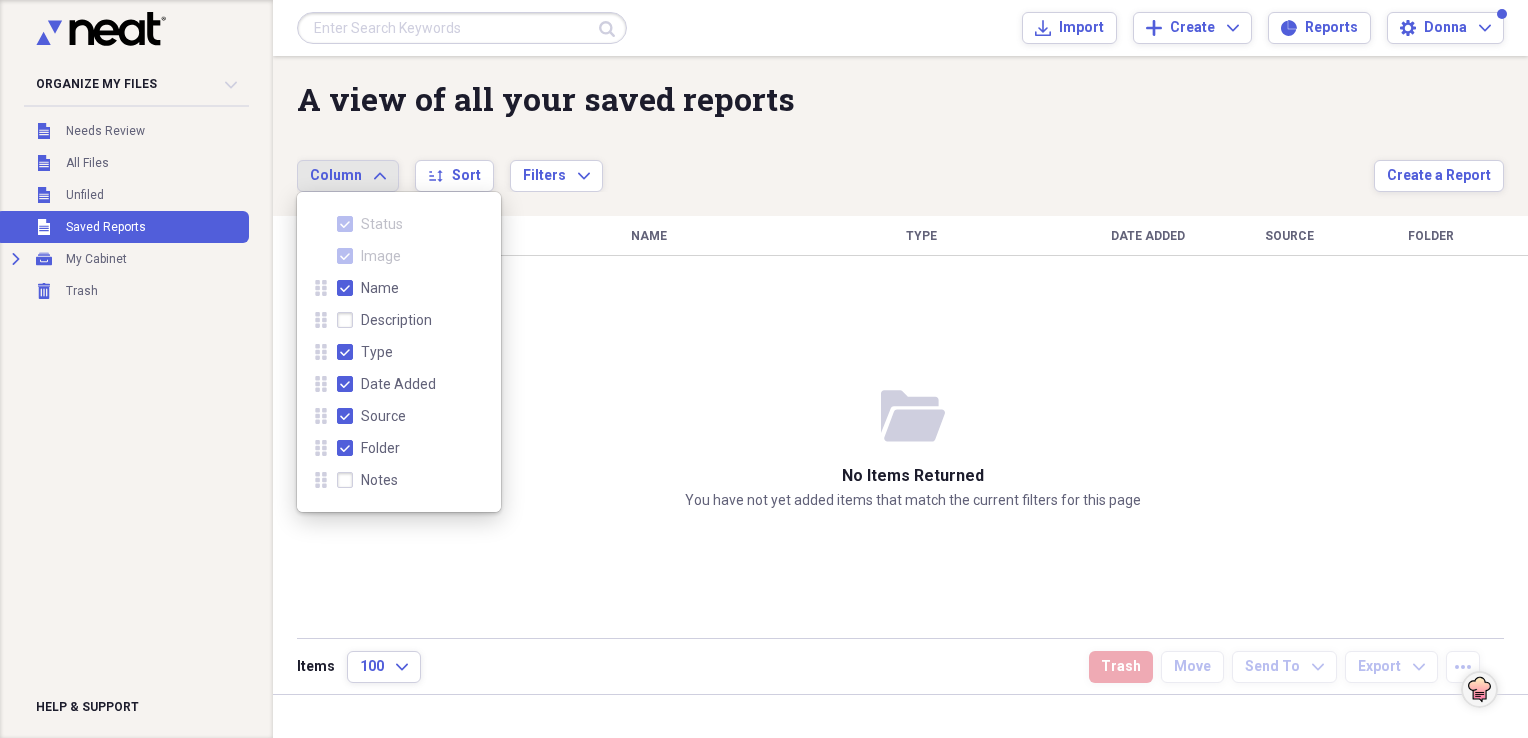 click on "Notes" at bounding box center [367, 480] 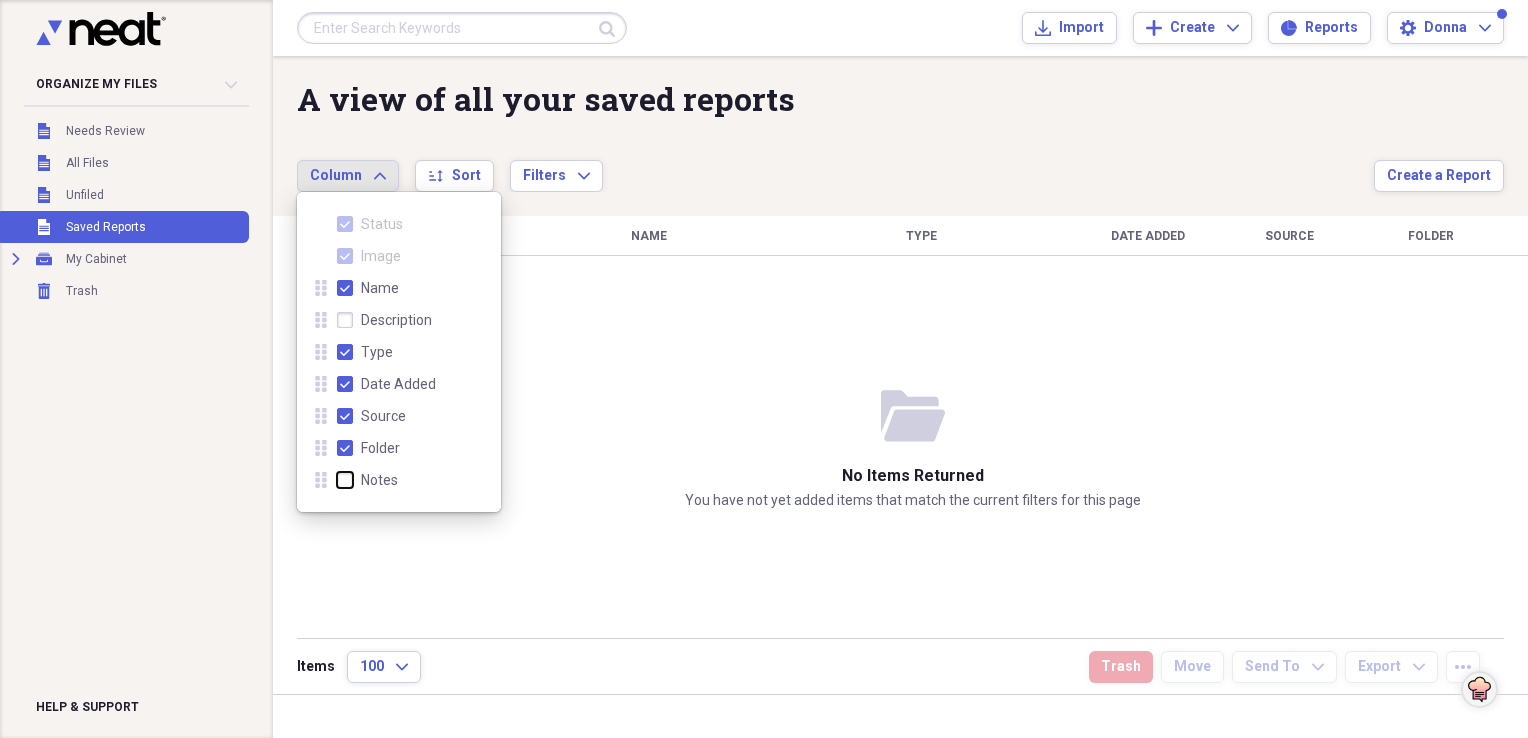 click on "Notes" at bounding box center [337, 480] 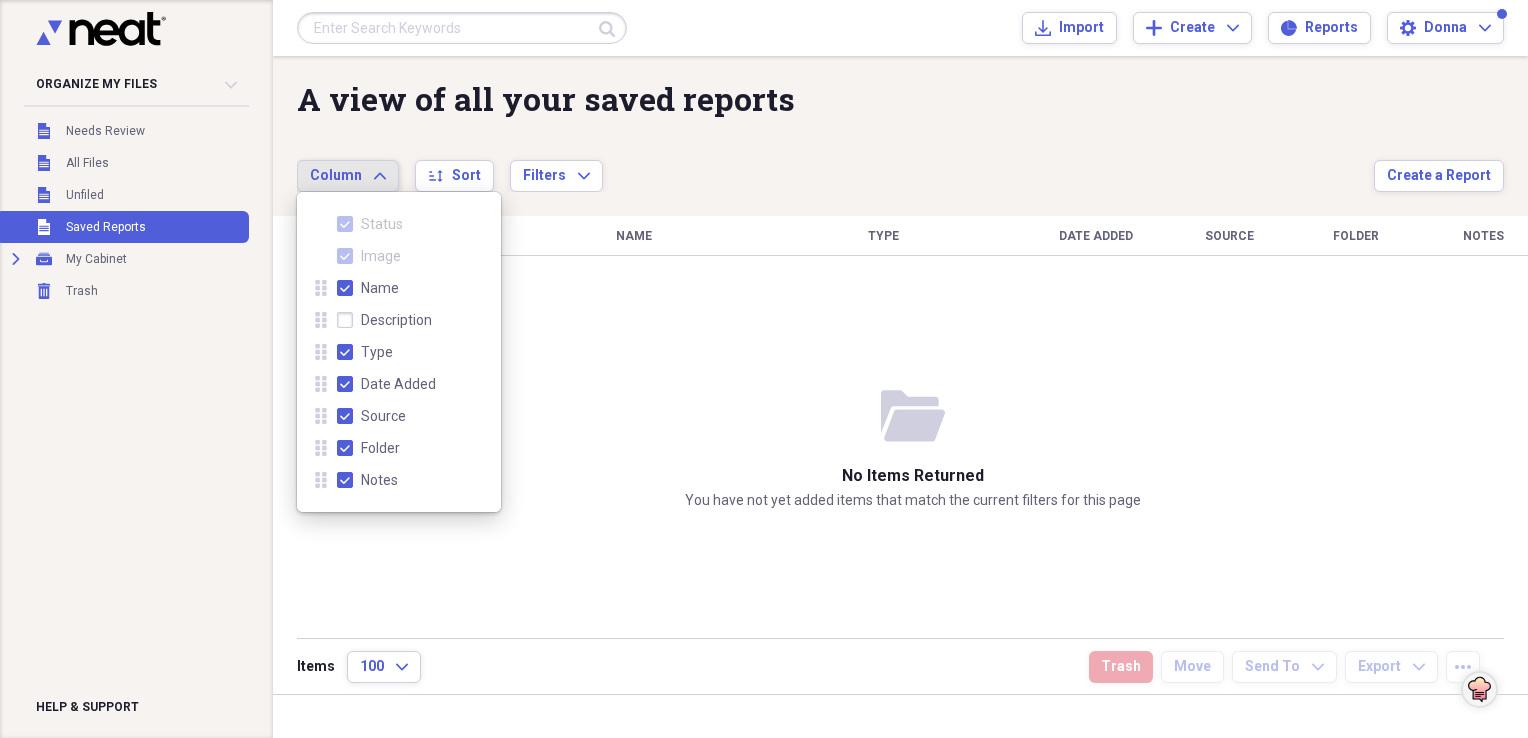 click on "Status Image Name Type Date Added Source Folder Notes" at bounding box center [912, 426] 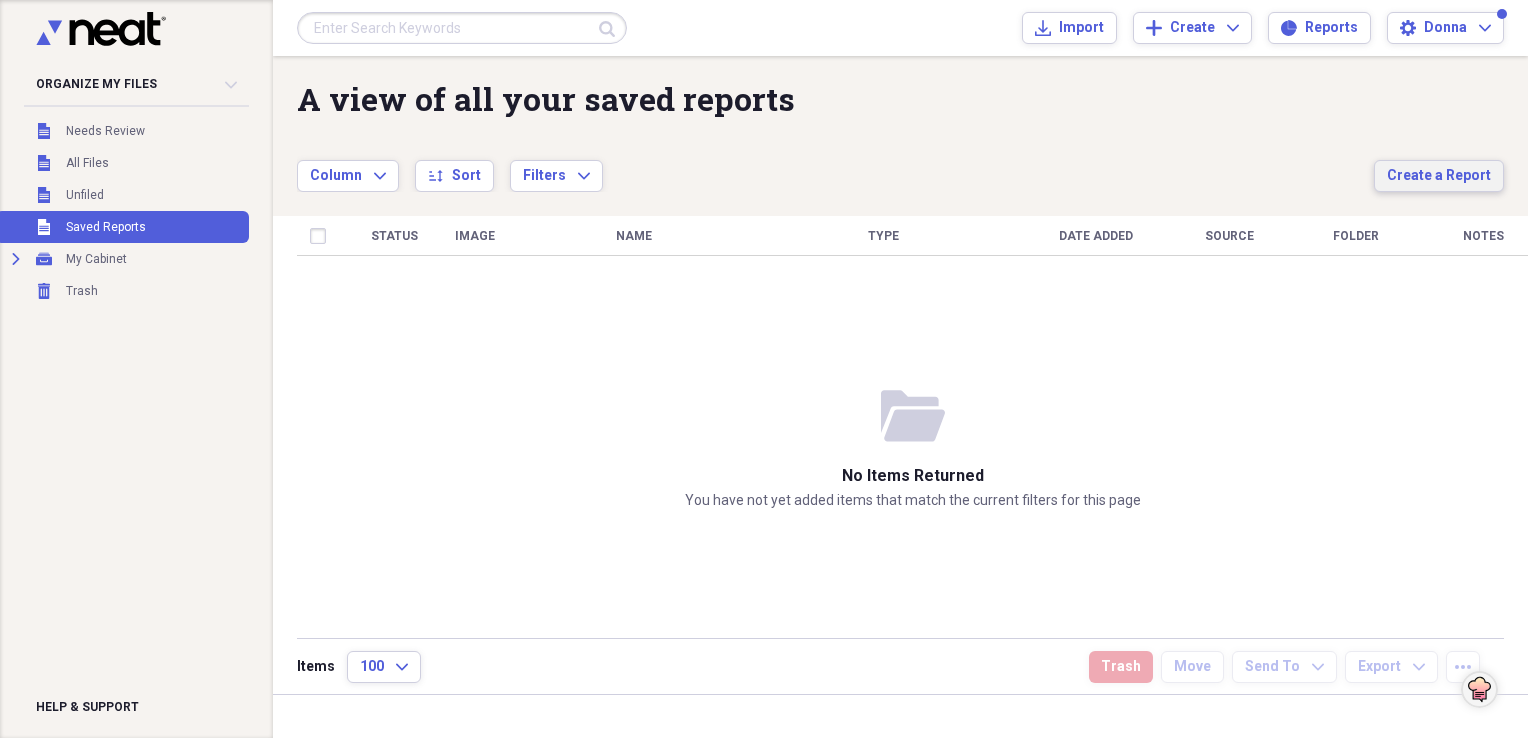 click on "Create a Report" at bounding box center (1439, 176) 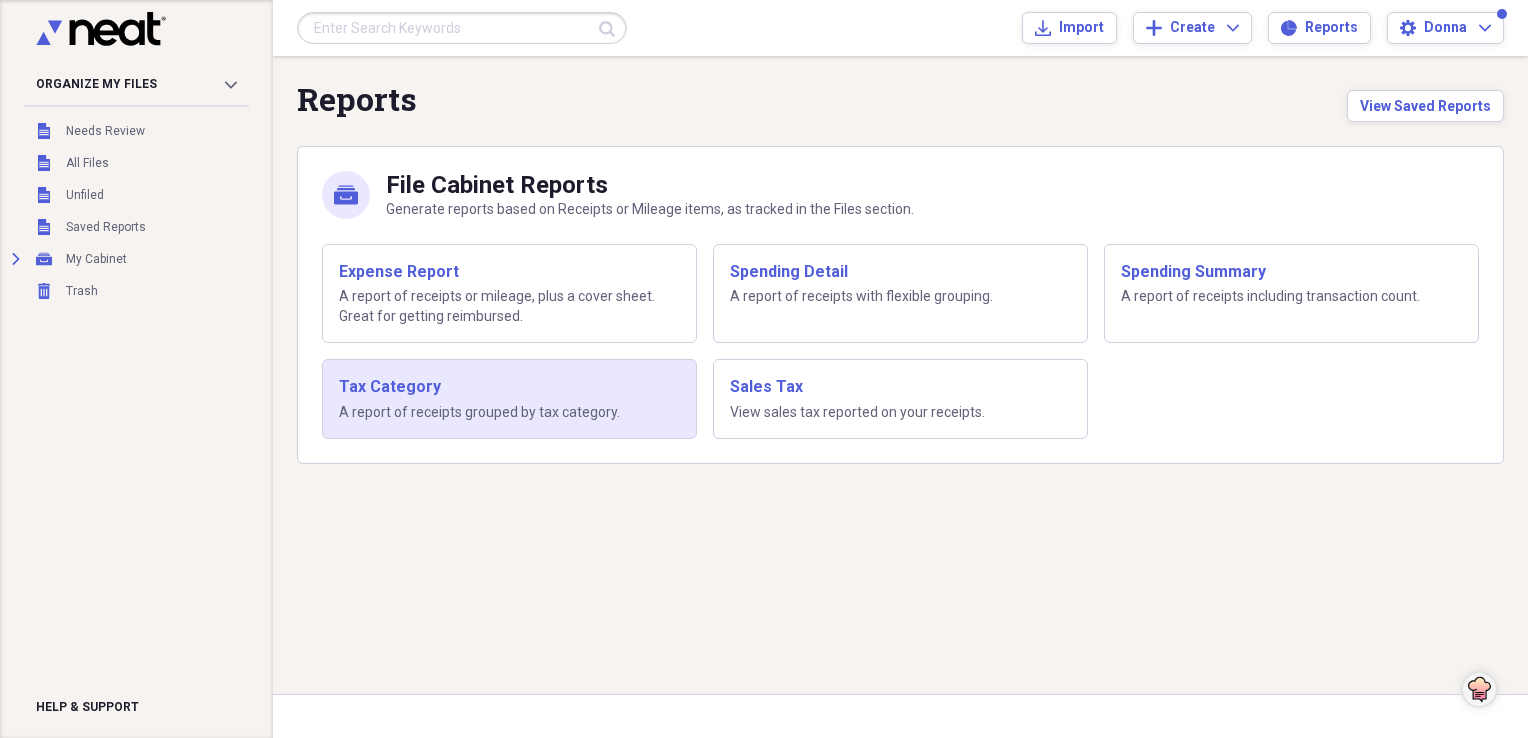 click on "Tax Category" at bounding box center (509, 387) 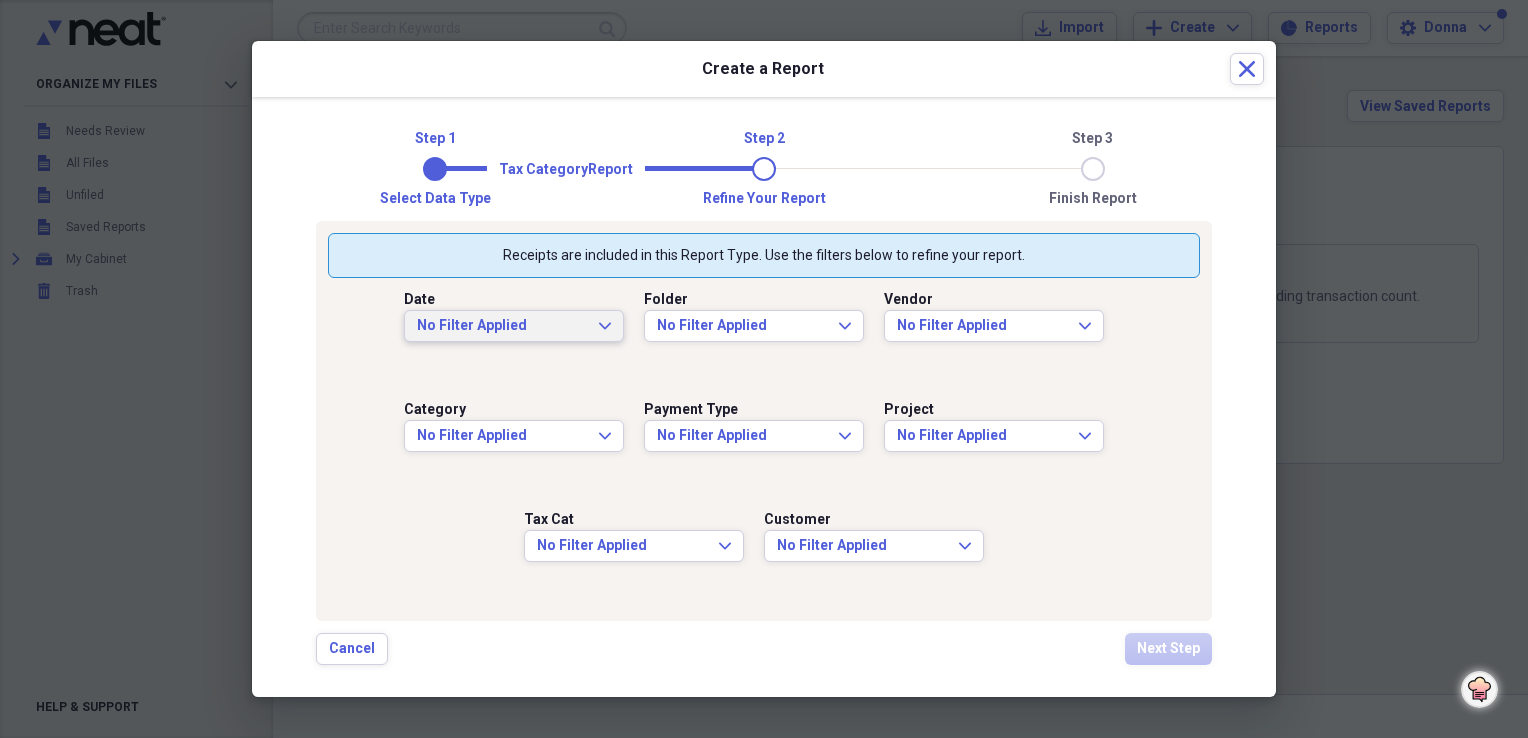 click on "No Filter Applied Expand" at bounding box center (514, 326) 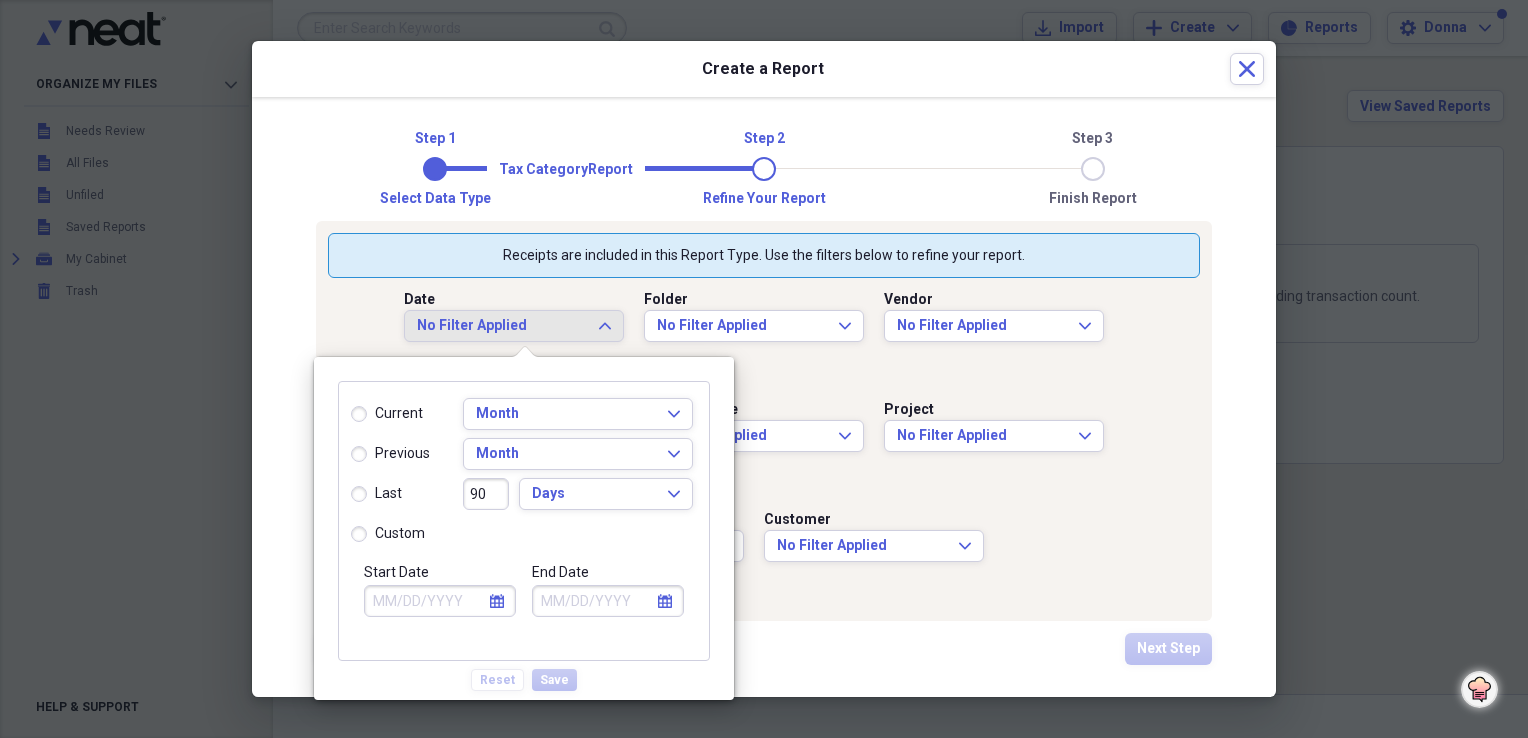 click 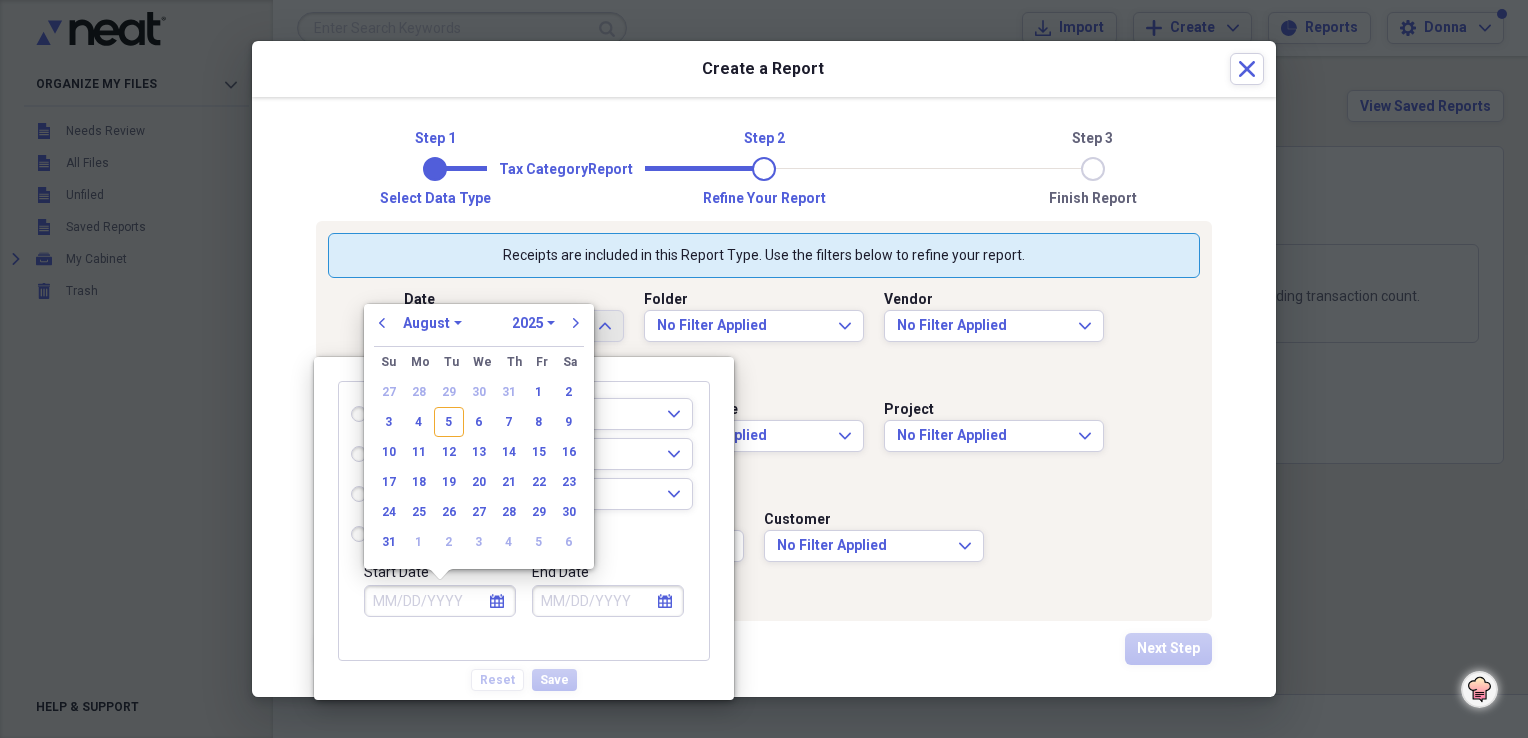 click on "1970 1971 1972 1973 1974 1975 1976 1977 1978 1979 1980 1981 1982 1983 1984 1985 1986 1987 1988 1989 1990 1991 1992 1993 1994 1995 1996 1997 1998 1999 2000 2001 2002 2003 2004 2005 2006 2007 2008 2009 2010 2011 2012 2013 2014 2015 2016 2017 2018 2019 2020 2021 2022 2023 2024 2025 2026 2027 2028 2029 2030 2031 2032 2033 2034 2035" at bounding box center (533, 323) 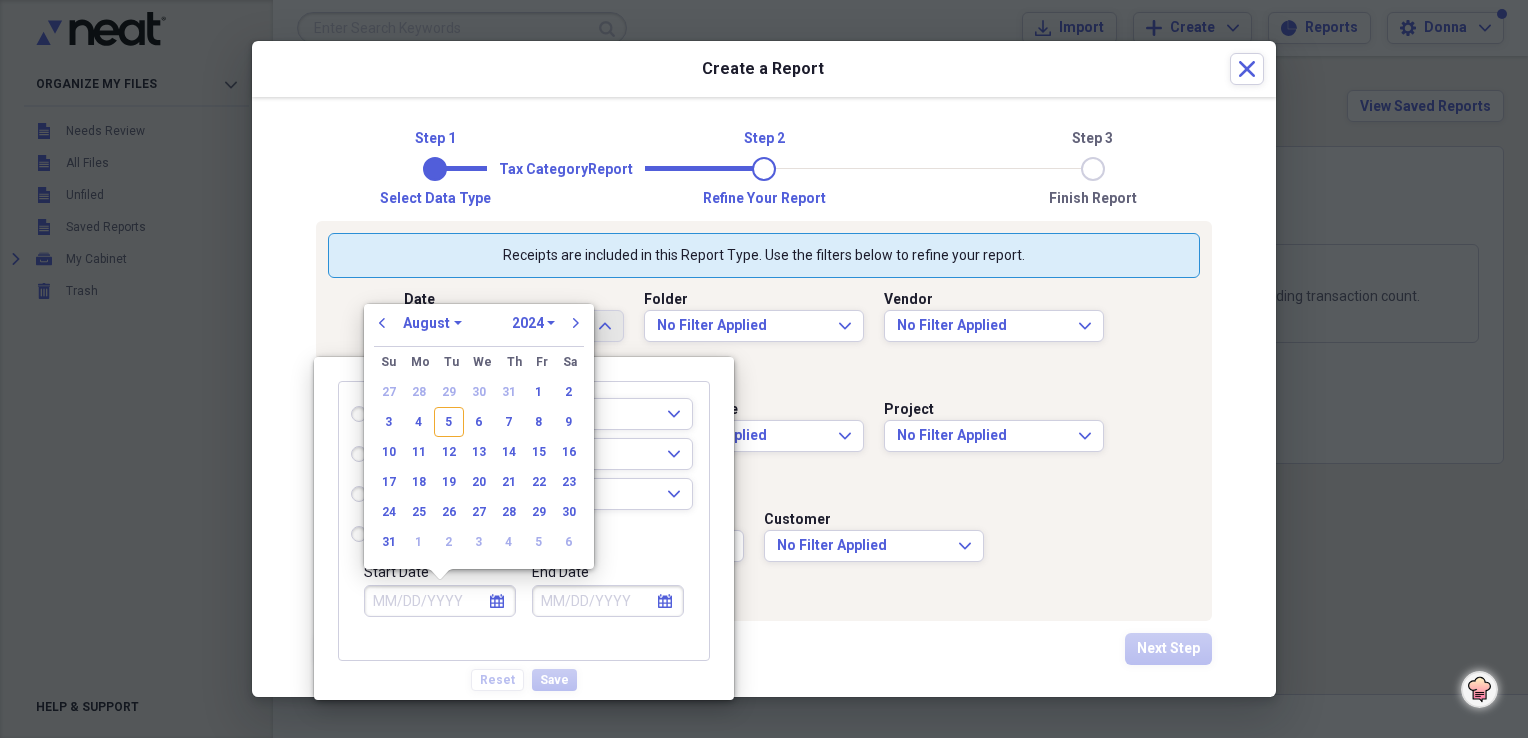 click on "1970 1971 1972 1973 1974 1975 1976 1977 1978 1979 1980 1981 1982 1983 1984 1985 1986 1987 1988 1989 1990 1991 1992 1993 1994 1995 1996 1997 1998 1999 2000 2001 2002 2003 2004 2005 2006 2007 2008 2009 2010 2011 2012 2013 2014 2015 2016 2017 2018 2019 2020 2021 2022 2023 2024 2025 2026 2027 2028 2029 2030 2031 2032 2033 2034 2035" at bounding box center [533, 323] 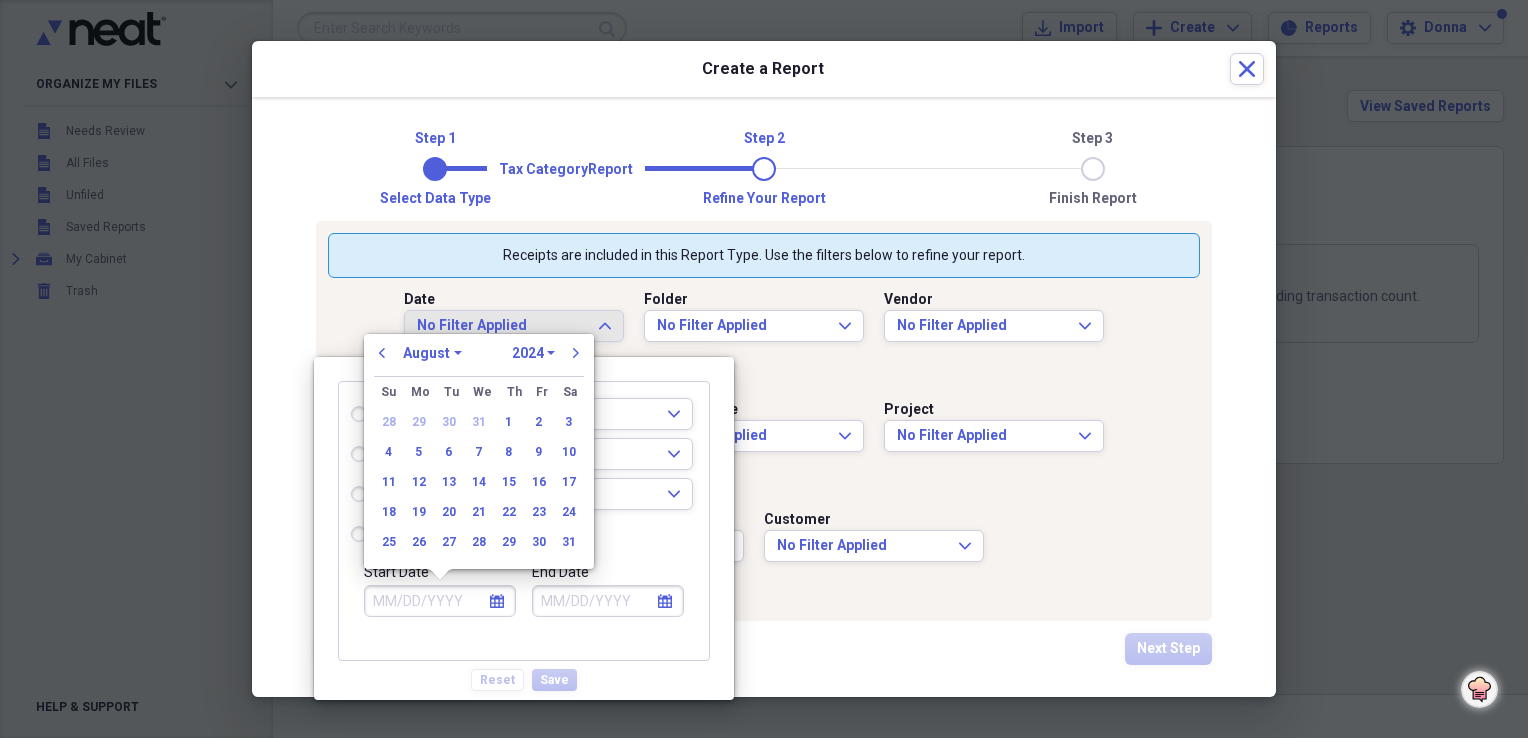 click on "January February March April May June July August September October November December" at bounding box center [432, 353] 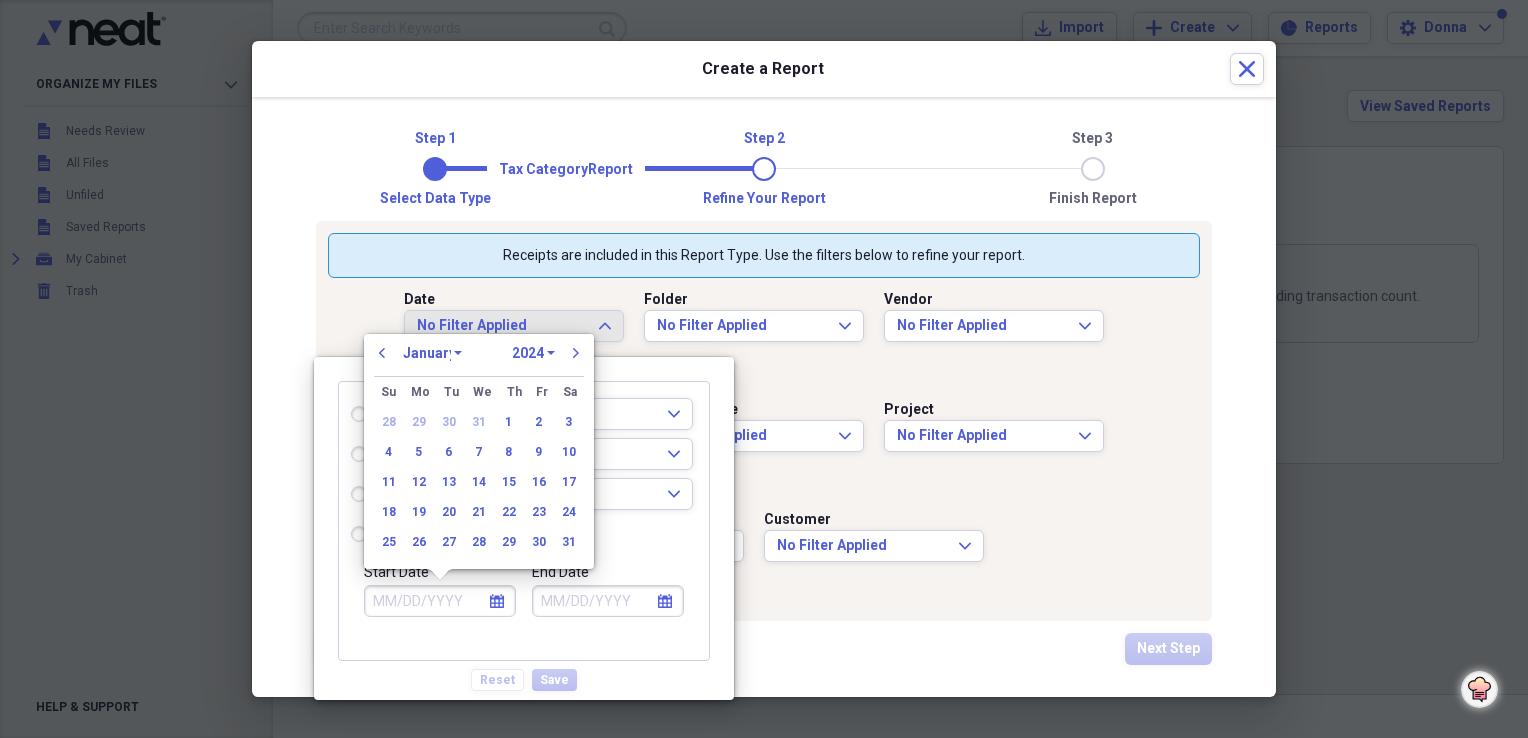 click on "January February March April May June July August September October November December" at bounding box center (432, 353) 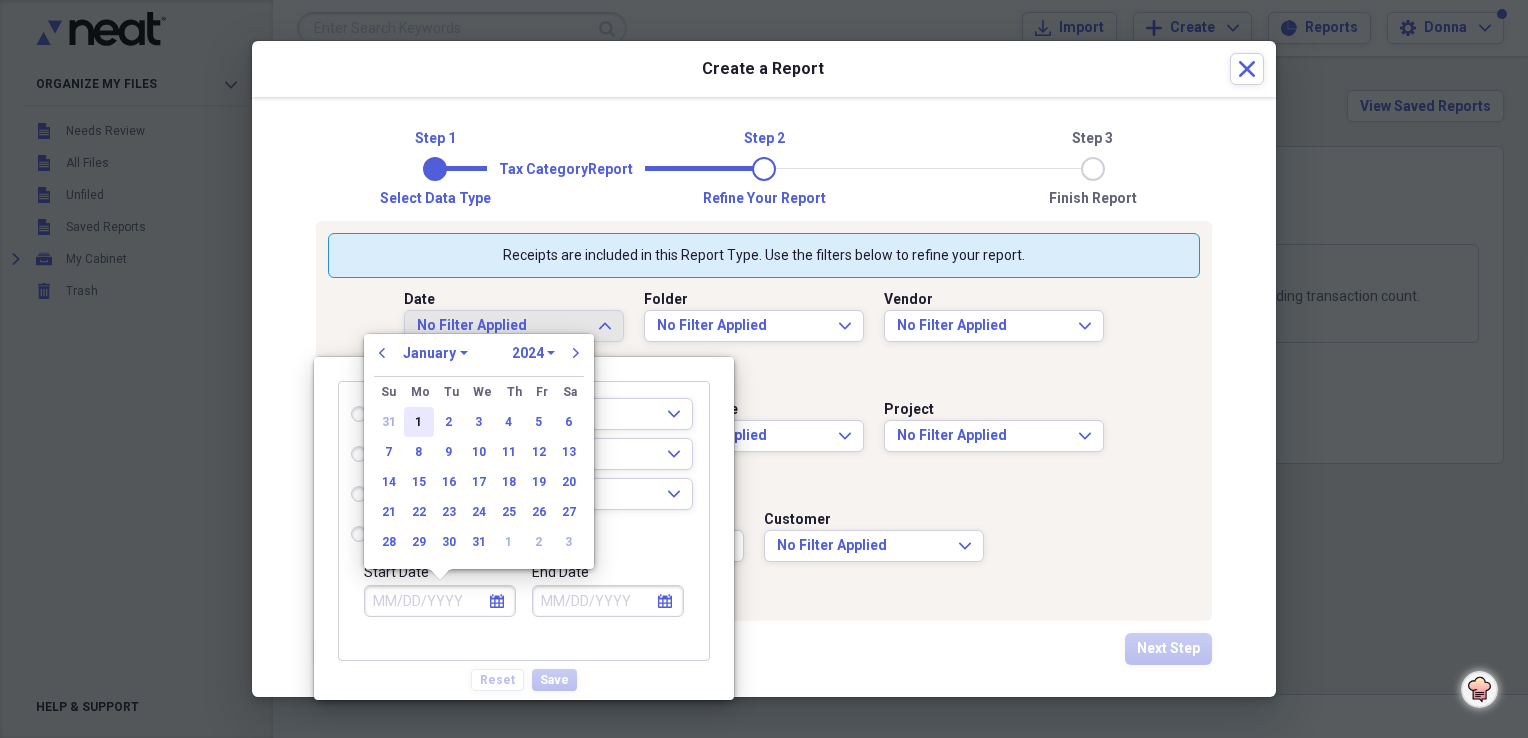 click on "1" at bounding box center (419, 422) 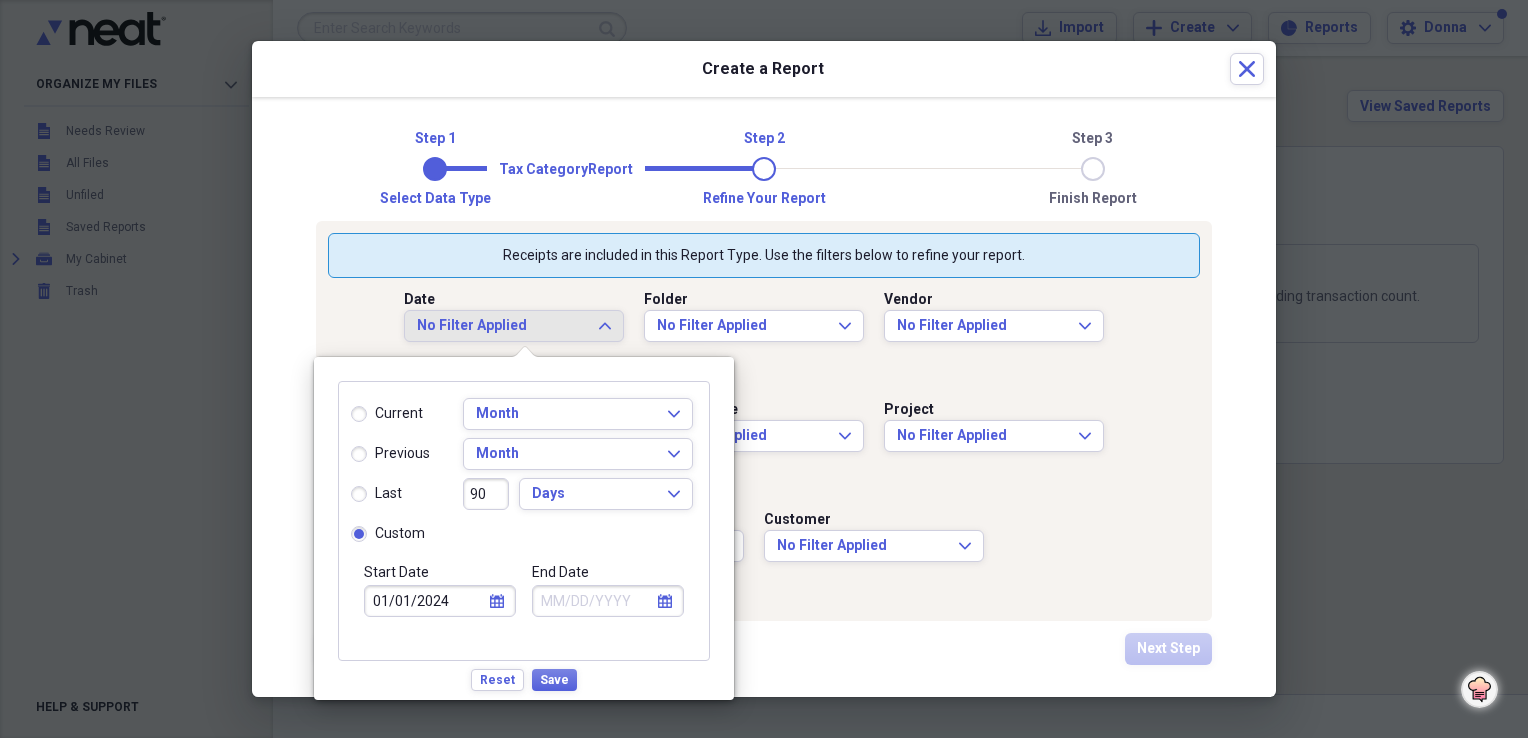 click on "calendar Calendar" at bounding box center (665, 601) 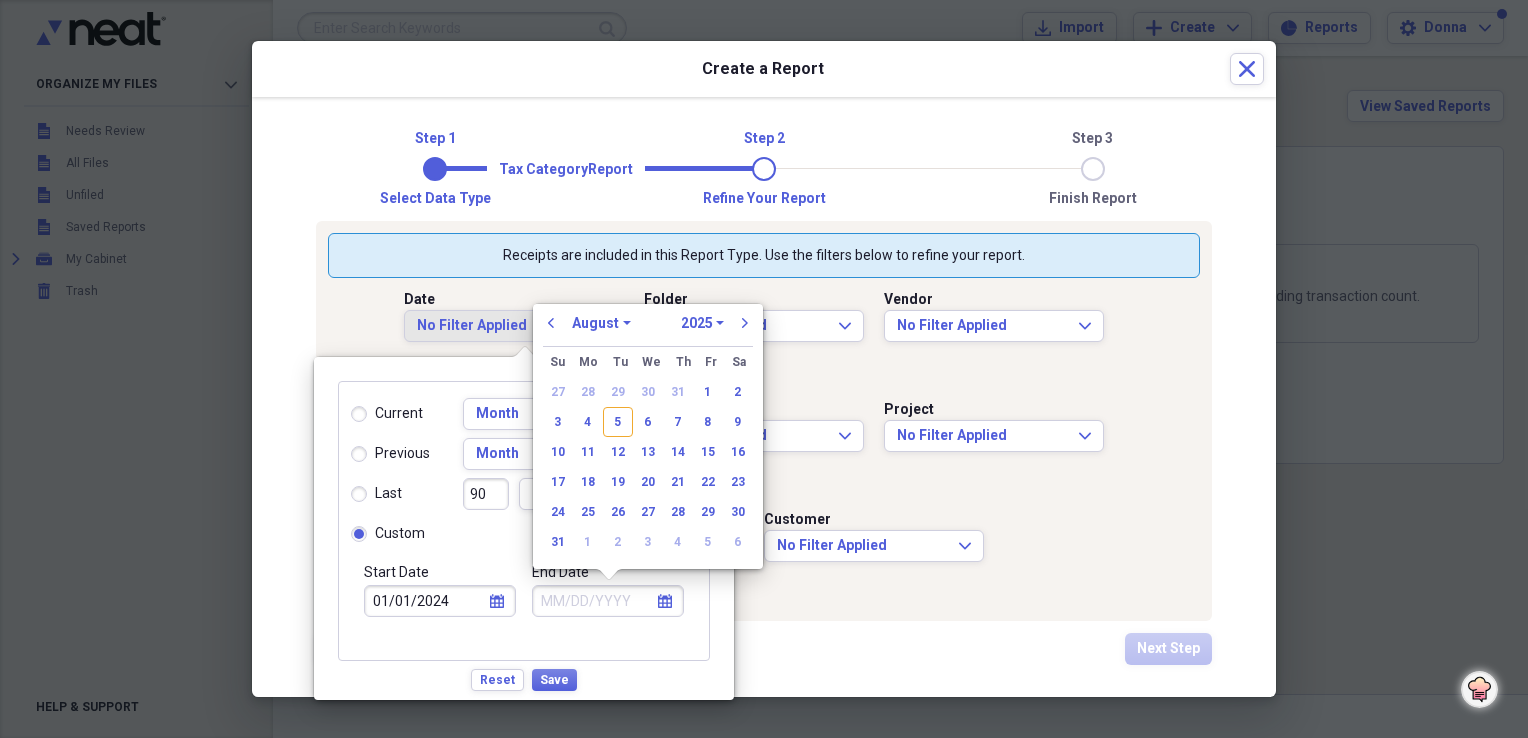 click on "1970 1971 1972 1973 1974 1975 1976 1977 1978 1979 1980 1981 1982 1983 1984 1985 1986 1987 1988 1989 1990 1991 1992 1993 1994 1995 1996 1997 1998 1999 2000 2001 2002 2003 2004 2005 2006 2007 2008 2009 2010 2011 2012 2013 2014 2015 2016 2017 2018 2019 2020 2021 2022 2023 2024 2025 2026 2027 2028 2029 2030 2031 2032 2033 2034 2035" at bounding box center [702, 323] 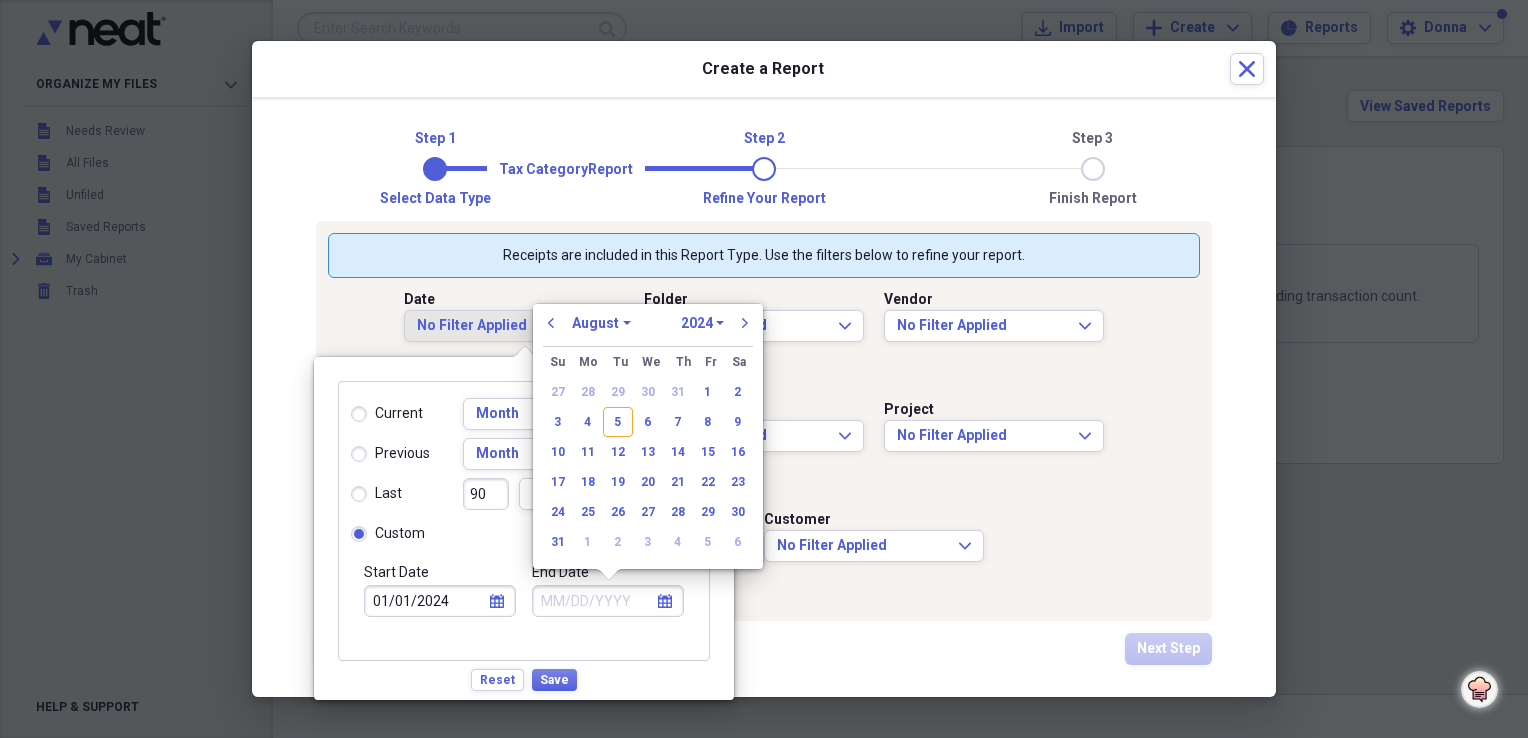 click on "1970 1971 1972 1973 1974 1975 1976 1977 1978 1979 1980 1981 1982 1983 1984 1985 1986 1987 1988 1989 1990 1991 1992 1993 1994 1995 1996 1997 1998 1999 2000 2001 2002 2003 2004 2005 2006 2007 2008 2009 2010 2011 2012 2013 2014 2015 2016 2017 2018 2019 2020 2021 2022 2023 2024 2025 2026 2027 2028 2029 2030 2031 2032 2033 2034 2035" at bounding box center (702, 323) 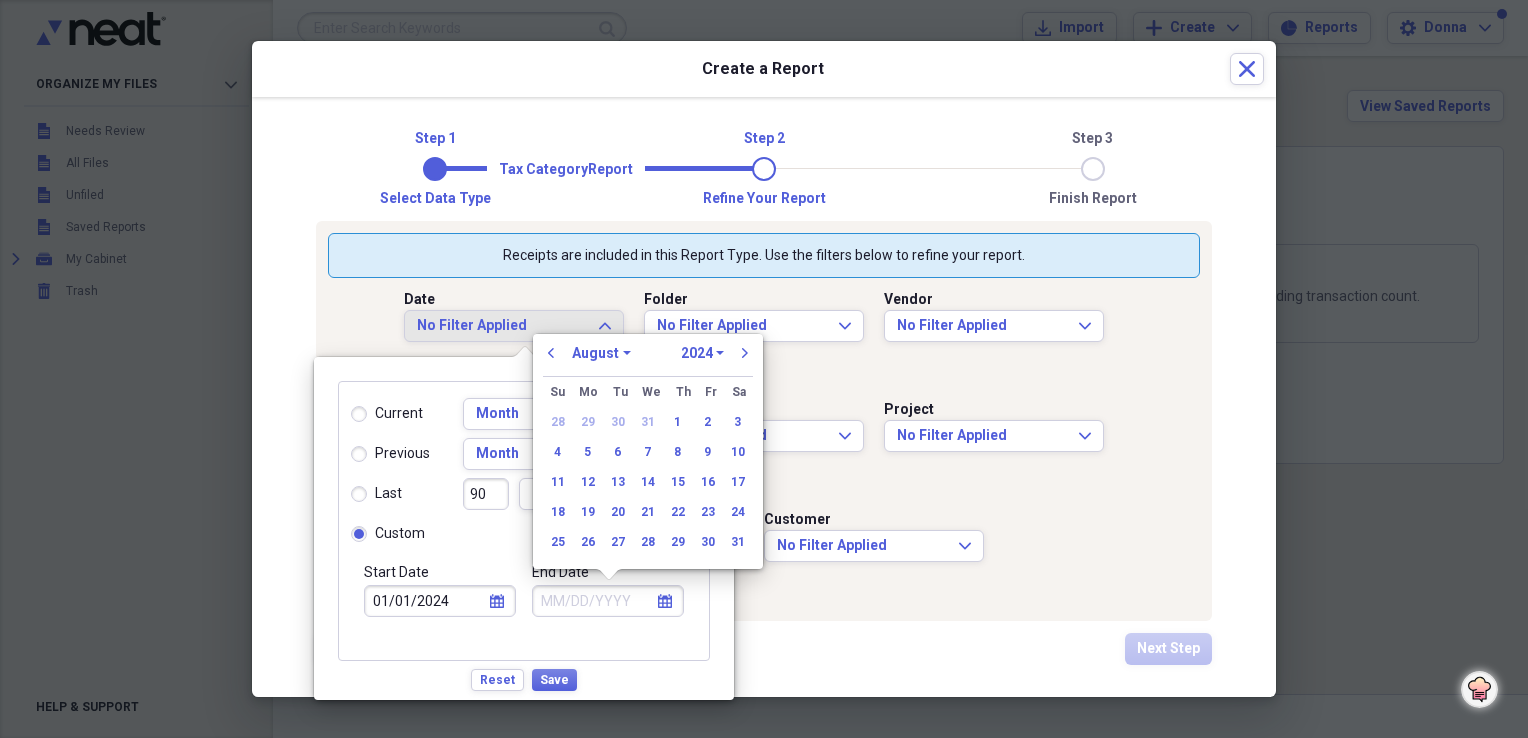 click on "January February March April May June July August September October November December" at bounding box center [601, 353] 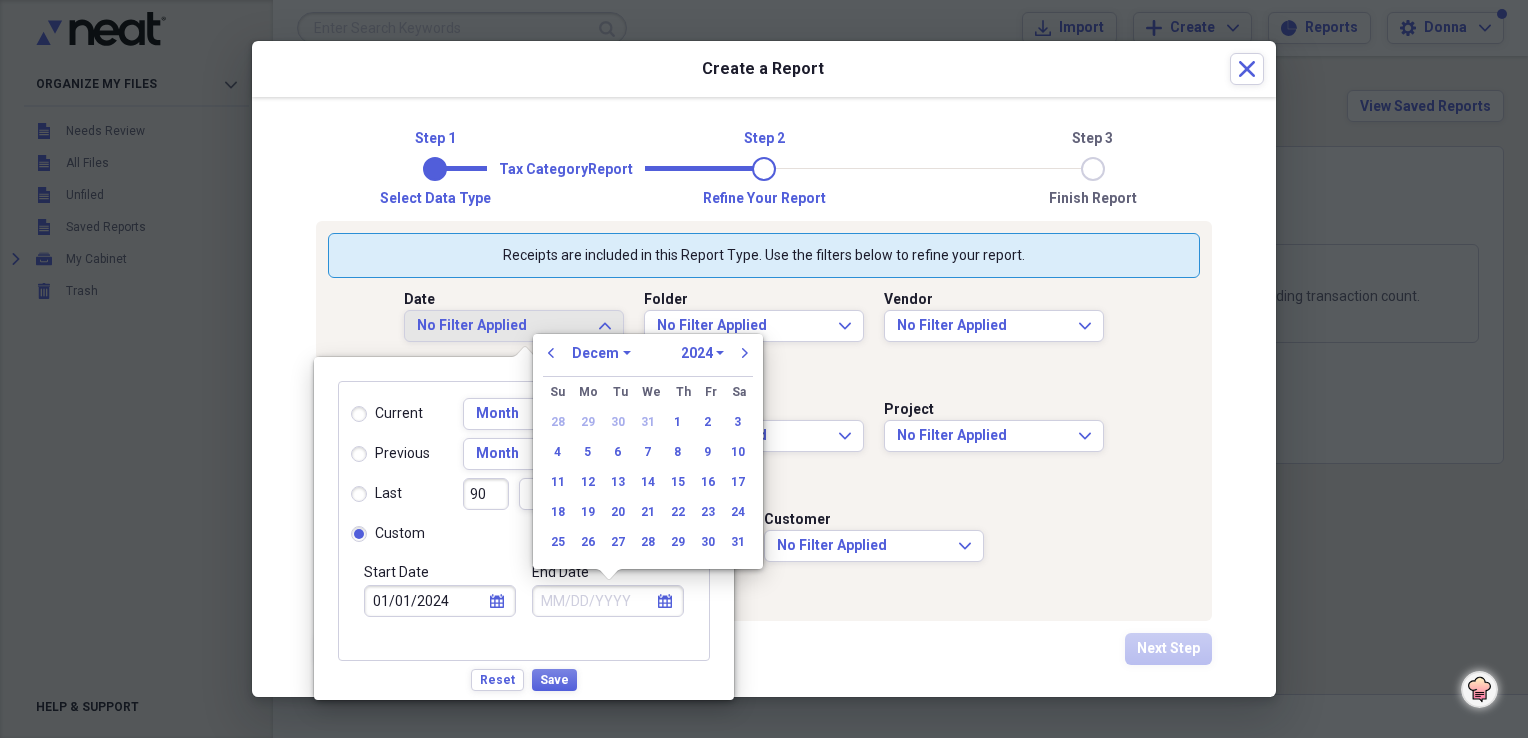 click on "January February March April May June July August September October November December" at bounding box center [601, 353] 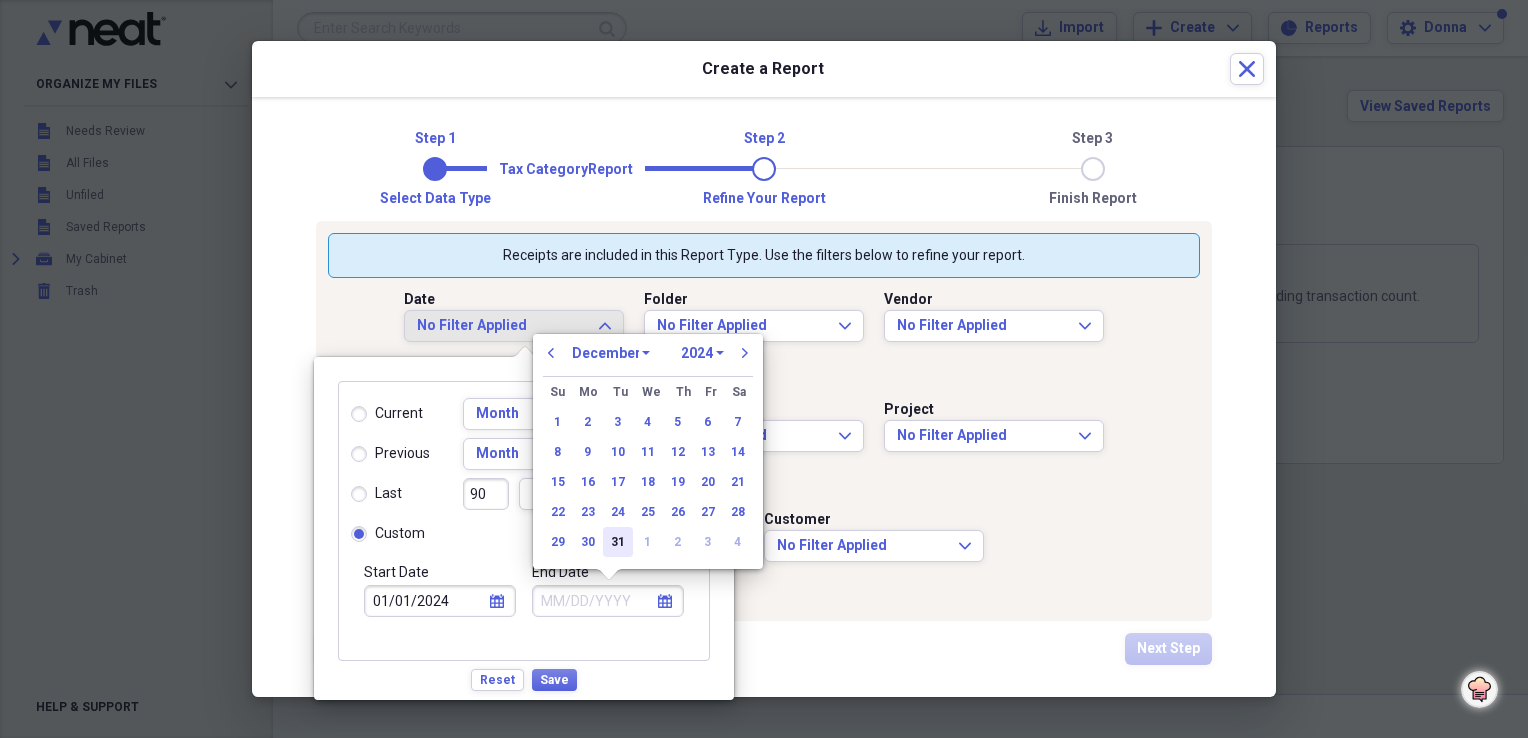 click on "31" at bounding box center [618, 542] 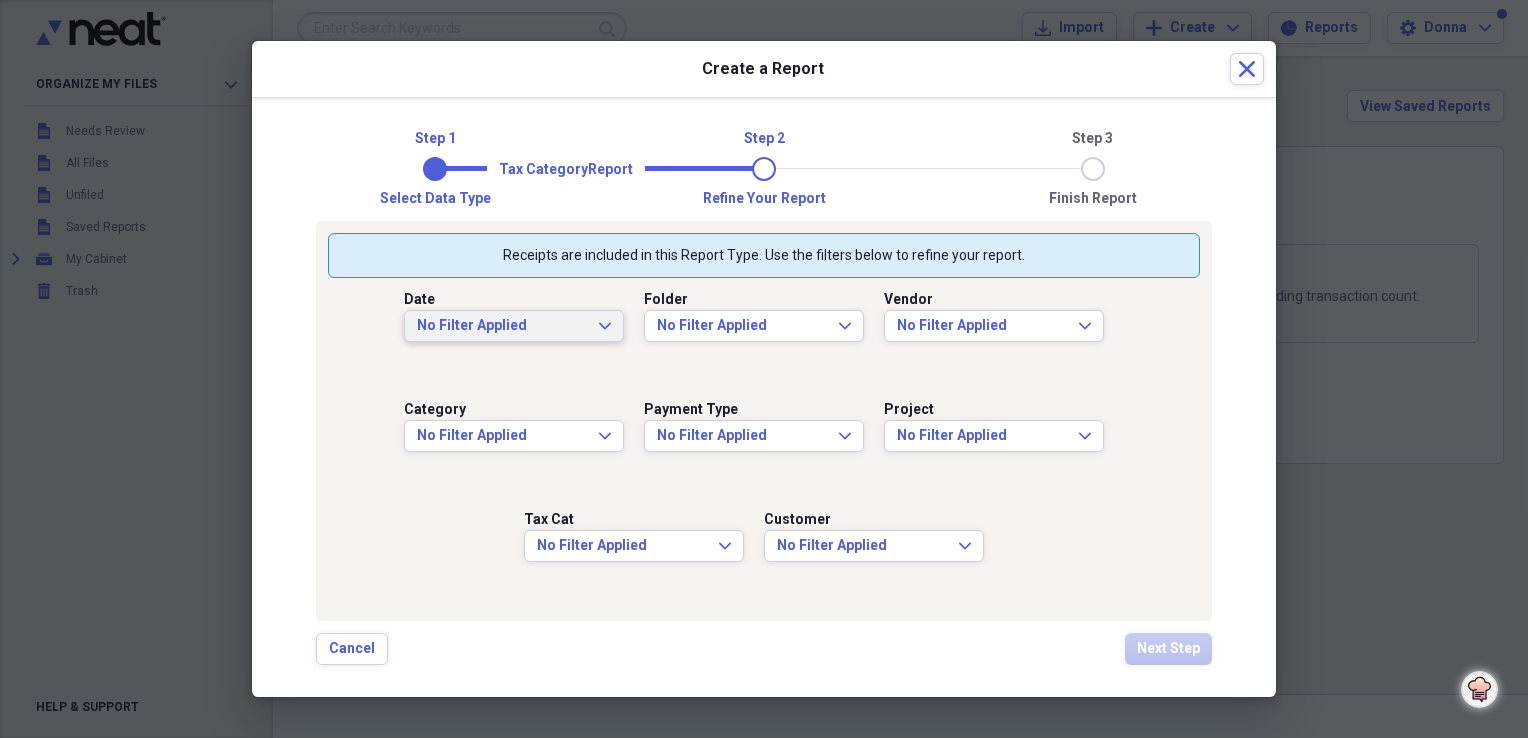 click on "Date No Filter Applied Expand Folder No Filter Applied Expand Vendor No Filter Applied Expand Category No Filter Applied Expand Payment Type No Filter Applied Expand Project No Filter Applied Expand Tax Cat No Filter Applied Expand Customer No Filter Applied Expand" at bounding box center (764, 443) 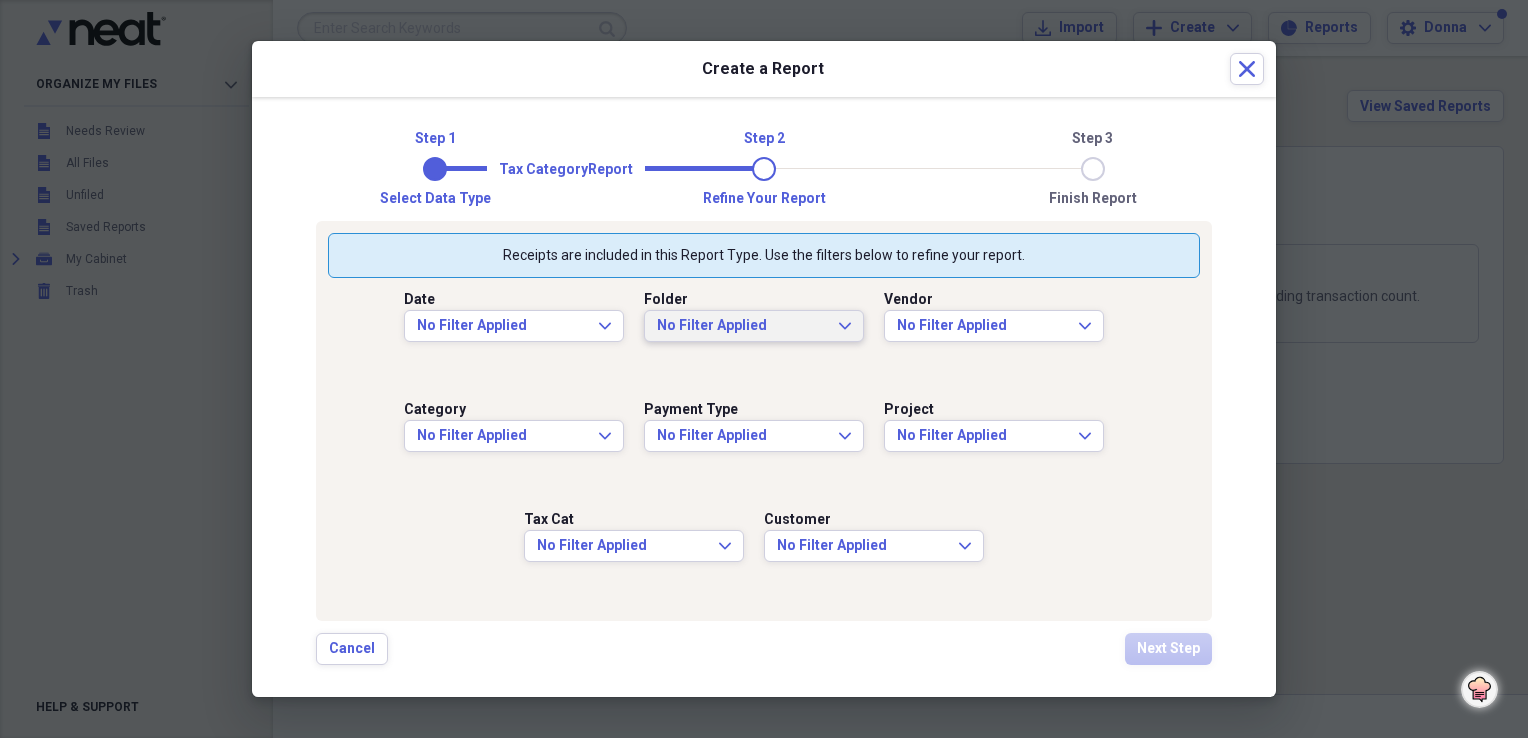 click on "Expand" 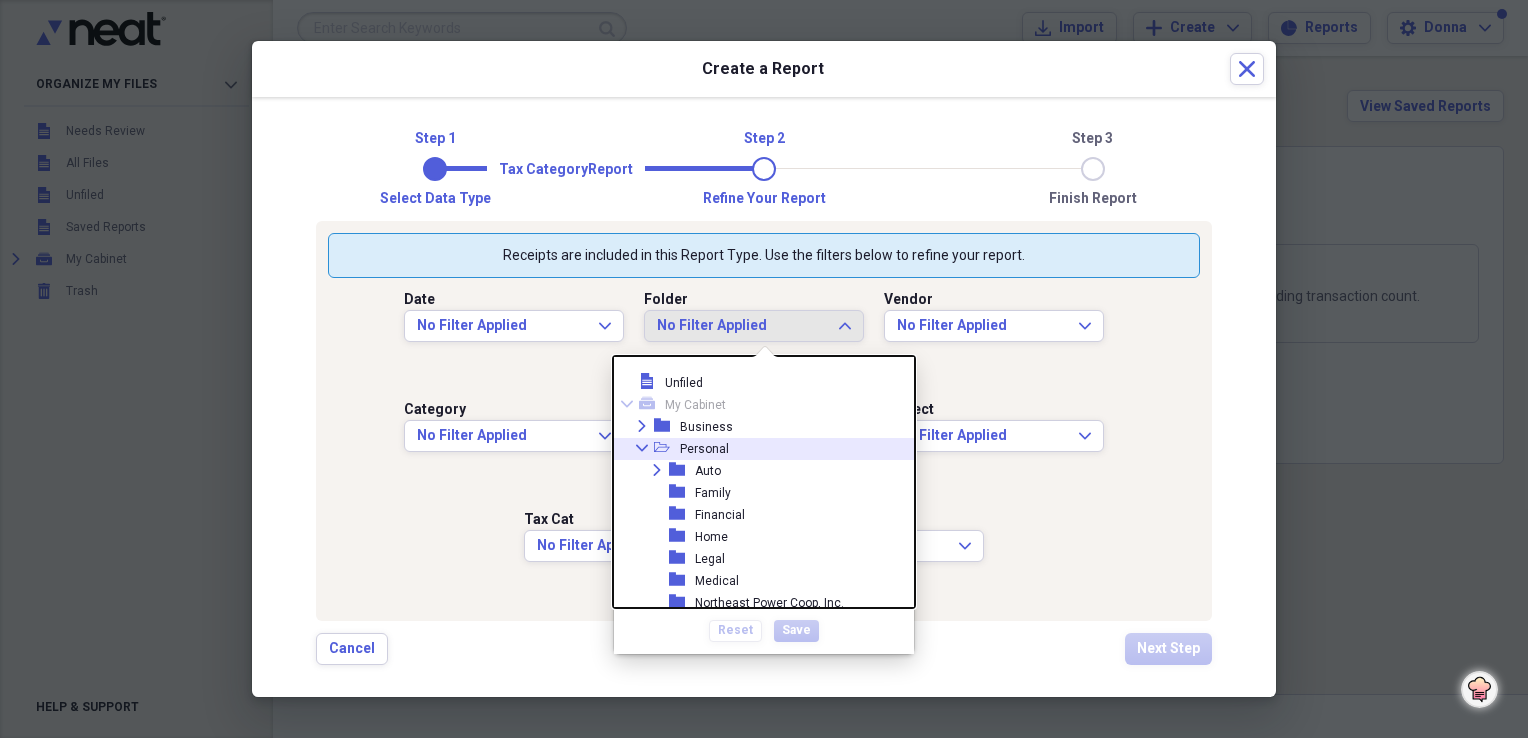 click on "Collapse open-folder Personal" at bounding box center (756, 449) 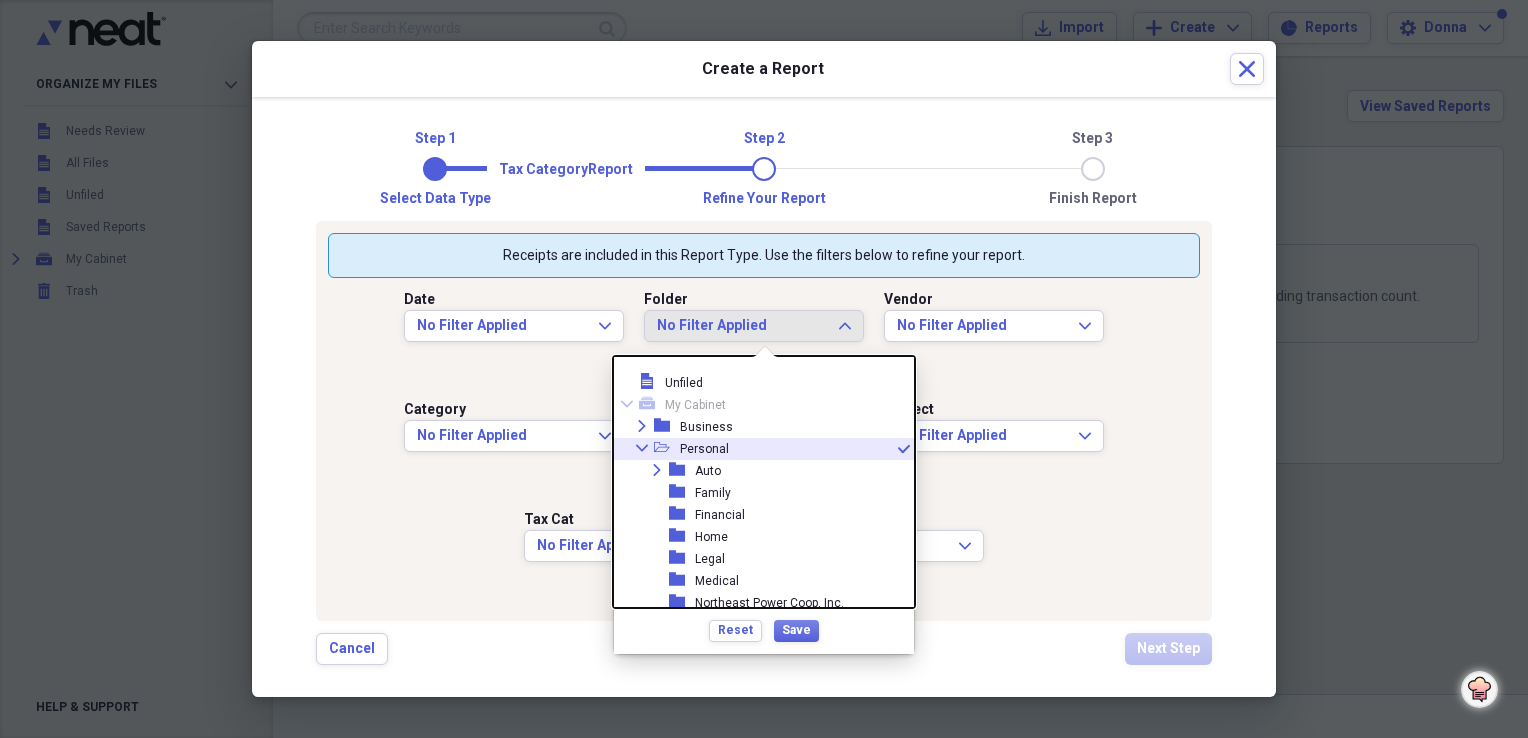 click on "Personal" at bounding box center [704, 449] 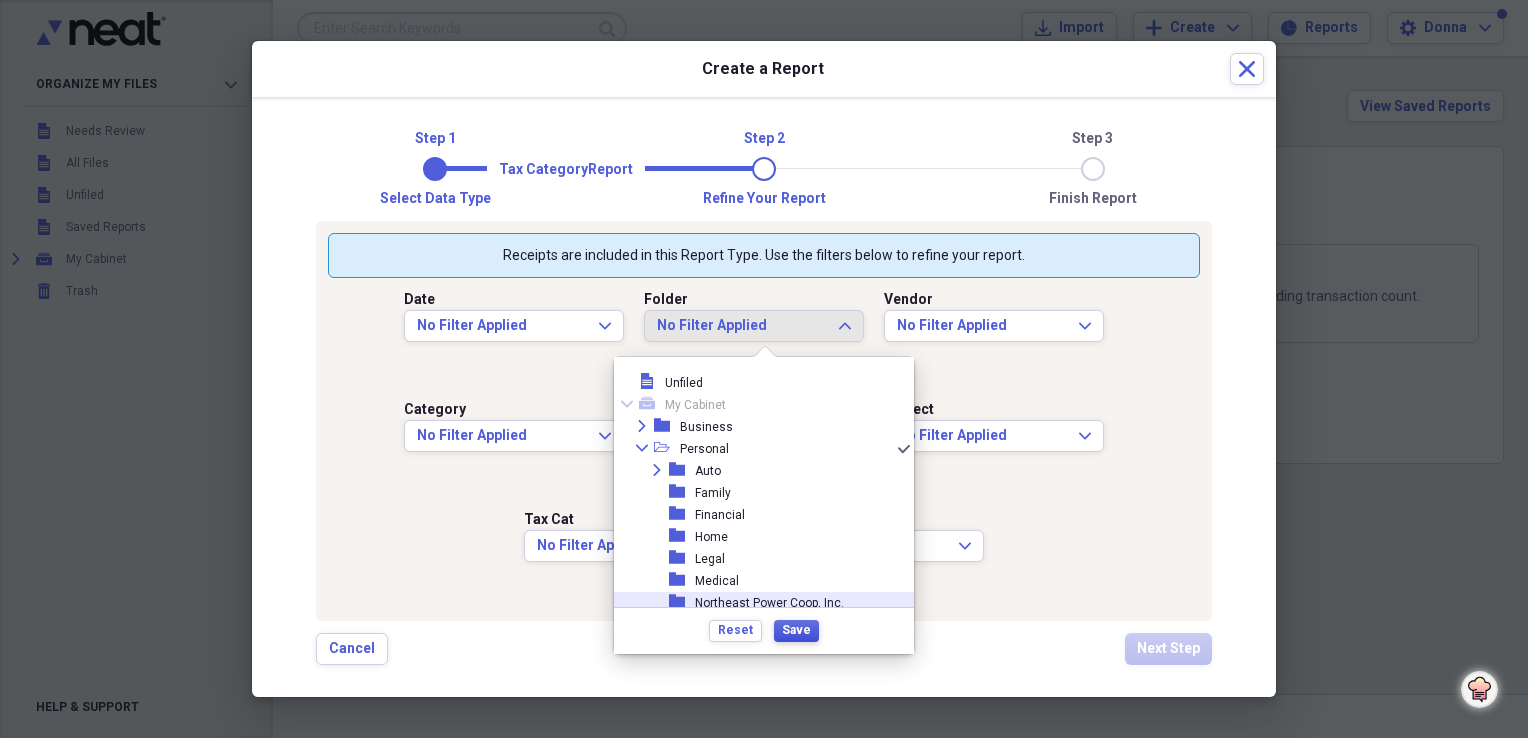 click on "Save" at bounding box center (796, 630) 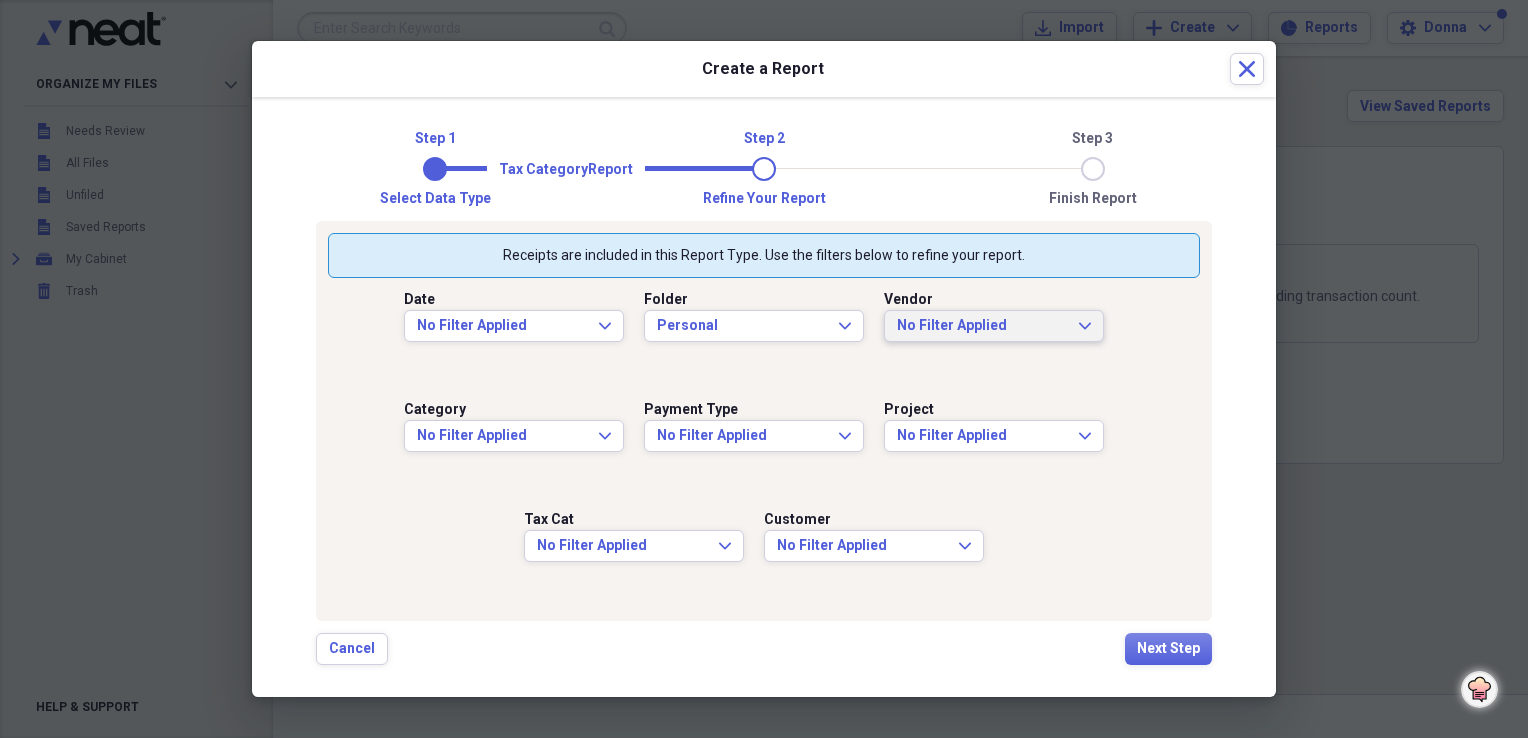 click on "No Filter Applied" at bounding box center (982, 326) 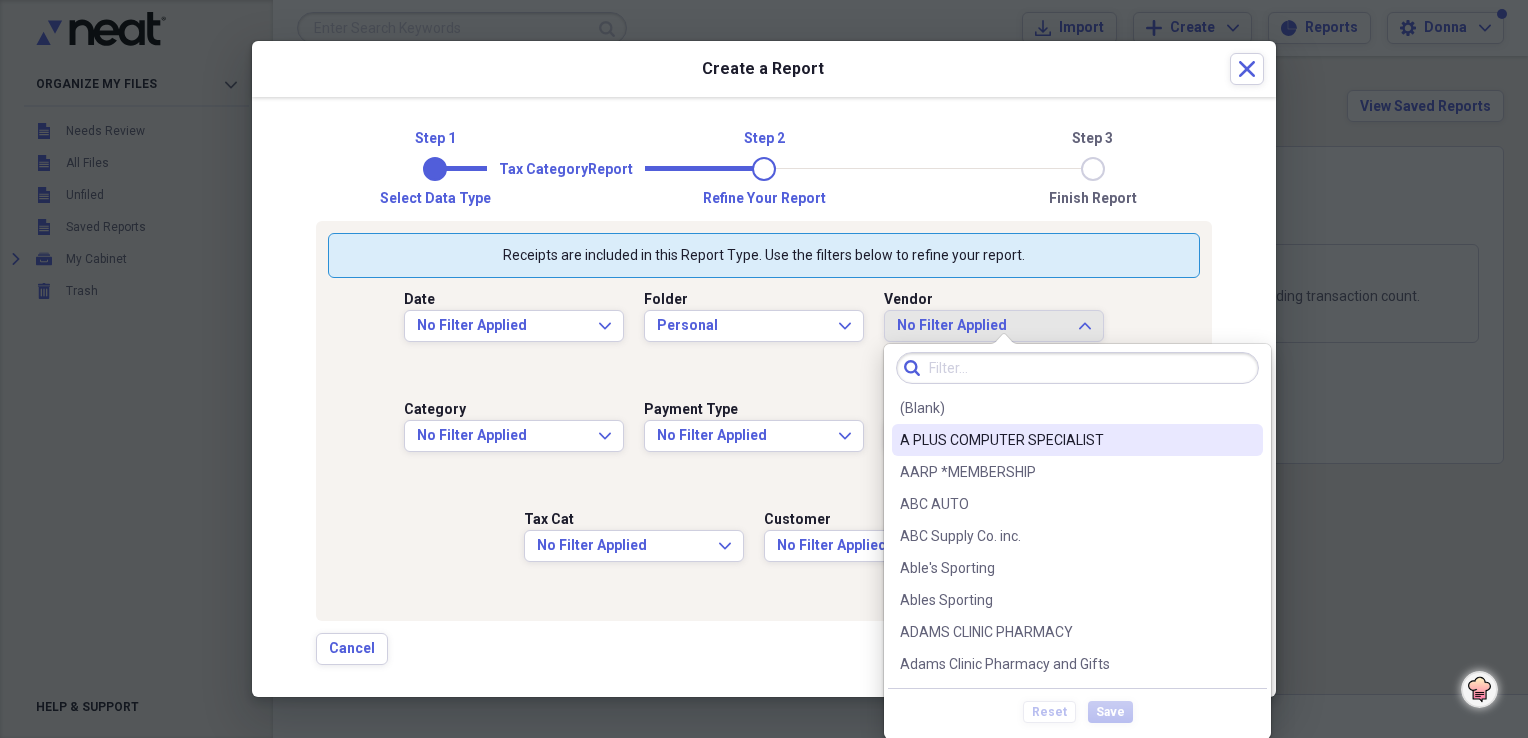 click on "A PLUS COMPUTER SPECIALIST" at bounding box center (1065, 440) 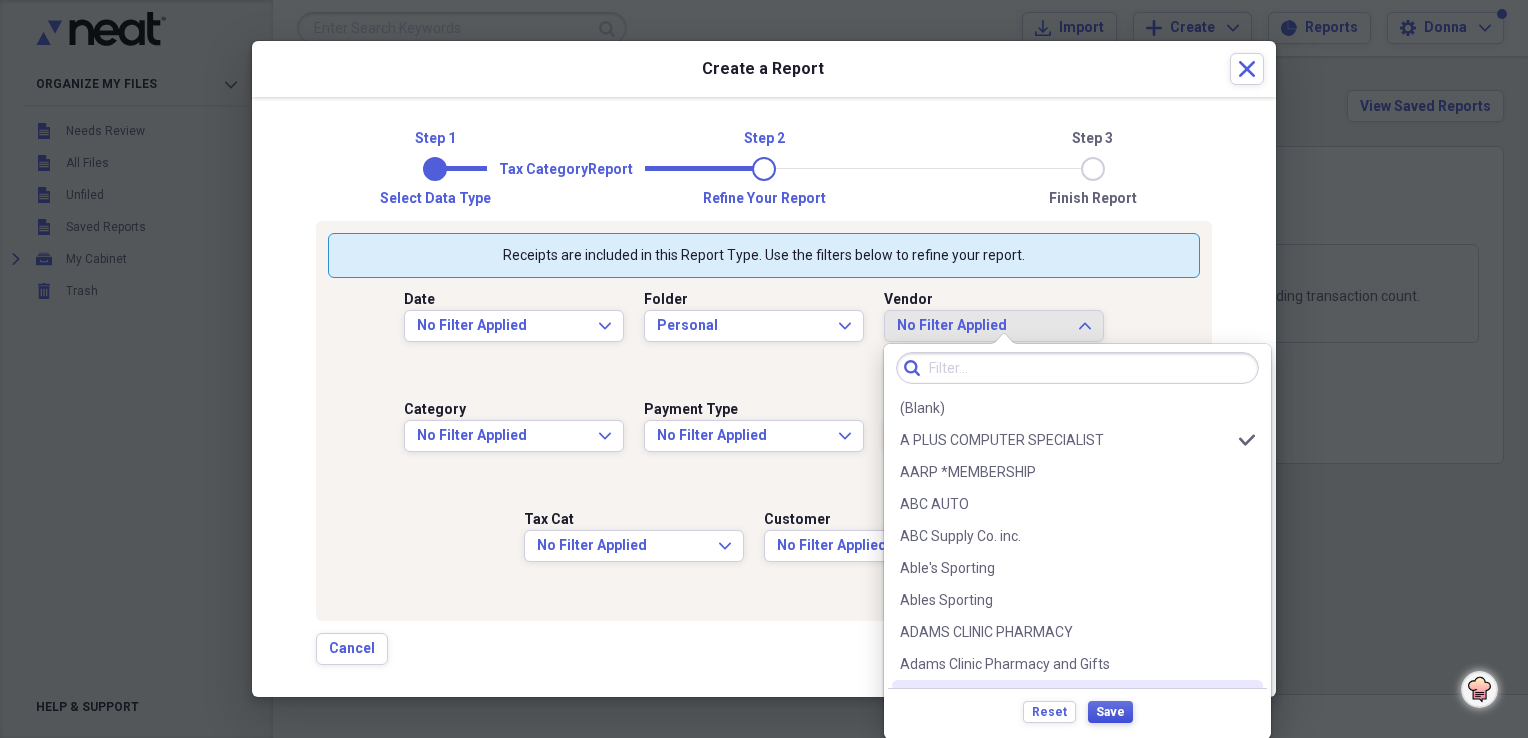 click on "Save" at bounding box center [1110, 712] 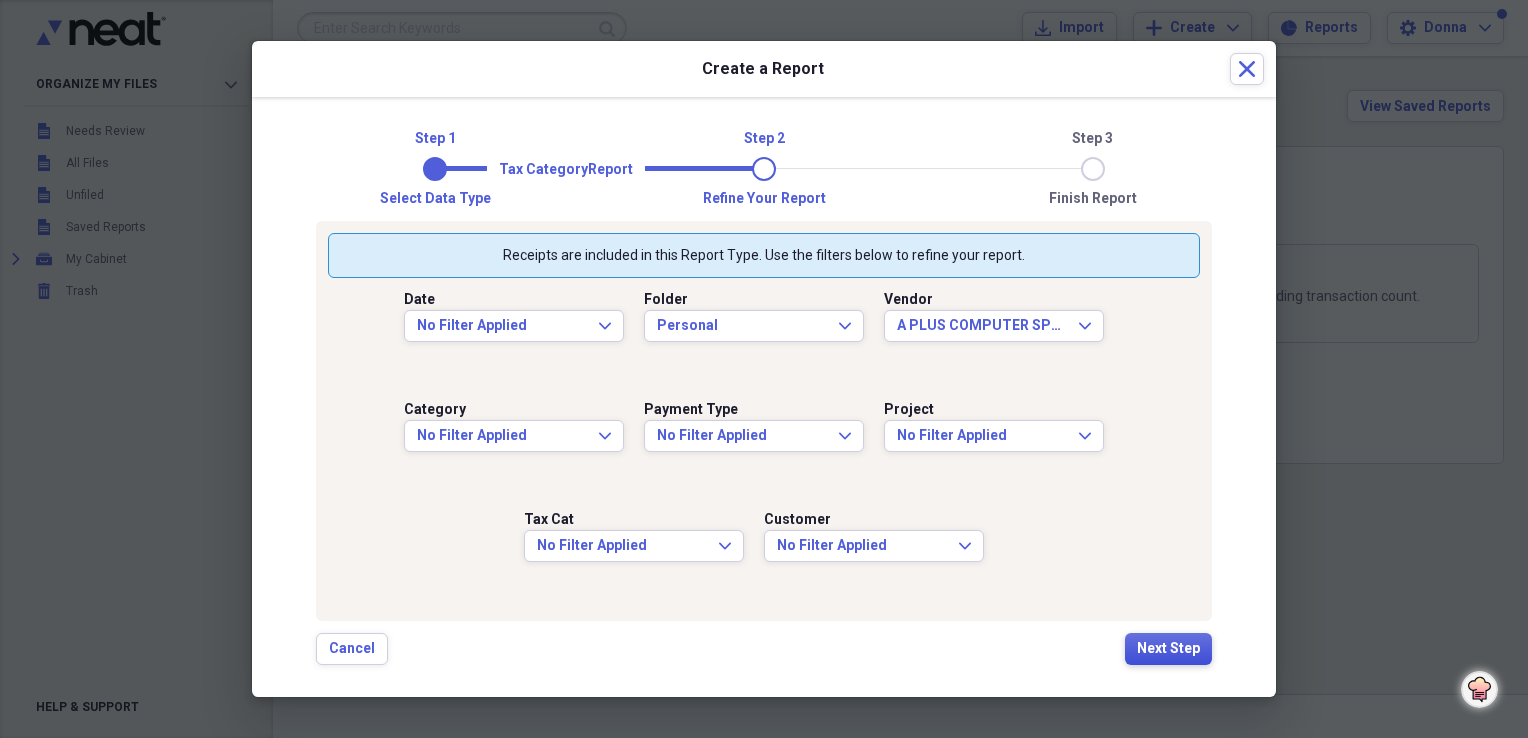 click on "Next Step" at bounding box center (1168, 649) 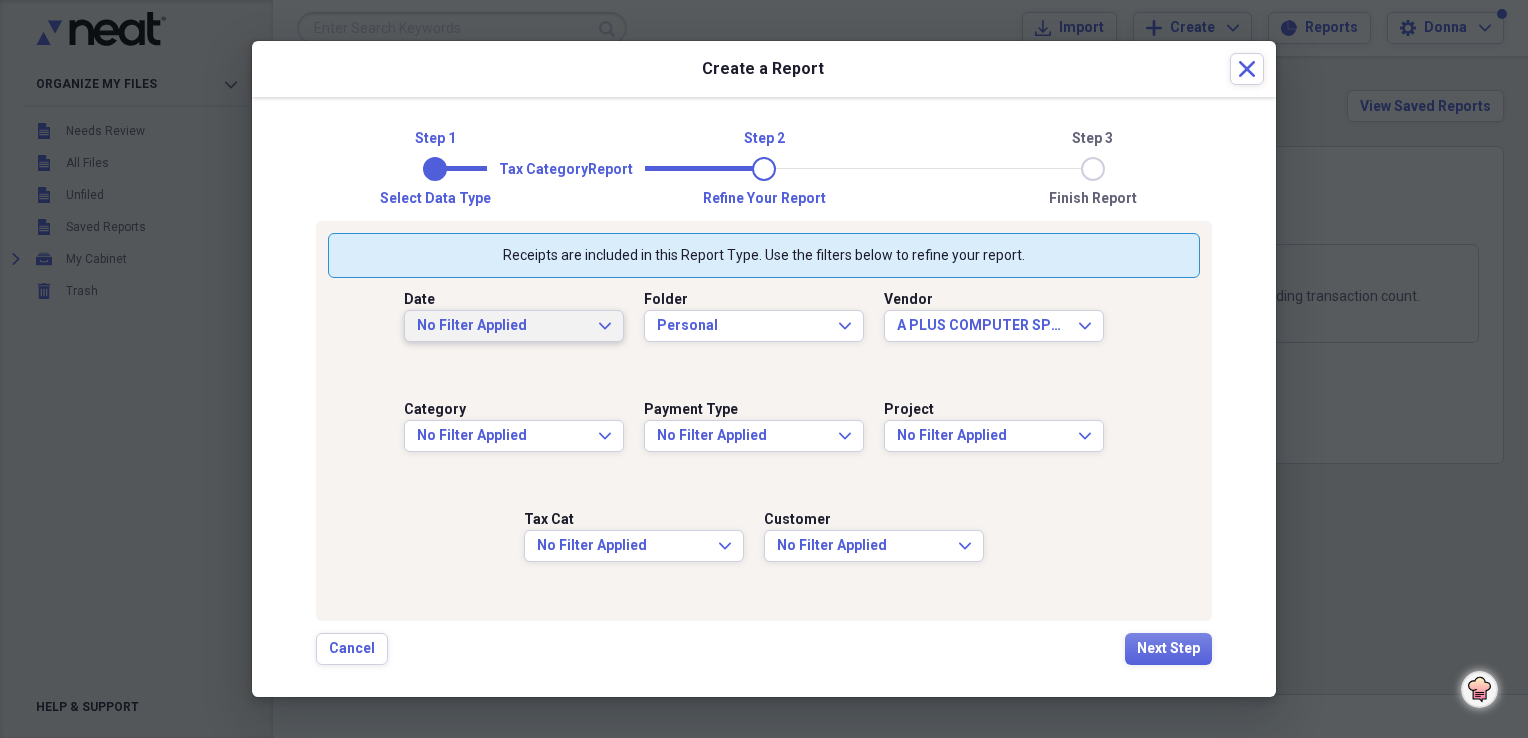 click on "No Filter Applied Expand" at bounding box center [514, 326] 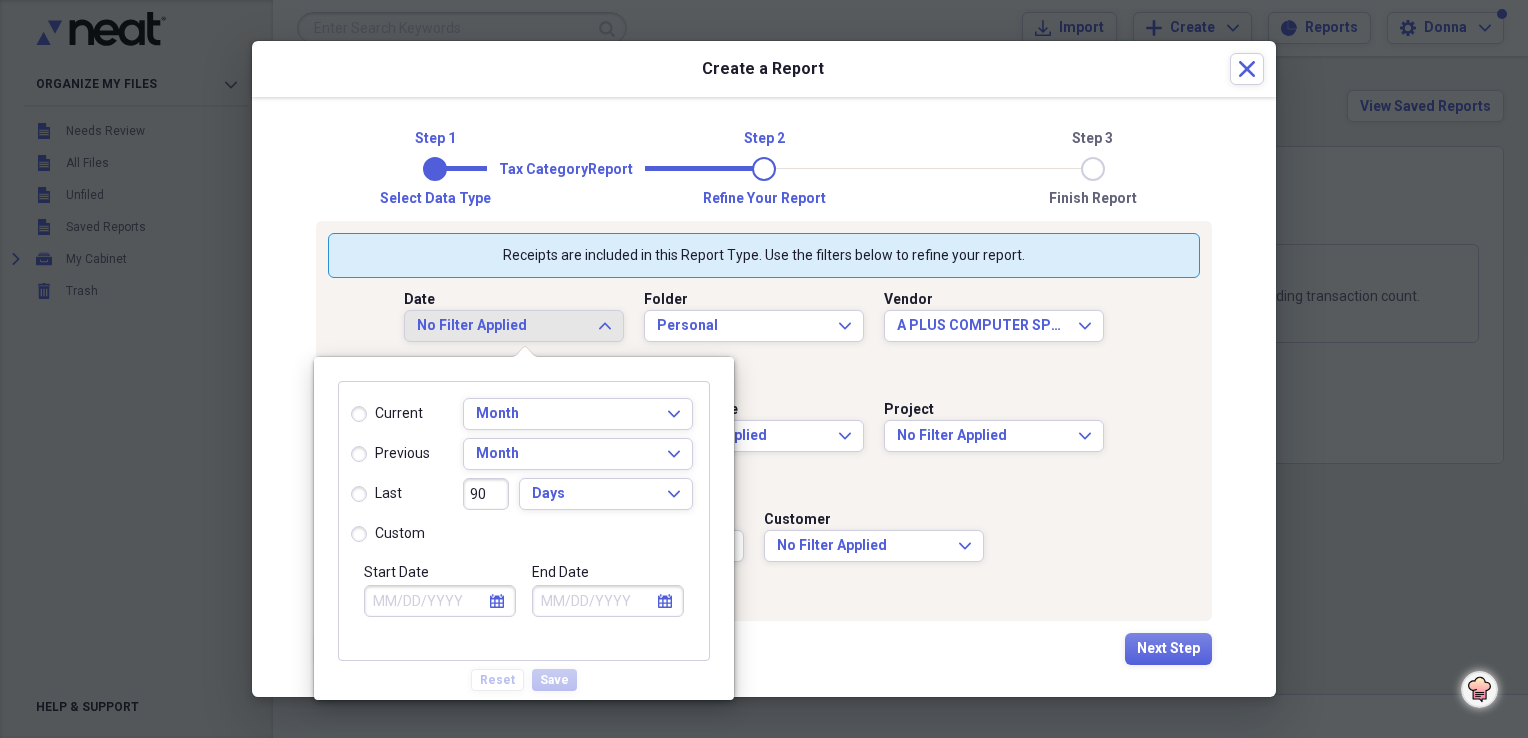 click on "custom" at bounding box center [388, 534] 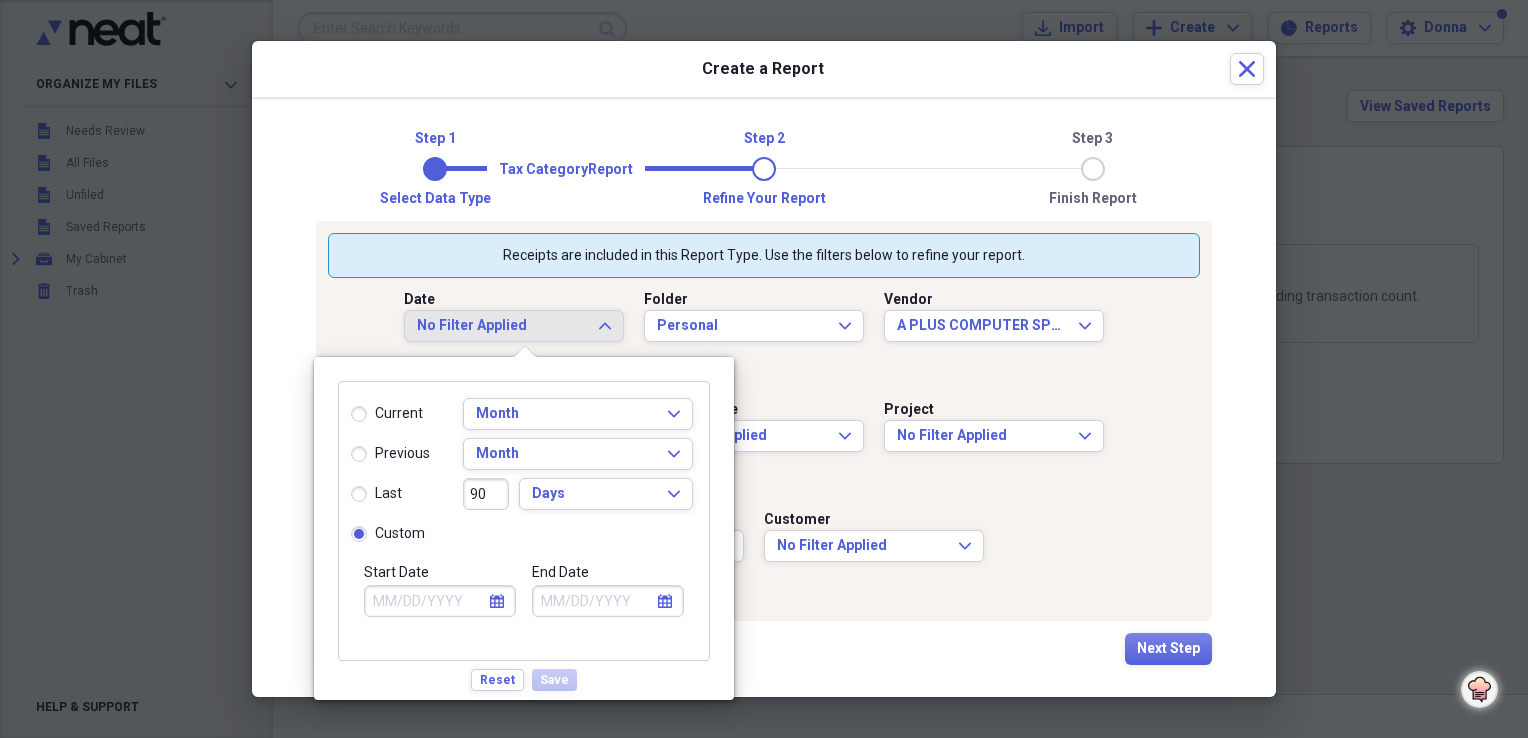 click 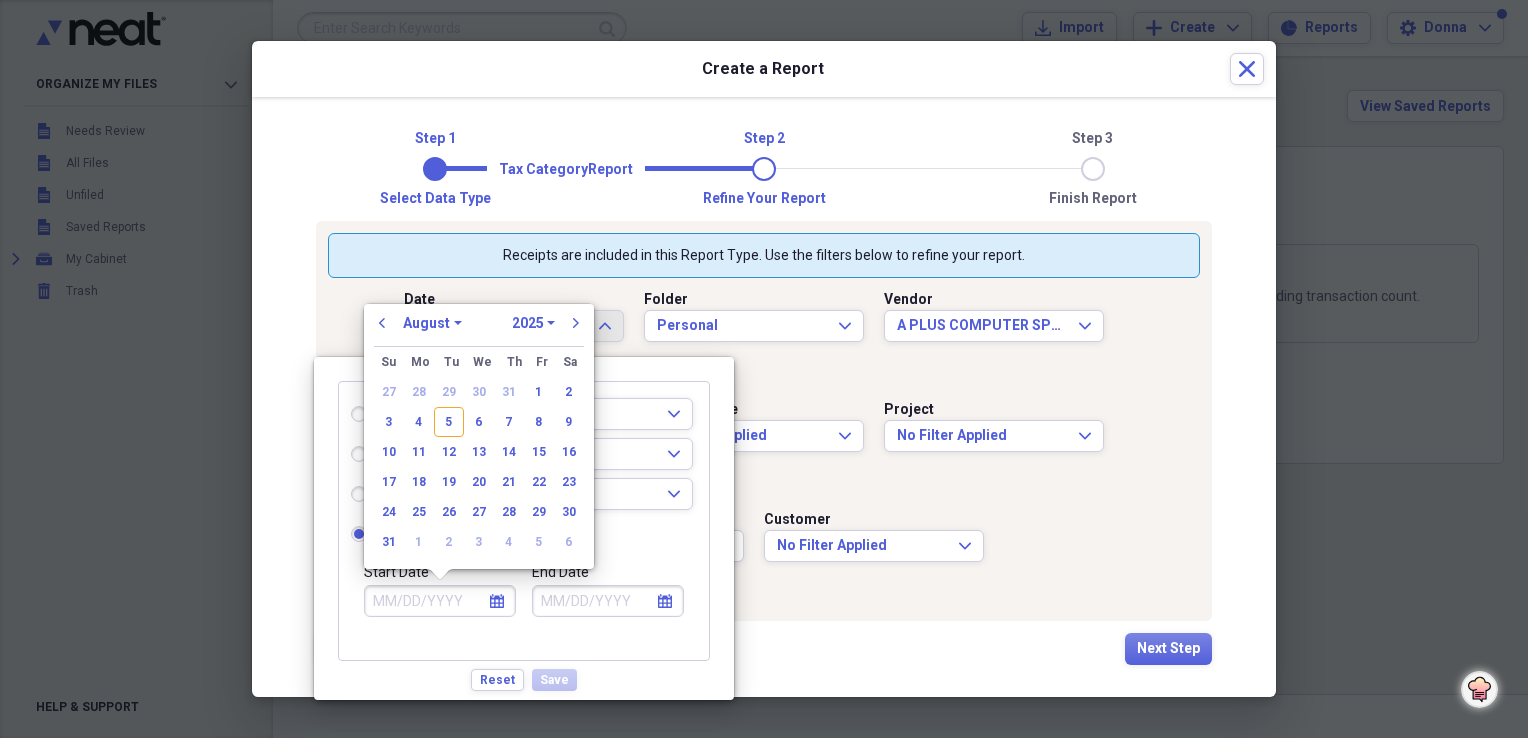 click on "1970 1971 1972 1973 1974 1975 1976 1977 1978 1979 1980 1981 1982 1983 1984 1985 1986 1987 1988 1989 1990 1991 1992 1993 1994 1995 1996 1997 1998 1999 2000 2001 2002 2003 2004 2005 2006 2007 2008 2009 2010 2011 2012 2013 2014 2015 2016 2017 2018 2019 2020 2021 2022 2023 2024 2025 2026 2027 2028 2029 2030 2031 2032 2033 2034 2035" at bounding box center (533, 323) 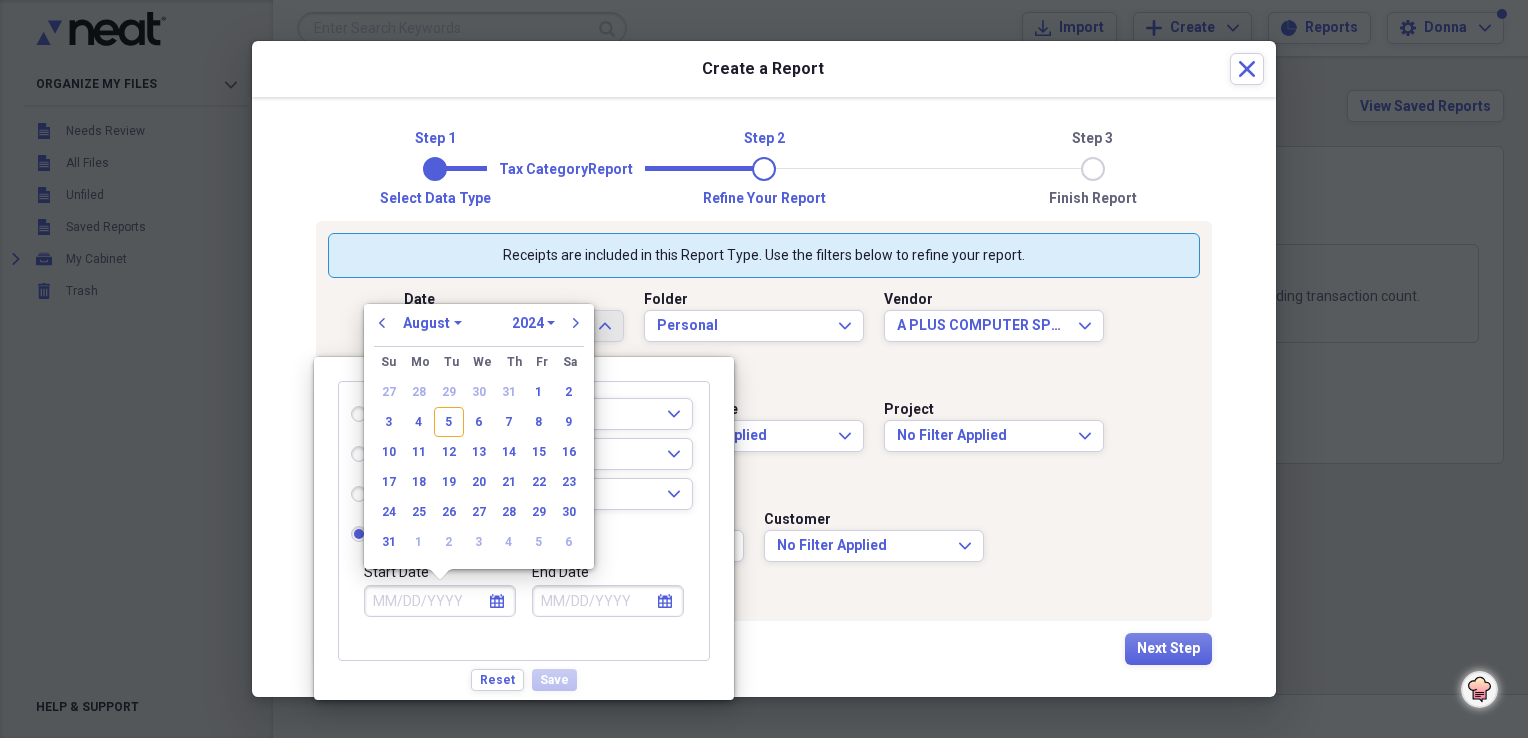 click on "1970 1971 1972 1973 1974 1975 1976 1977 1978 1979 1980 1981 1982 1983 1984 1985 1986 1987 1988 1989 1990 1991 1992 1993 1994 1995 1996 1997 1998 1999 2000 2001 2002 2003 2004 2005 2006 2007 2008 2009 2010 2011 2012 2013 2014 2015 2016 2017 2018 2019 2020 2021 2022 2023 2024 2025 2026 2027 2028 2029 2030 2031 2032 2033 2034 2035" at bounding box center [533, 323] 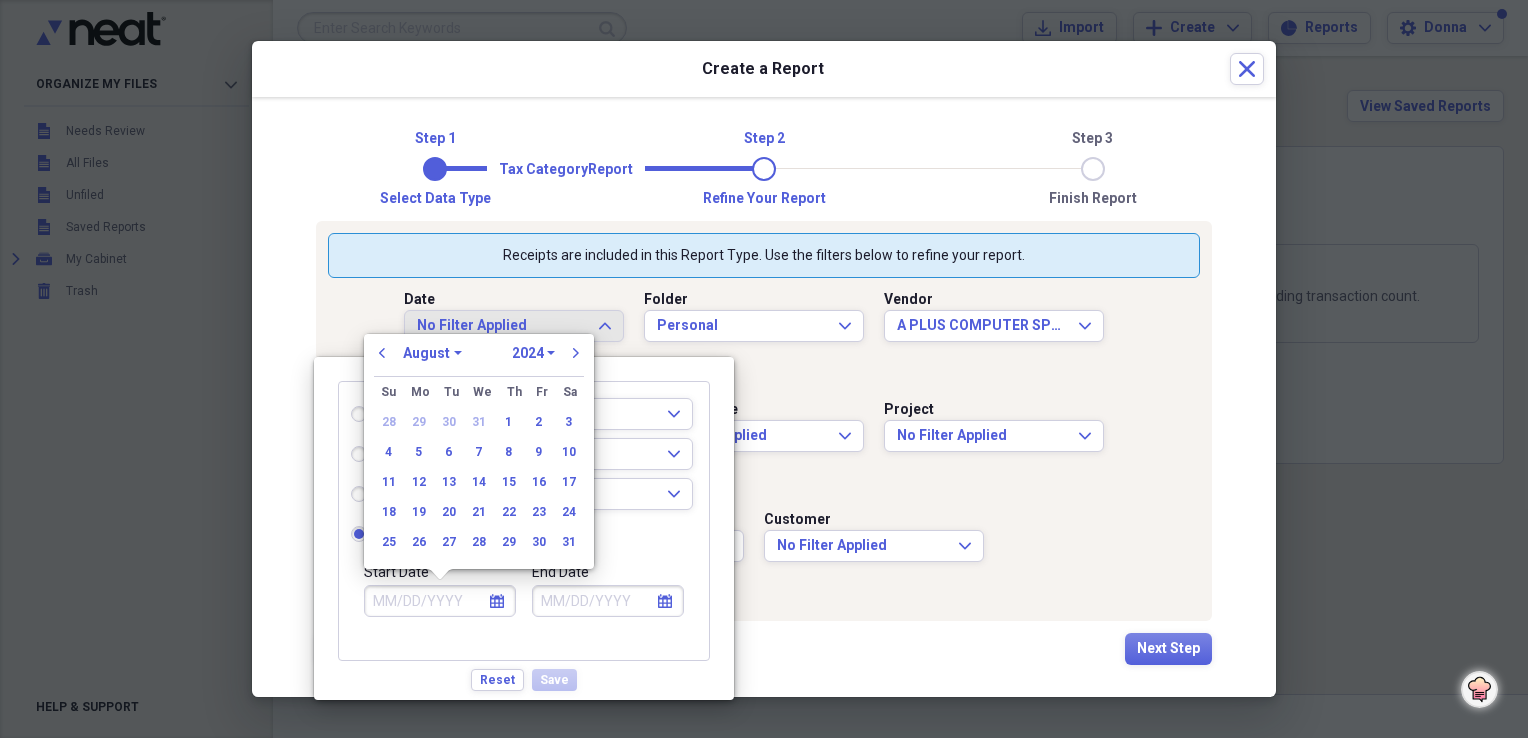 click on "January February March April May June July August September October November December" at bounding box center [432, 353] 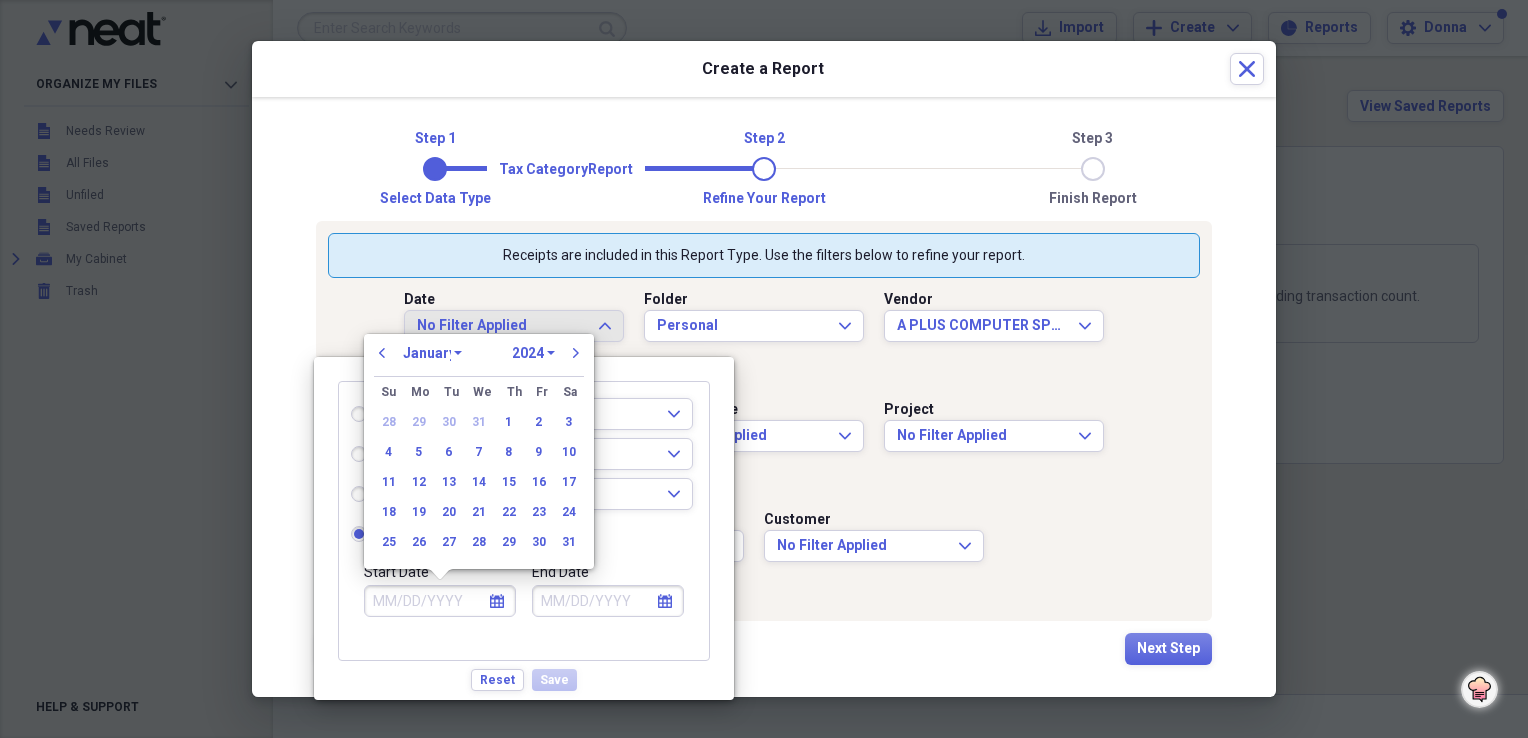 click on "January February March April May June July August September October November December" at bounding box center [432, 353] 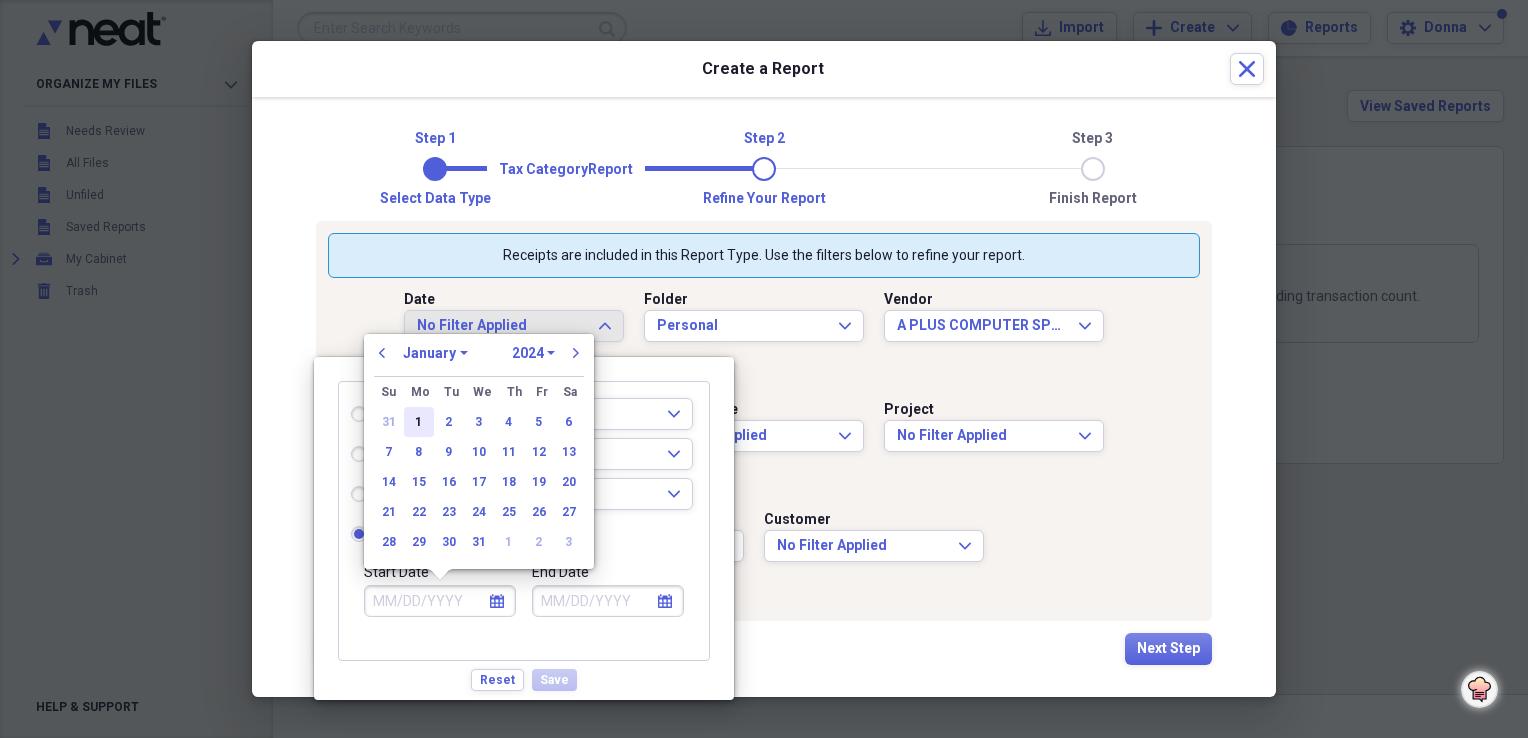 click on "1" at bounding box center [419, 422] 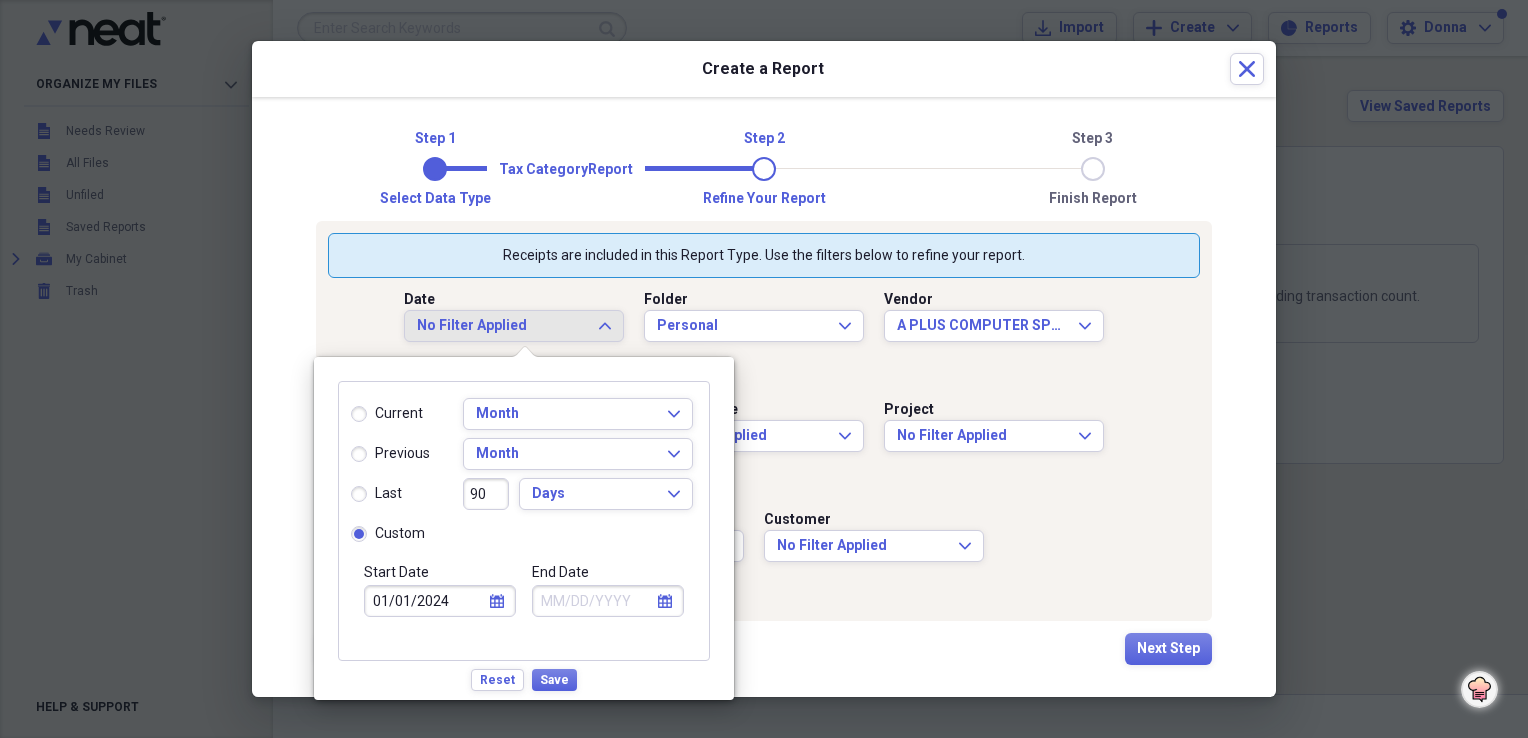 click on "calendar" 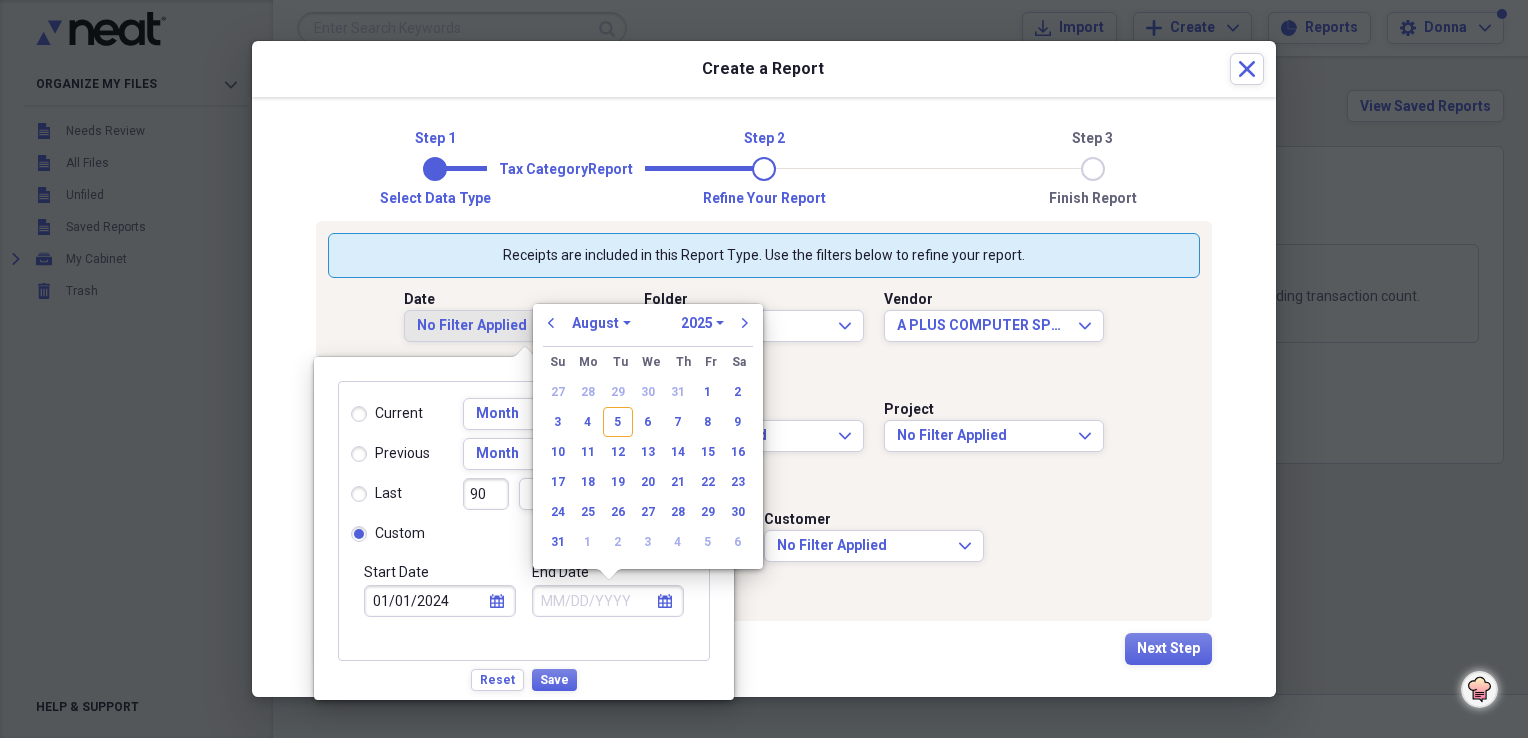click on "1970 1971 1972 1973 1974 1975 1976 1977 1978 1979 1980 1981 1982 1983 1984 1985 1986 1987 1988 1989 1990 1991 1992 1993 1994 1995 1996 1997 1998 1999 2000 2001 2002 2003 2004 2005 2006 2007 2008 2009 2010 2011 2012 2013 2014 2015 2016 2017 2018 2019 2020 2021 2022 2023 2024 2025 2026 2027 2028 2029 2030 2031 2032 2033 2034 2035" at bounding box center (702, 323) 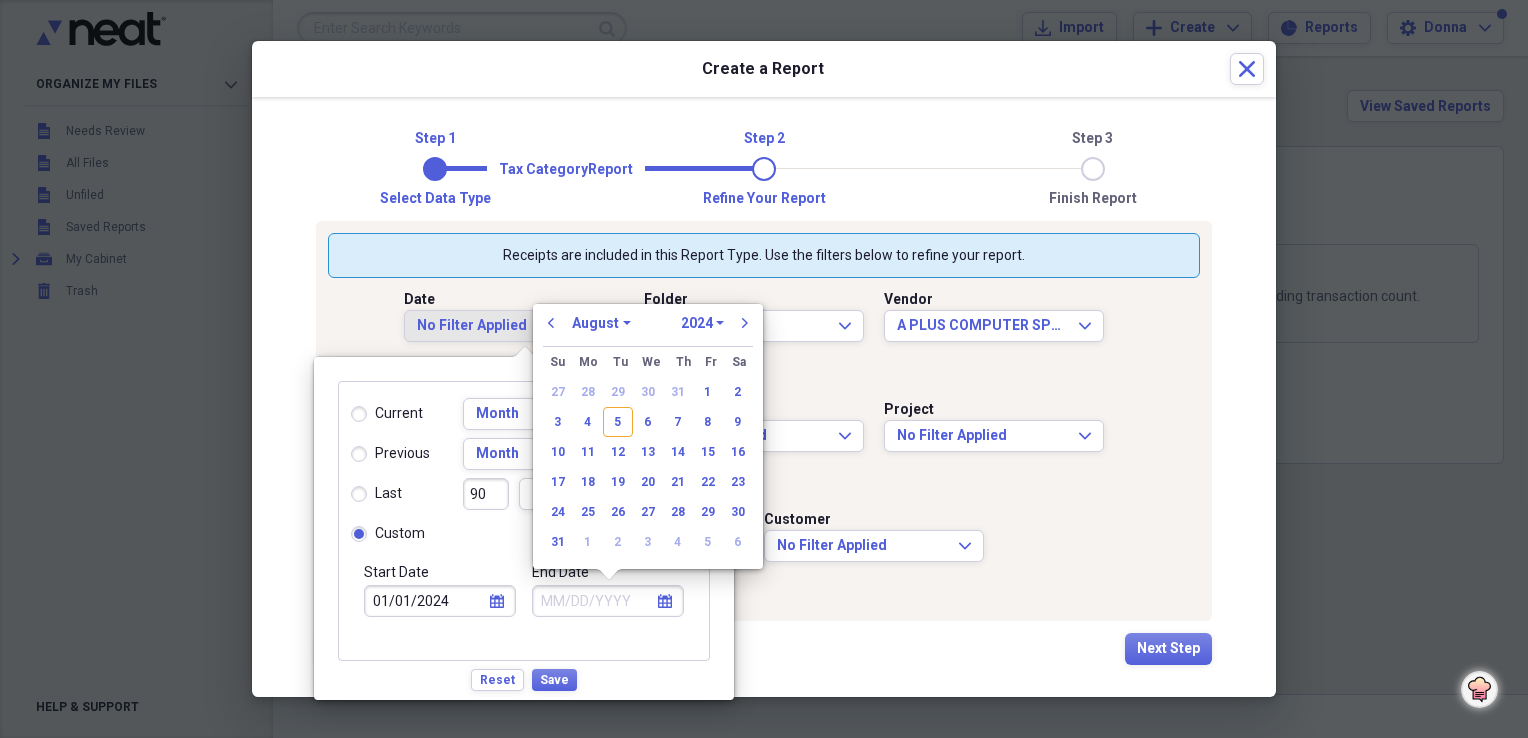 click on "1970 1971 1972 1973 1974 1975 1976 1977 1978 1979 1980 1981 1982 1983 1984 1985 1986 1987 1988 1989 1990 1991 1992 1993 1994 1995 1996 1997 1998 1999 2000 2001 2002 2003 2004 2005 2006 2007 2008 2009 2010 2011 2012 2013 2014 2015 2016 2017 2018 2019 2020 2021 2022 2023 2024 2025 2026 2027 2028 2029 2030 2031 2032 2033 2034 2035" at bounding box center [702, 323] 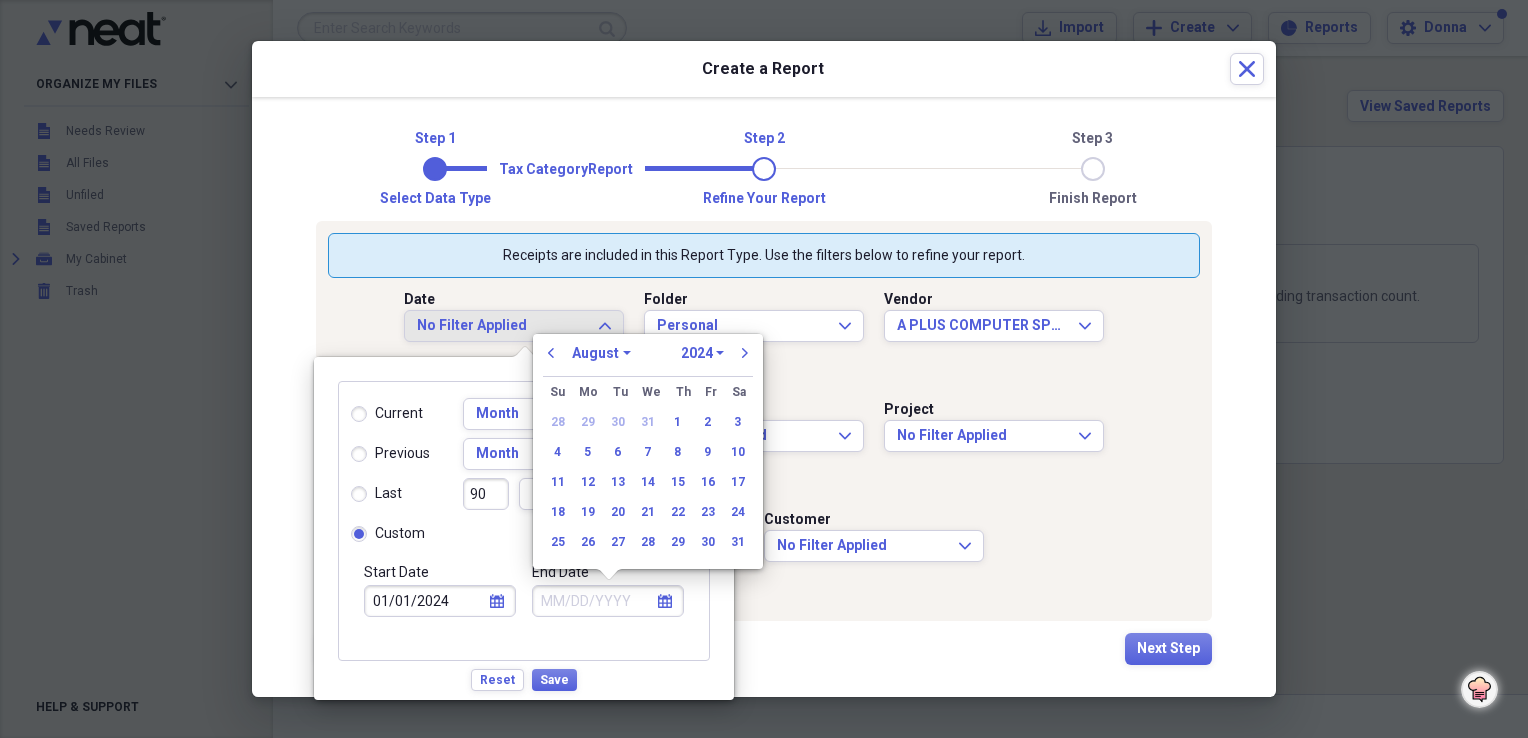 click on "January February March April May June July August September October November December" at bounding box center (601, 353) 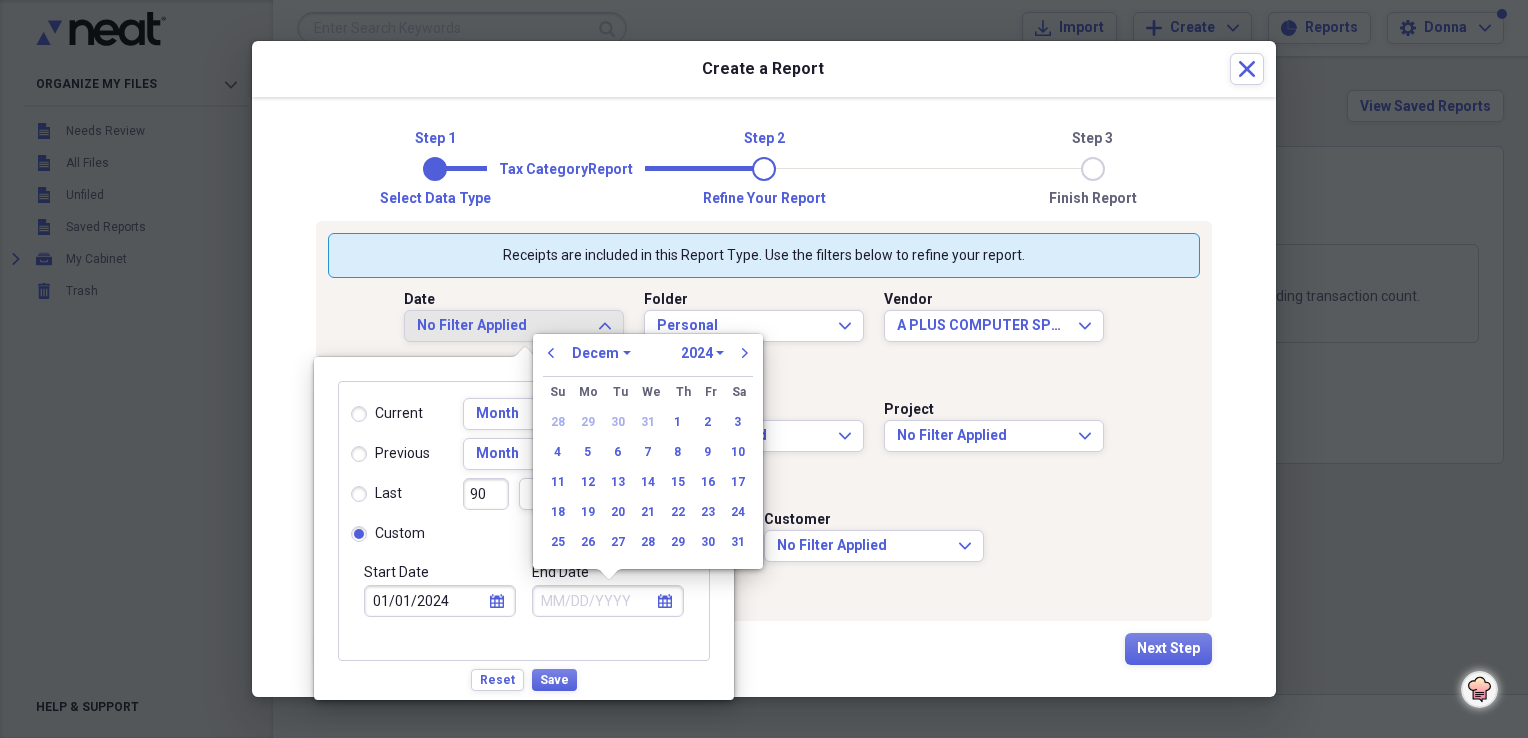 click on "January February March April May June July August September October November December" at bounding box center (601, 353) 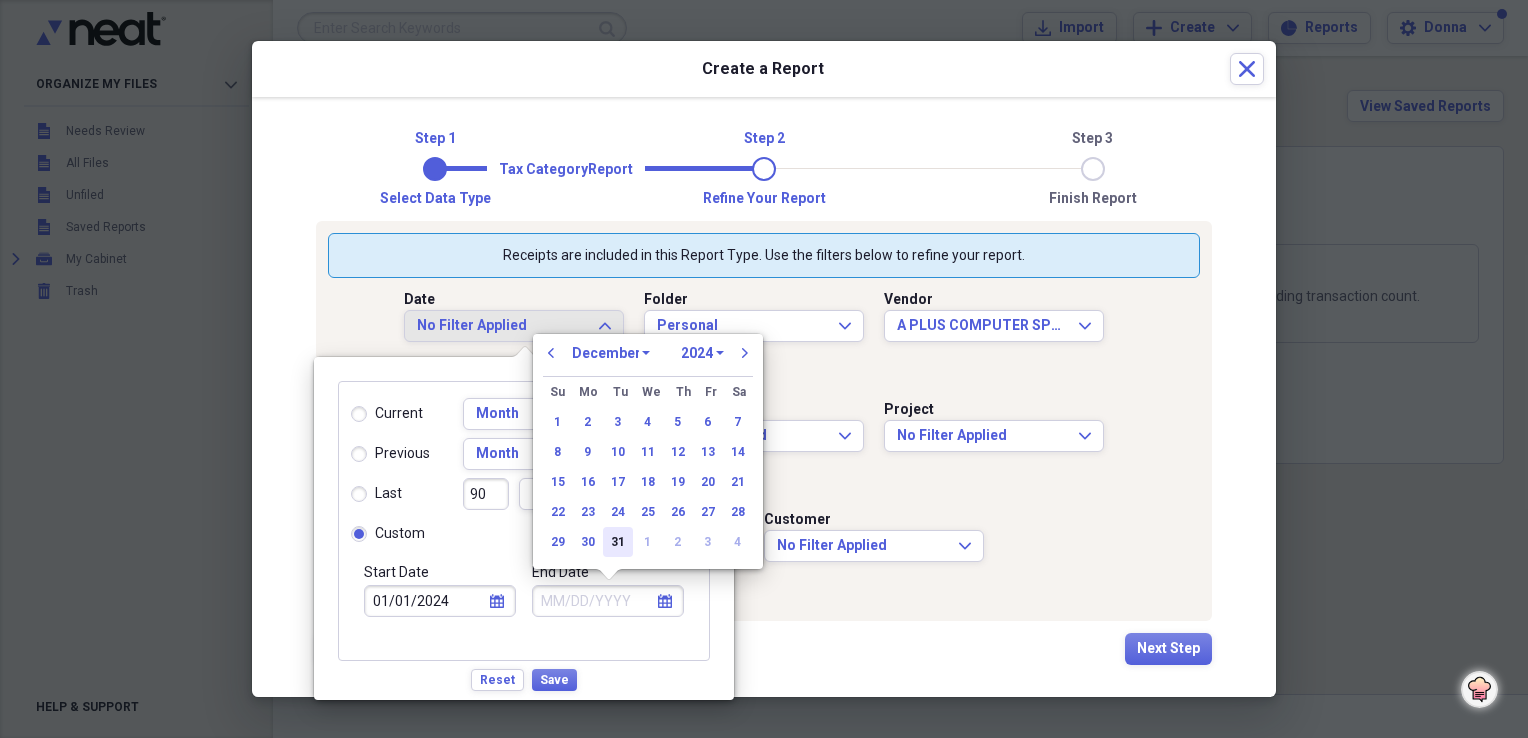 click on "31" at bounding box center (618, 542) 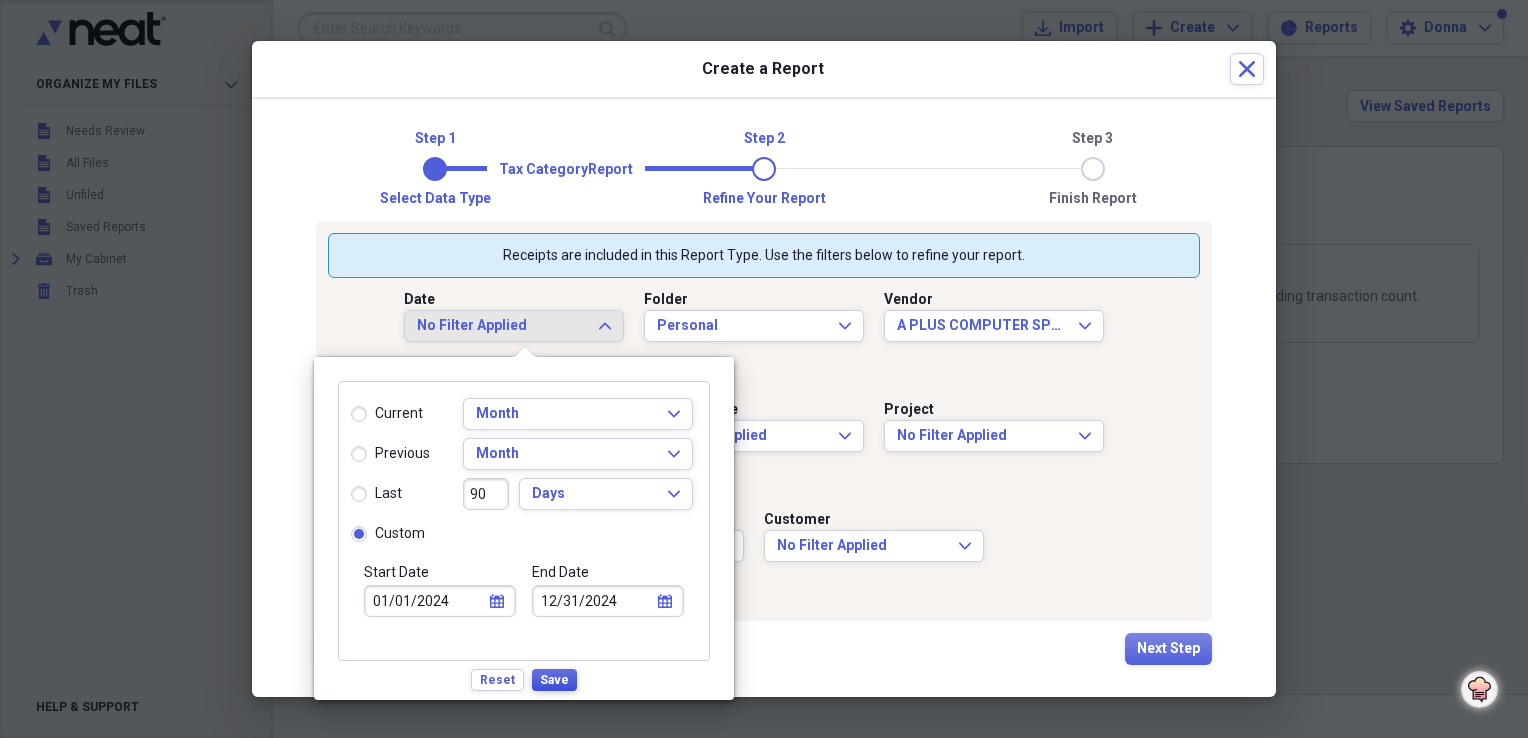 click on "Save" at bounding box center [554, 680] 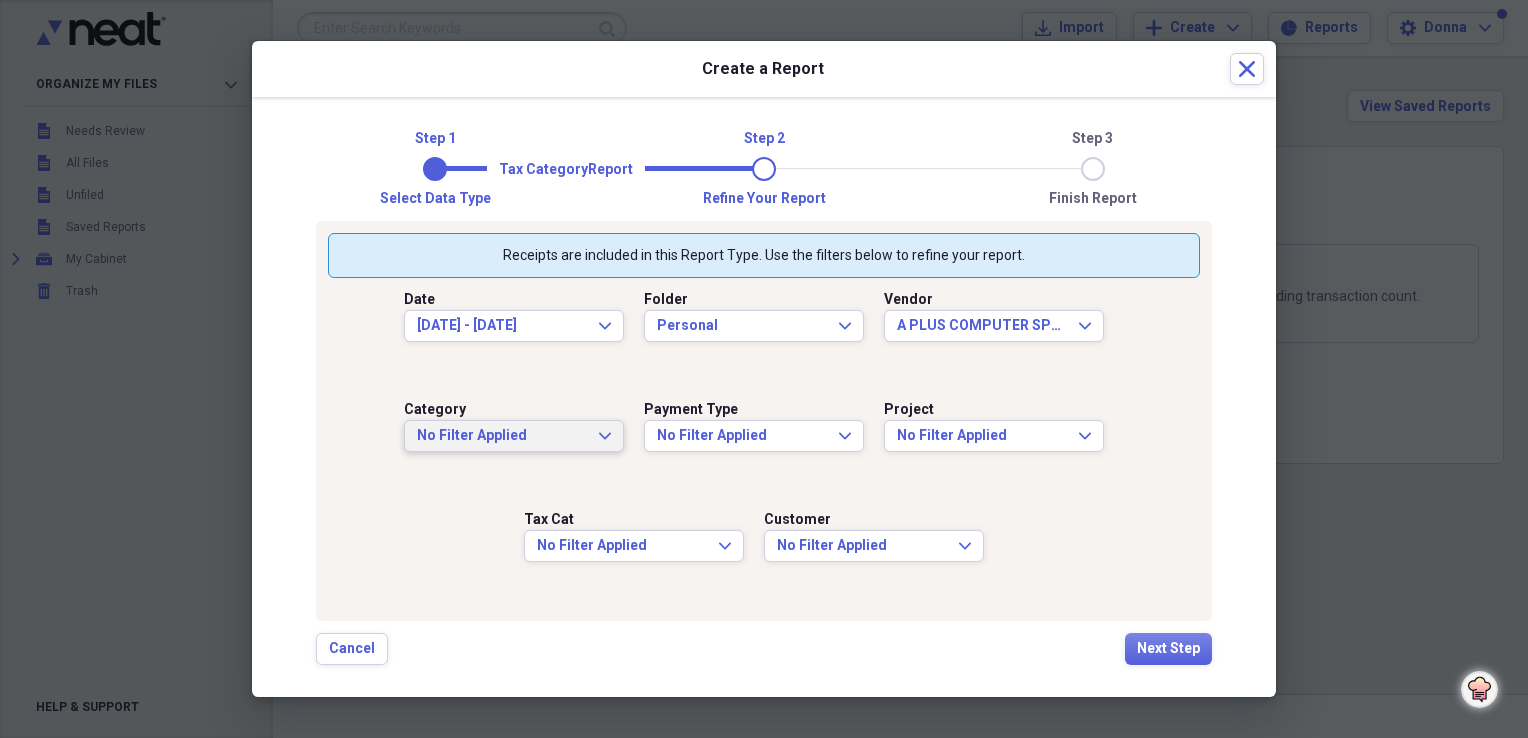 click on "Expand" 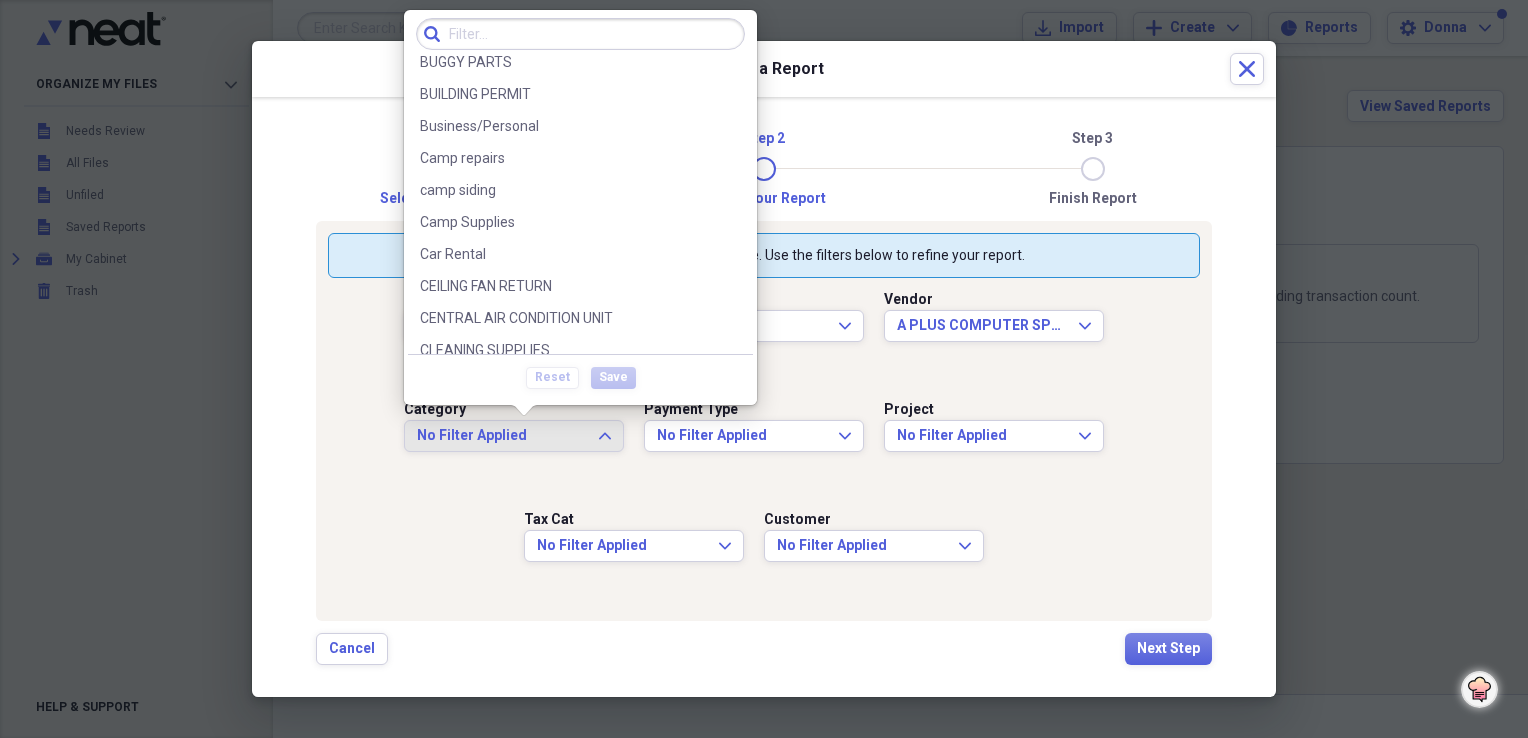 scroll, scrollTop: 0, scrollLeft: 0, axis: both 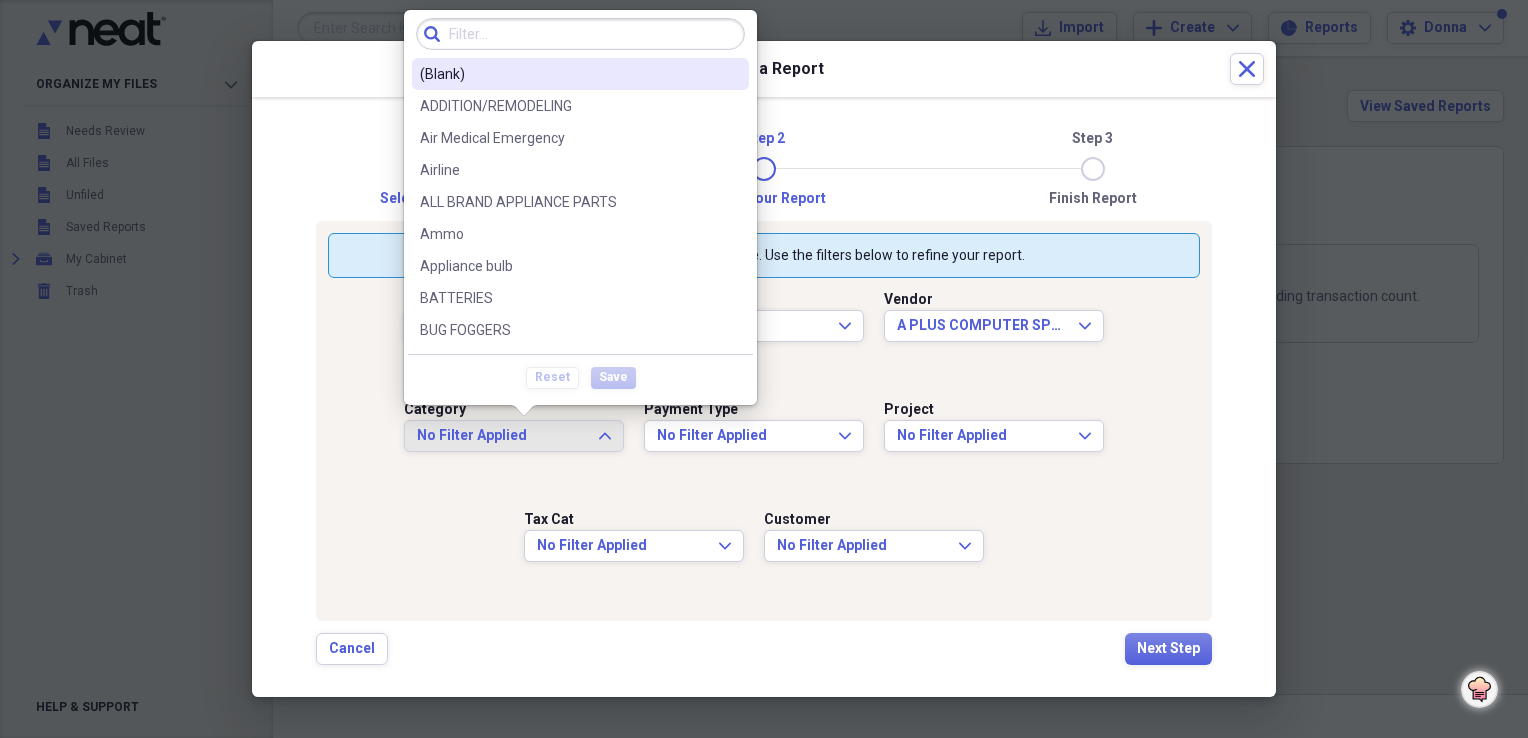 click on "(Blank)" at bounding box center (568, 74) 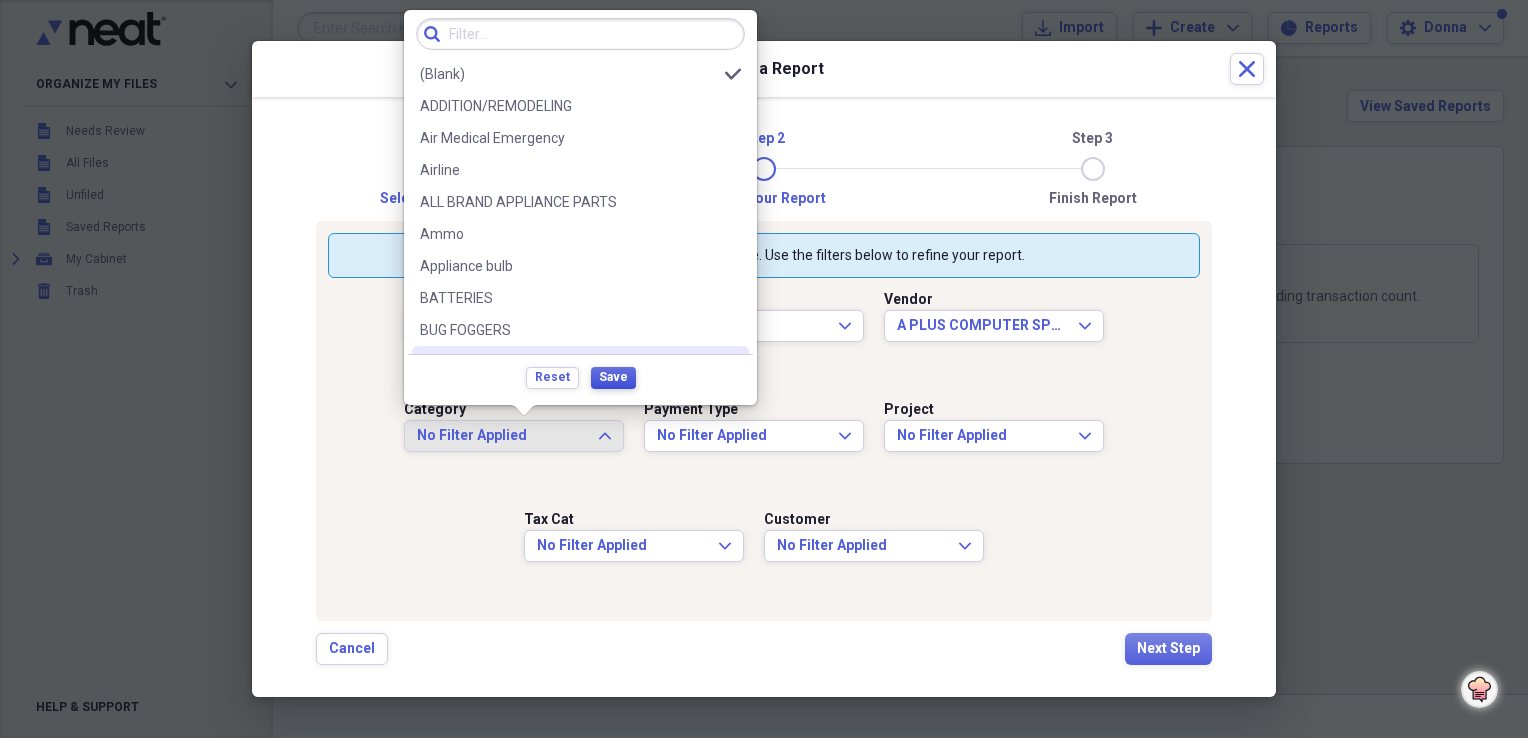 click on "Save" at bounding box center (613, 377) 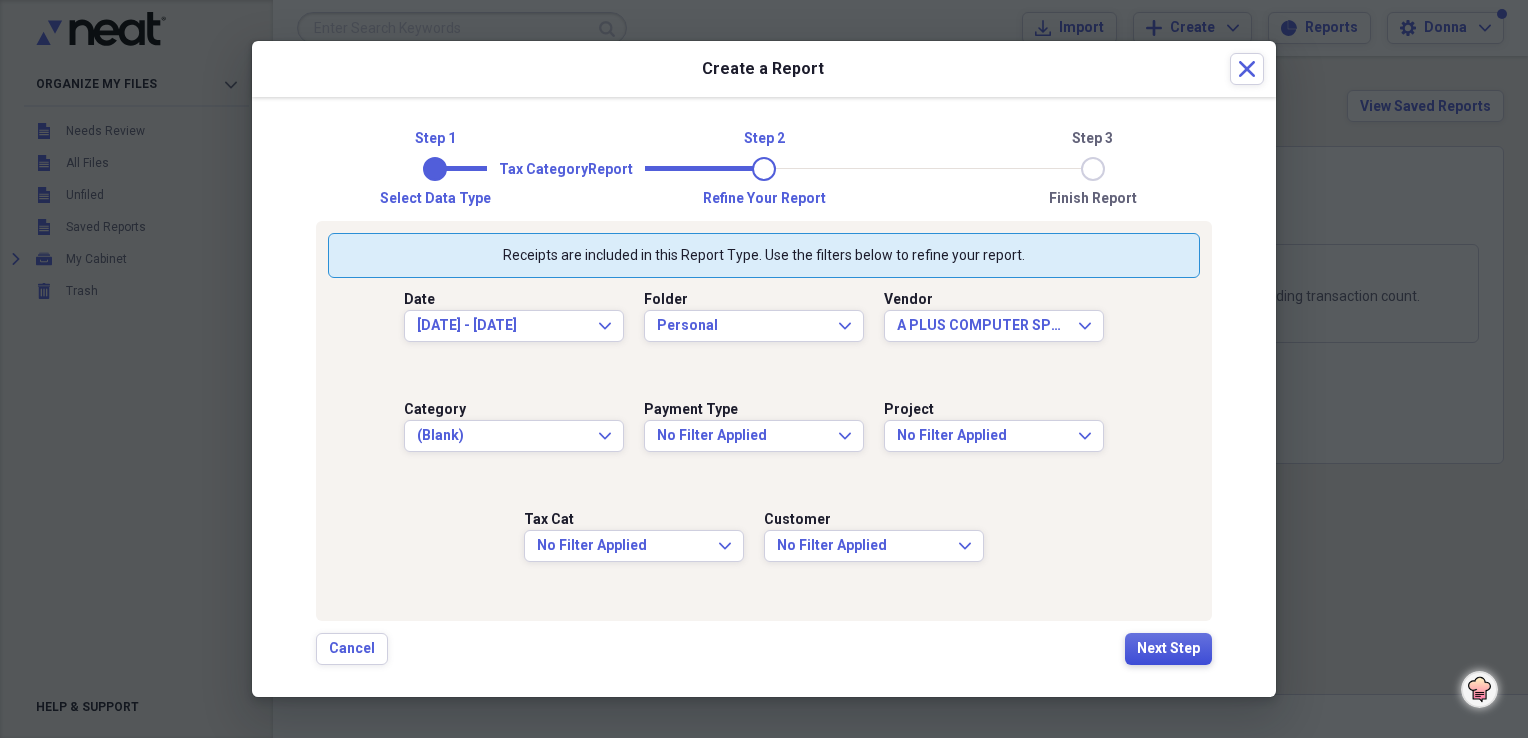 click on "Next Step" at bounding box center (1168, 649) 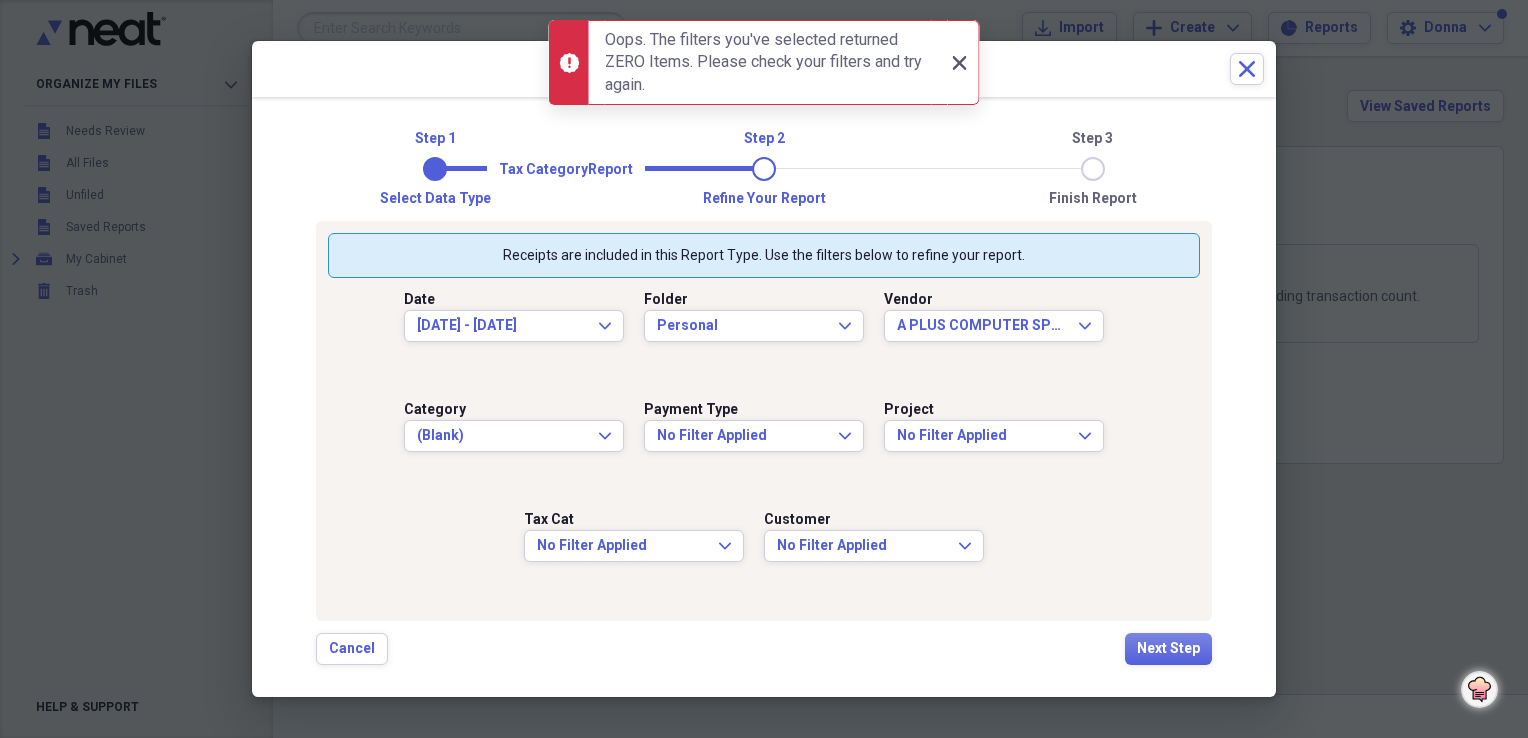 click on "Close Close" at bounding box center (959, 63) 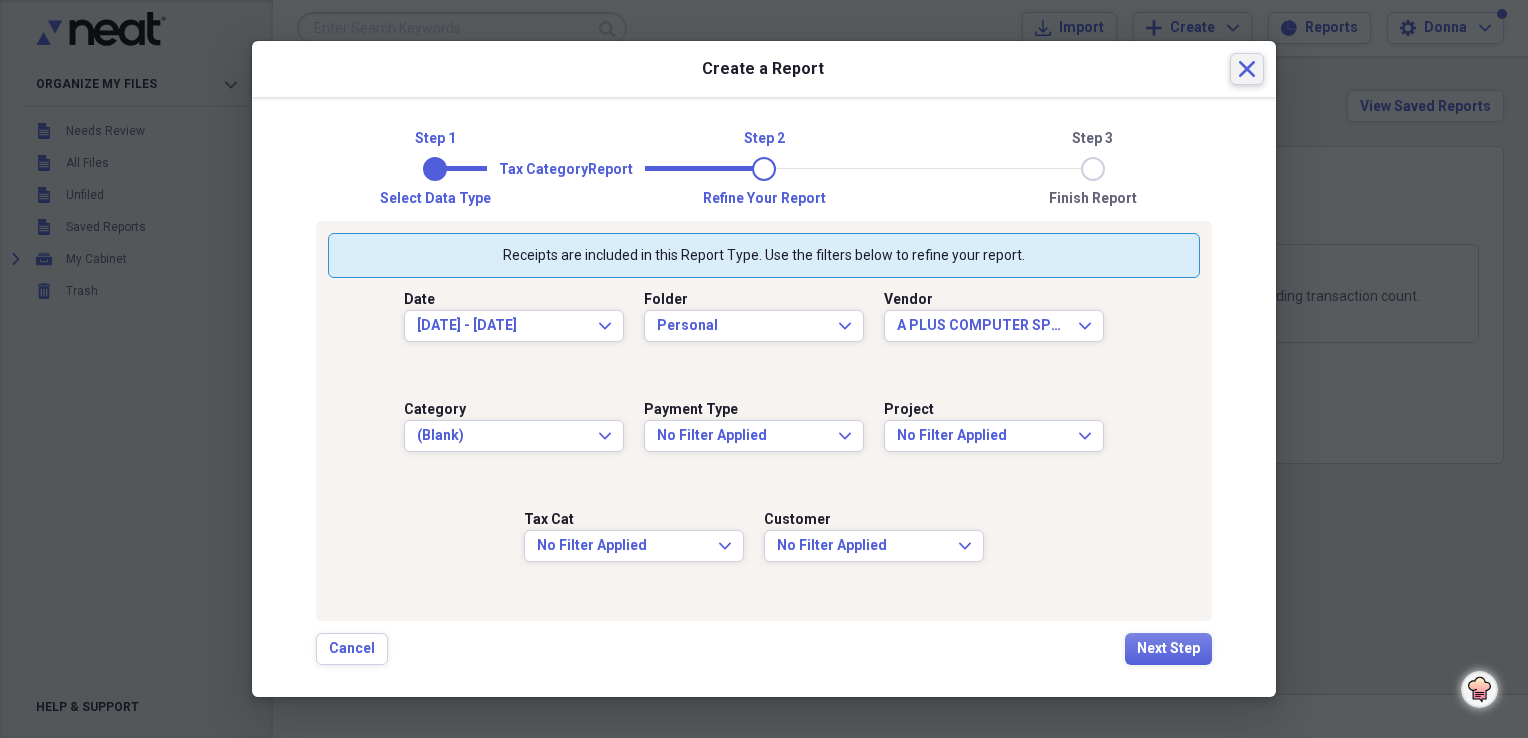 click on "Close" at bounding box center (1247, 69) 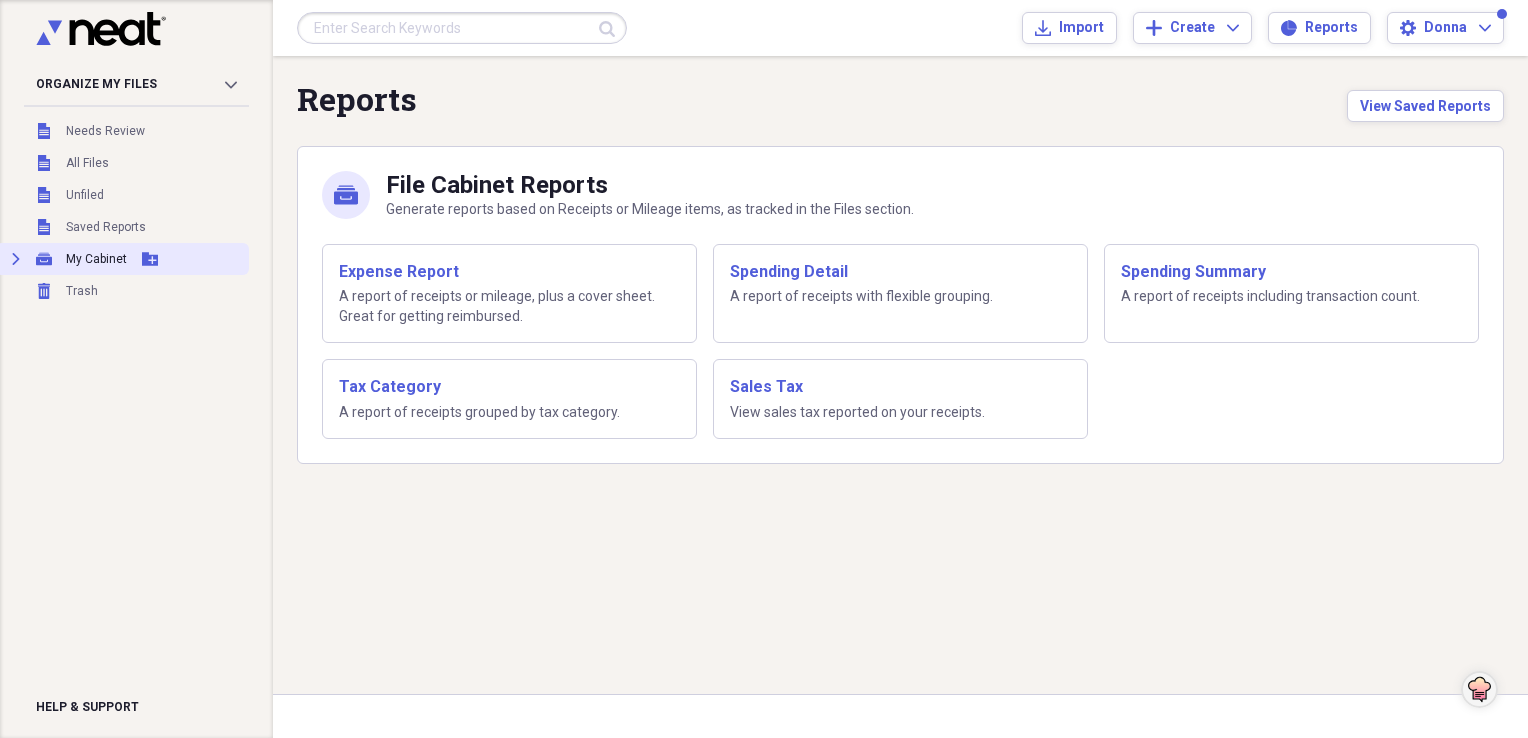 click on "My Cabinet" at bounding box center [96, 259] 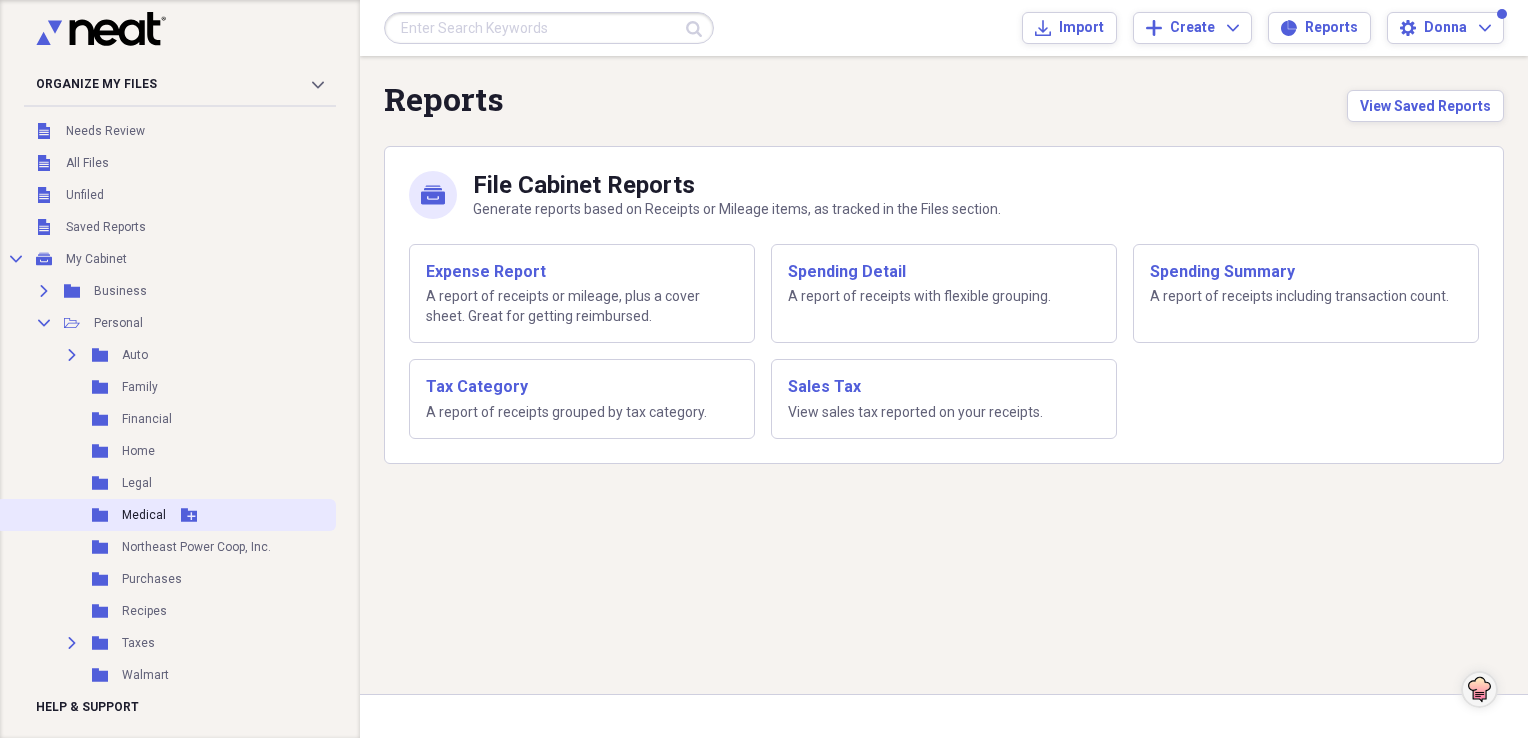 click on "Medical" at bounding box center (144, 515) 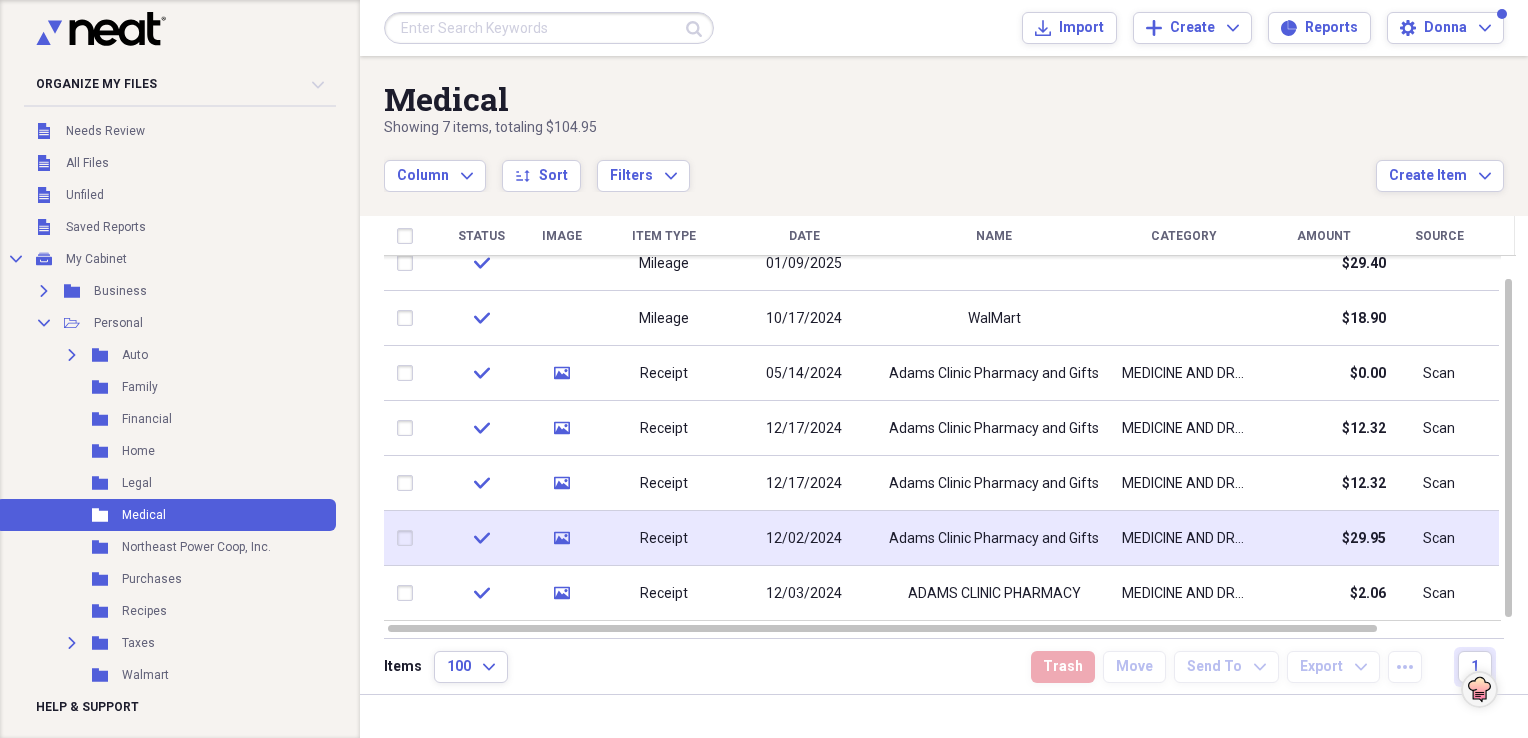 click on "Adams Clinic Pharmacy and Gifts" at bounding box center (994, 538) 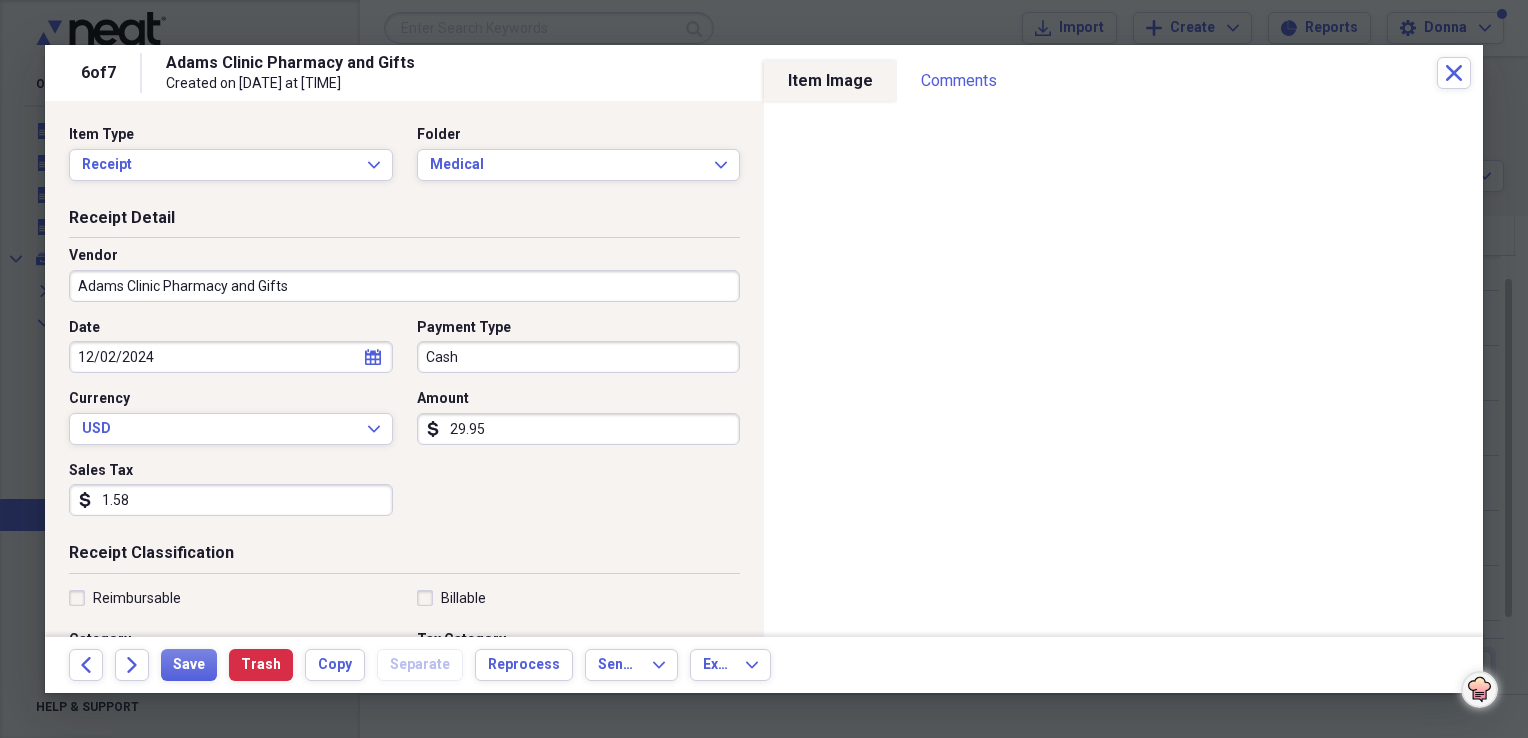 click on "Adams Clinic Pharmacy and Gifts" at bounding box center (404, 286) 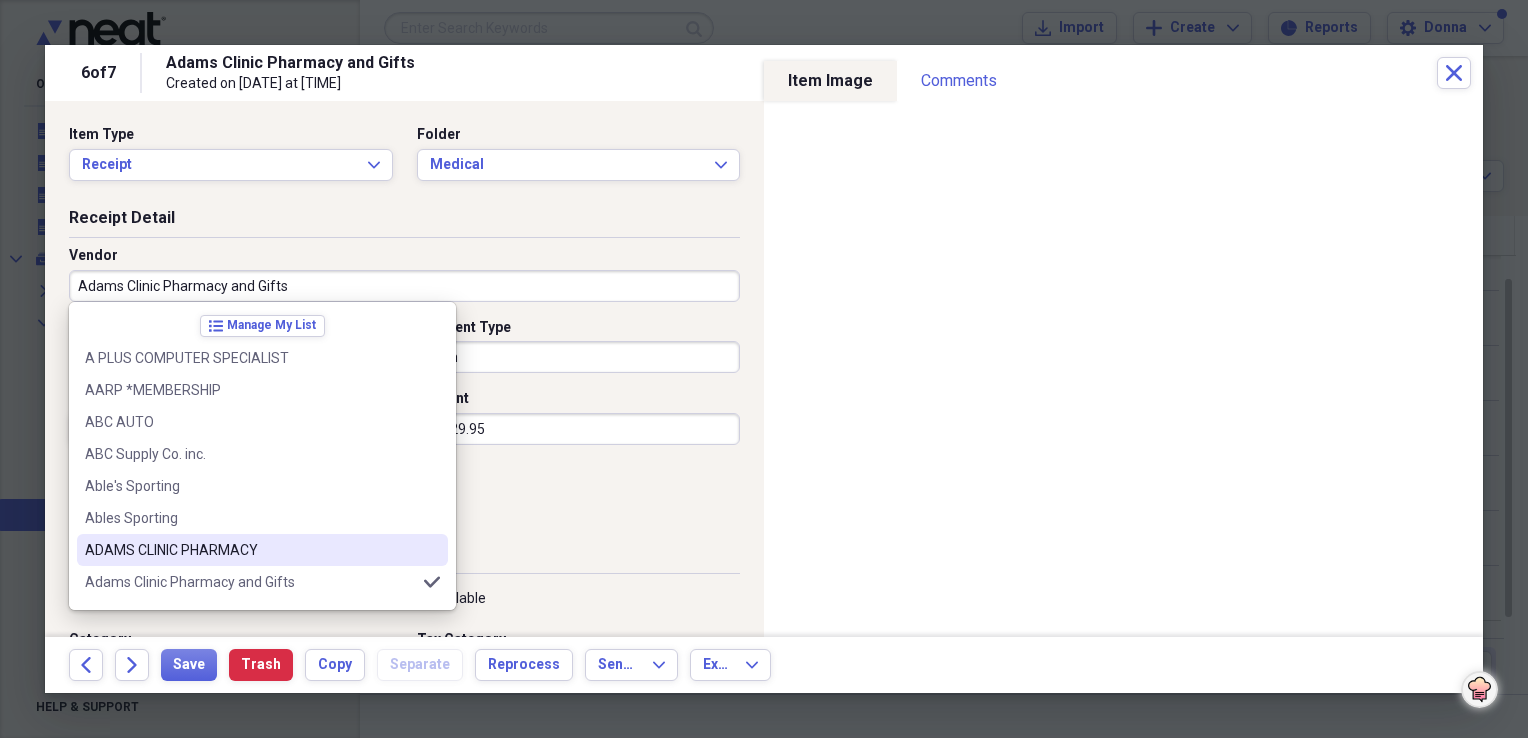 click on "ADAMS CLINIC PHARMACY" at bounding box center [262, 550] 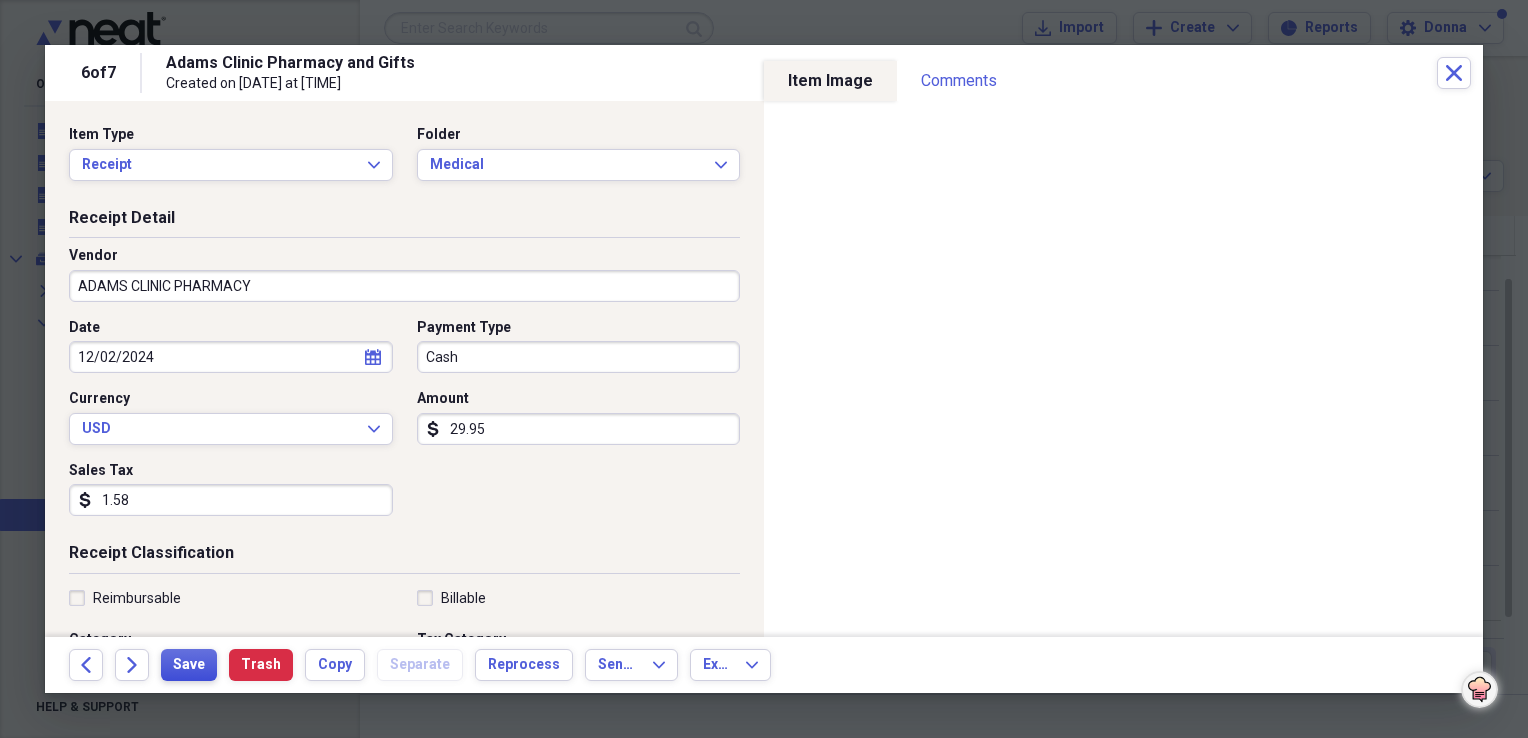 click on "Save" at bounding box center (189, 665) 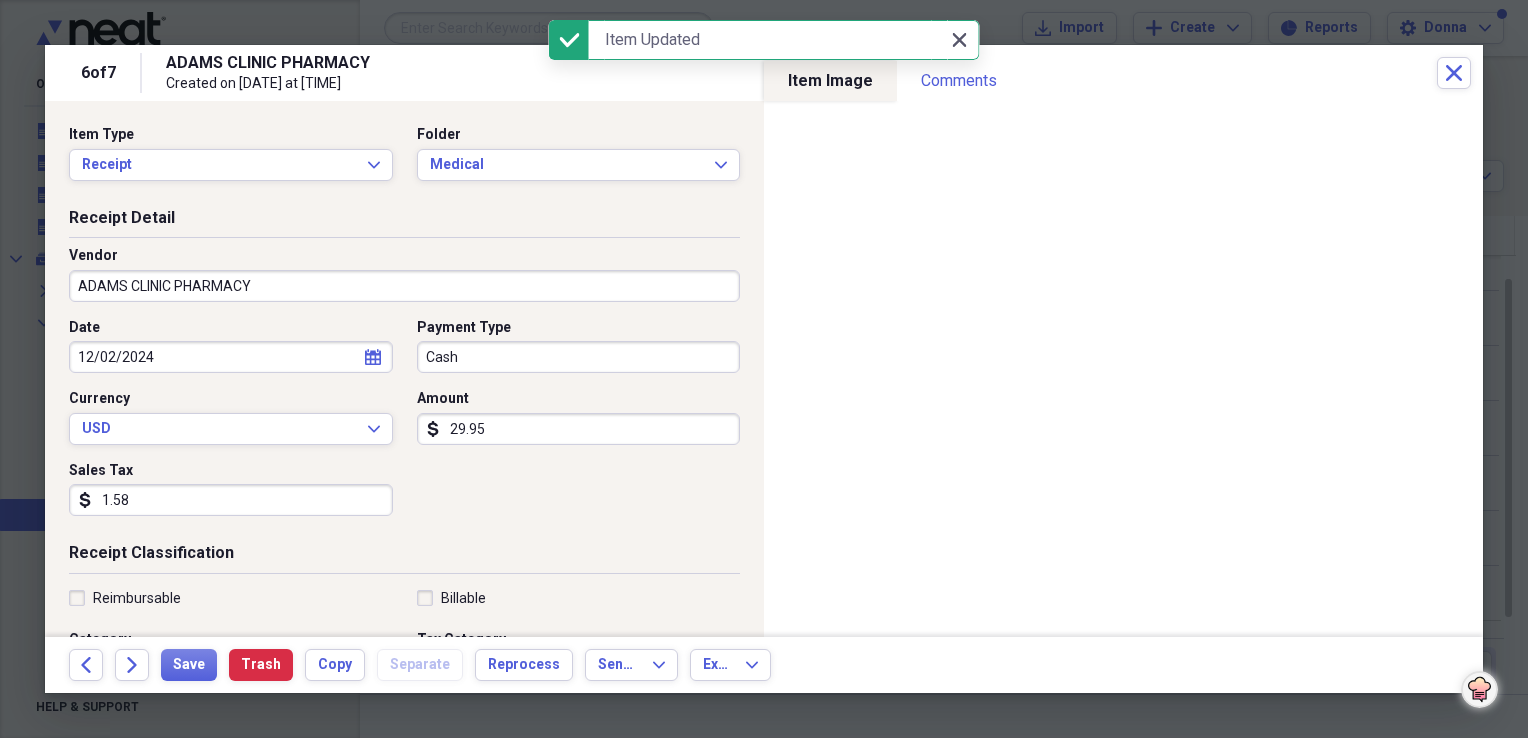 click on "Close" 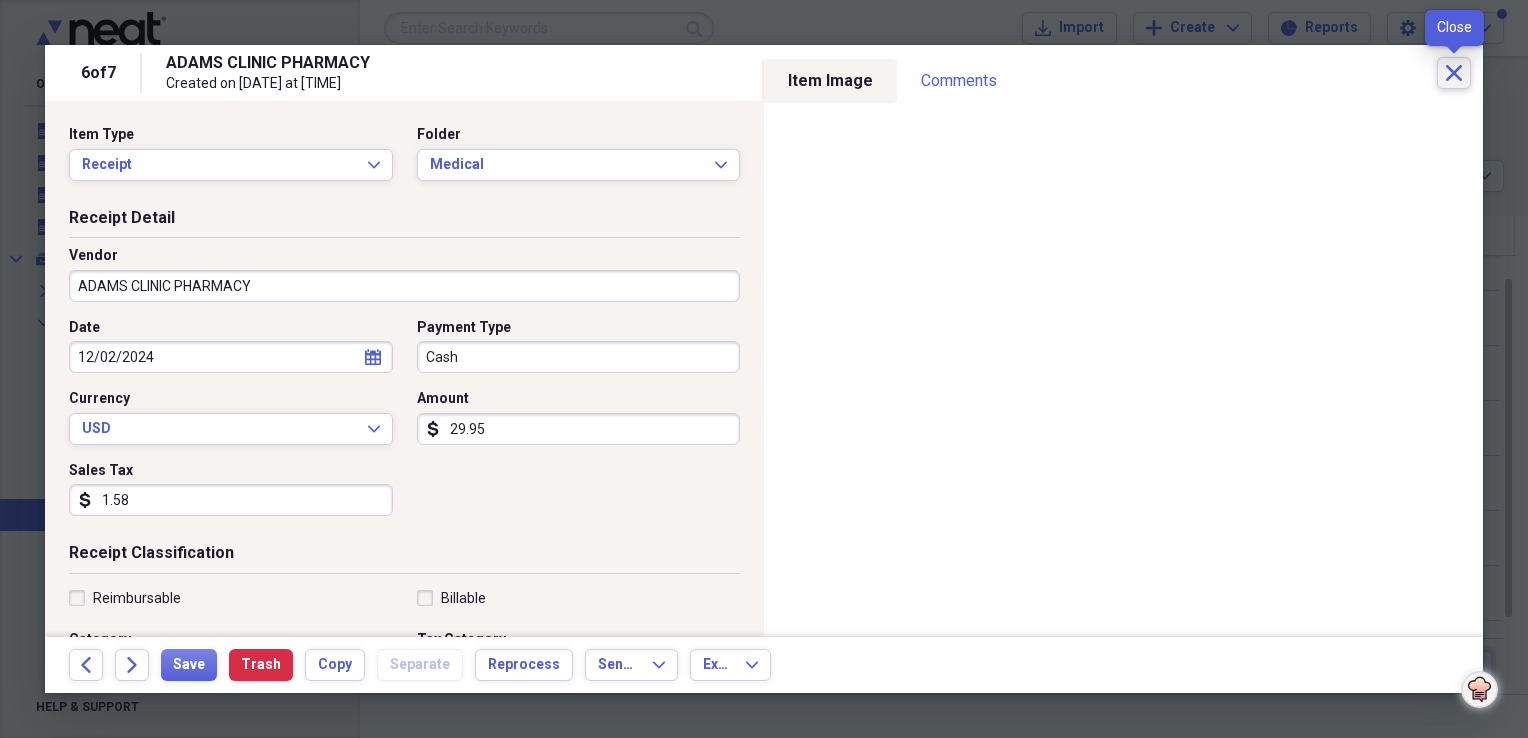 click on "Close" at bounding box center (1454, 73) 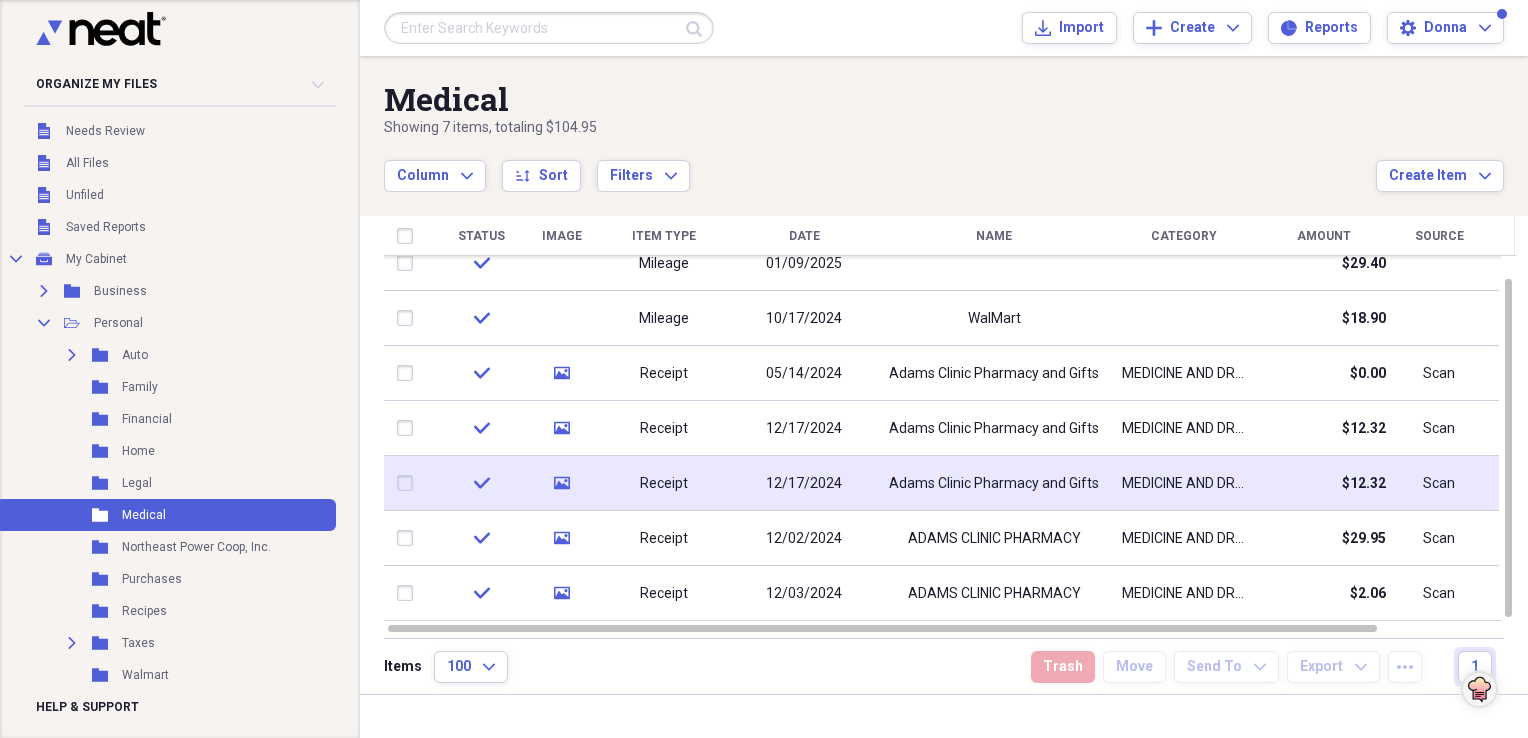 click on "12/17/2024" at bounding box center [804, 484] 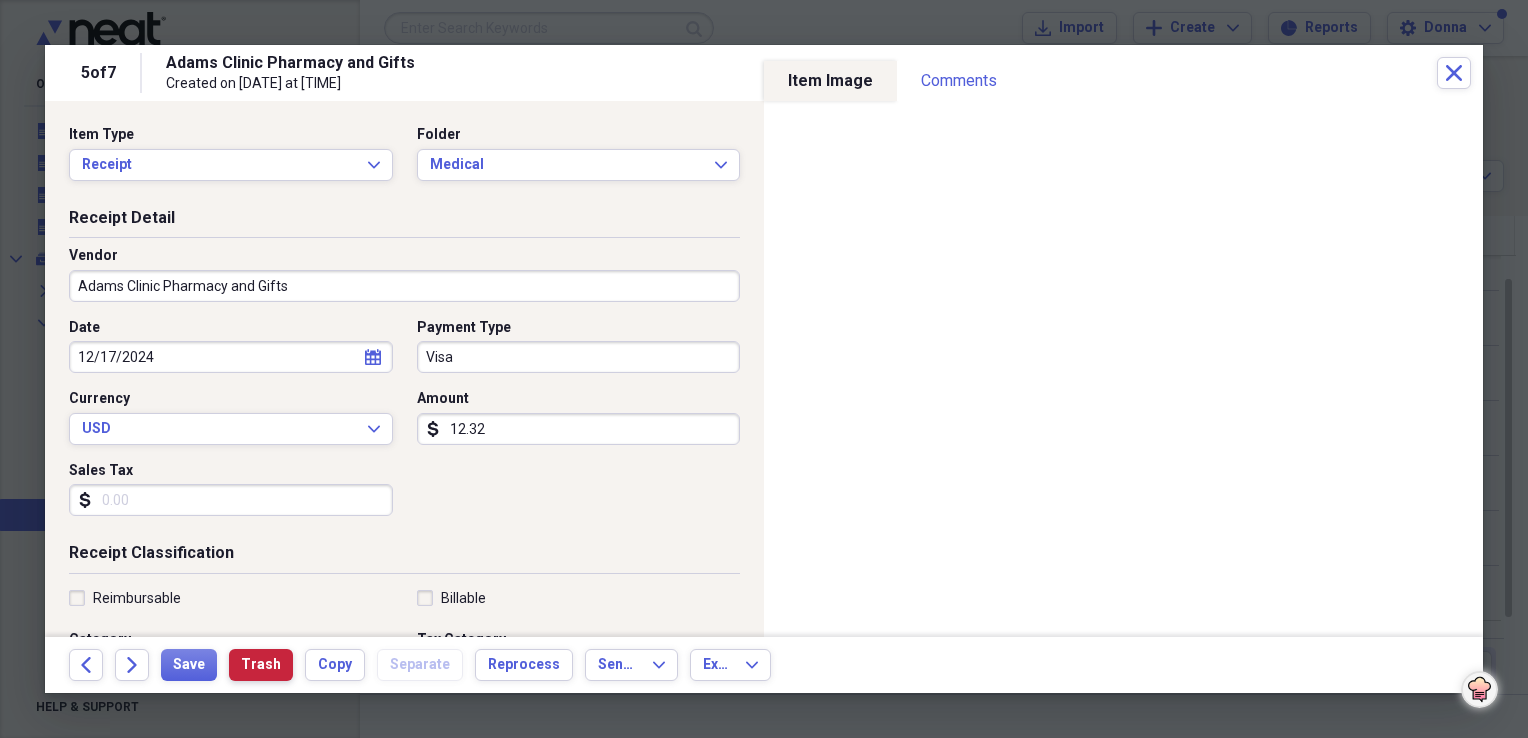 click on "Trash" at bounding box center [261, 665] 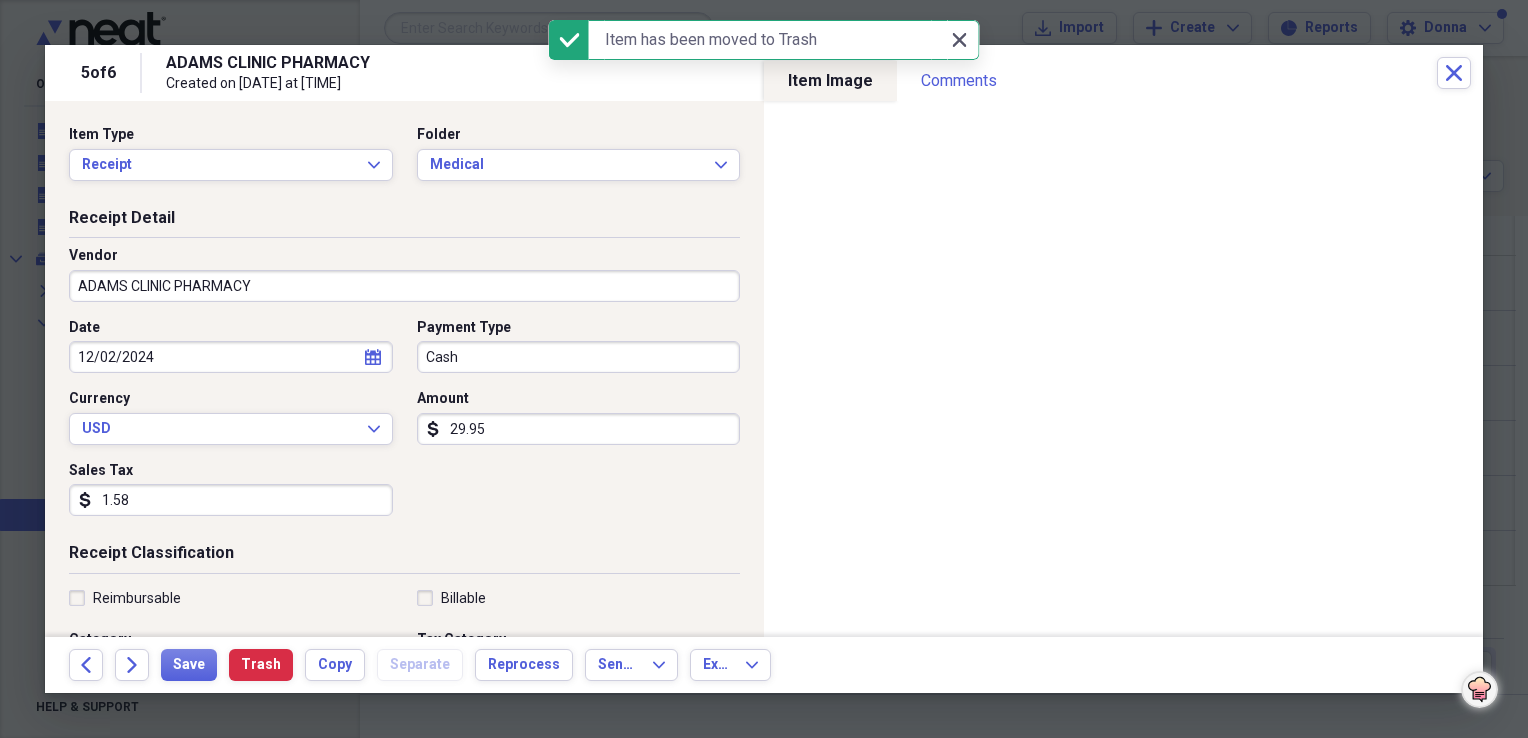 click on "Close" 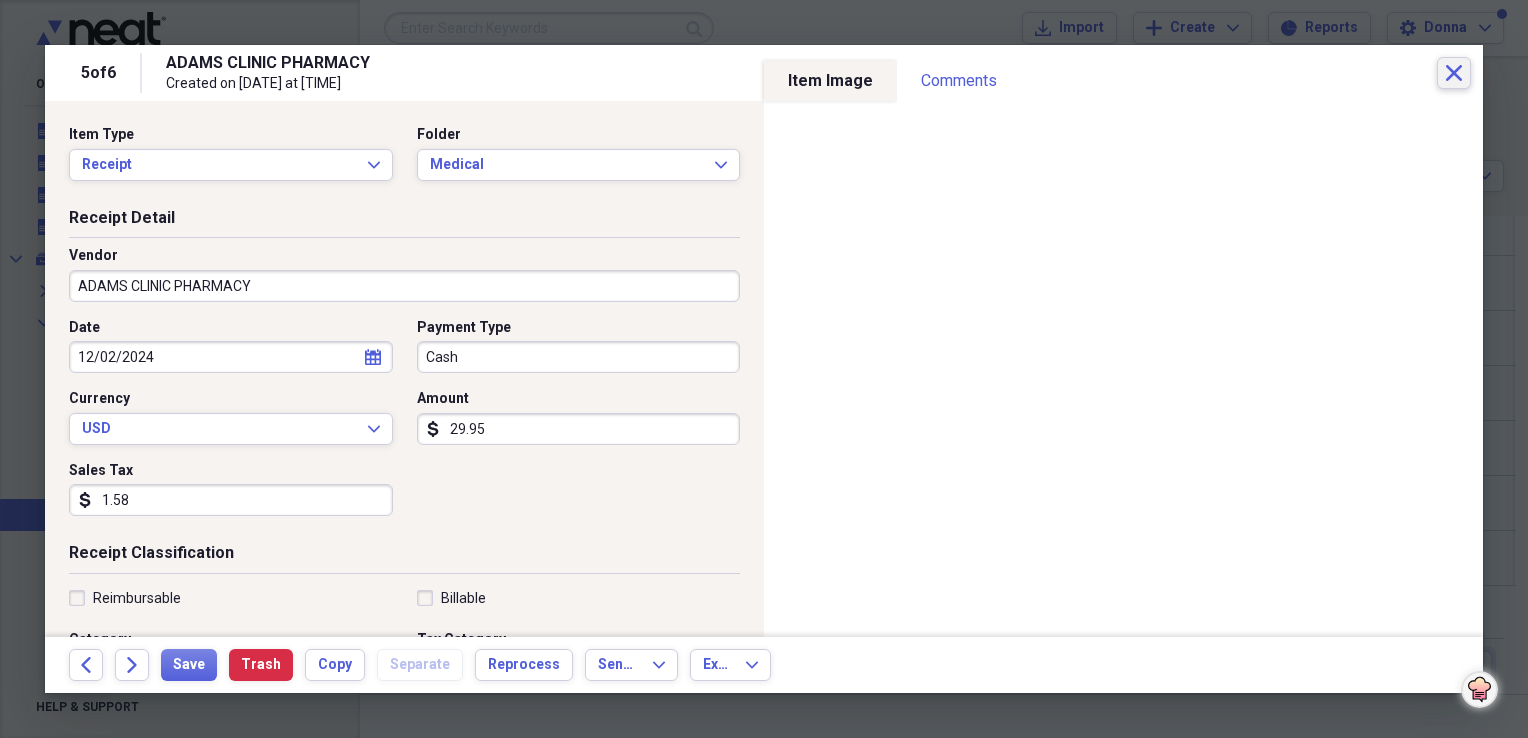 click on "Close" 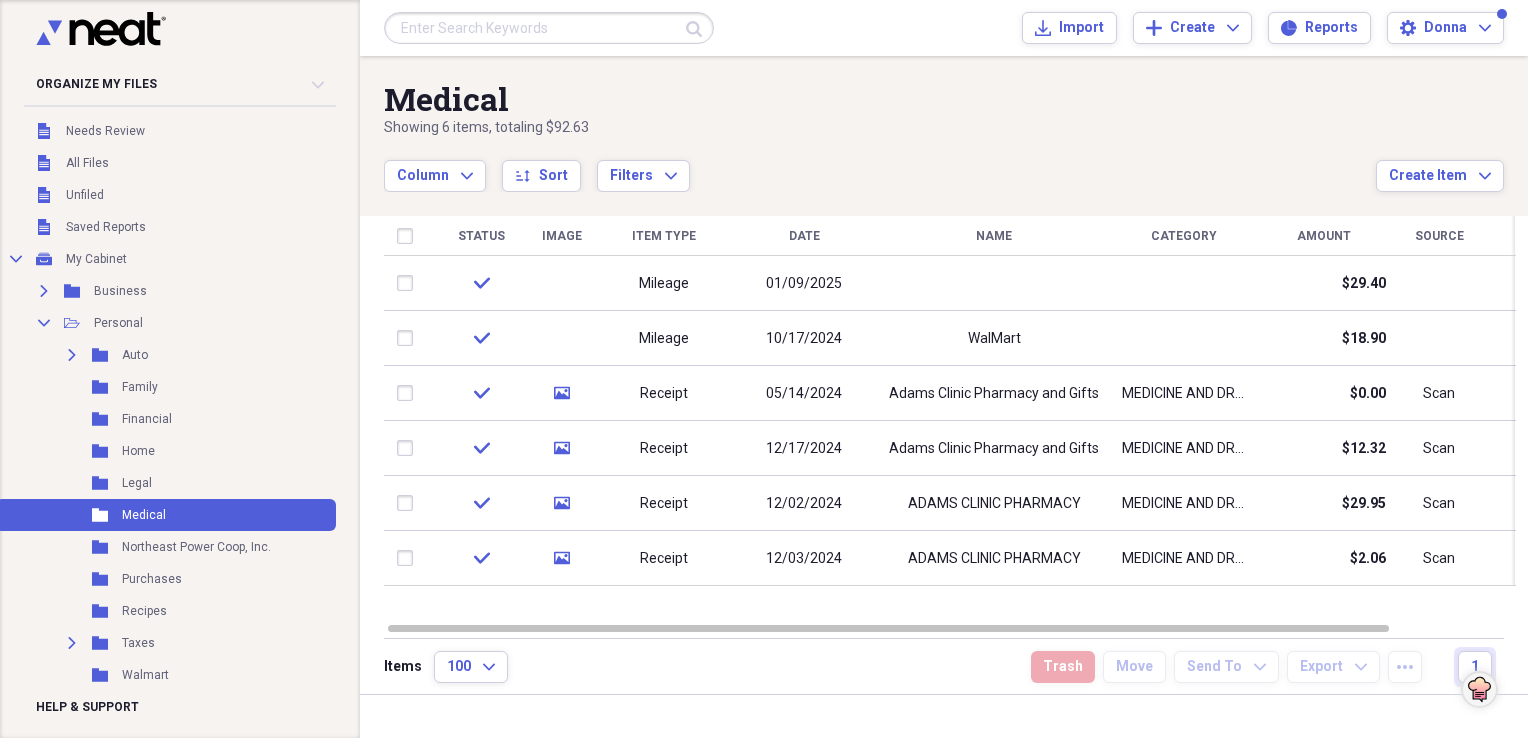 click on "Name" at bounding box center (994, 236) 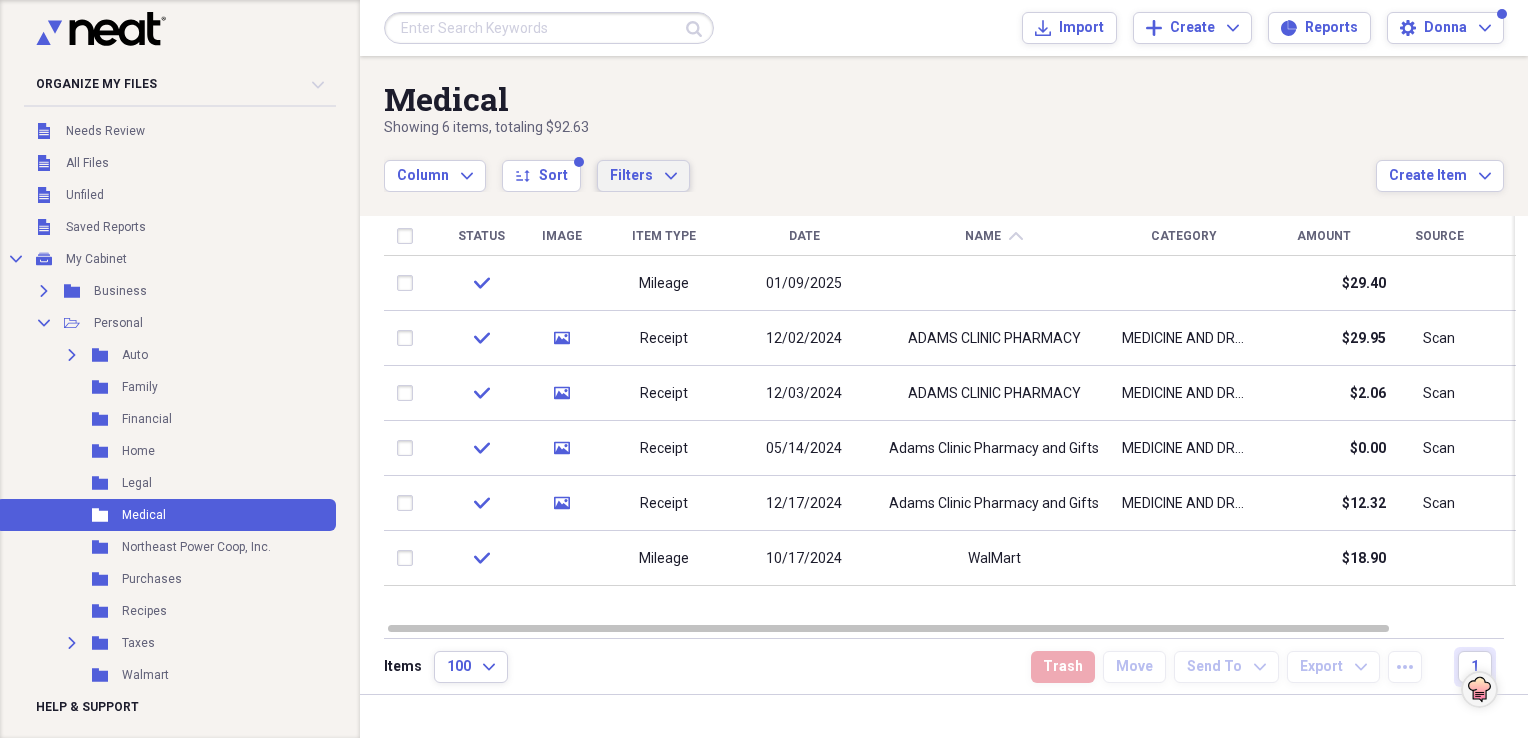 click on "Filters  Expand" at bounding box center (643, 176) 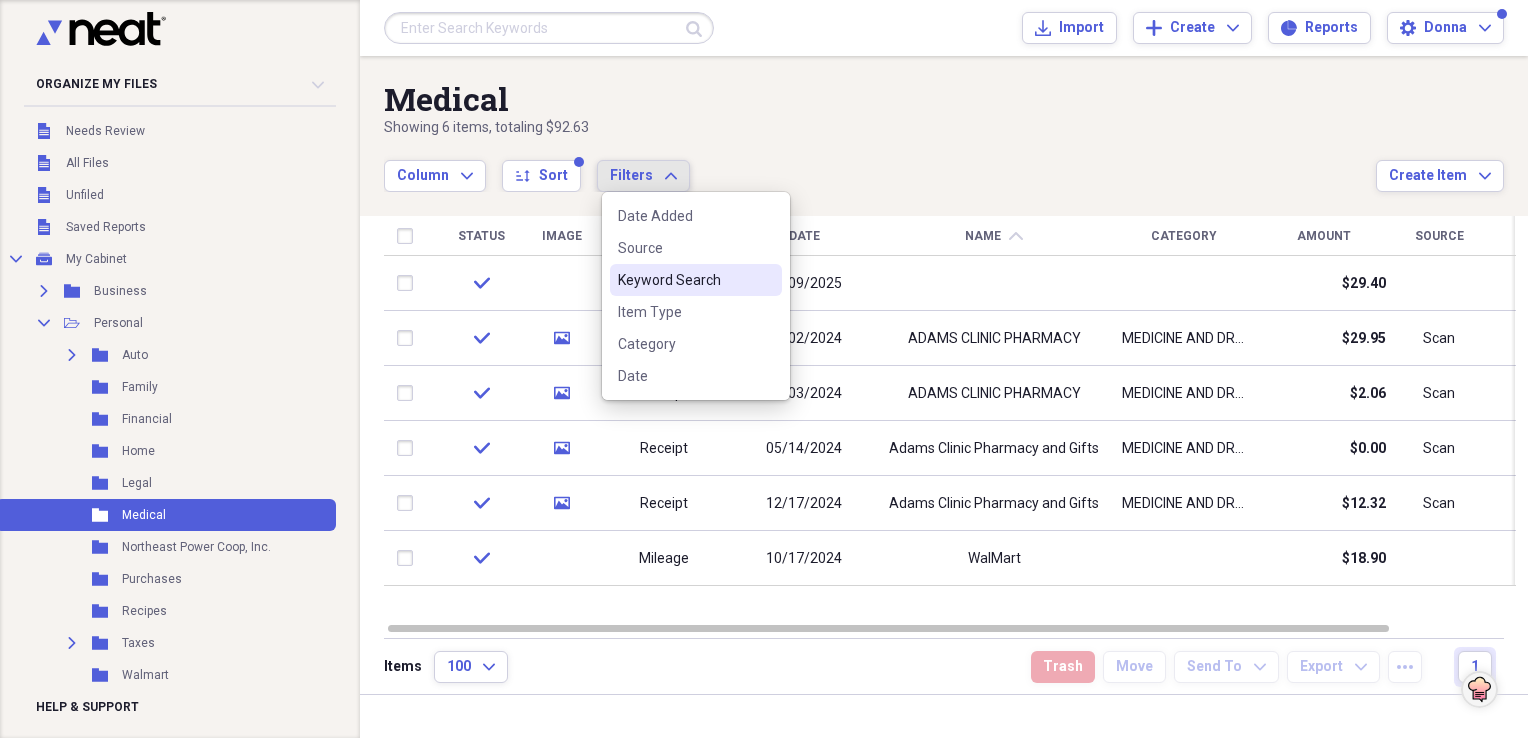 click on "Keyword Search" at bounding box center [684, 280] 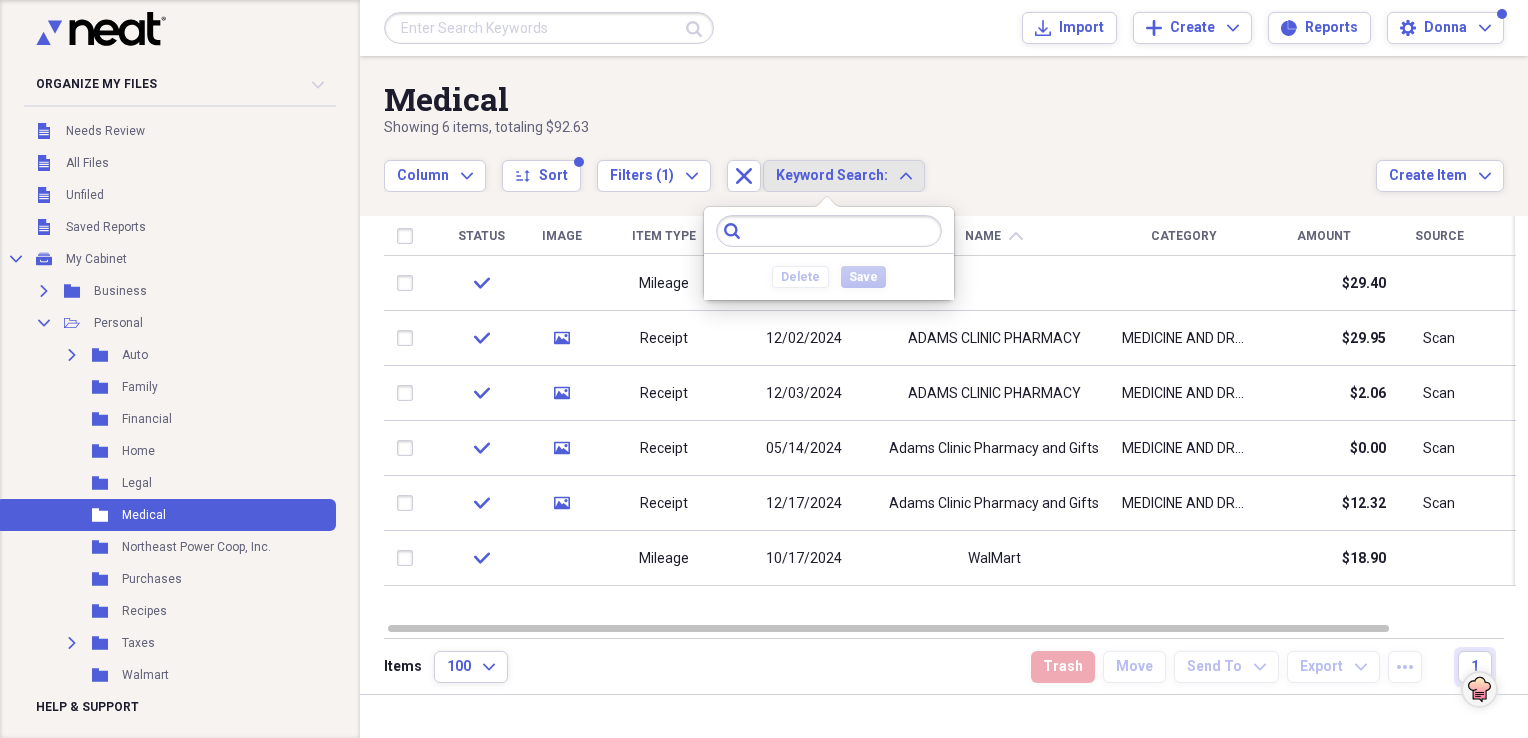 click at bounding box center (829, 231) 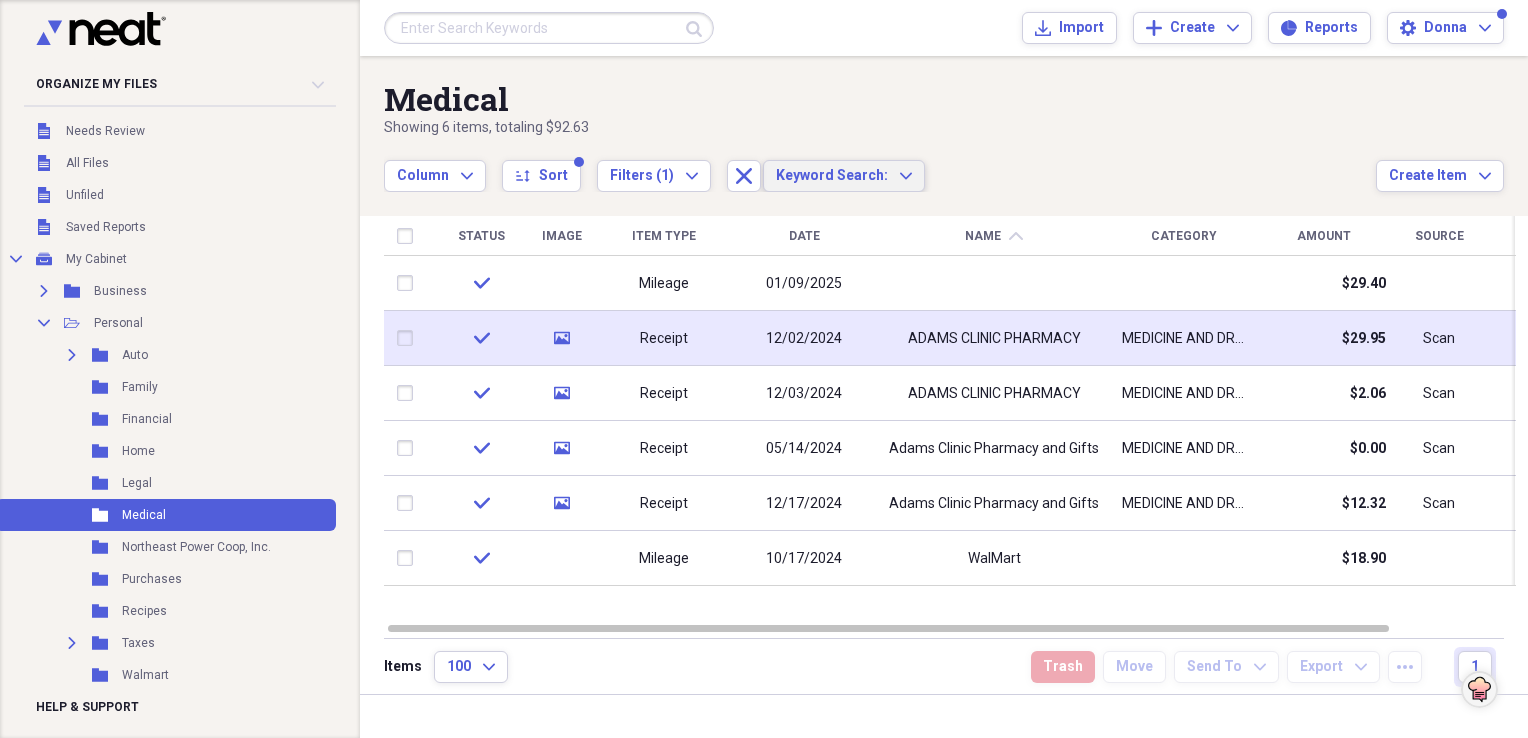 click on "ADAMS CLINIC PHARMACY" at bounding box center [994, 339] 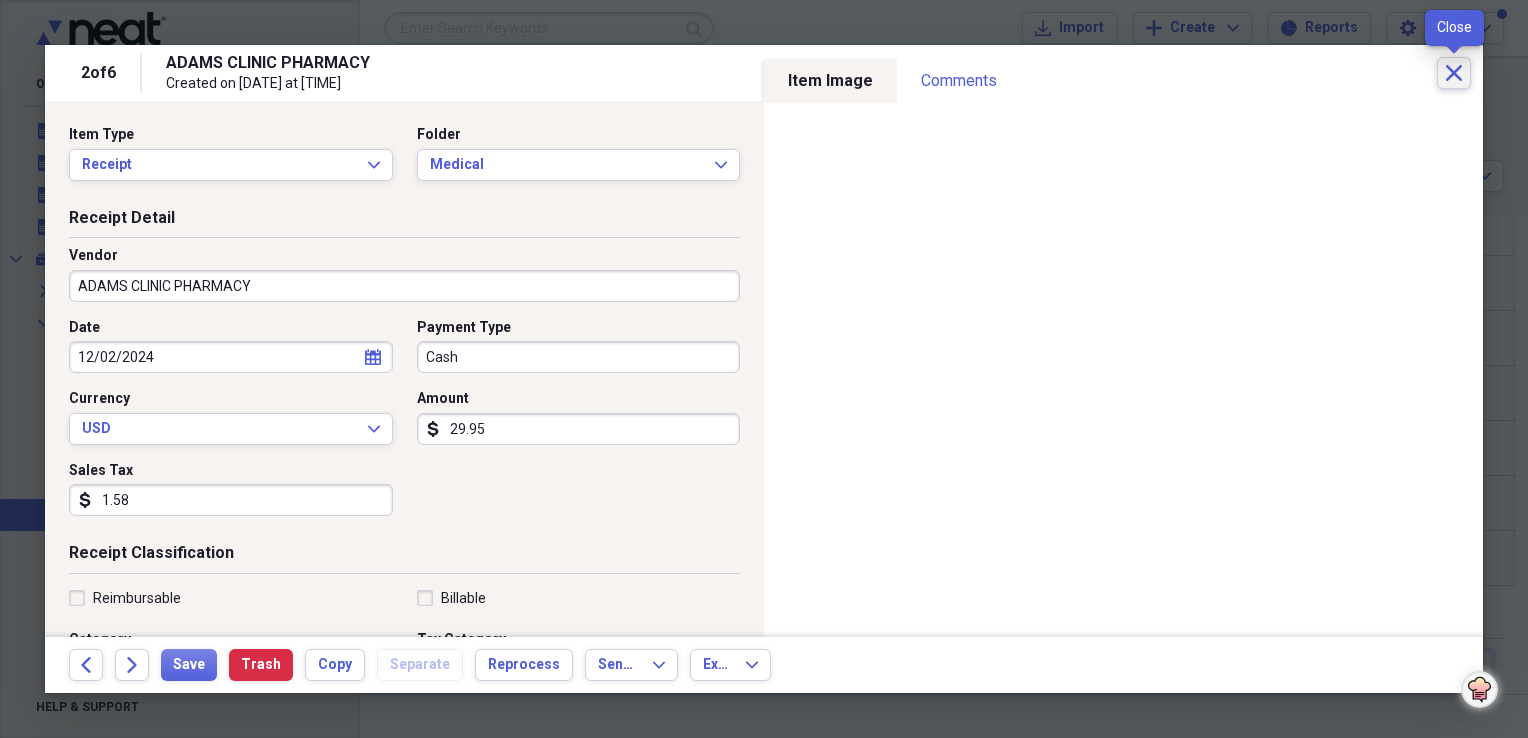 click on "Close" 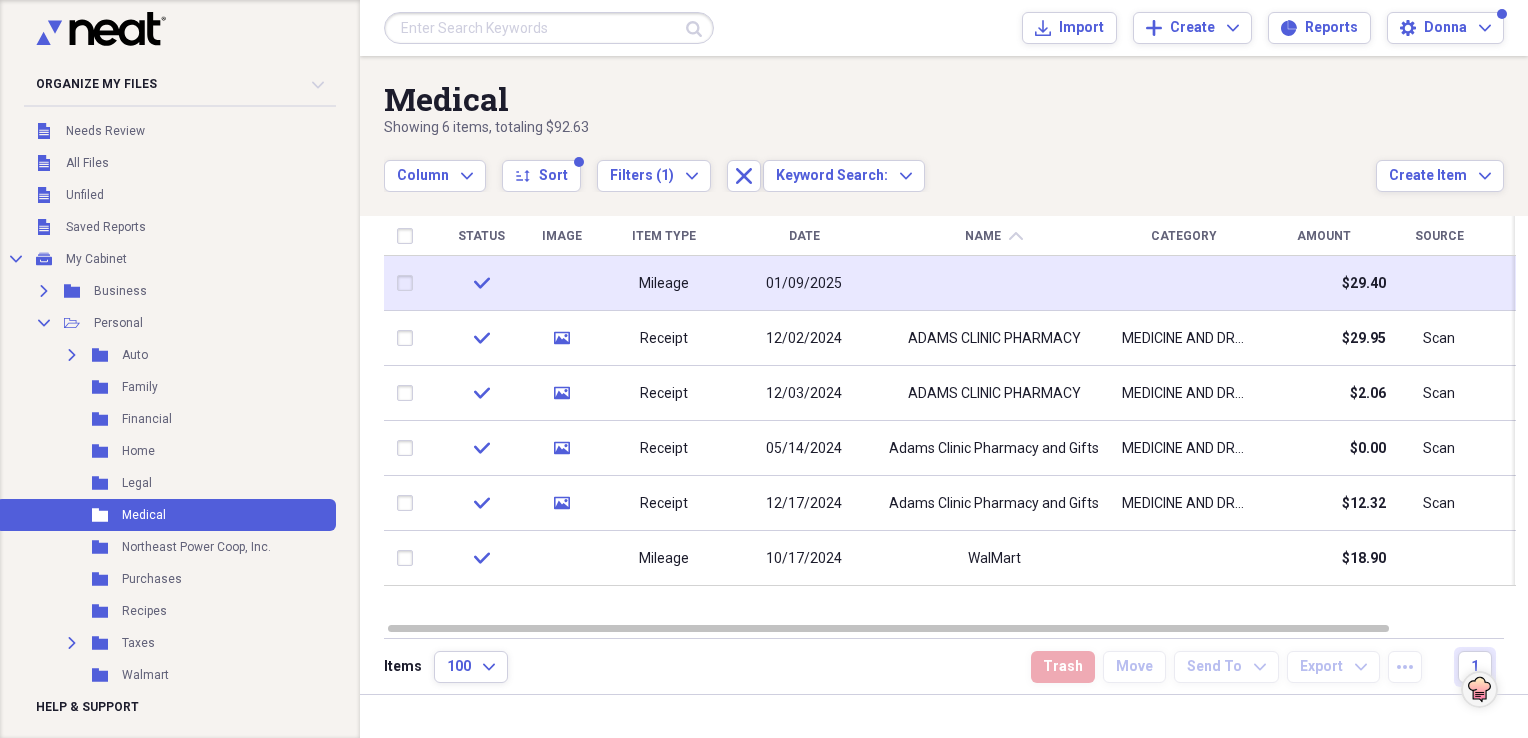 click on "Mileage" at bounding box center [664, 284] 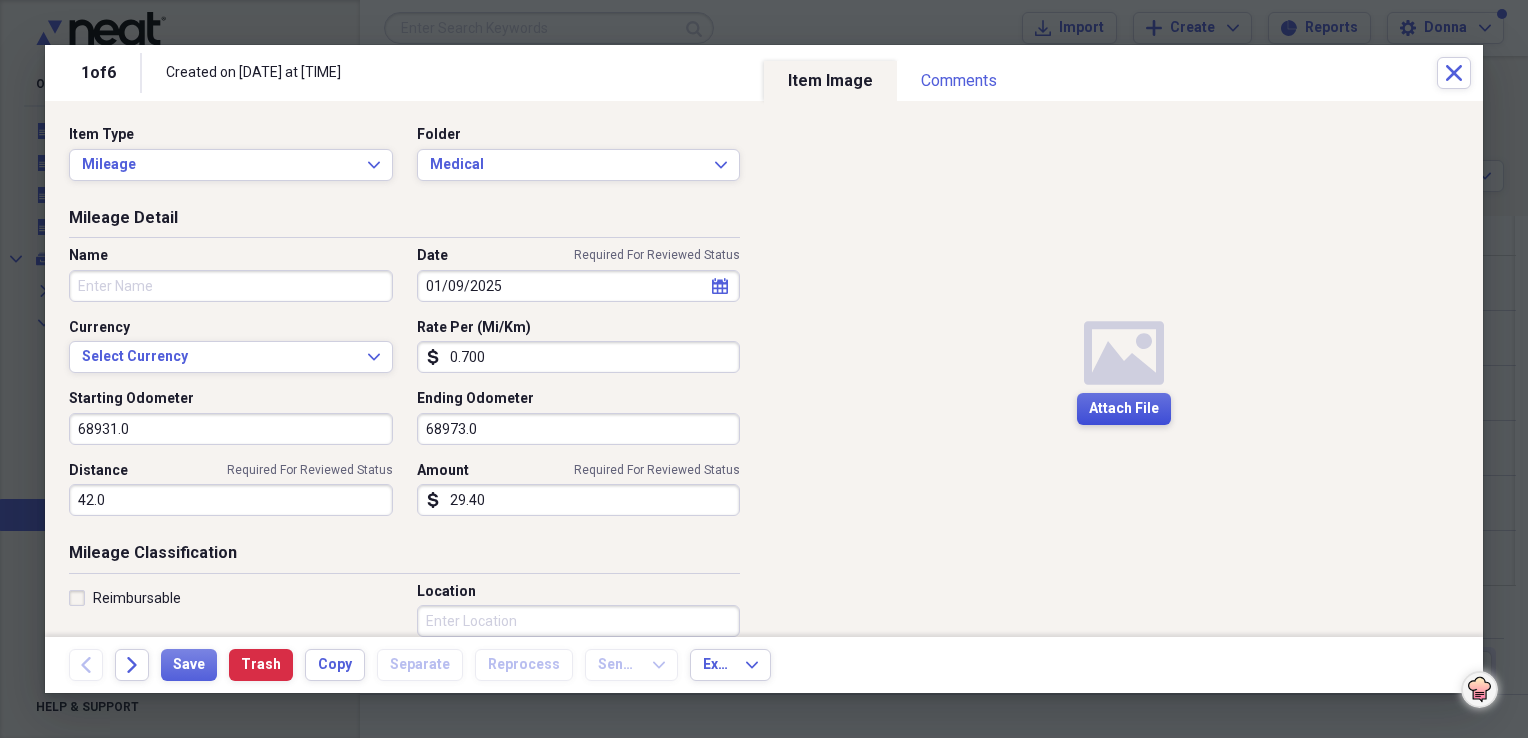 click on "Attach File" at bounding box center (1124, 409) 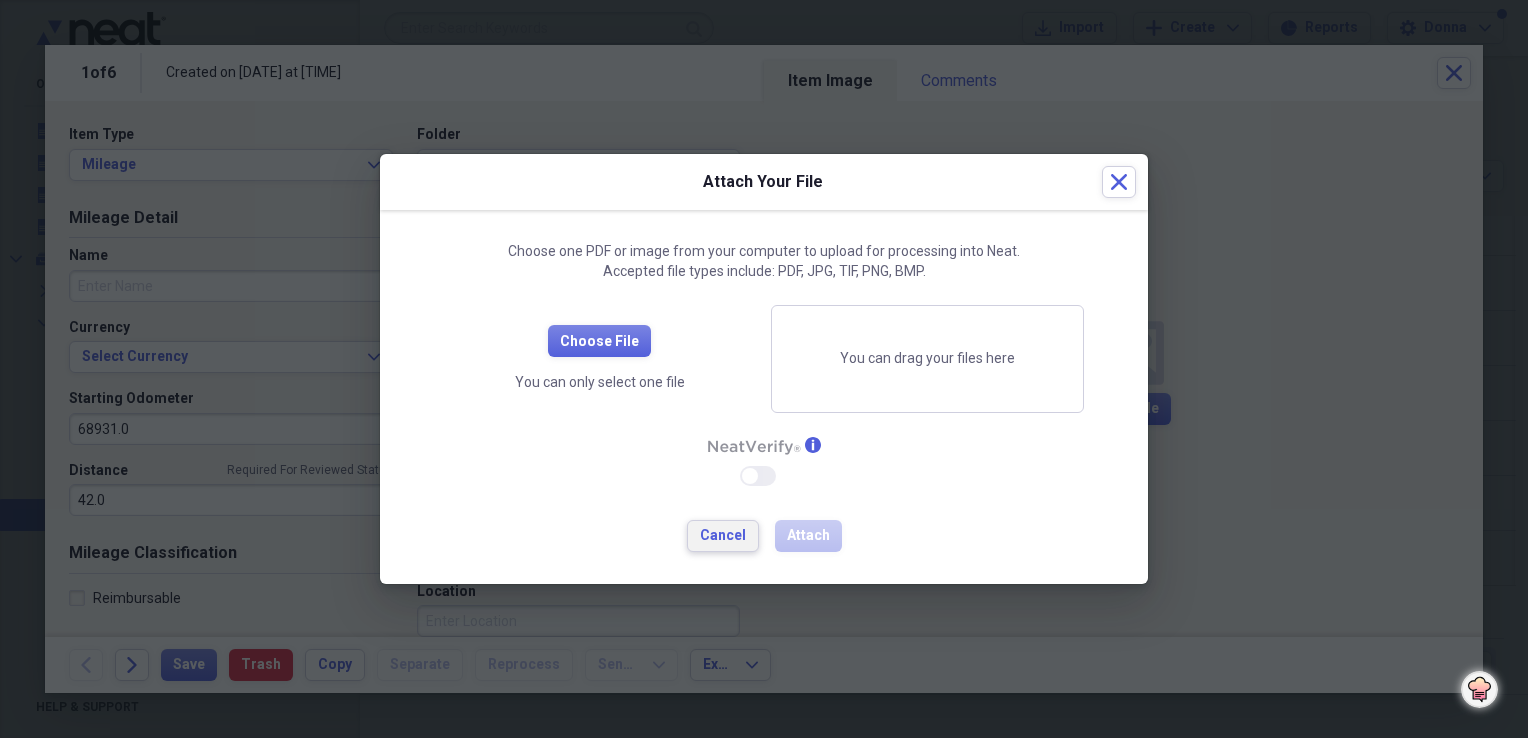 click on "Cancel" at bounding box center (723, 536) 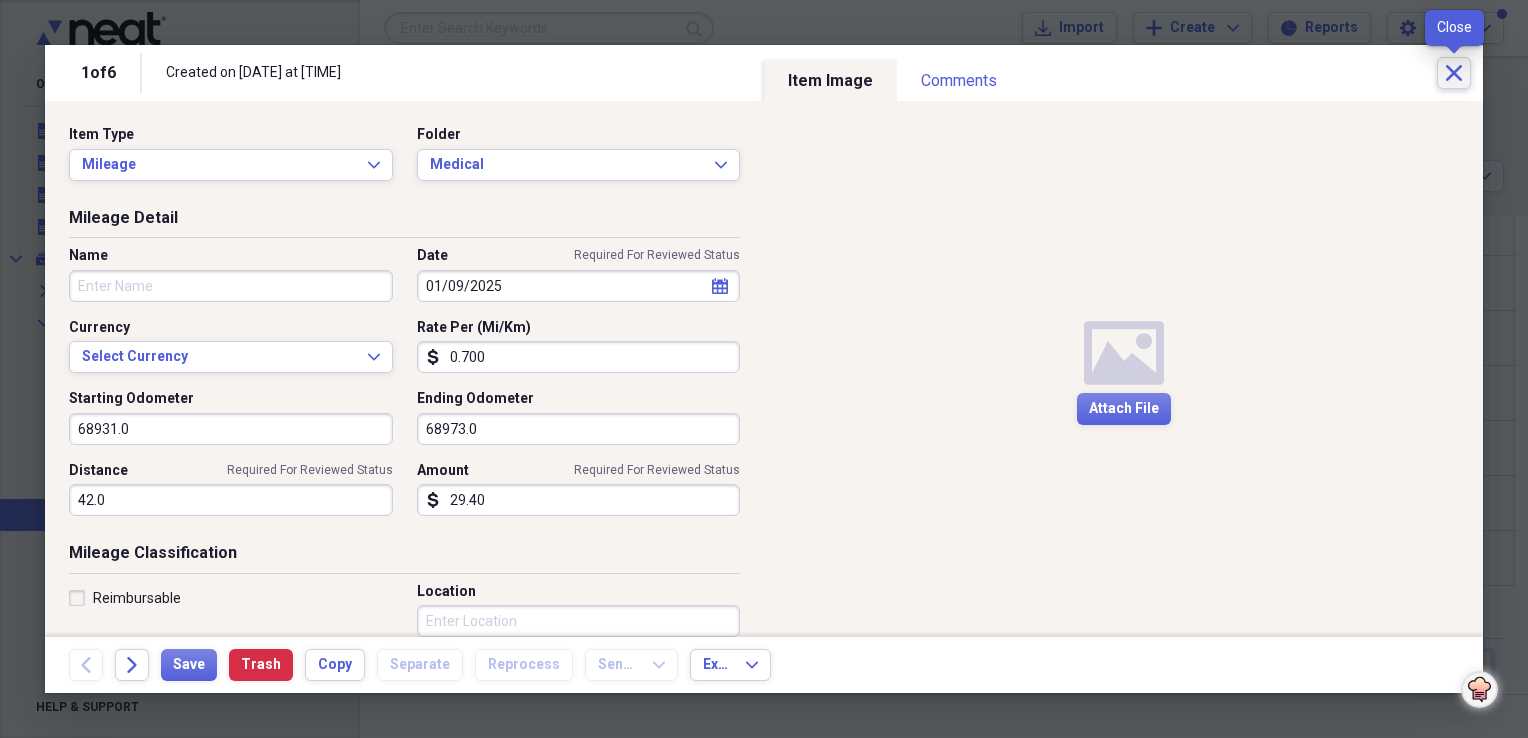 click on "Close" at bounding box center (1454, 73) 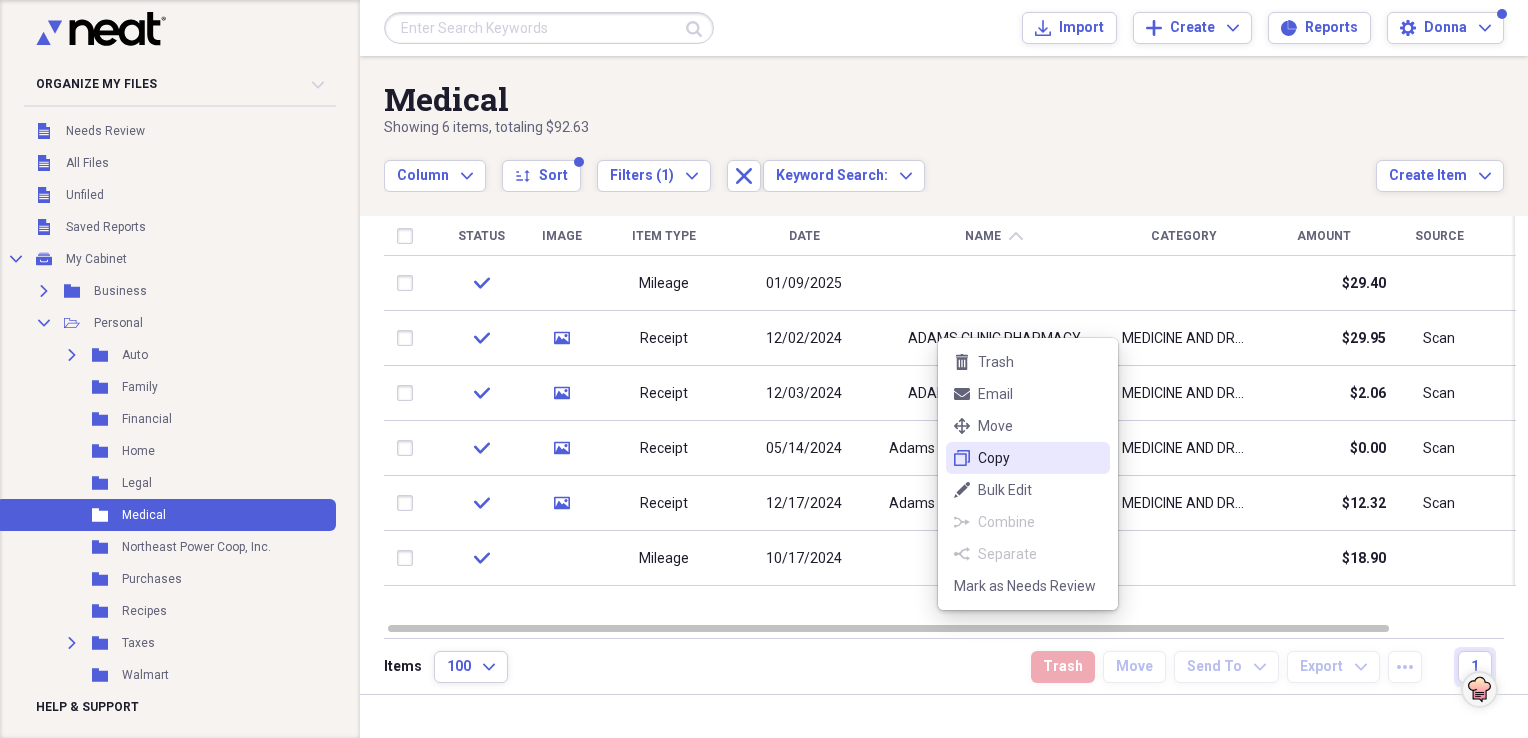 click on "Copy" at bounding box center (1040, 458) 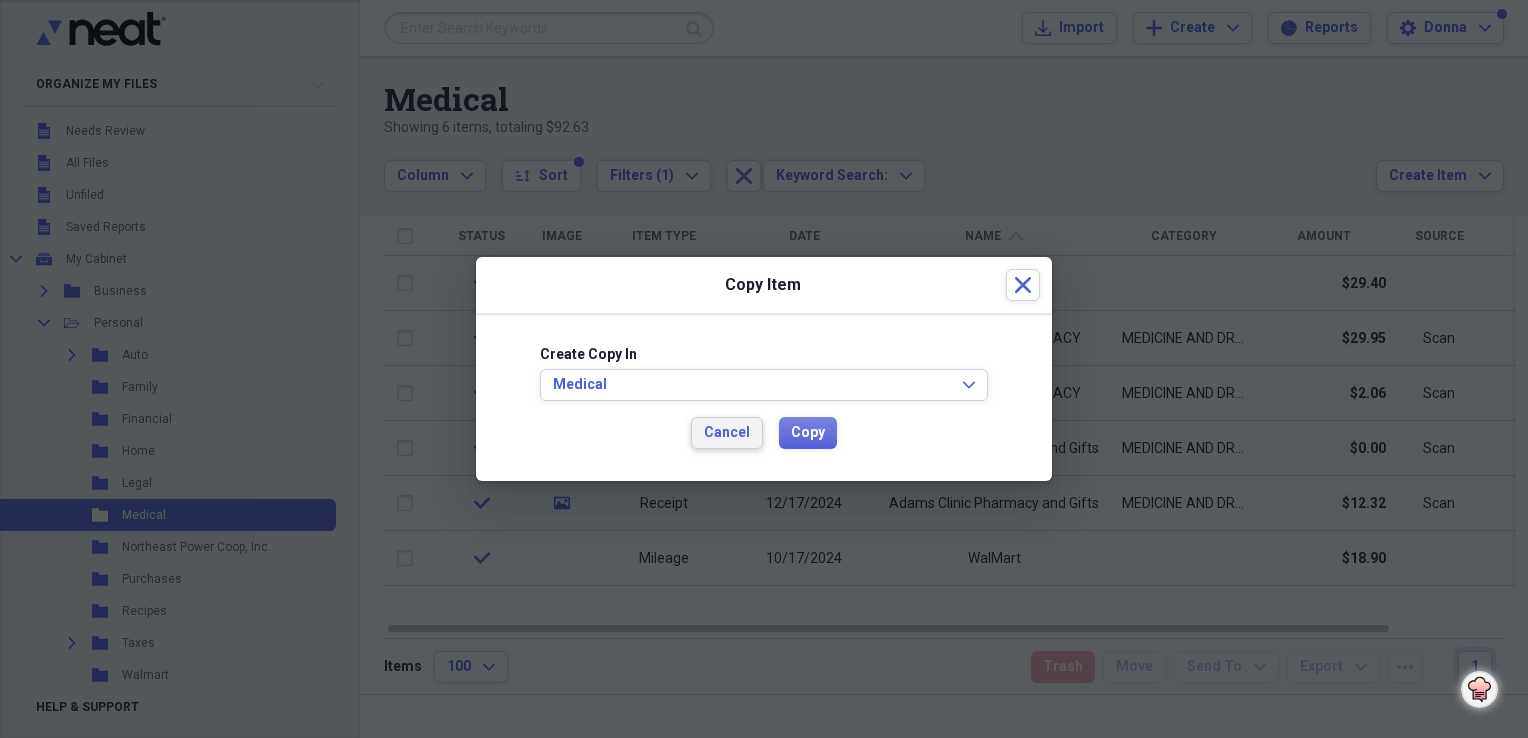 click on "Cancel" at bounding box center (727, 433) 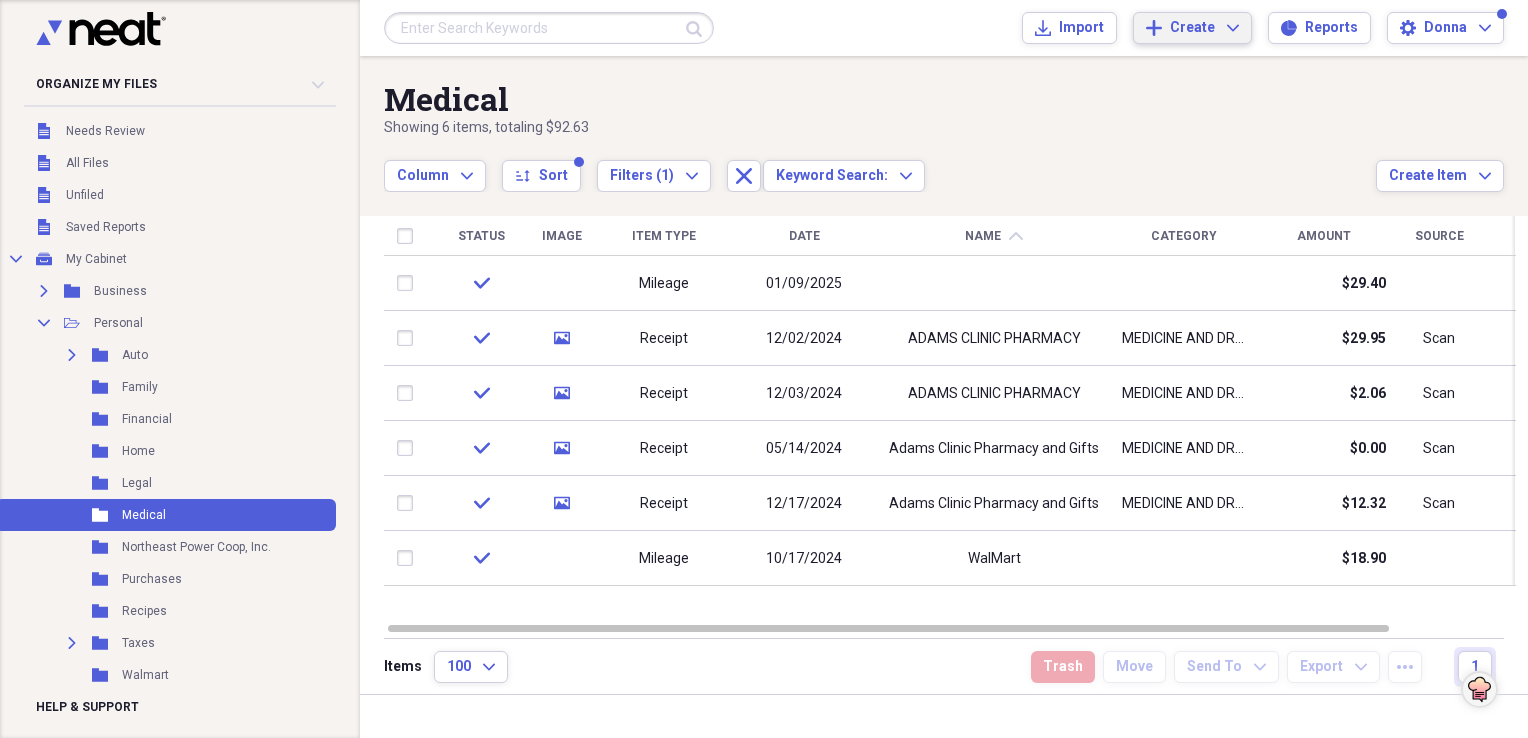 click on "Create" at bounding box center [1192, 28] 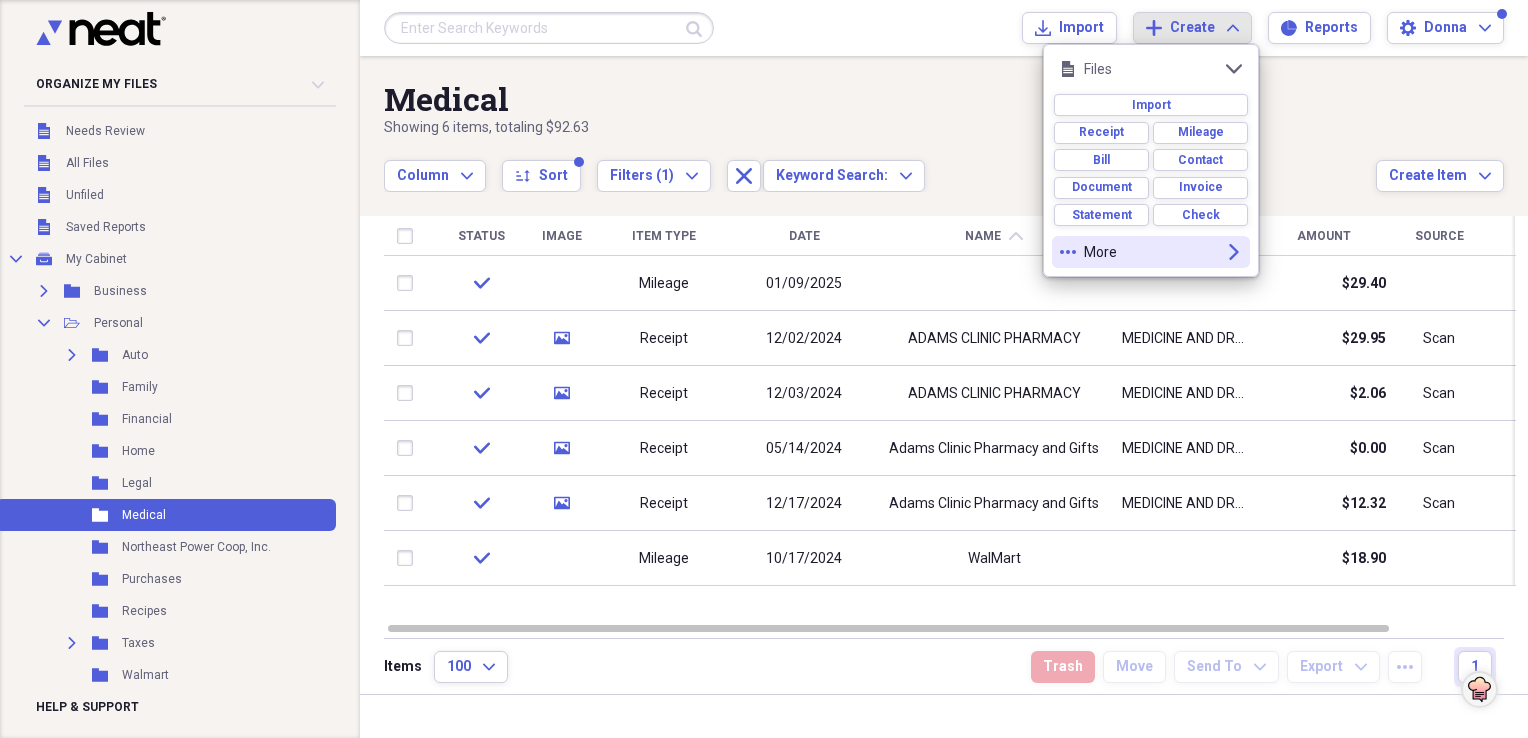 click on "more More expand" at bounding box center (1151, 252) 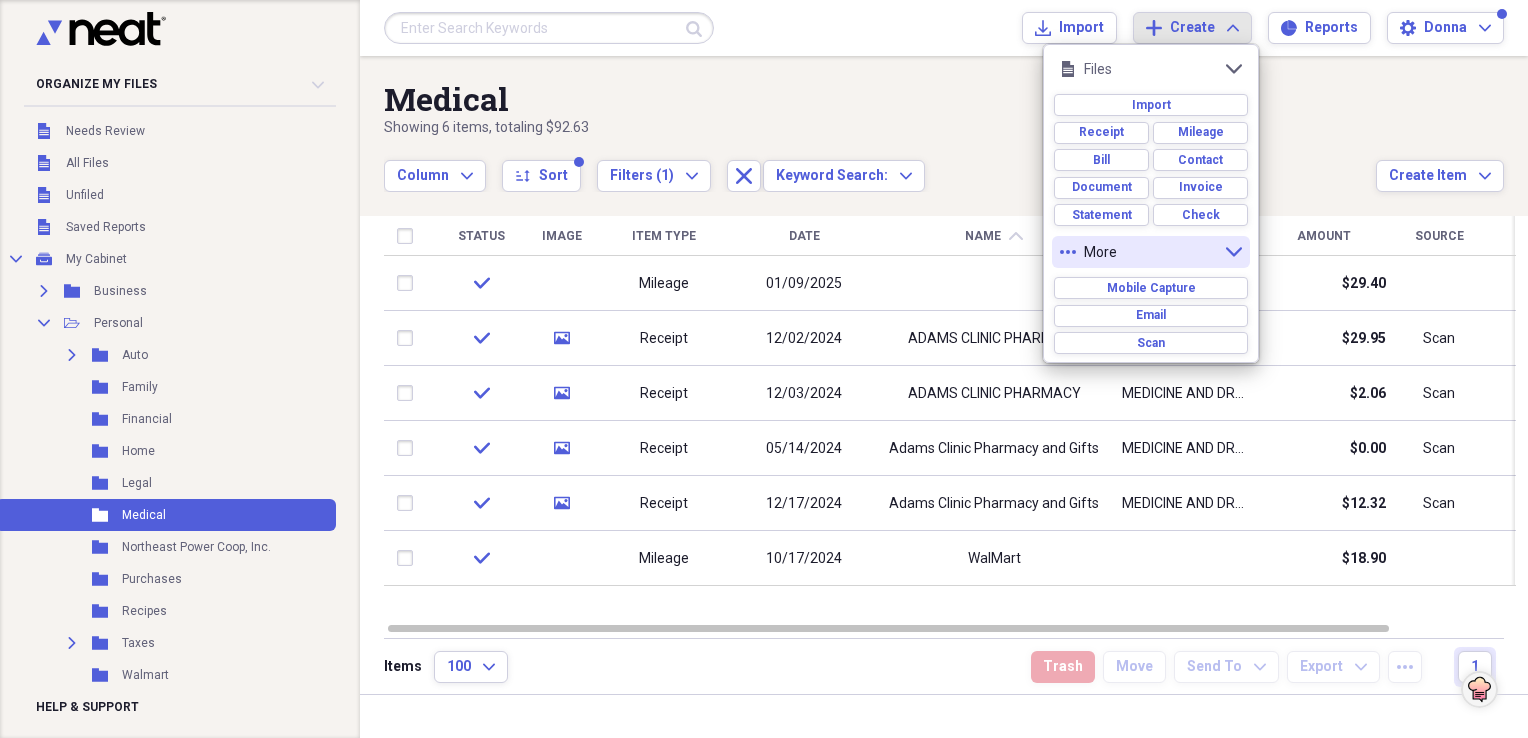 click on "More" at bounding box center (1151, 252) 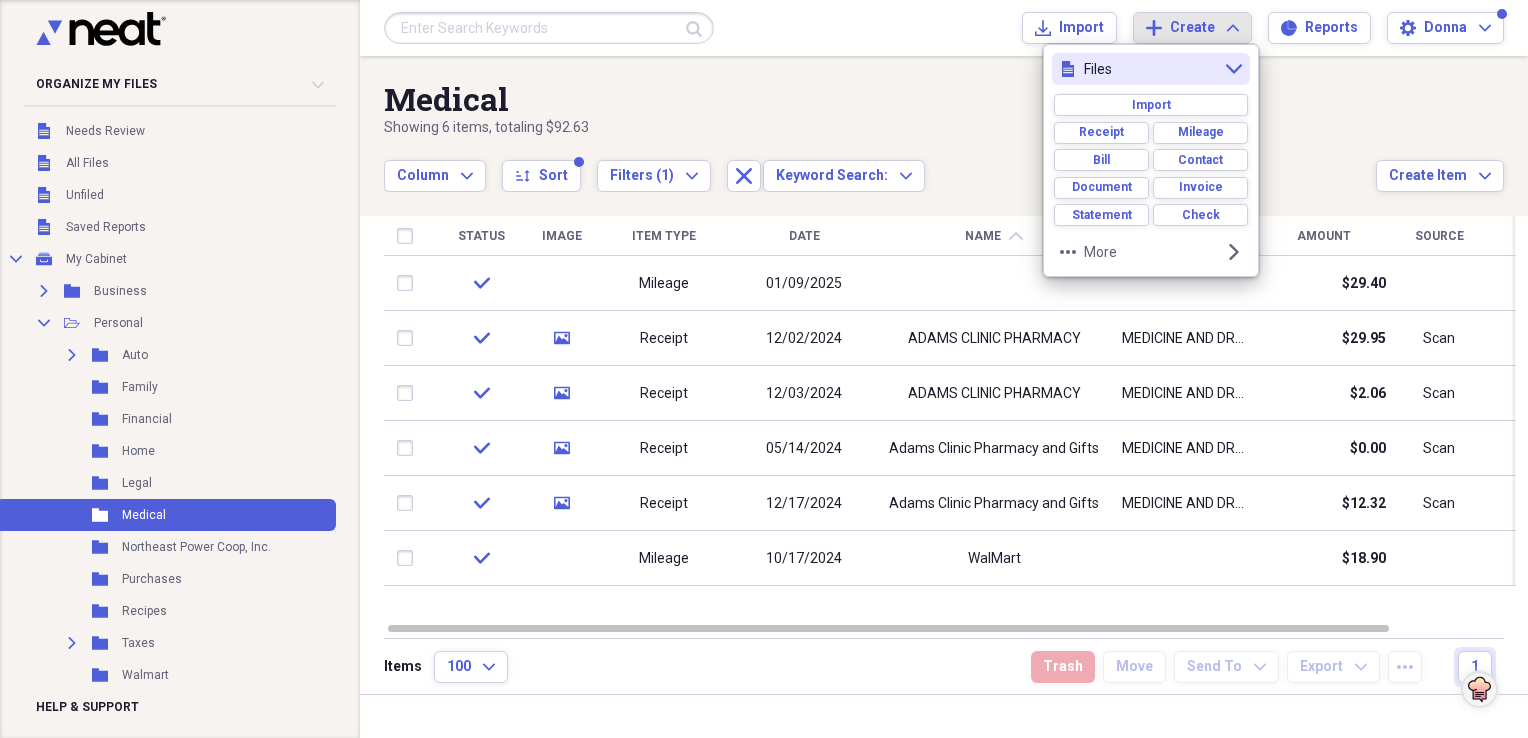 click on "file Files collapse" at bounding box center [1151, 69] 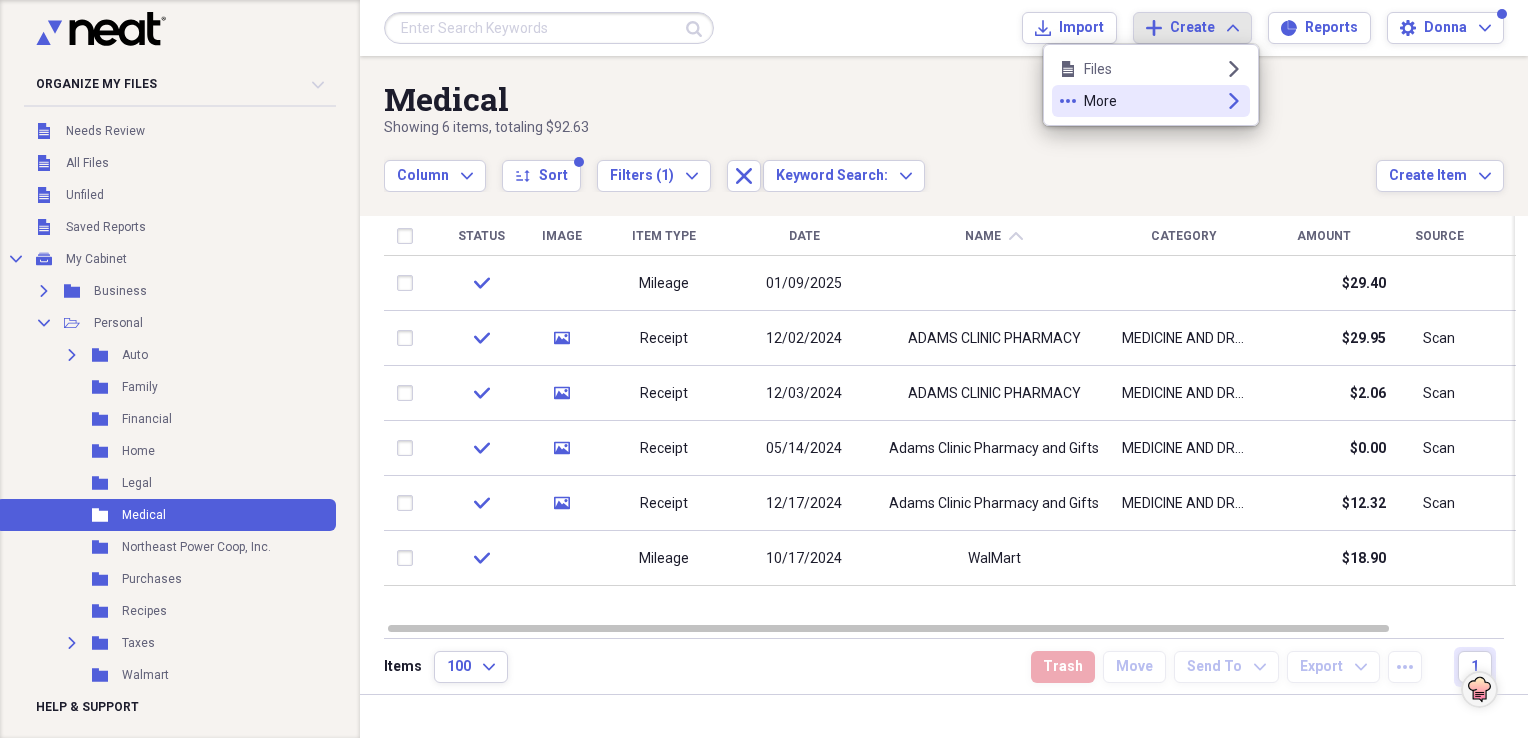 click on "expand" 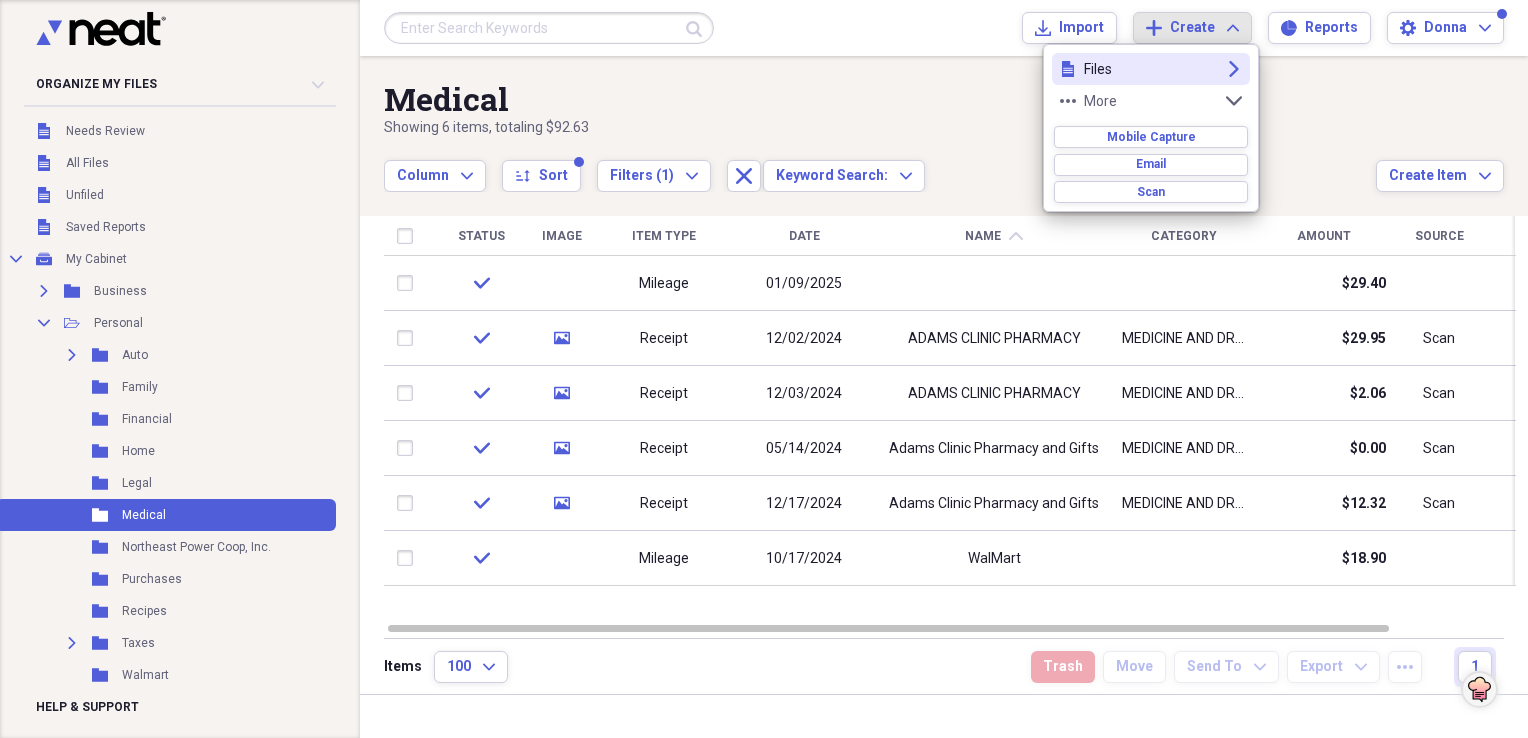 click on "expand" 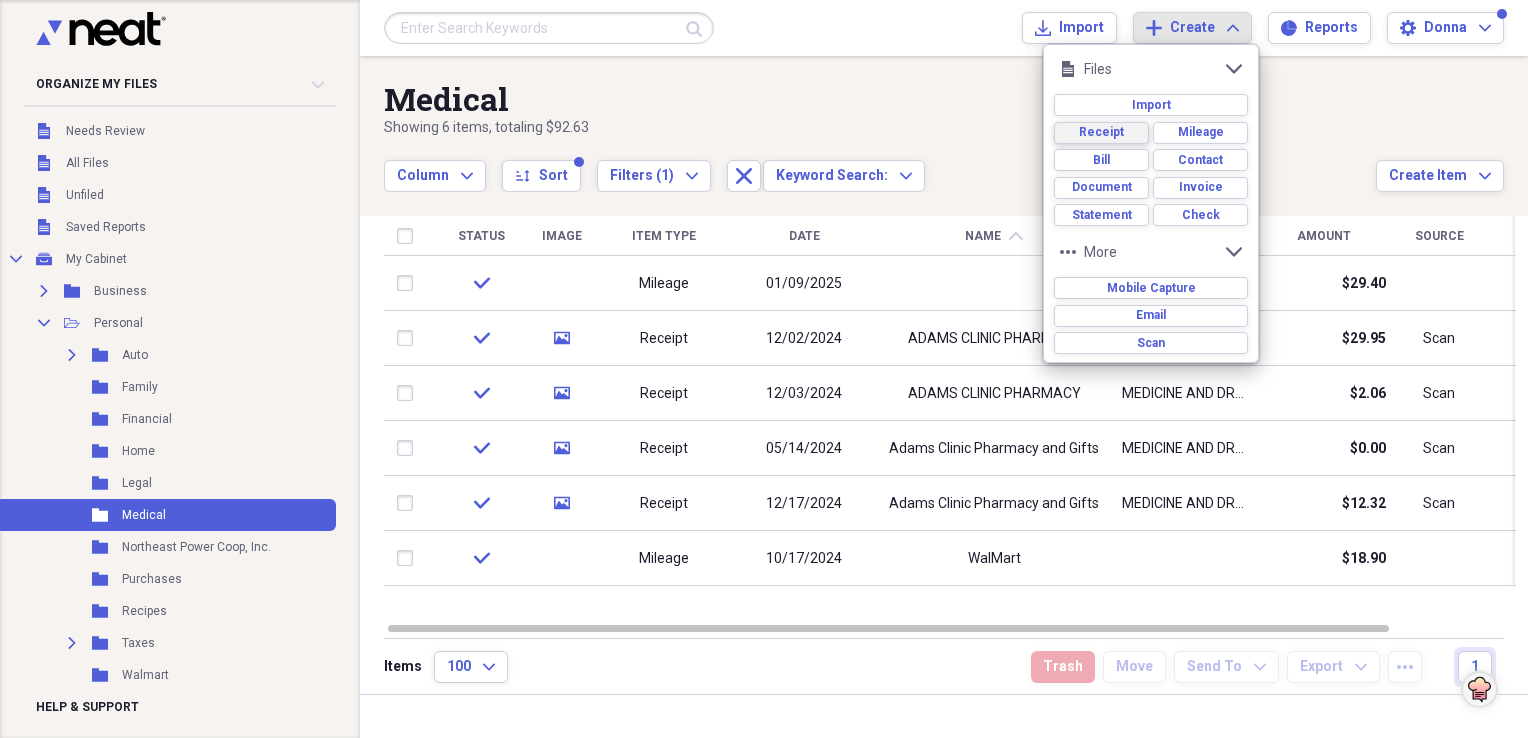 click on "Receipt" at bounding box center (1101, 133) 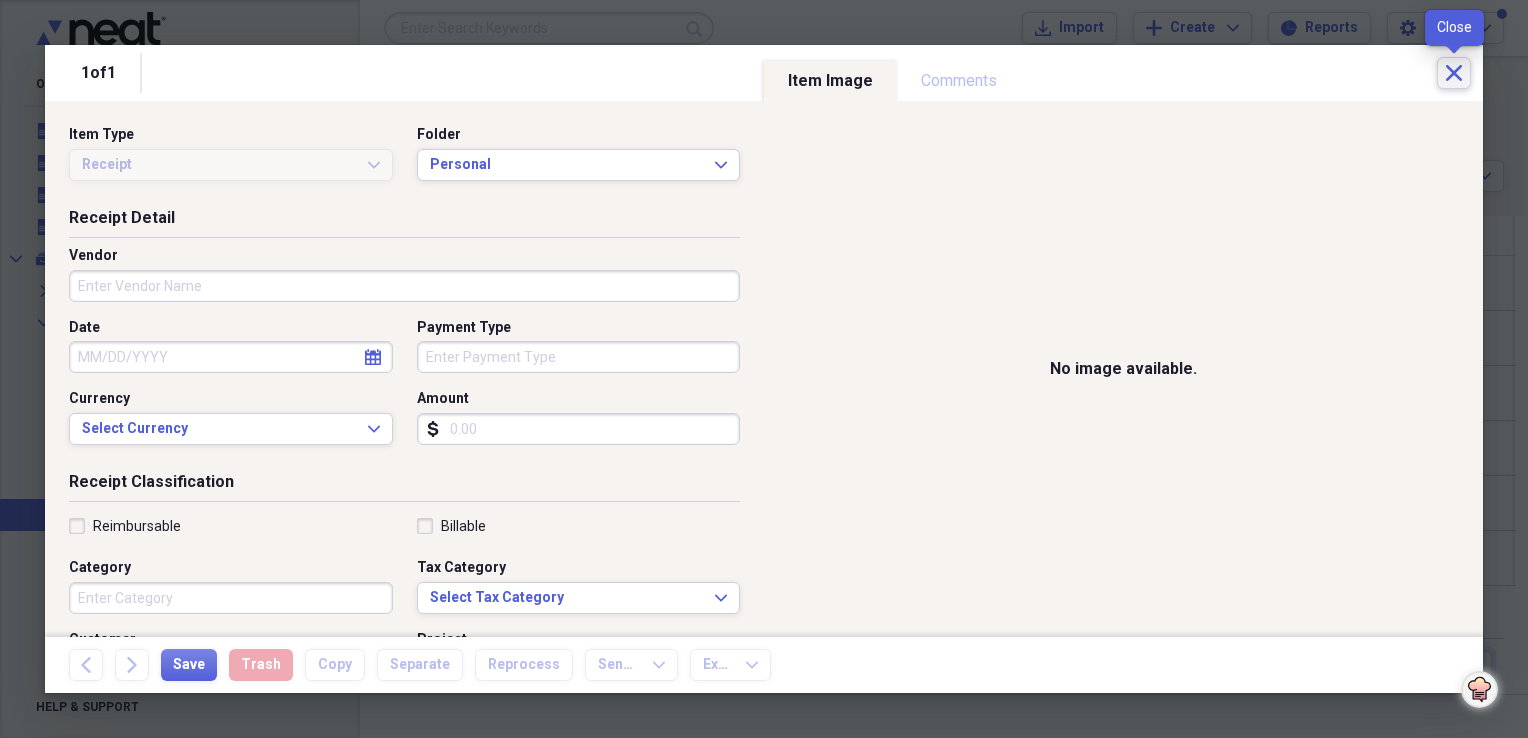 click on "Close" 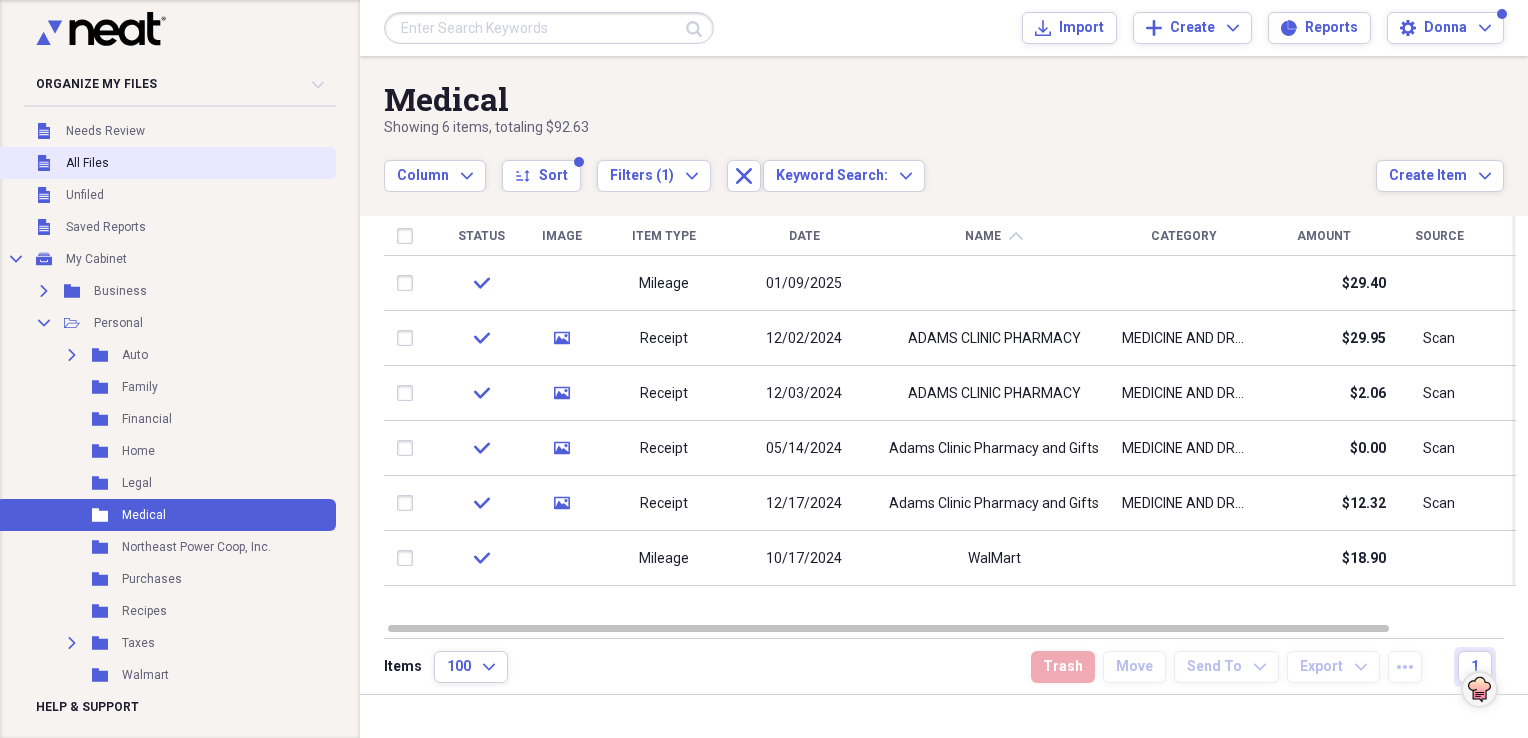 click on "Unfiled All Files" at bounding box center (166, 163) 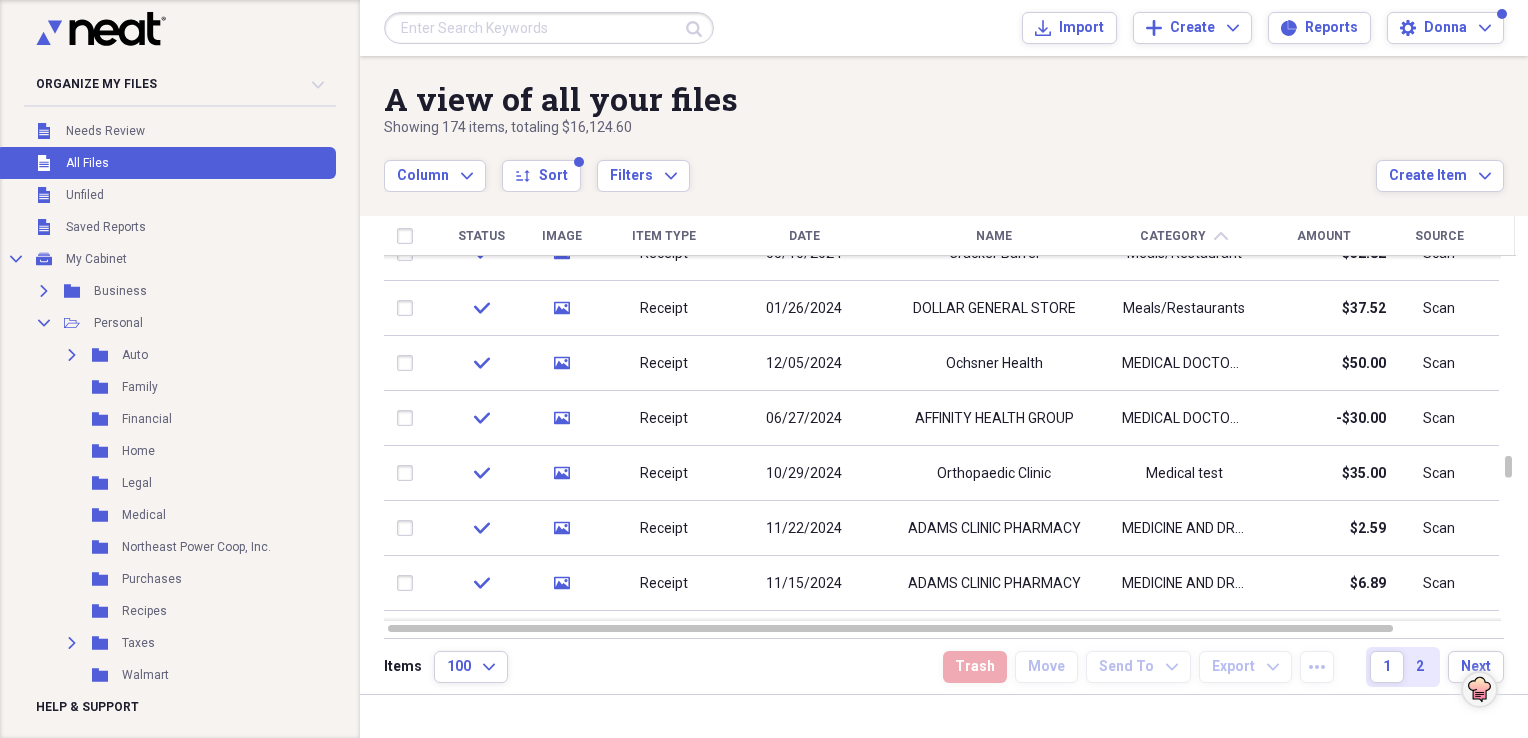 click on "Submit Import Import Add Create Expand Reports Reports Settings [FIRST] Expand" at bounding box center [944, 28] 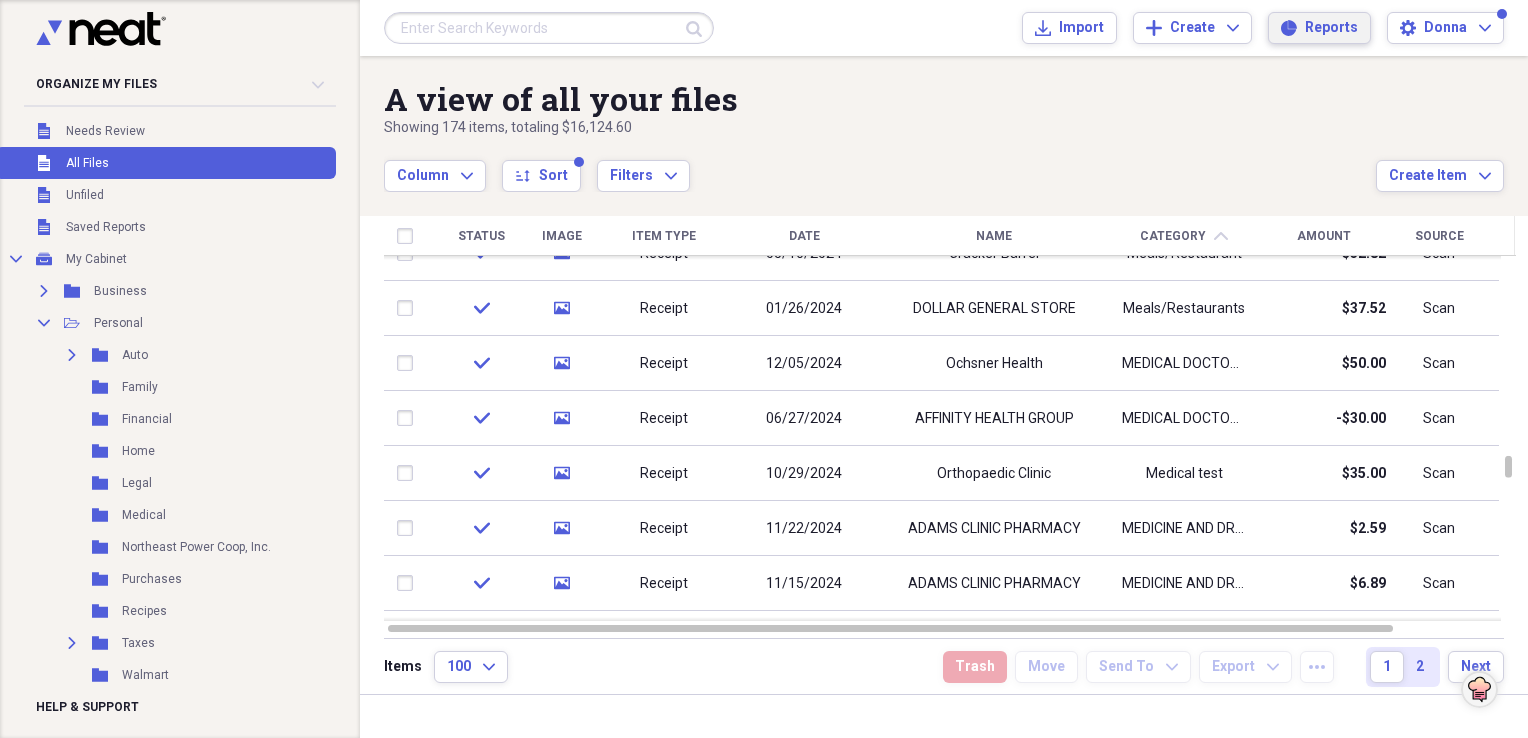 click on "Reports" at bounding box center [1331, 28] 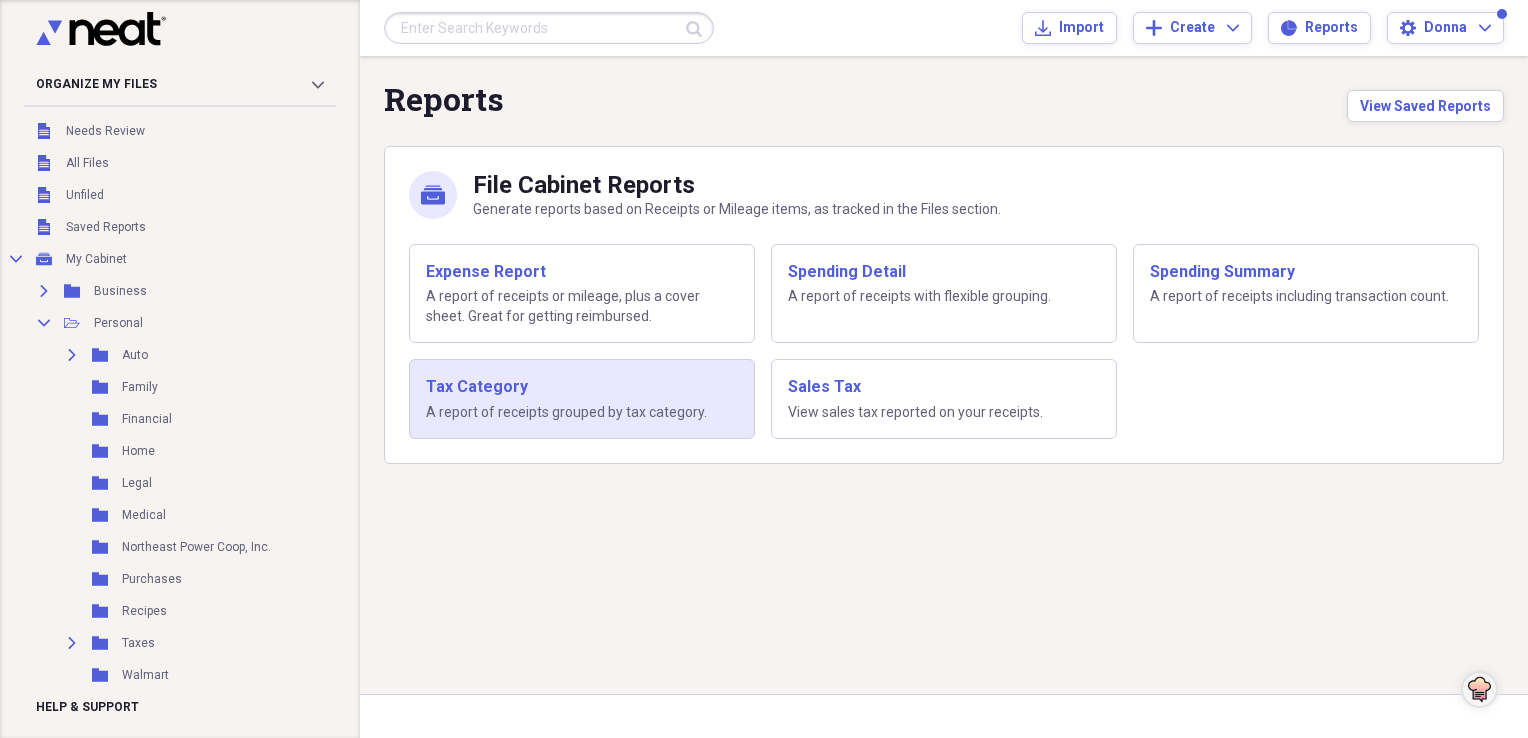click on "Tax Category" at bounding box center [582, 387] 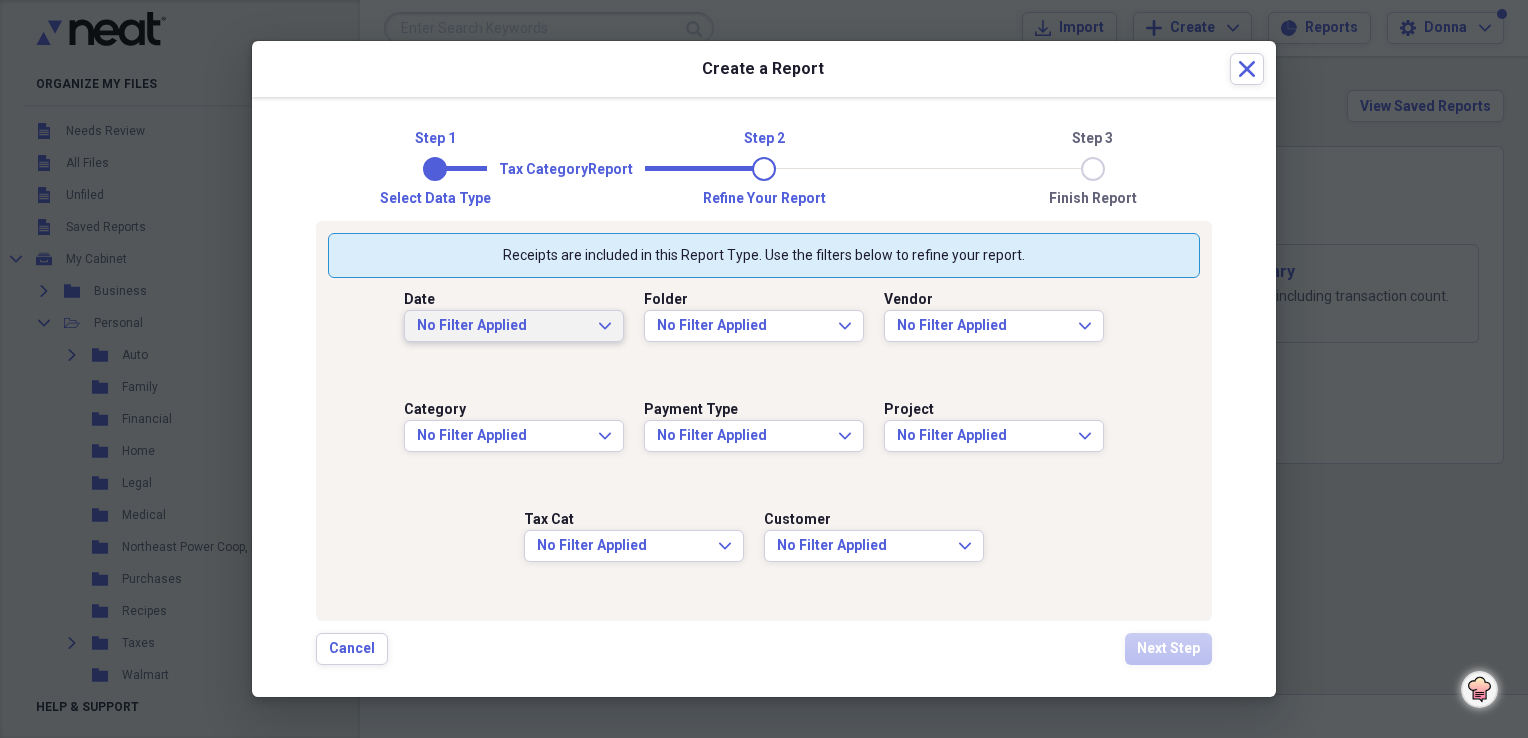 click on "Expand" 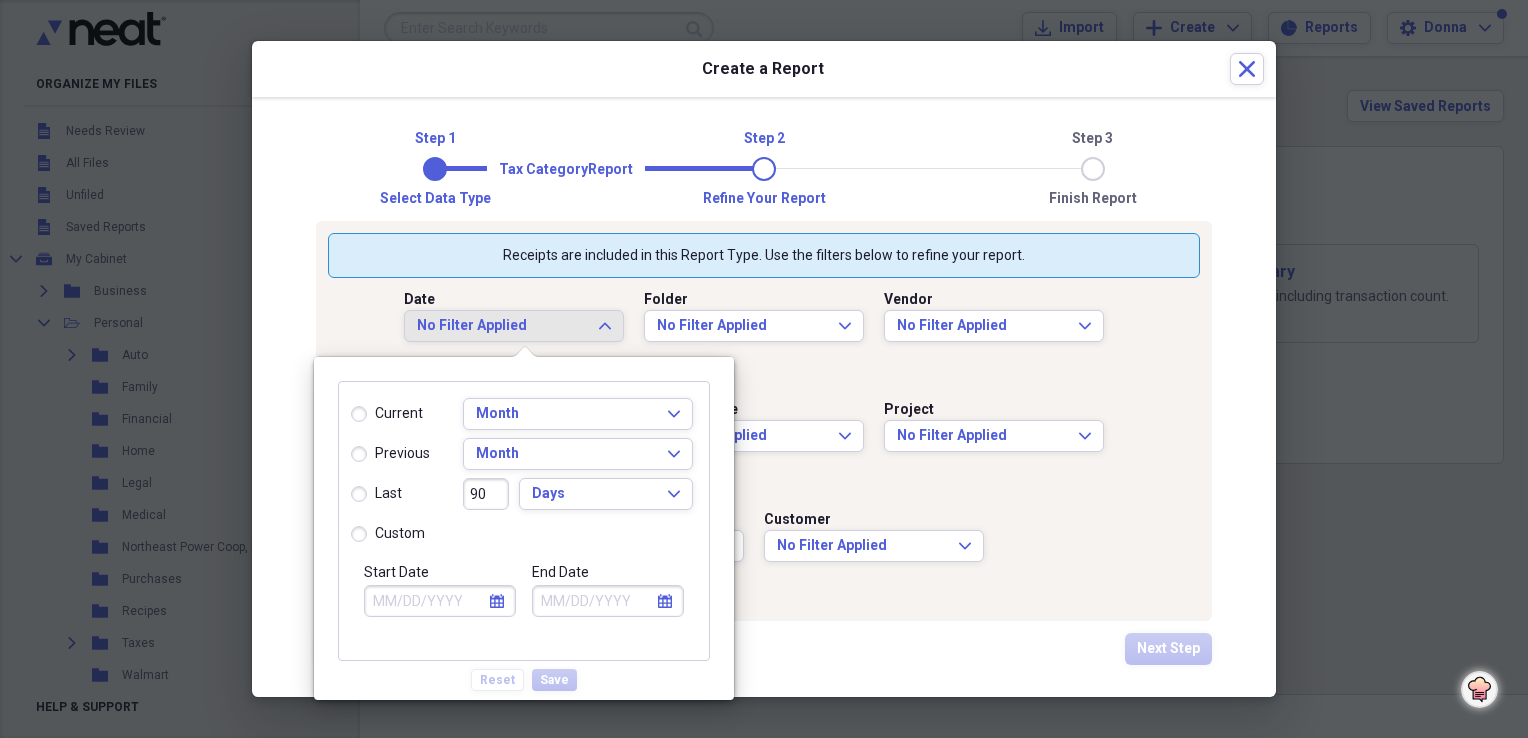 click on "custom" at bounding box center (388, 534) 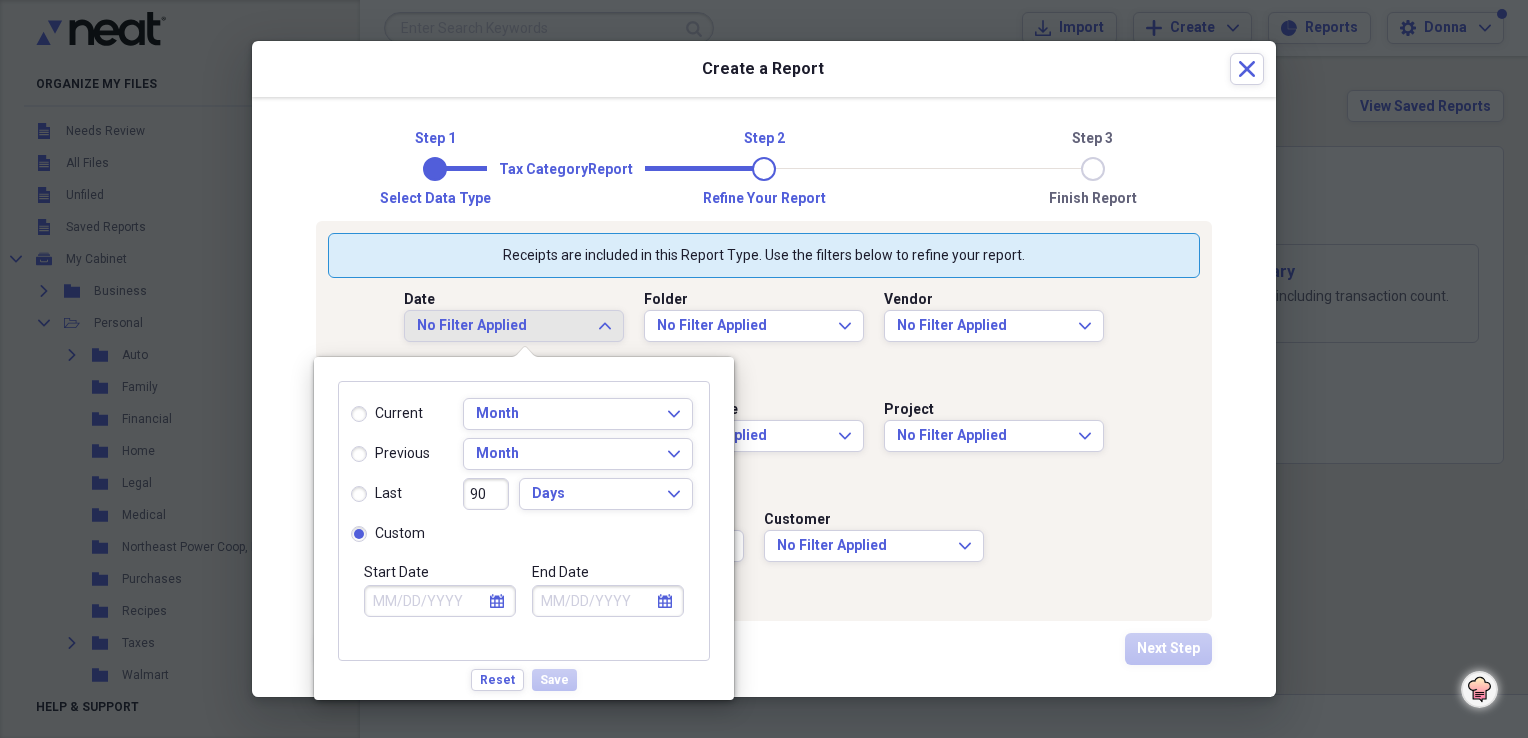 click on "calendar" 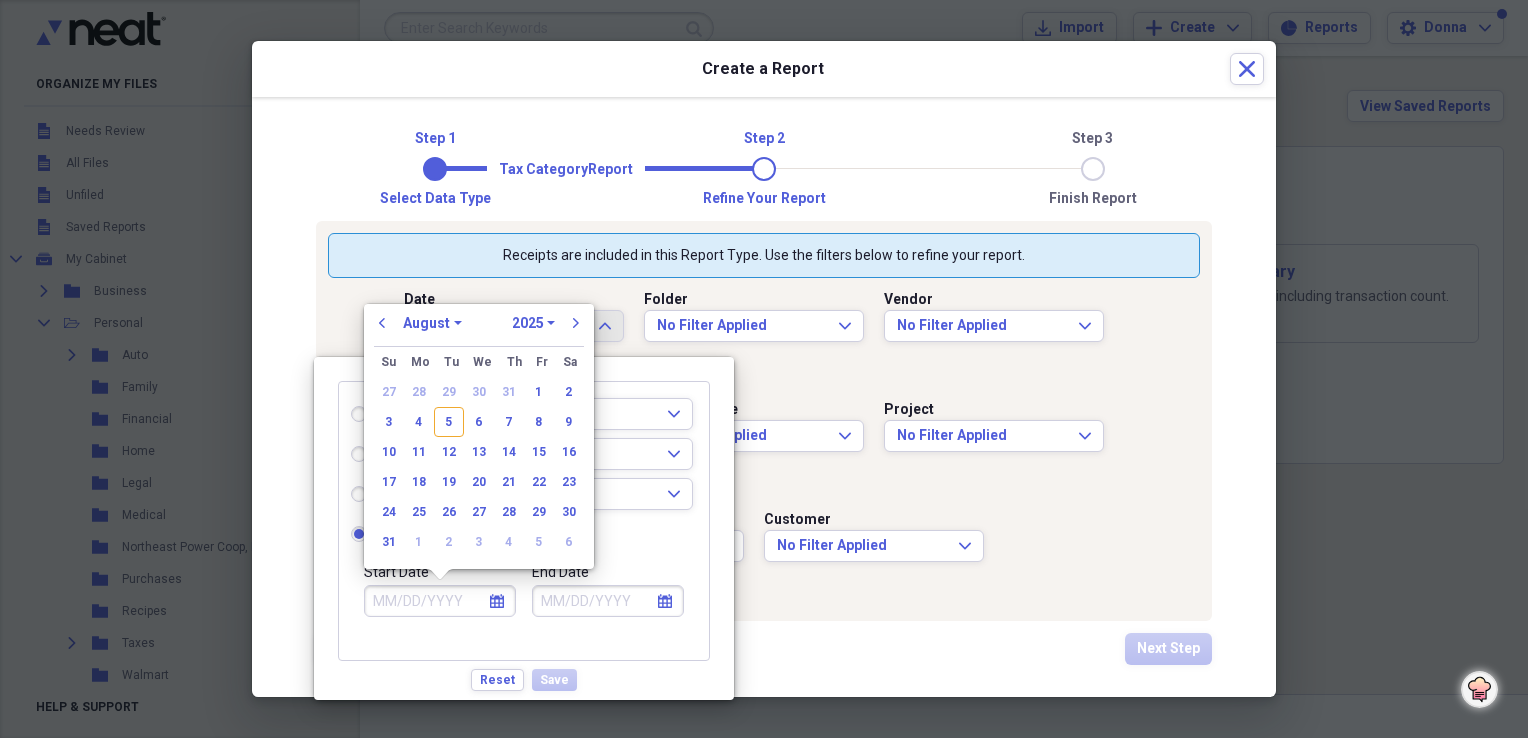 click on "1970 1971 1972 1973 1974 1975 1976 1977 1978 1979 1980 1981 1982 1983 1984 1985 1986 1987 1988 1989 1990 1991 1992 1993 1994 1995 1996 1997 1998 1999 2000 2001 2002 2003 2004 2005 2006 2007 2008 2009 2010 2011 2012 2013 2014 2015 2016 2017 2018 2019 2020 2021 2022 2023 2024 2025 2026 2027 2028 2029 2030 2031 2032 2033 2034 2035" at bounding box center (533, 323) 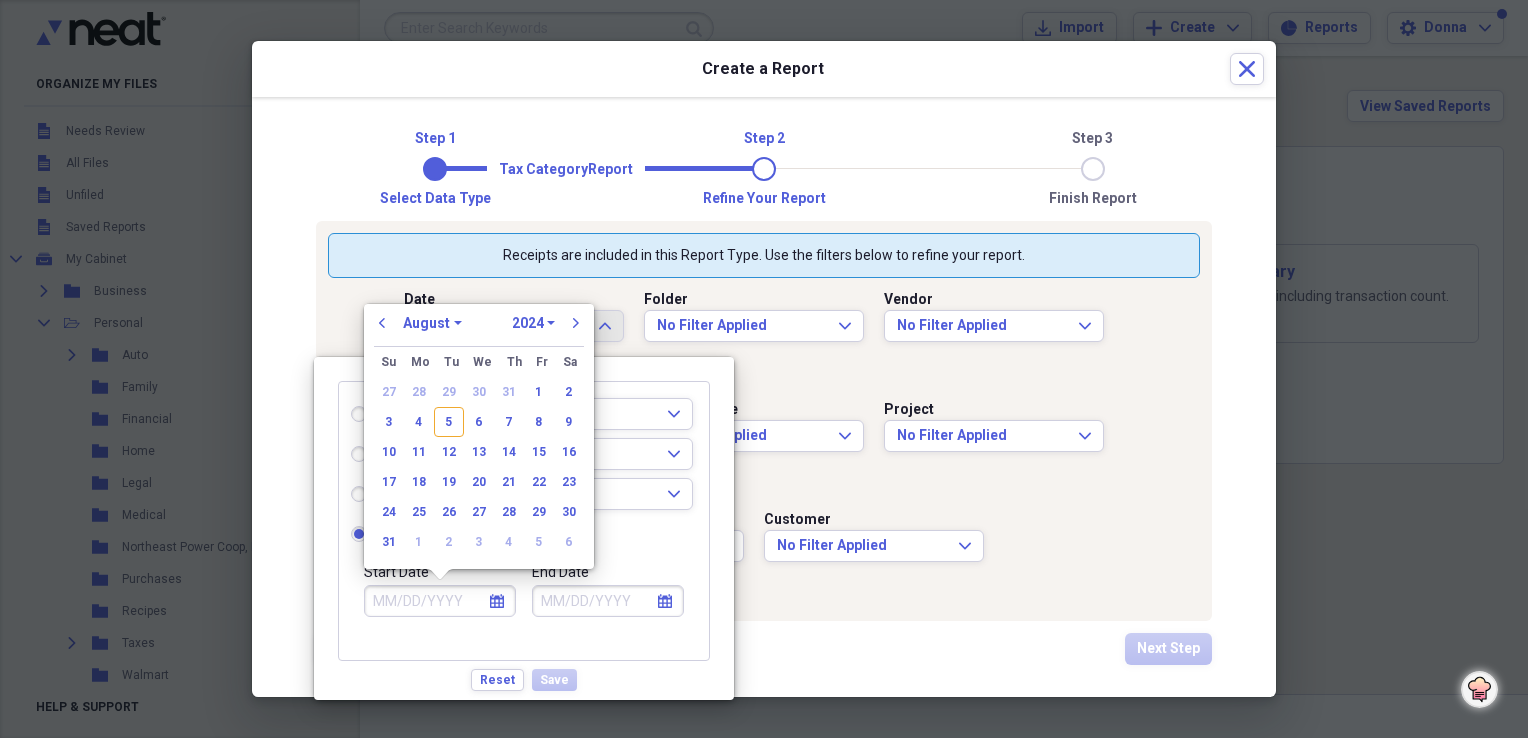 click on "1970 1971 1972 1973 1974 1975 1976 1977 1978 1979 1980 1981 1982 1983 1984 1985 1986 1987 1988 1989 1990 1991 1992 1993 1994 1995 1996 1997 1998 1999 2000 2001 2002 2003 2004 2005 2006 2007 2008 2009 2010 2011 2012 2013 2014 2015 2016 2017 2018 2019 2020 2021 2022 2023 2024 2025 2026 2027 2028 2029 2030 2031 2032 2033 2034 2035" at bounding box center [533, 323] 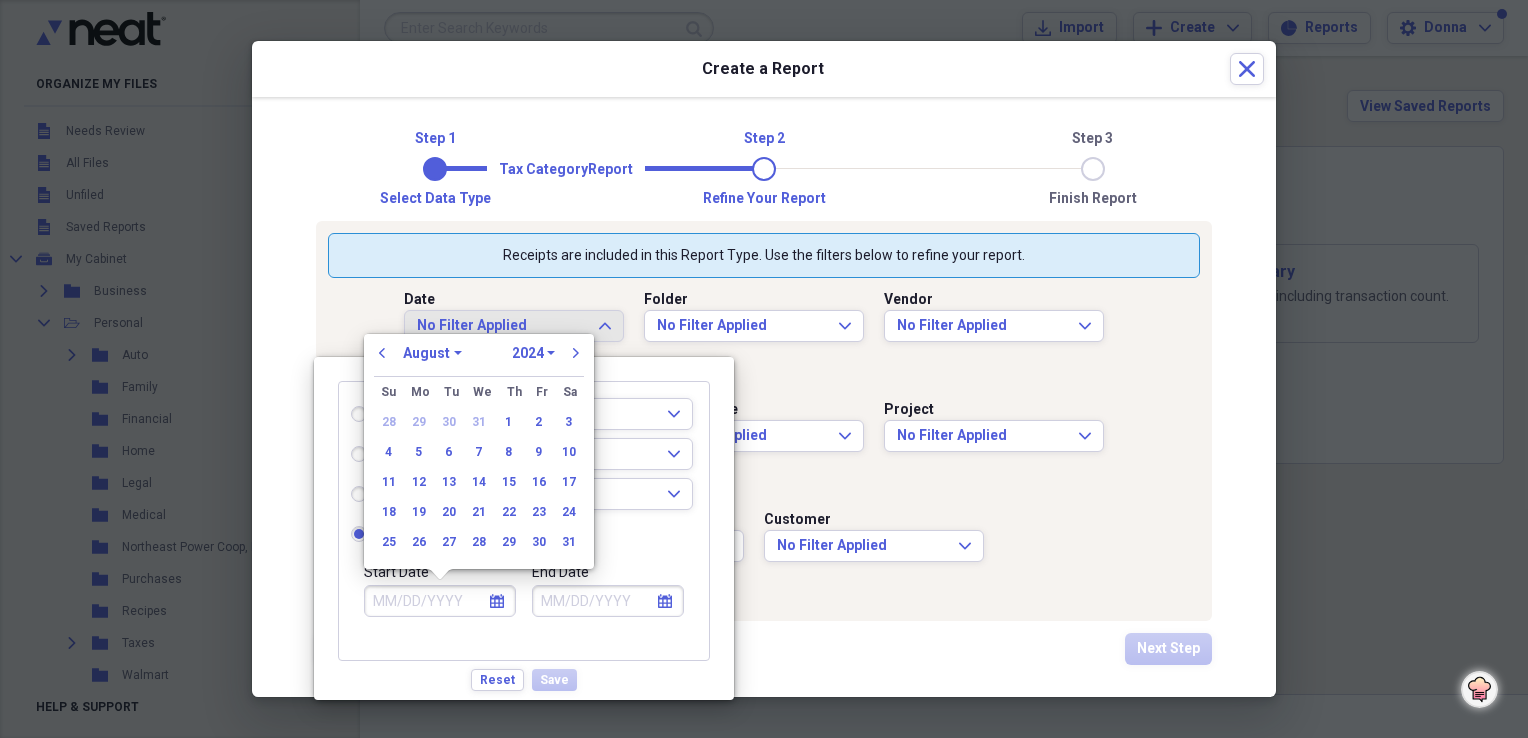 click on "January February March April May June July August September October November December" at bounding box center (432, 353) 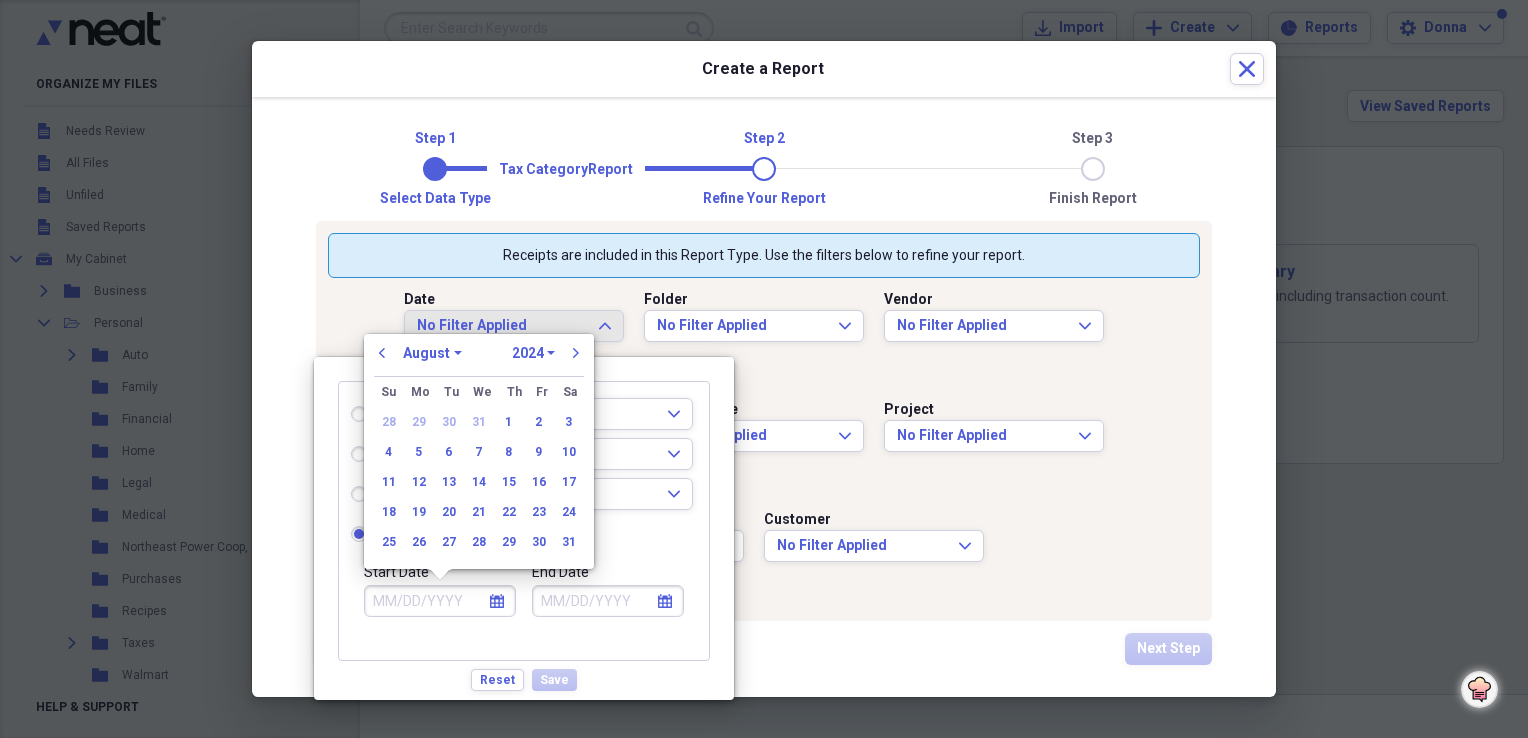 select on "0" 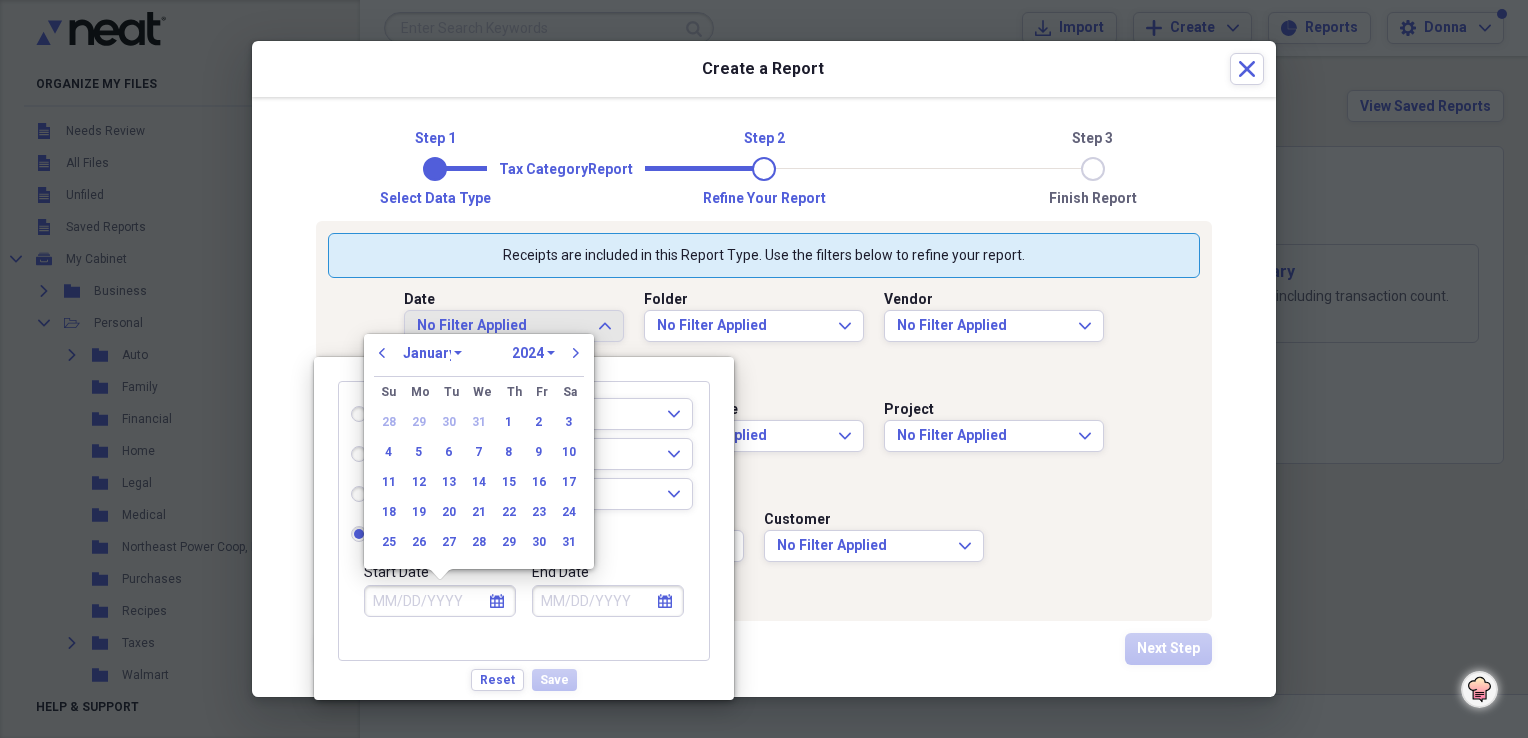 click on "January February March April May June July August September October November December" at bounding box center (432, 353) 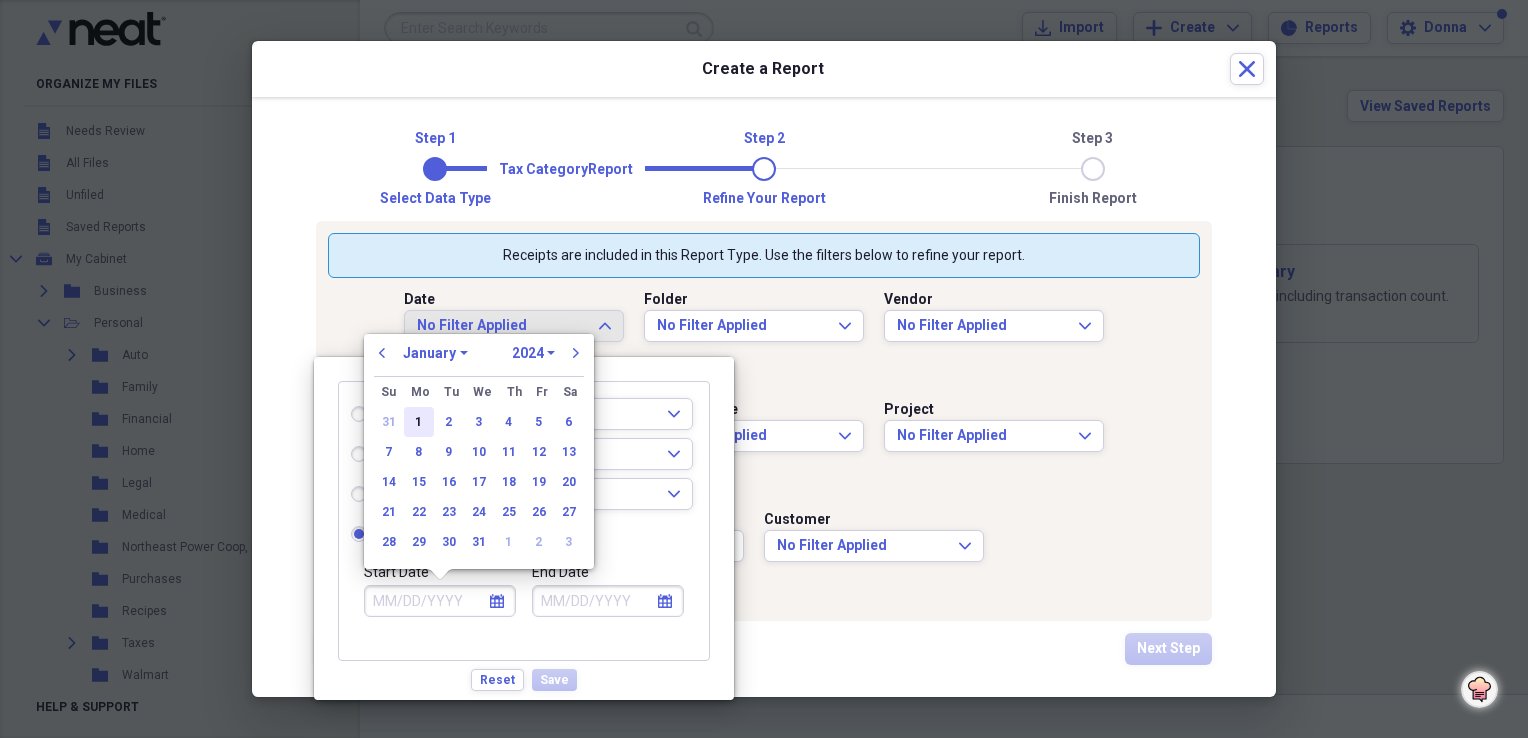 click on "1" at bounding box center [419, 422] 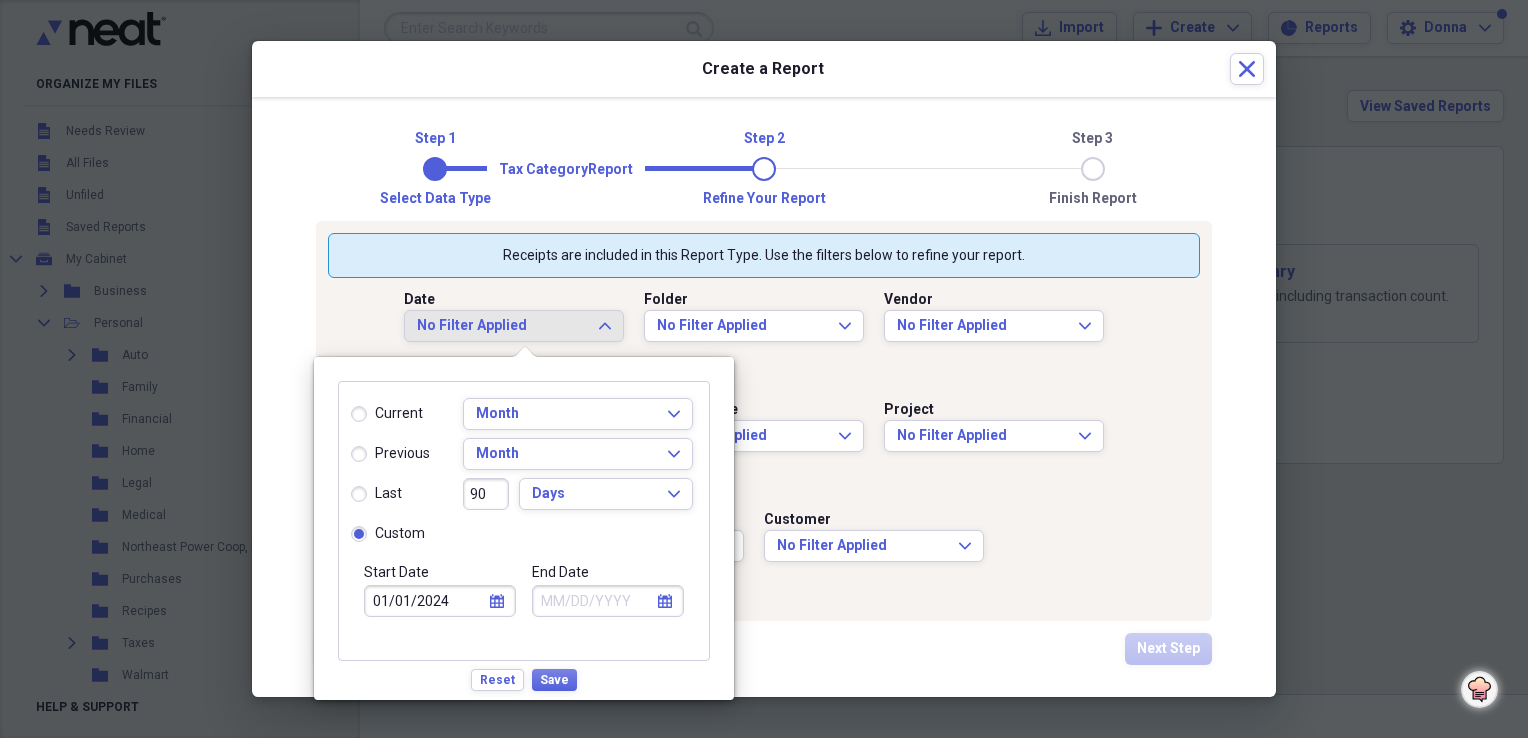 click 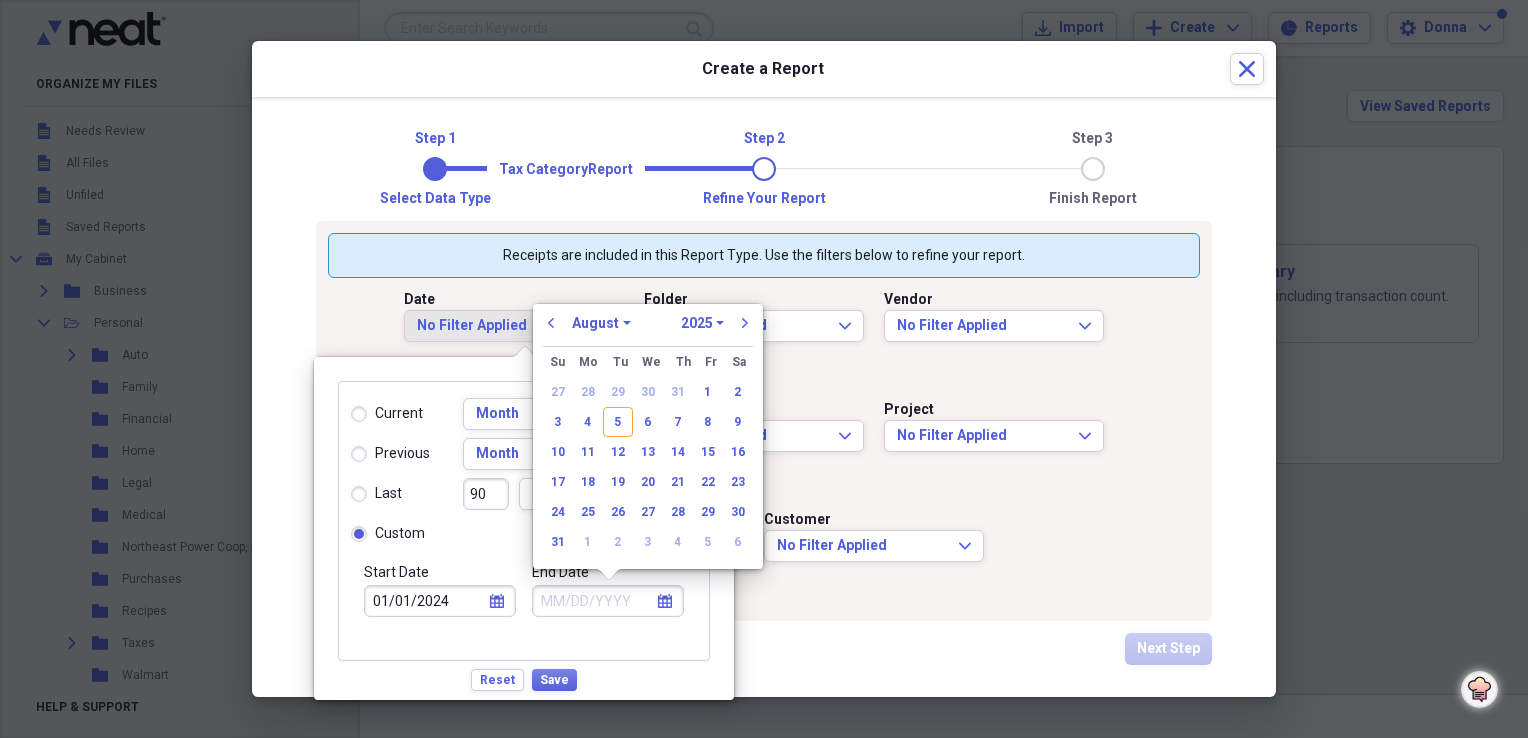 click on "1970 1971 1972 1973 1974 1975 1976 1977 1978 1979 1980 1981 1982 1983 1984 1985 1986 1987 1988 1989 1990 1991 1992 1993 1994 1995 1996 1997 1998 1999 2000 2001 2002 2003 2004 2005 2006 2007 2008 2009 2010 2011 2012 2013 2014 2015 2016 2017 2018 2019 2020 2021 2022 2023 2024 2025 2026 2027 2028 2029 2030 2031 2032 2033 2034 2035" at bounding box center (702, 323) 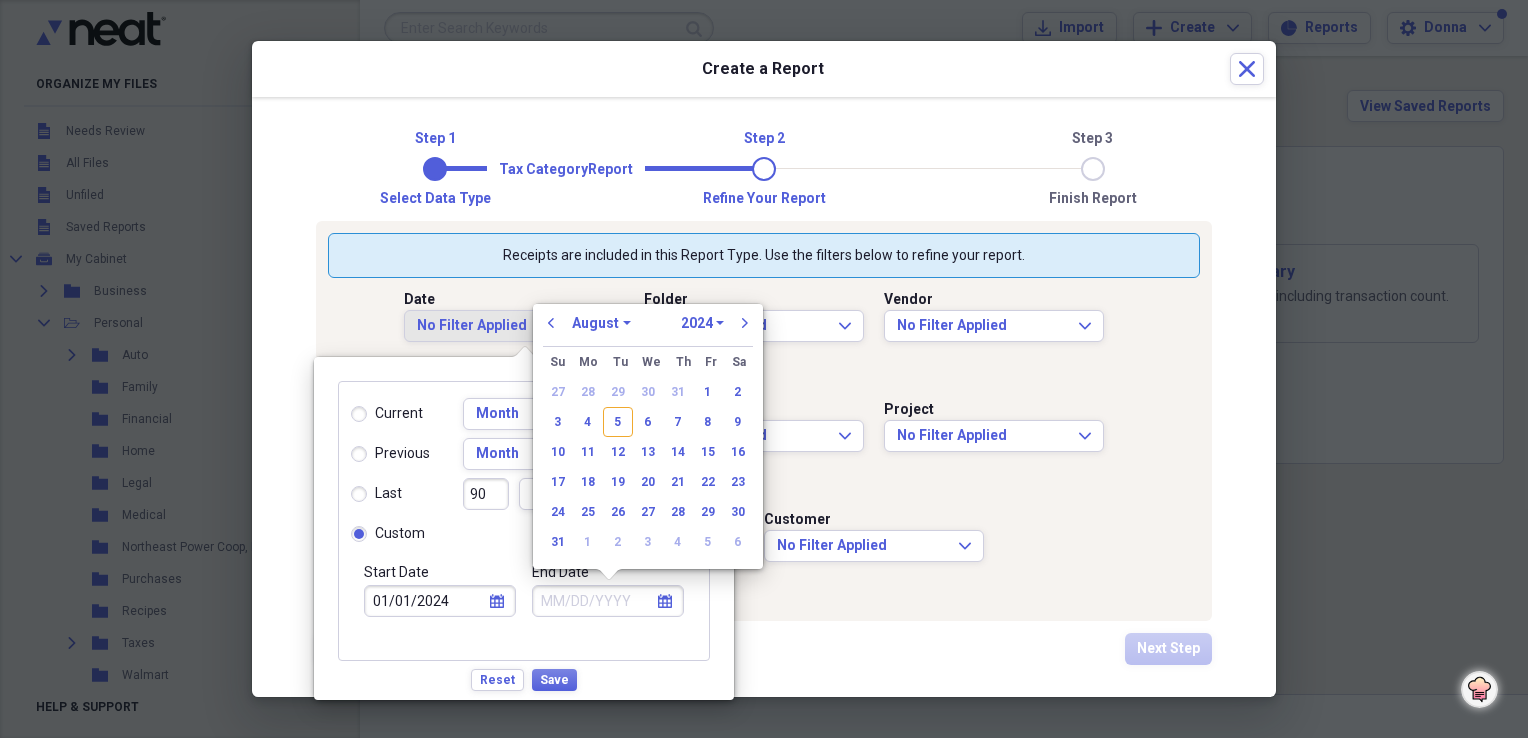 click on "1970 1971 1972 1973 1974 1975 1976 1977 1978 1979 1980 1981 1982 1983 1984 1985 1986 1987 1988 1989 1990 1991 1992 1993 1994 1995 1996 1997 1998 1999 2000 2001 2002 2003 2004 2005 2006 2007 2008 2009 2010 2011 2012 2013 2014 2015 2016 2017 2018 2019 2020 2021 2022 2023 2024 2025 2026 2027 2028 2029 2030 2031 2032 2033 2034 2035" at bounding box center [702, 323] 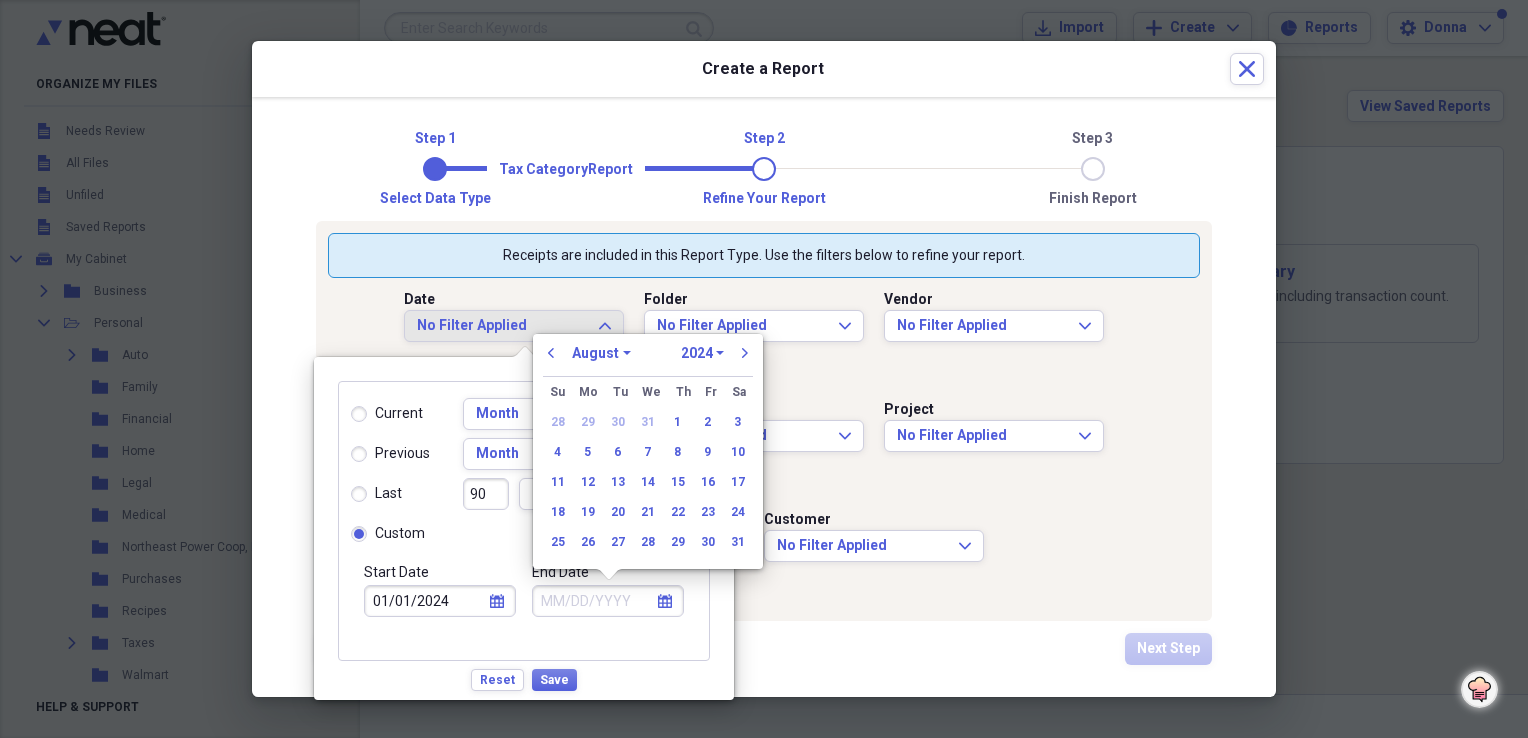 click on "January February March April May June July August September October November December" at bounding box center (601, 353) 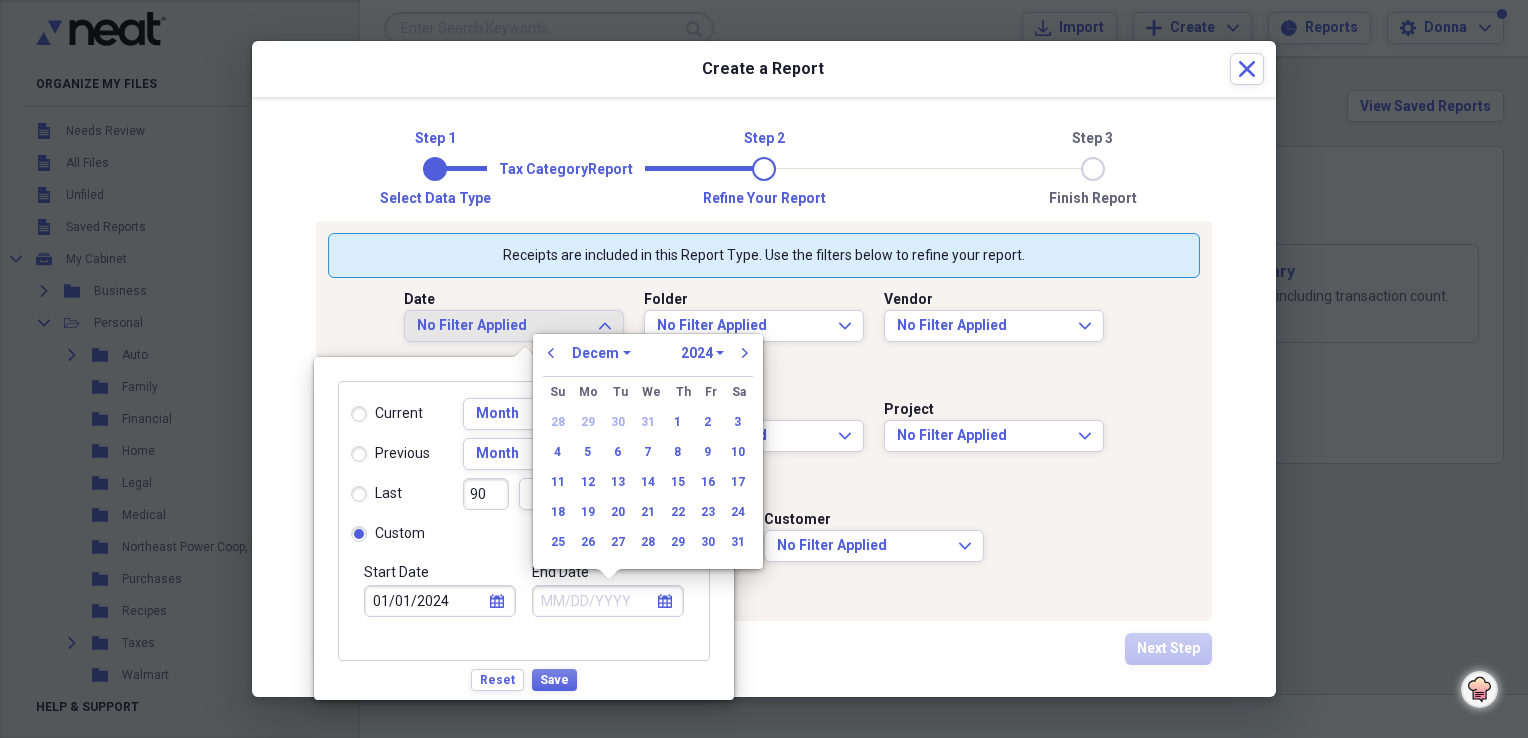 click on "January February March April May June July August September October November December" at bounding box center [601, 353] 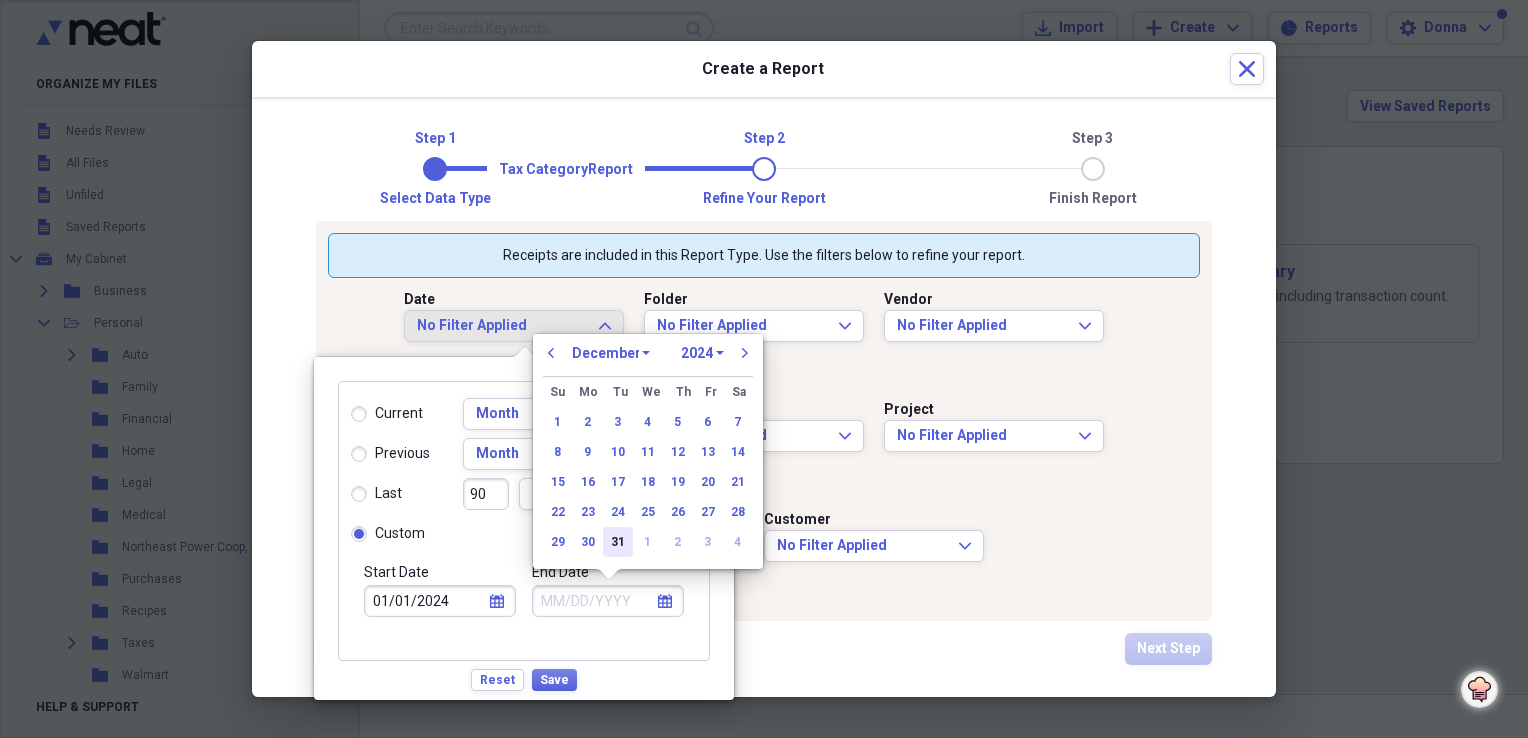 click on "31" at bounding box center (618, 542) 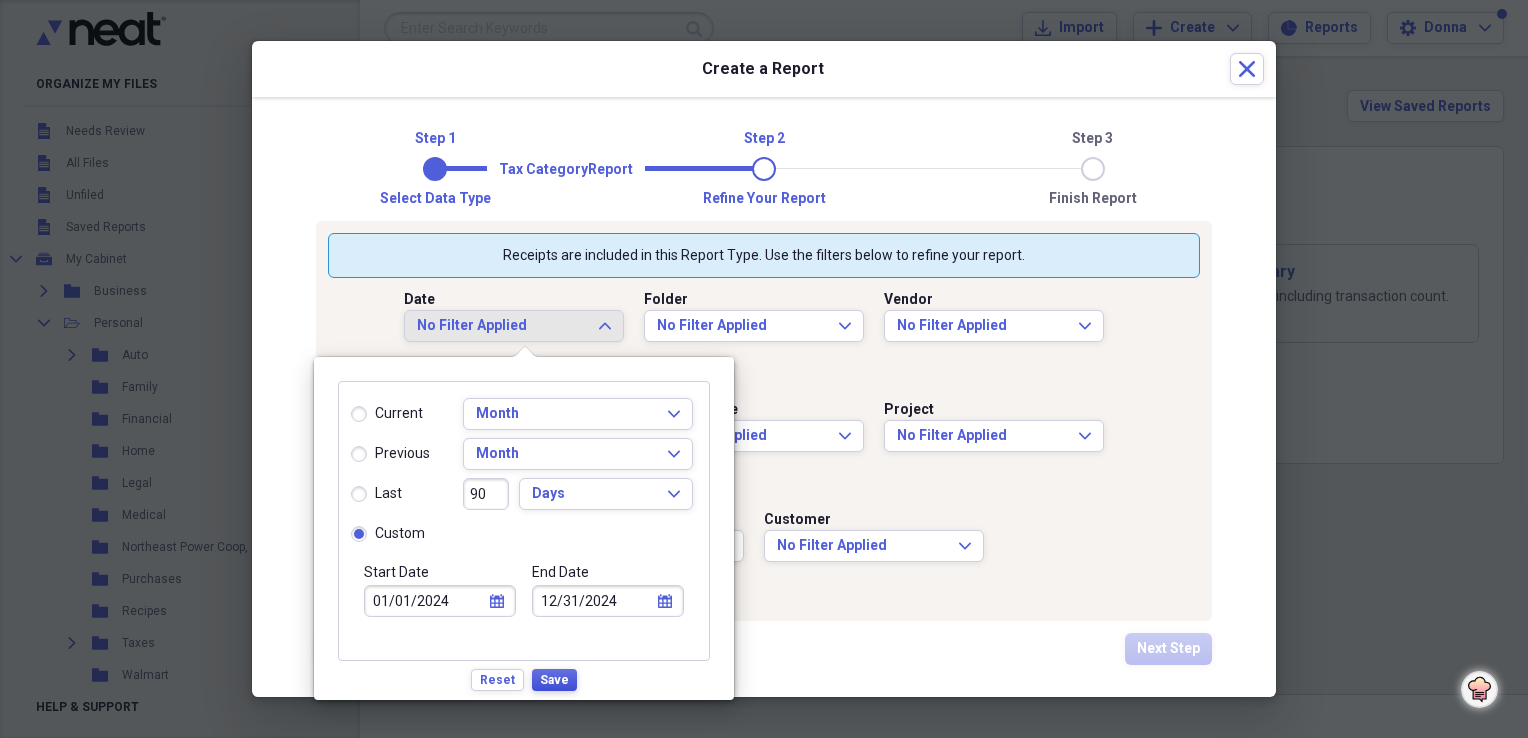 click on "Save" at bounding box center [554, 680] 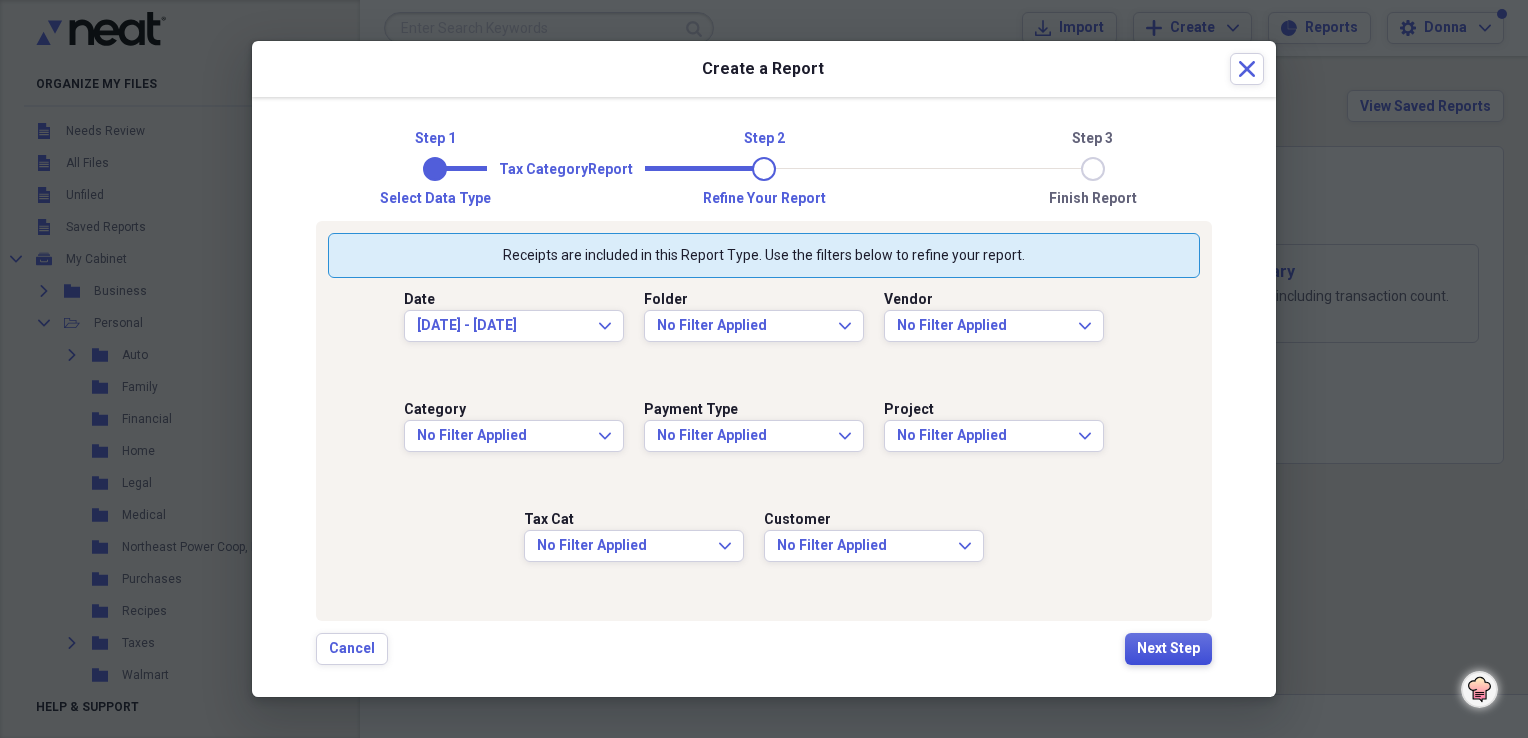 click on "Next Step" at bounding box center [1168, 649] 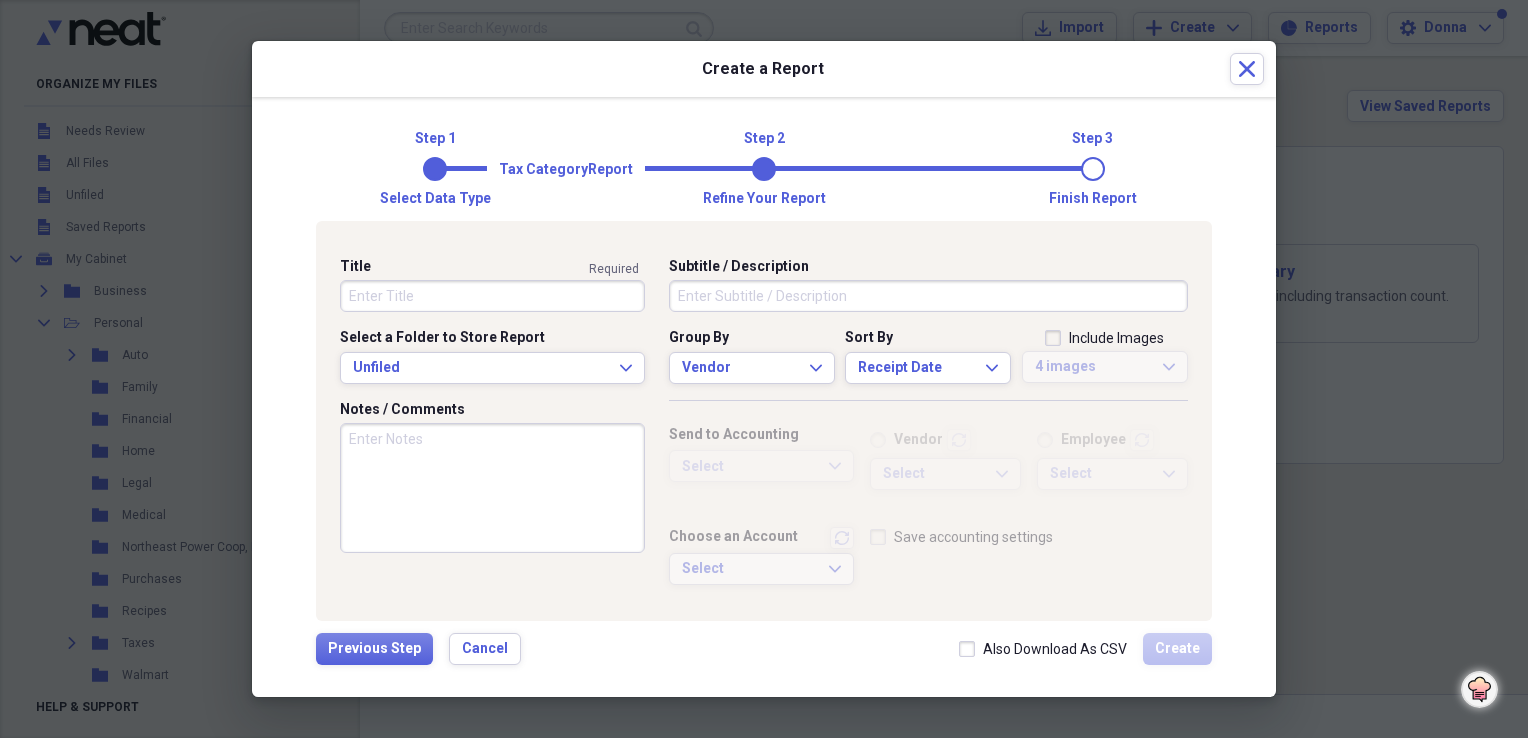 click on "Title" at bounding box center [492, 296] 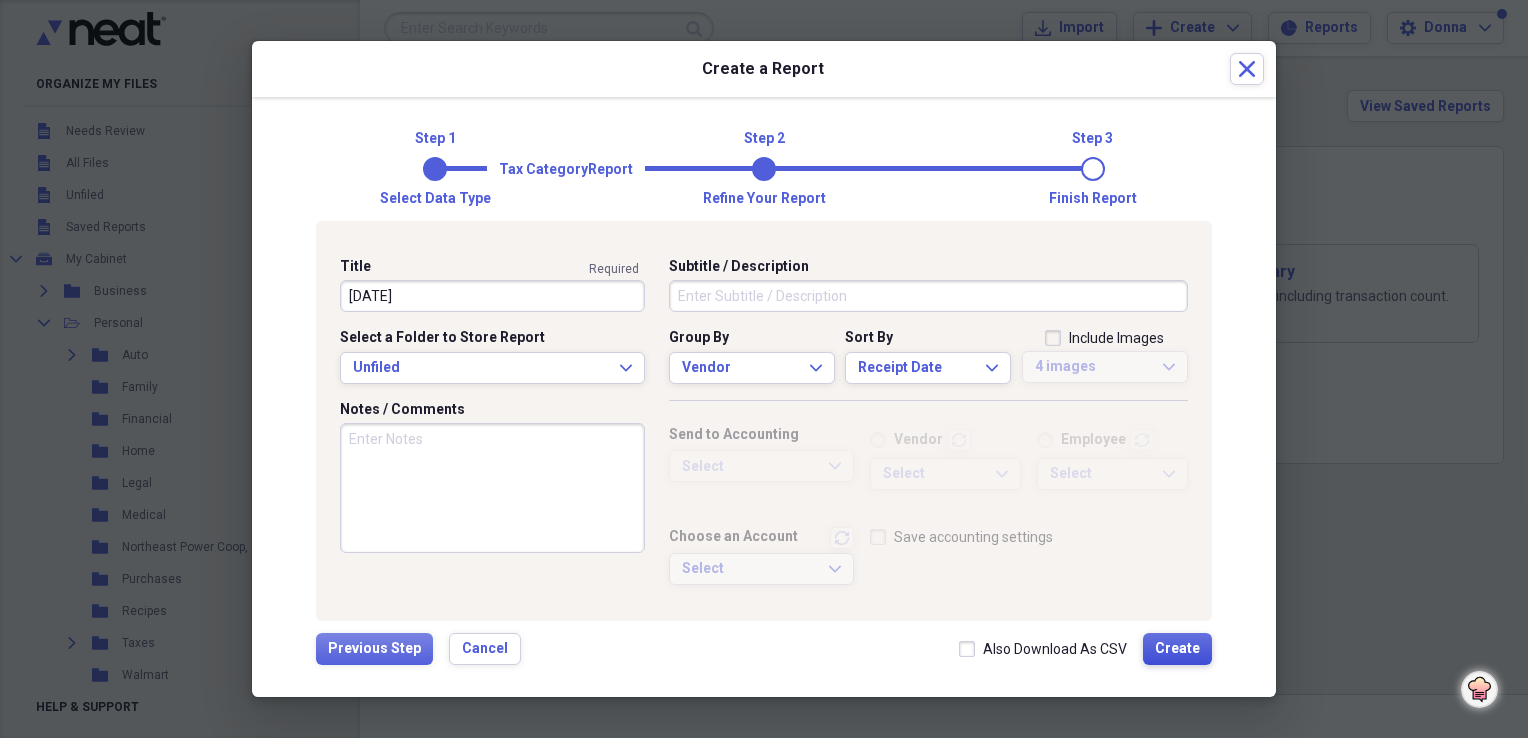type on "[DATE]" 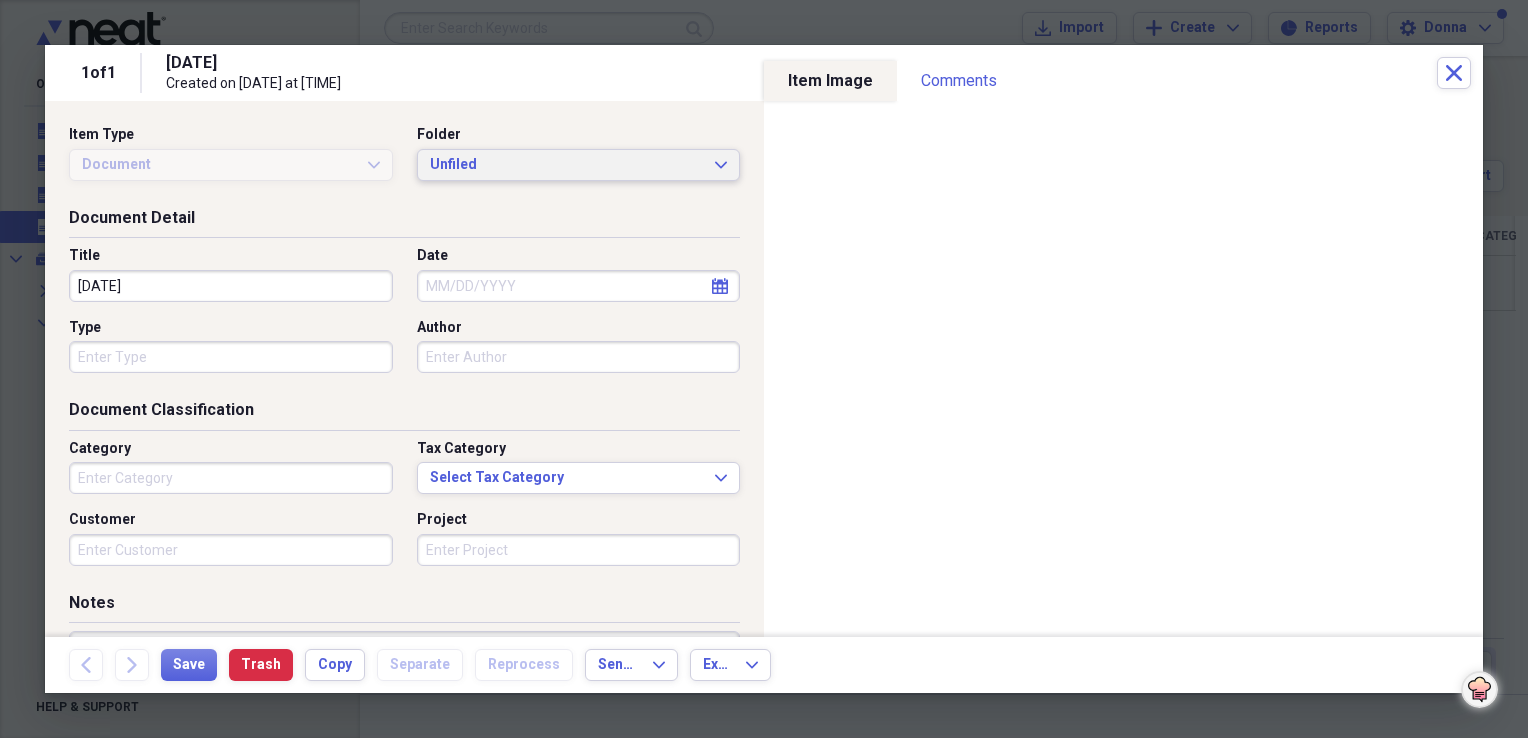 click on "Unfiled" at bounding box center (567, 165) 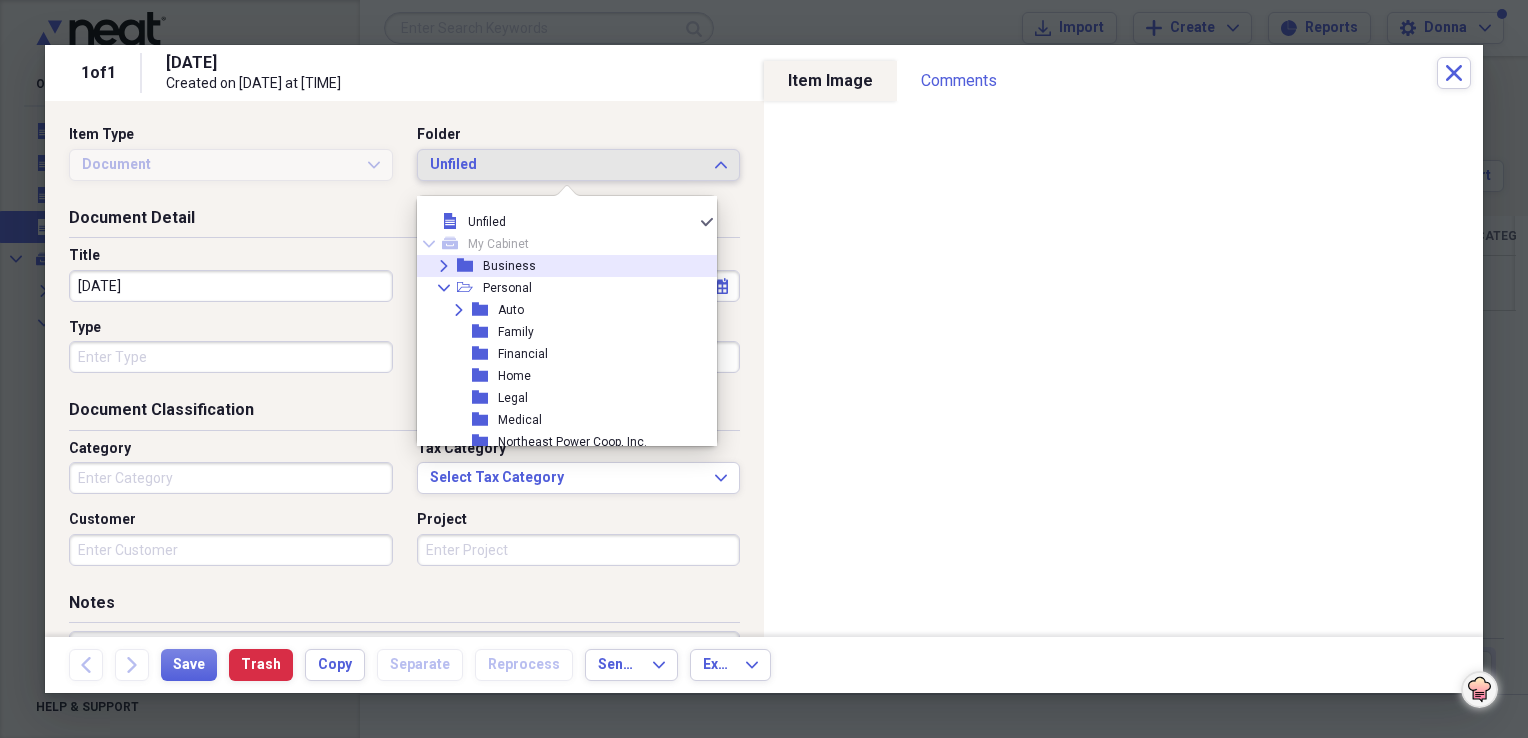 click 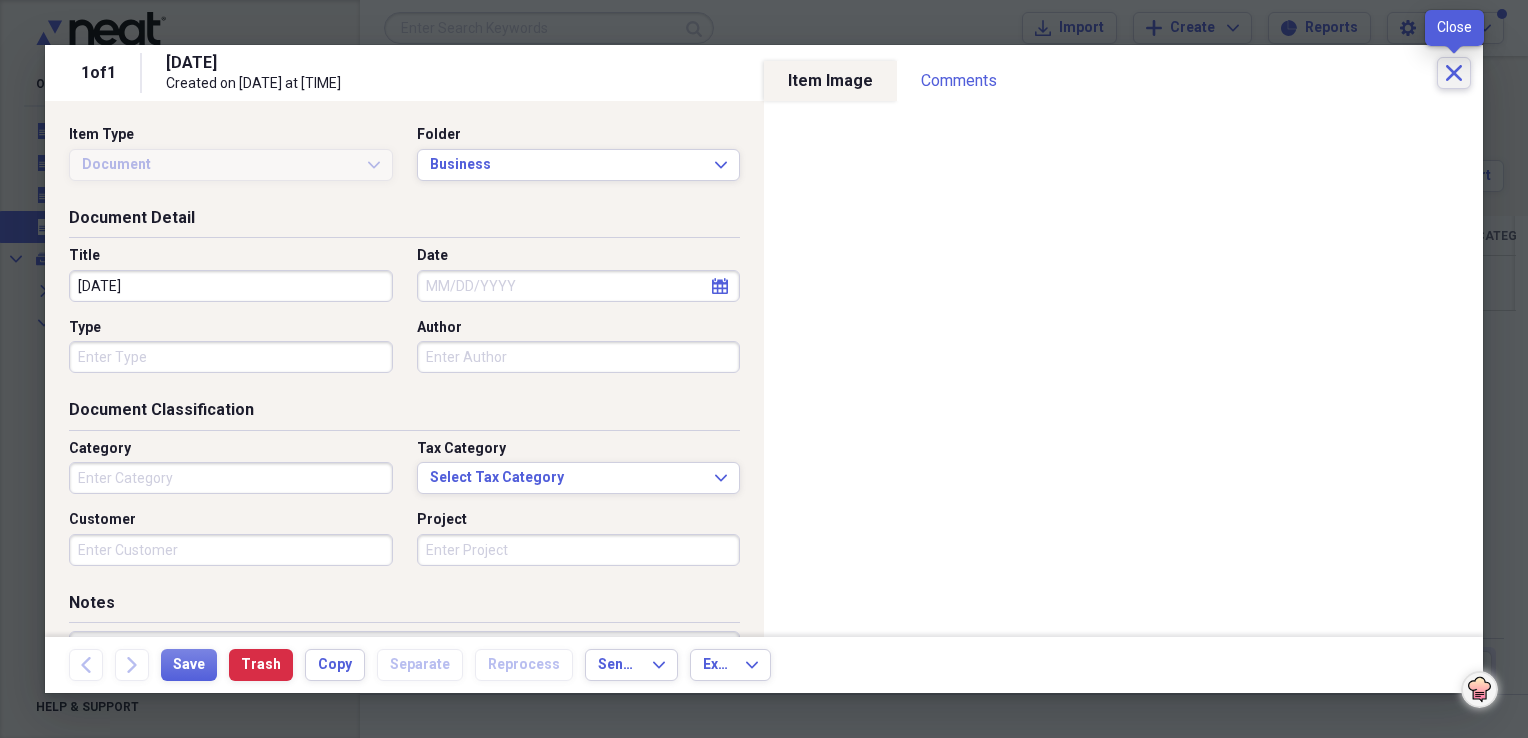 click 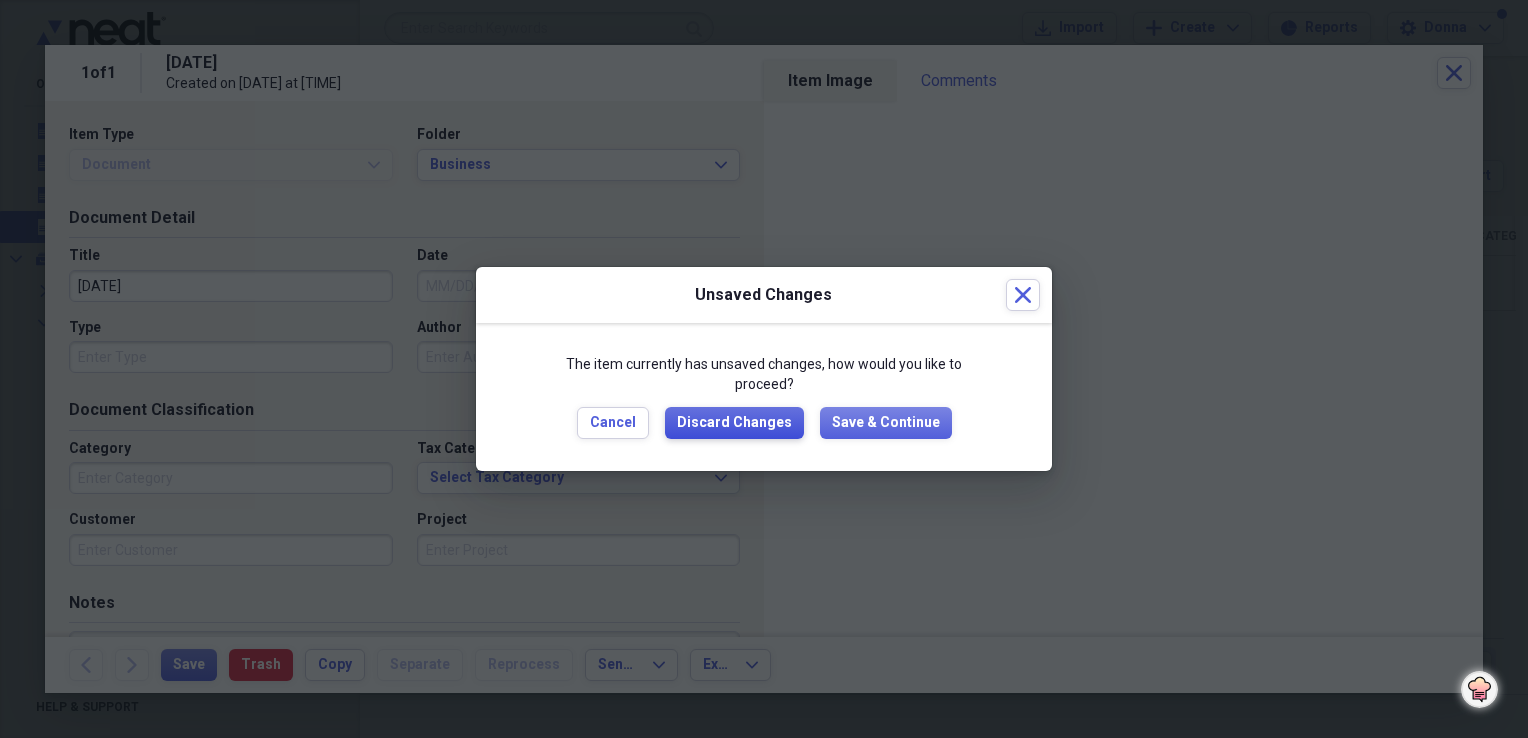 click on "Discard Changes" at bounding box center (734, 423) 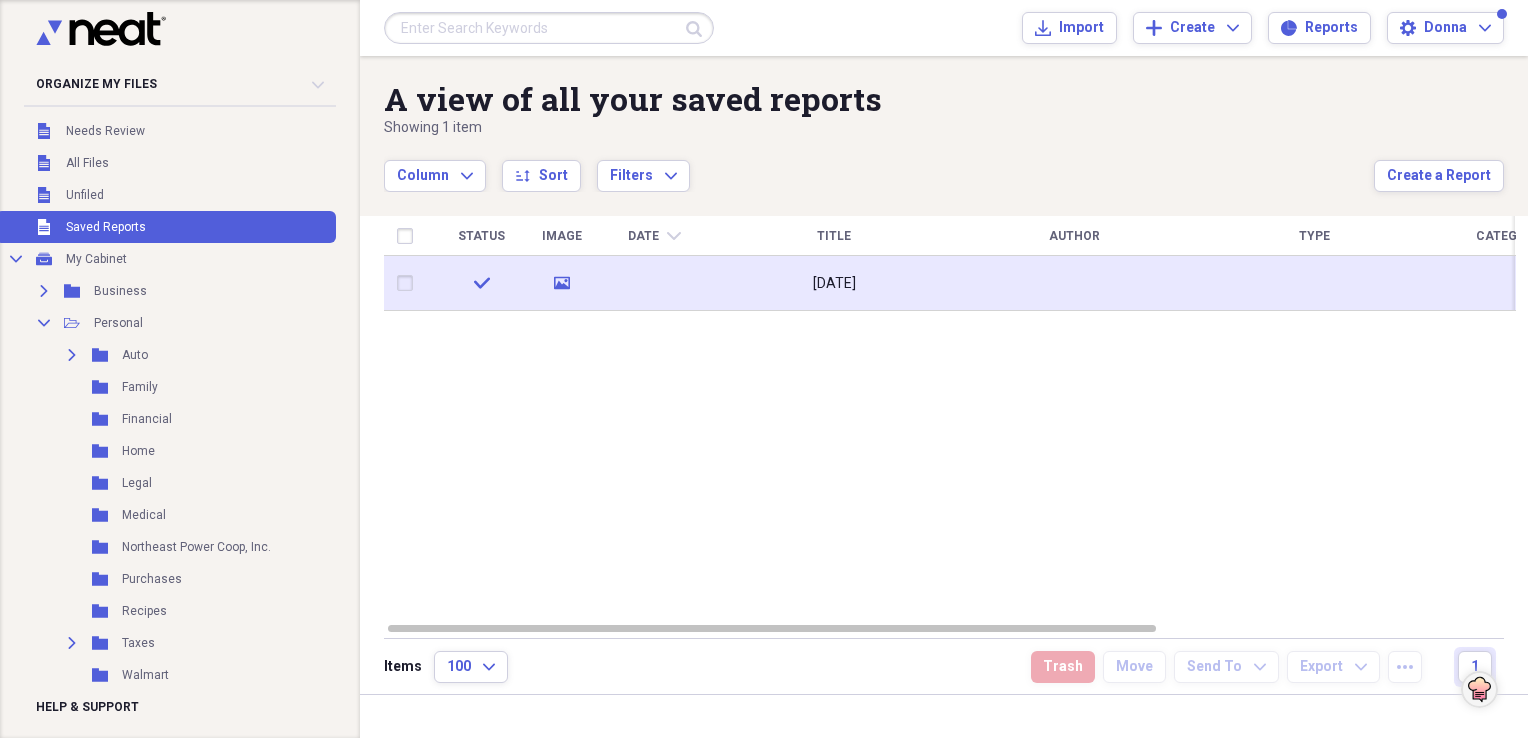click on "[DATE]" at bounding box center [834, 284] 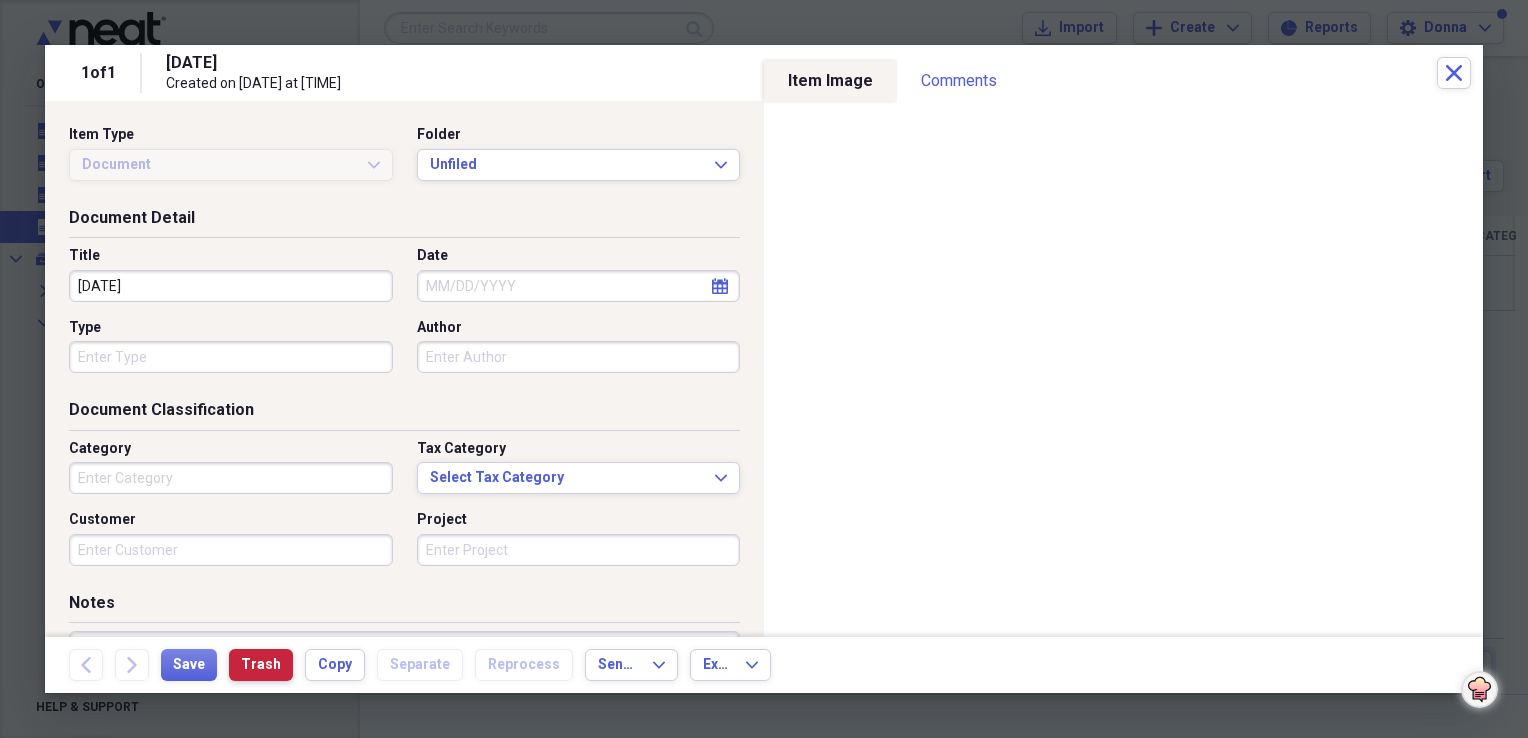 click on "Trash" at bounding box center (261, 665) 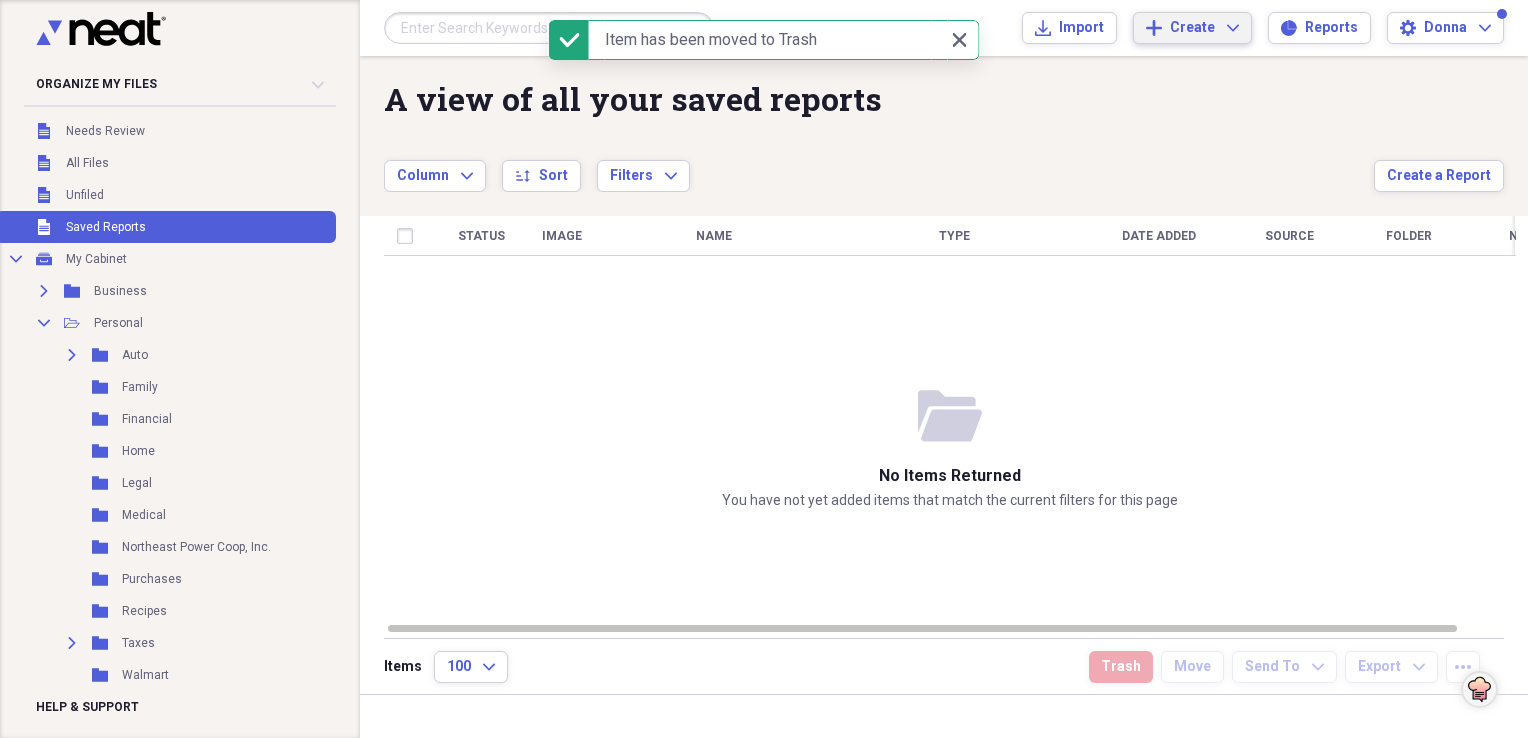 click on "Expand" 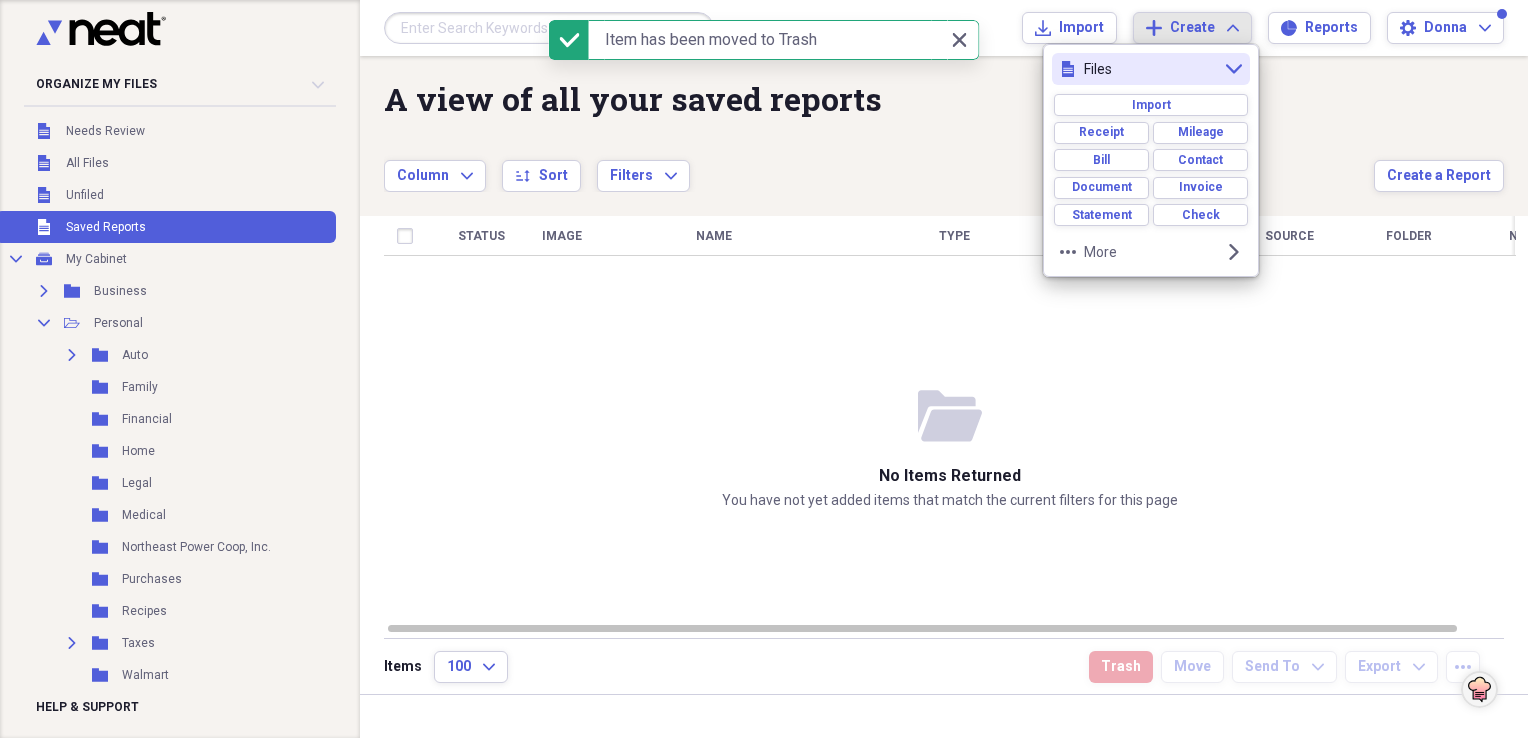 click on "A view of all your saved reports Showing 0 items Column Expand sort Sort Filters Expand" at bounding box center (879, 136) 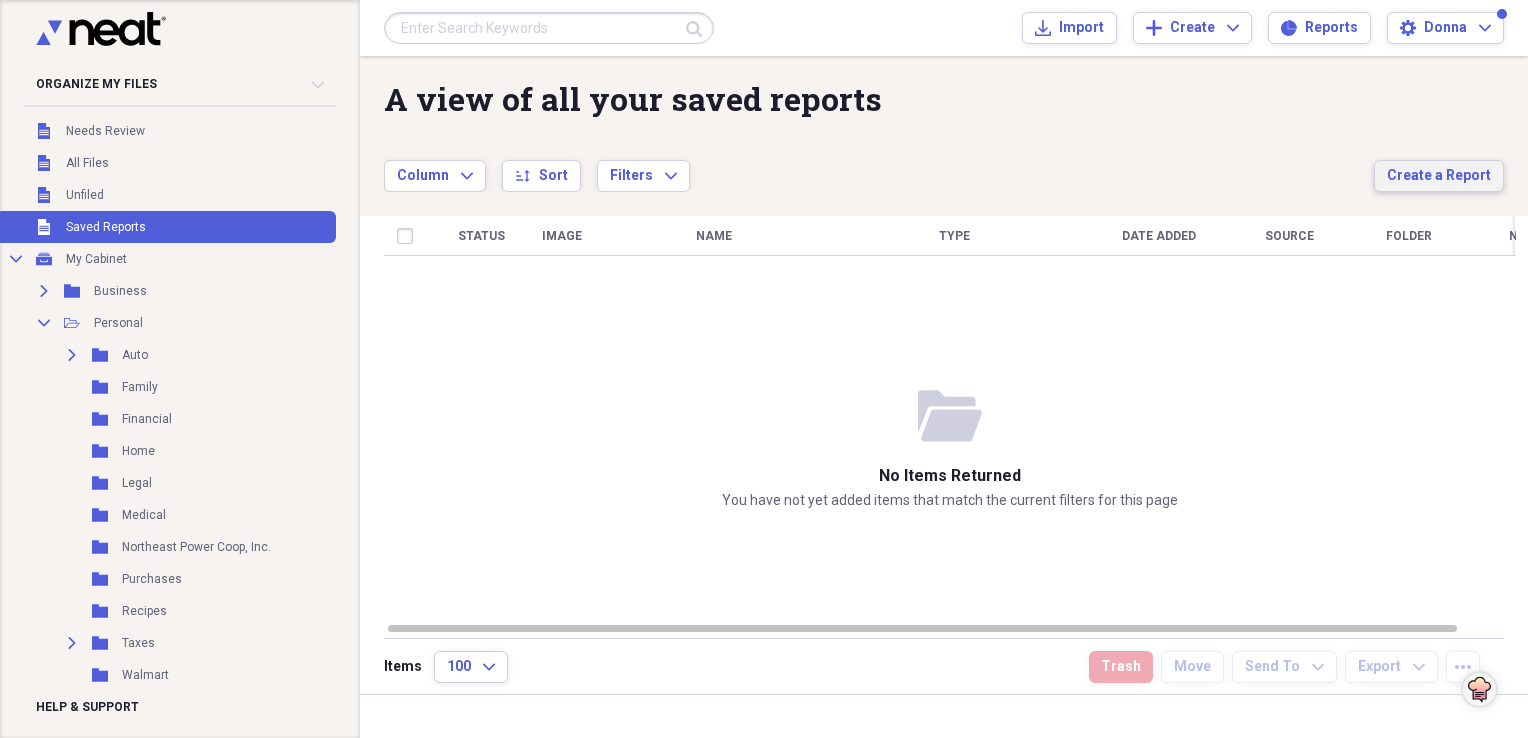 click on "Create a Report" at bounding box center [1439, 176] 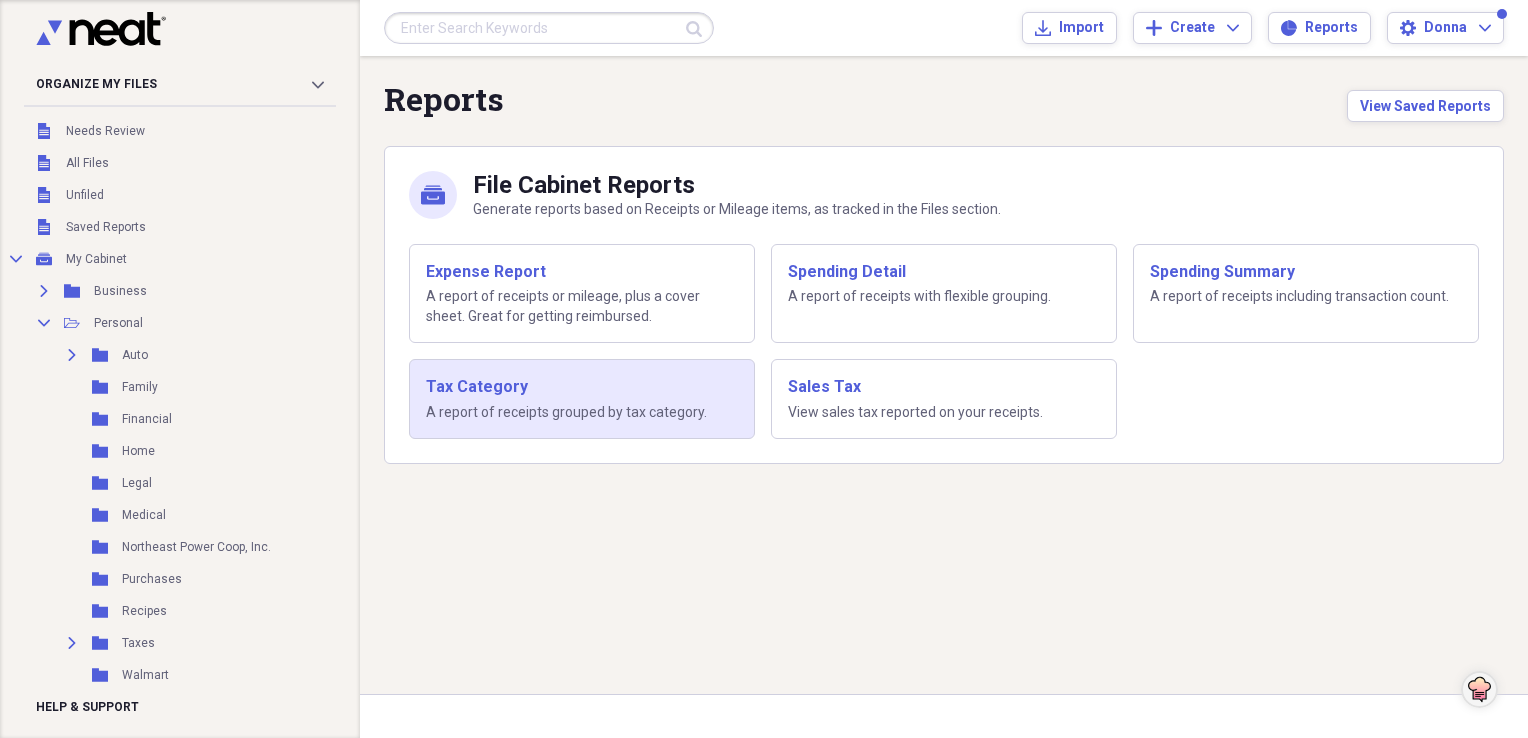 click on "Tax Category" at bounding box center (582, 387) 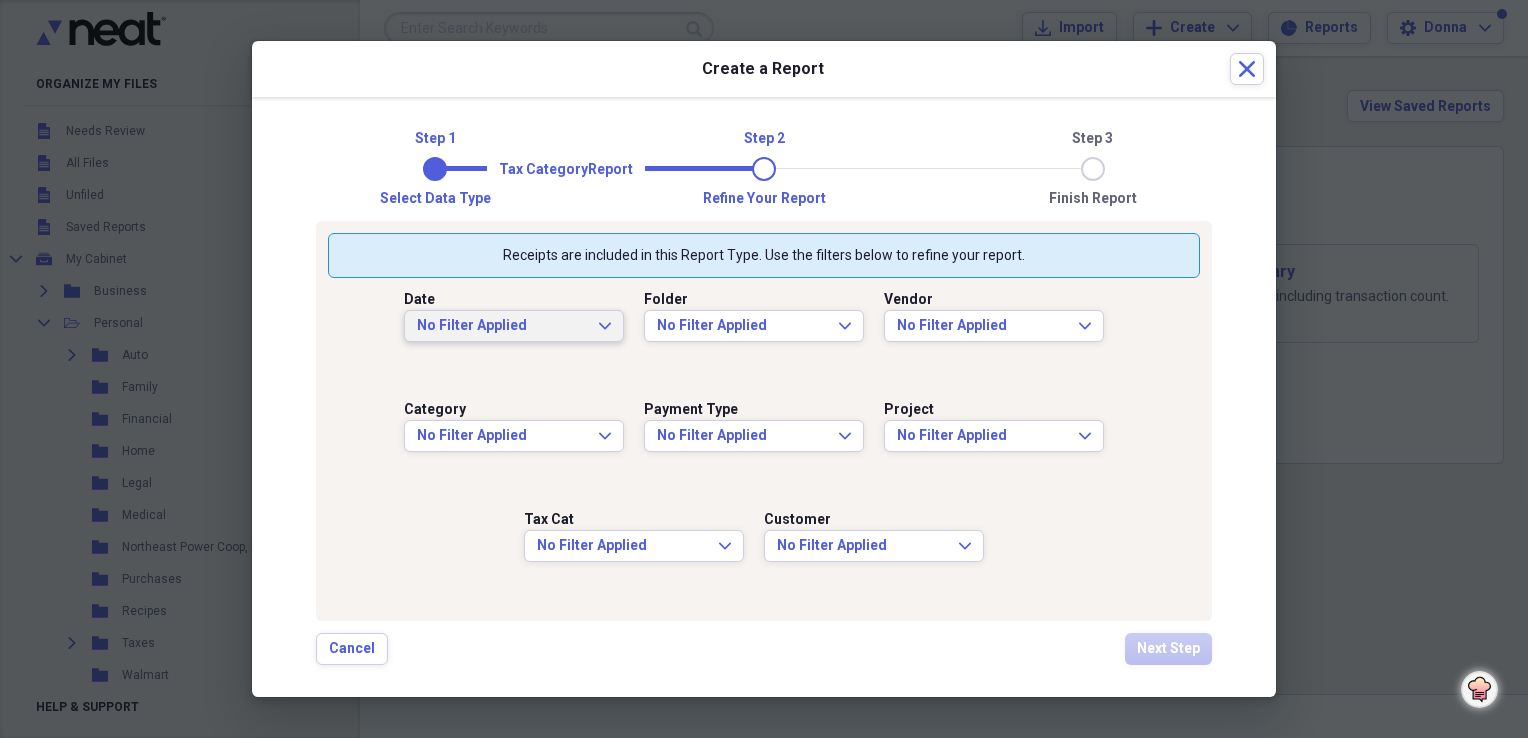 click on "No Filter Applied" at bounding box center (502, 326) 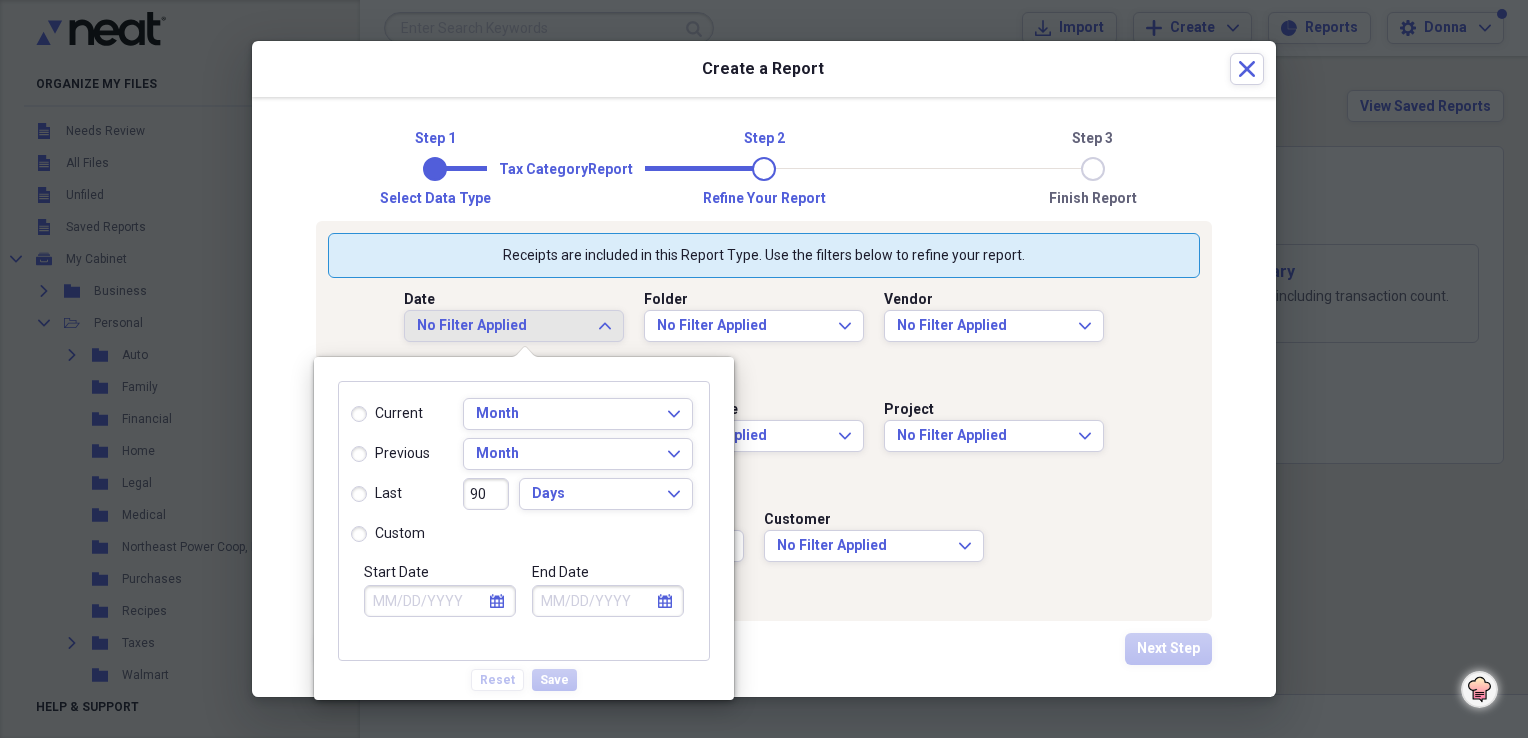 click on "custom" at bounding box center [388, 534] 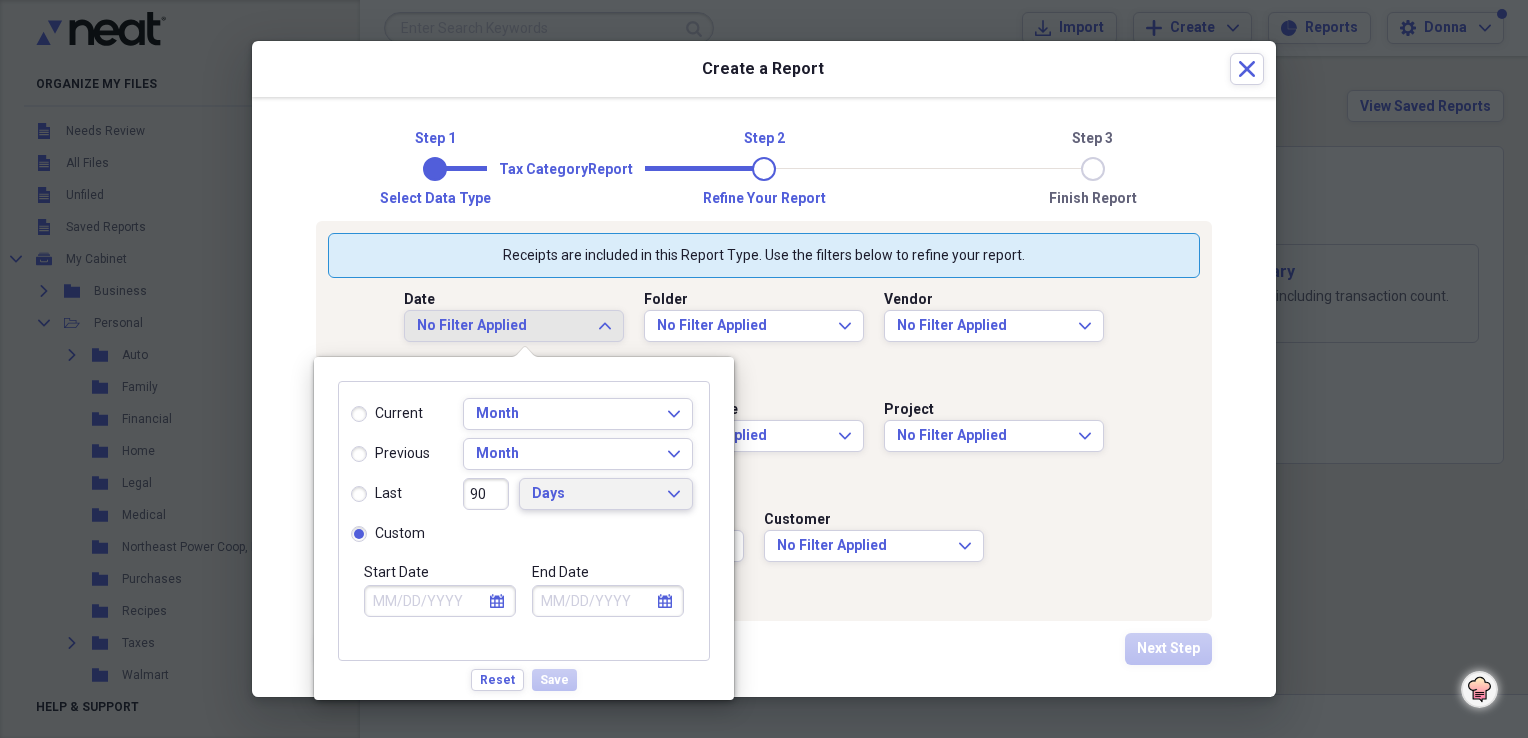 click on "Days Expand" at bounding box center [606, 494] 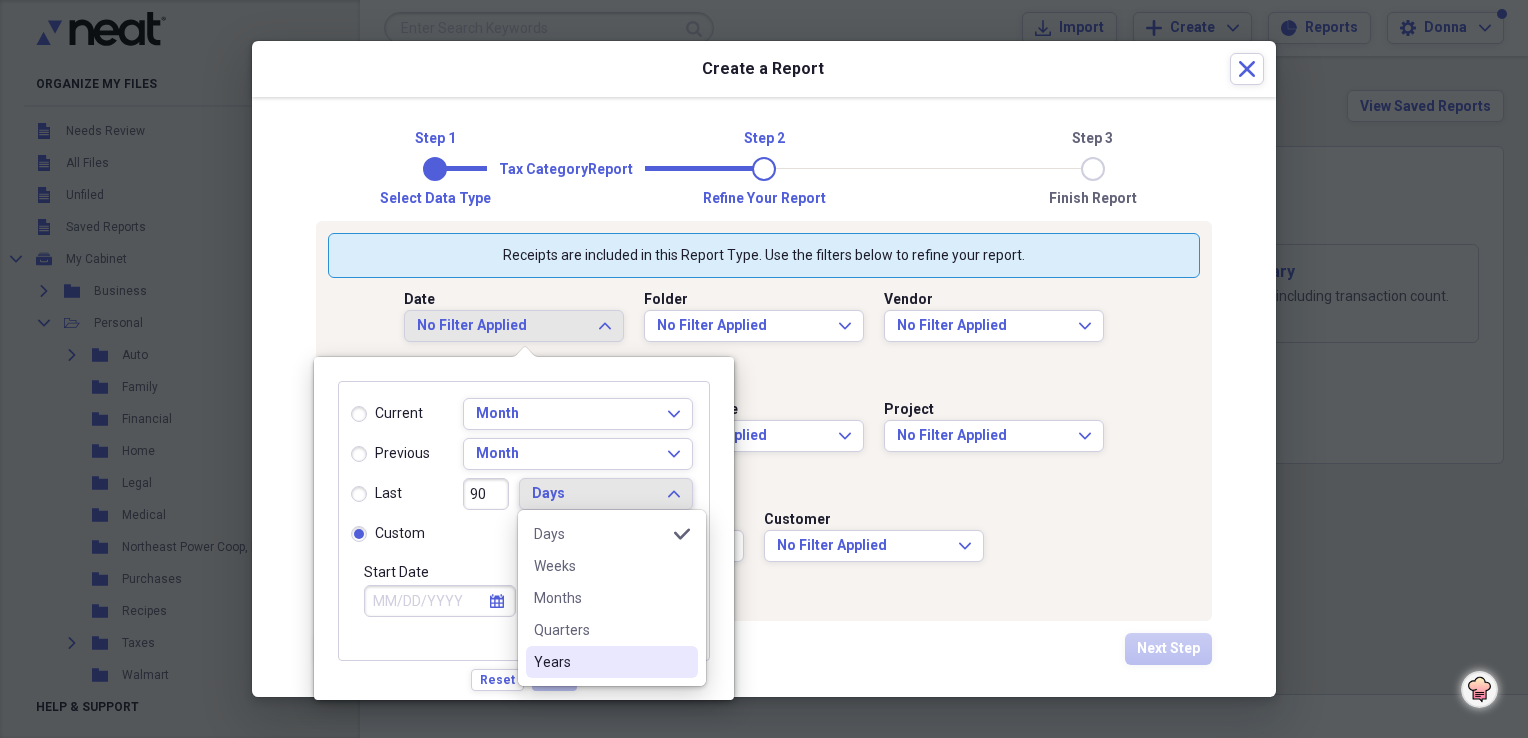 click on "Years" at bounding box center (600, 662) 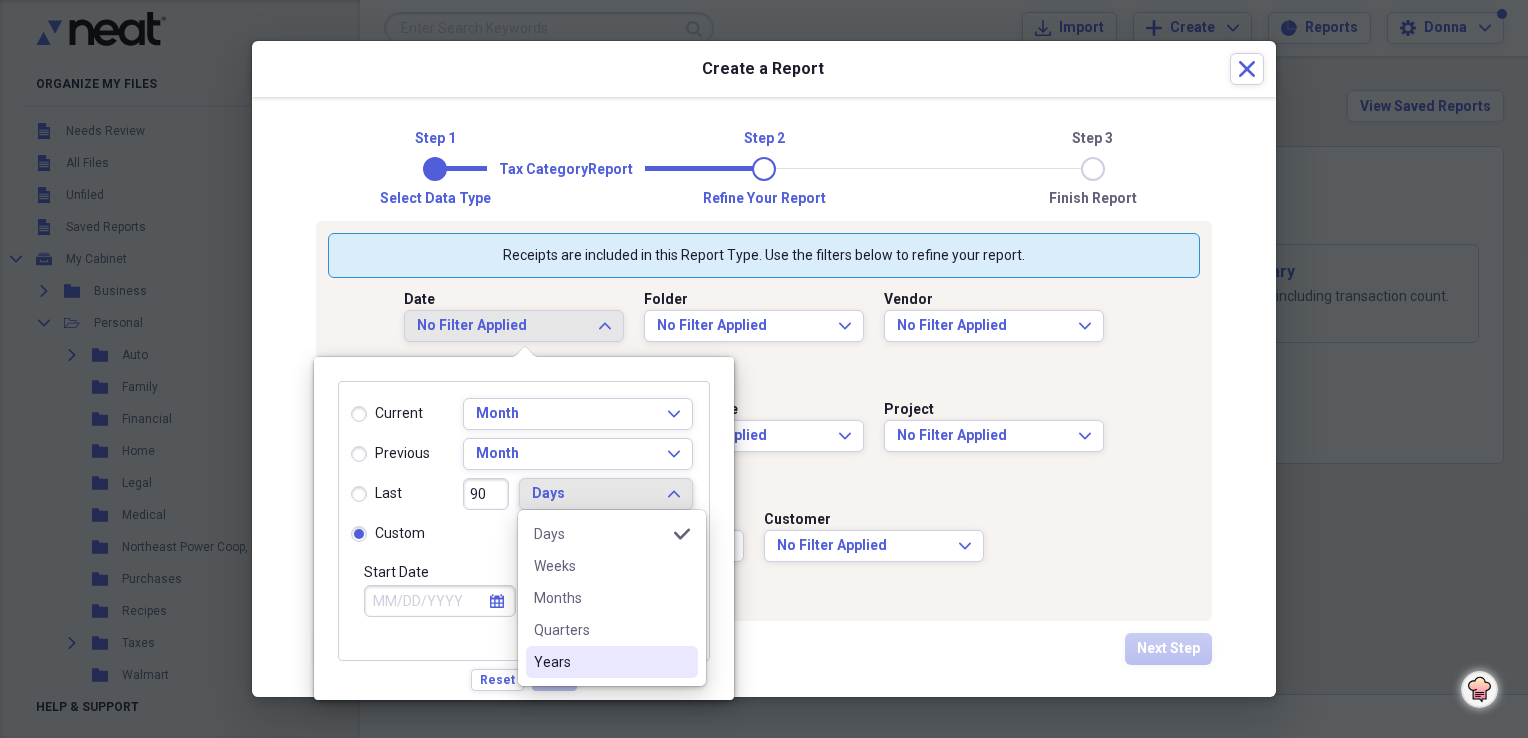 radio on "true" 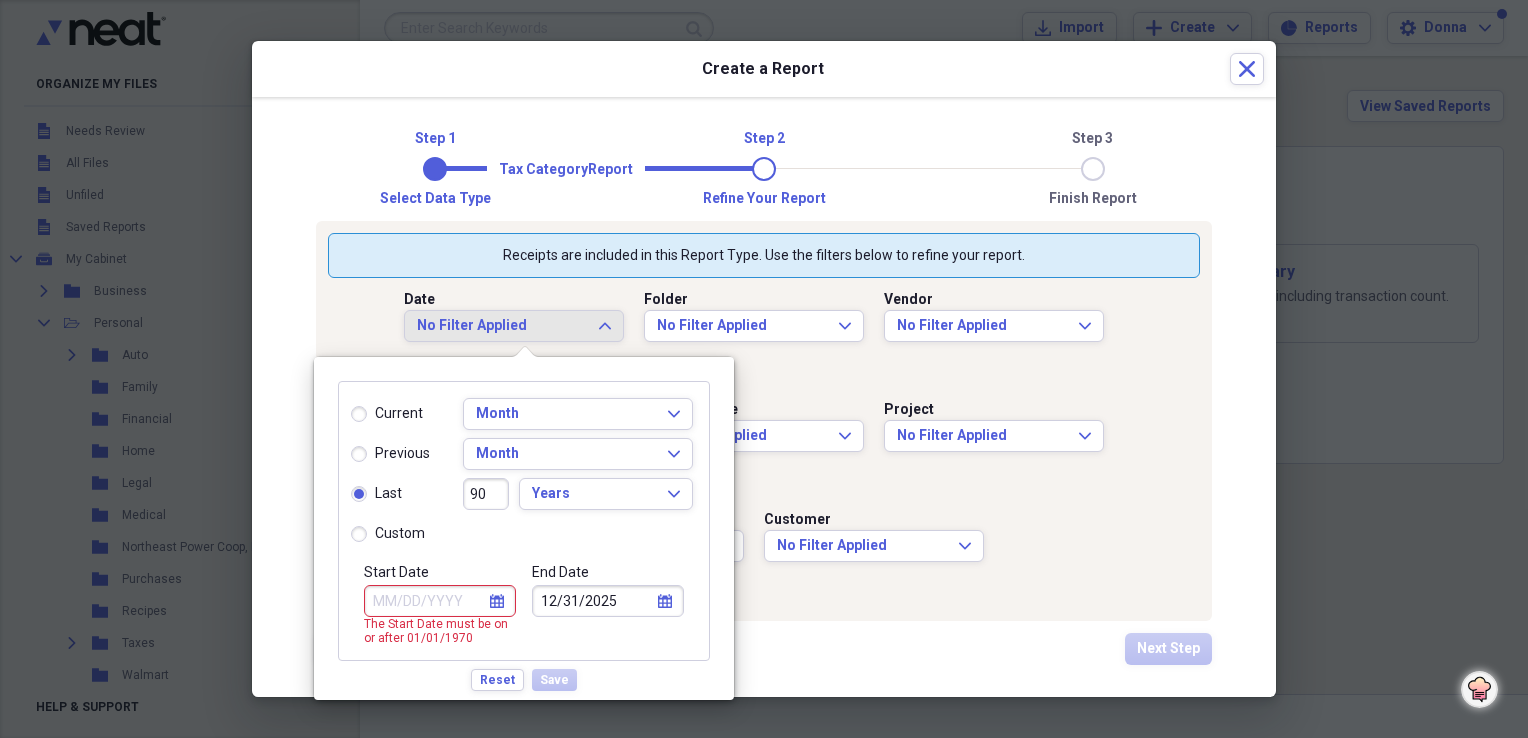 click 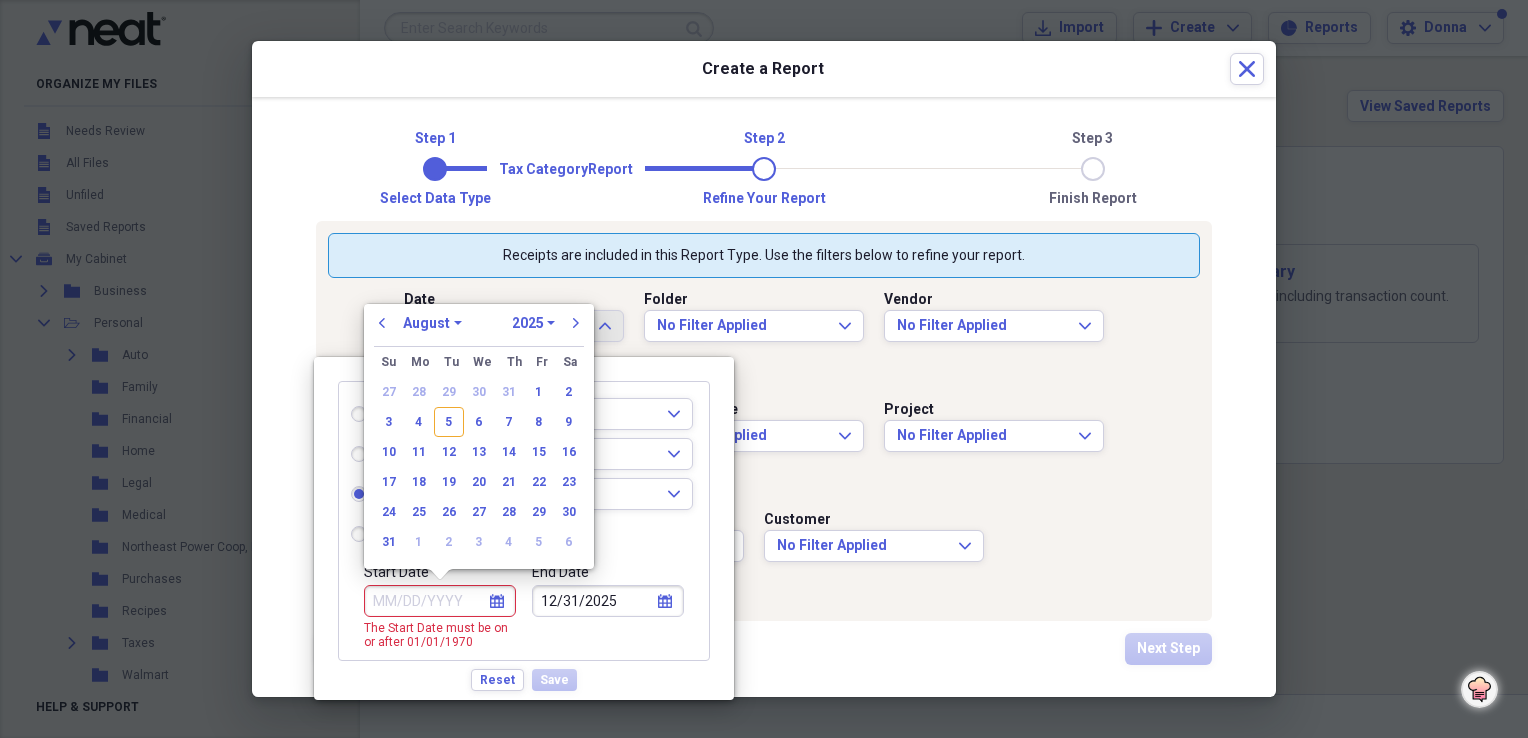 click on "1970 1971 1972 1973 1974 1975 1976 1977 1978 1979 1980 1981 1982 1983 1984 1985 1986 1987 1988 1989 1990 1991 1992 1993 1994 1995 1996 1997 1998 1999 2000 2001 2002 2003 2004 2005 2006 2007 2008 2009 2010 2011 2012 2013 2014 2015 2016 2017 2018 2019 2020 2021 2022 2023 2024 2025 2026 2027 2028 2029 2030 2031 2032 2033 2034 2035" at bounding box center (533, 323) 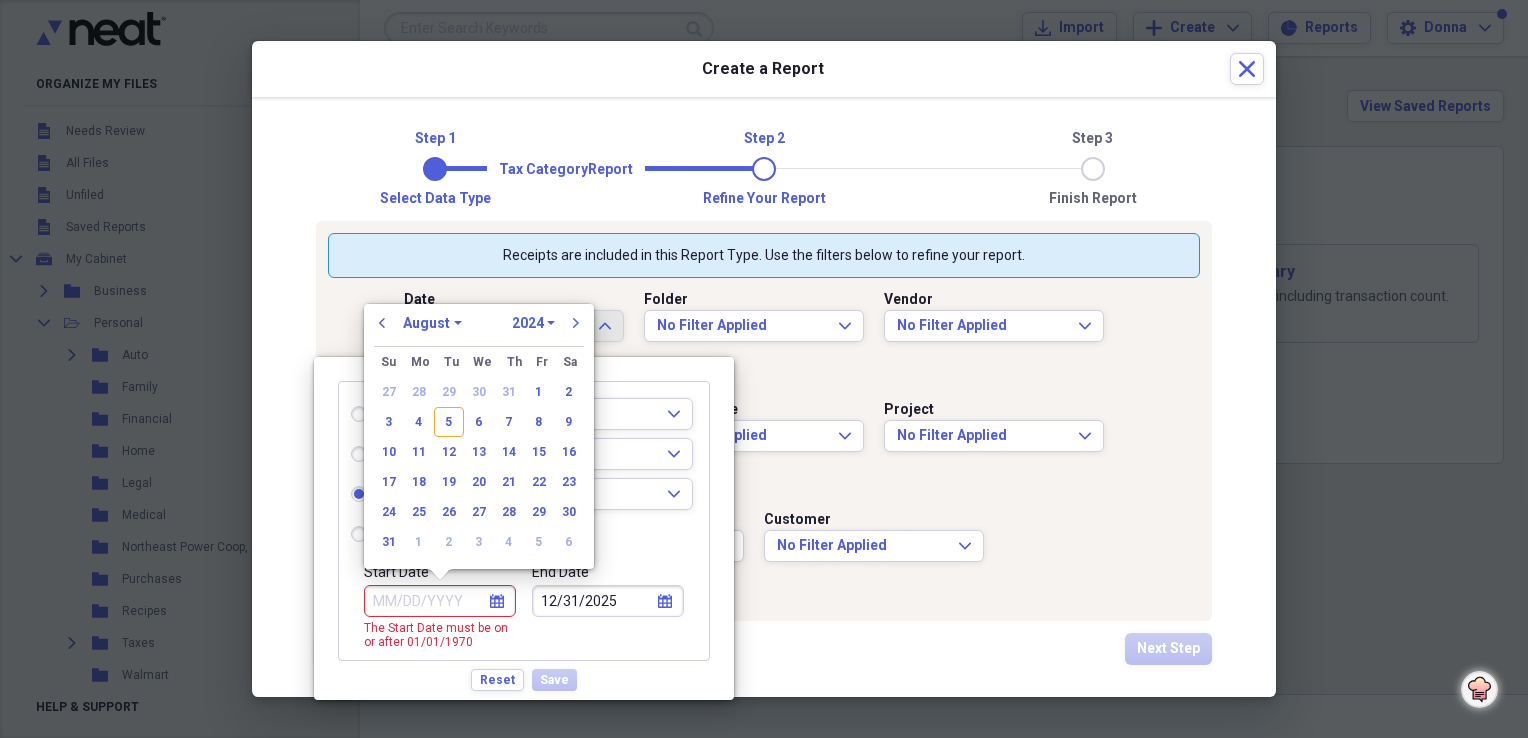 click on "1970 1971 1972 1973 1974 1975 1976 1977 1978 1979 1980 1981 1982 1983 1984 1985 1986 1987 1988 1989 1990 1991 1992 1993 1994 1995 1996 1997 1998 1999 2000 2001 2002 2003 2004 2005 2006 2007 2008 2009 2010 2011 2012 2013 2014 2015 2016 2017 2018 2019 2020 2021 2022 2023 2024 2025 2026 2027 2028 2029 2030 2031 2032 2033 2034 2035" at bounding box center (533, 323) 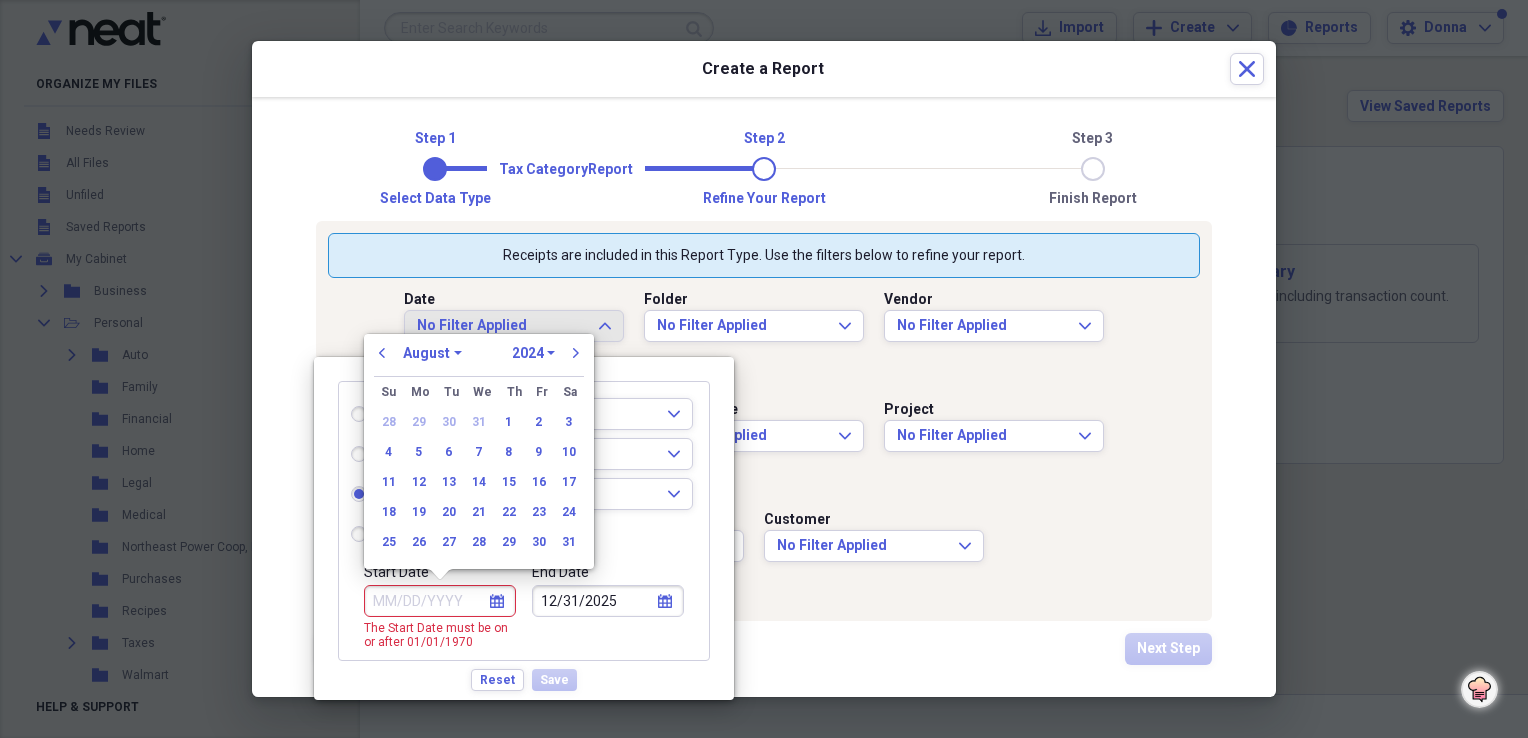 click on "January February March April May June July August September October November December" at bounding box center [432, 353] 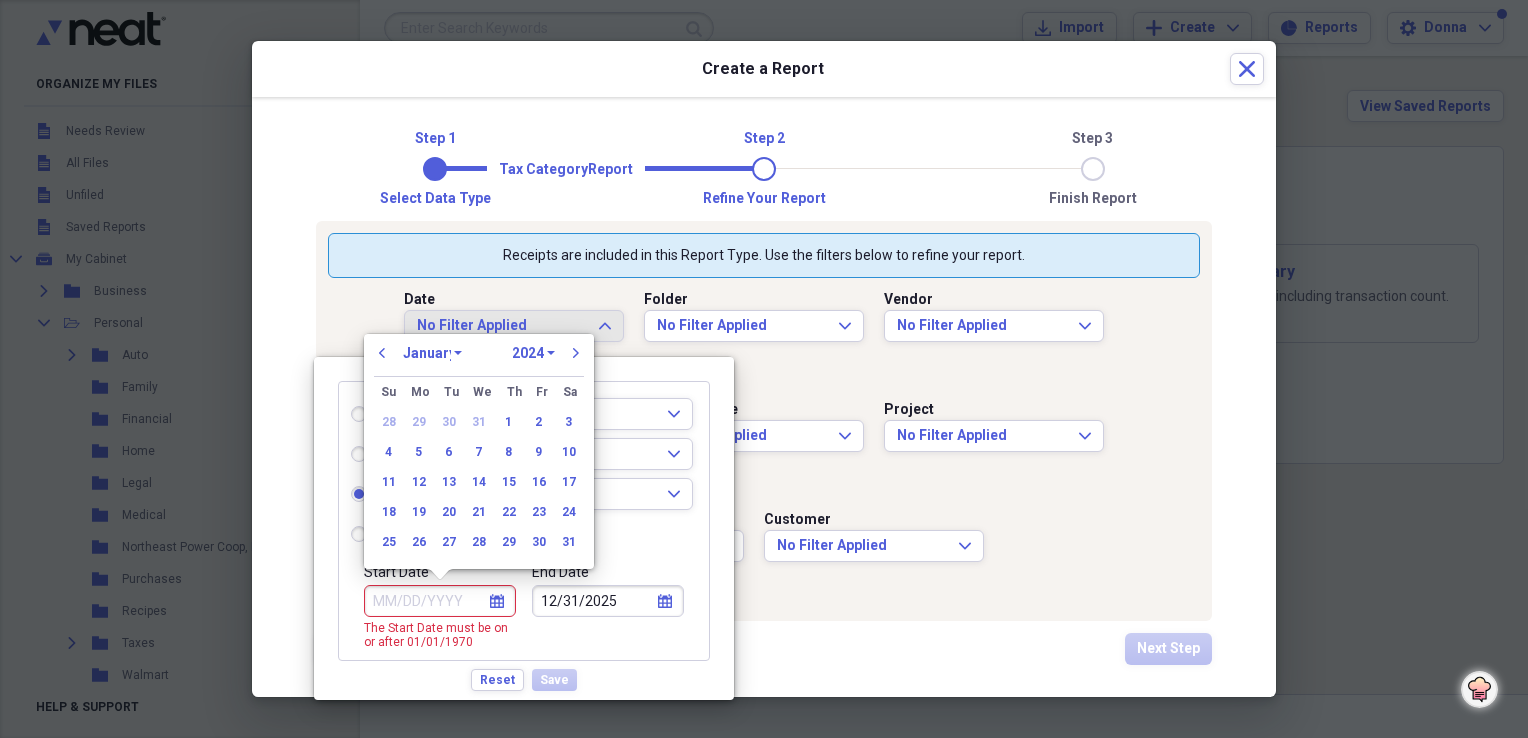 click on "January February March April May June July August September October November December" at bounding box center [432, 353] 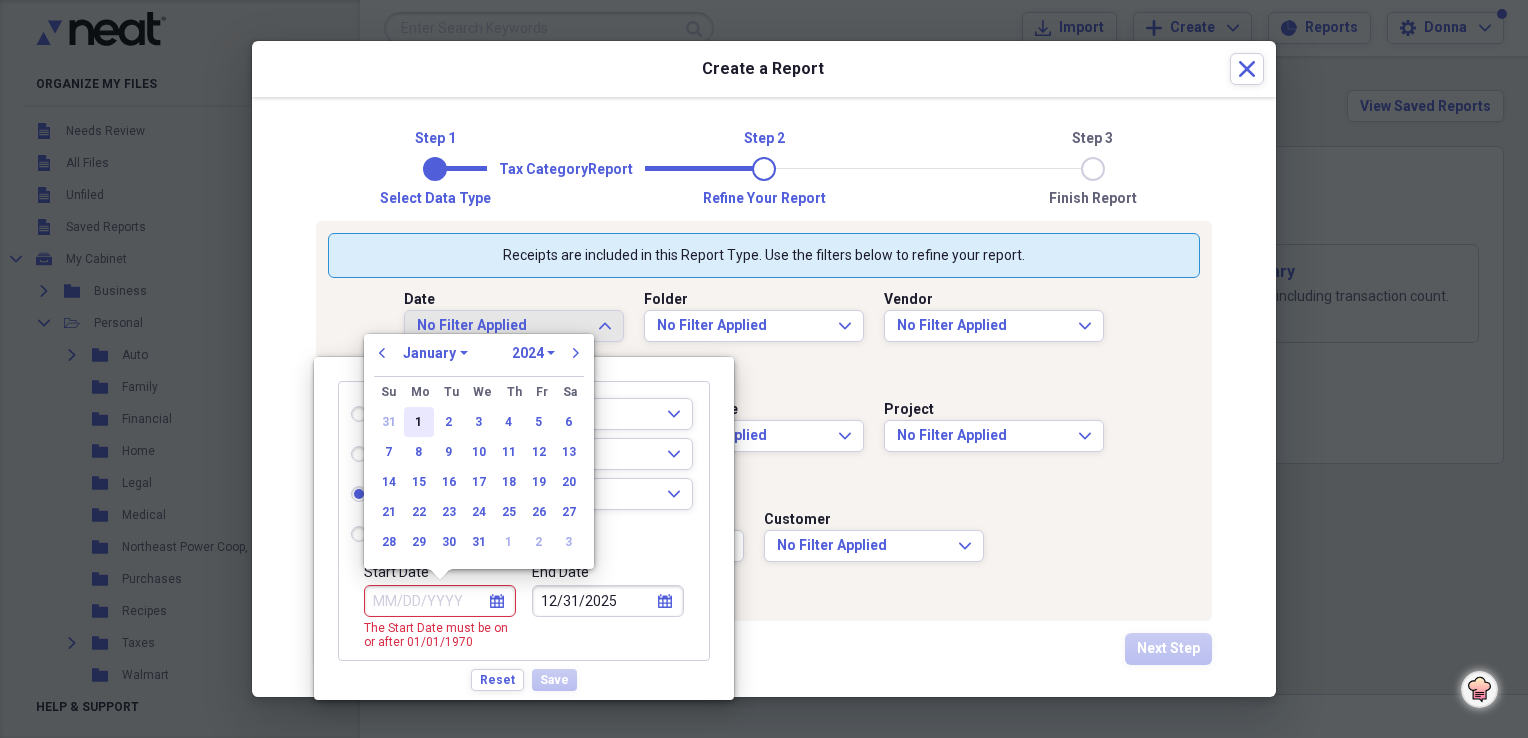 click on "1" at bounding box center (419, 422) 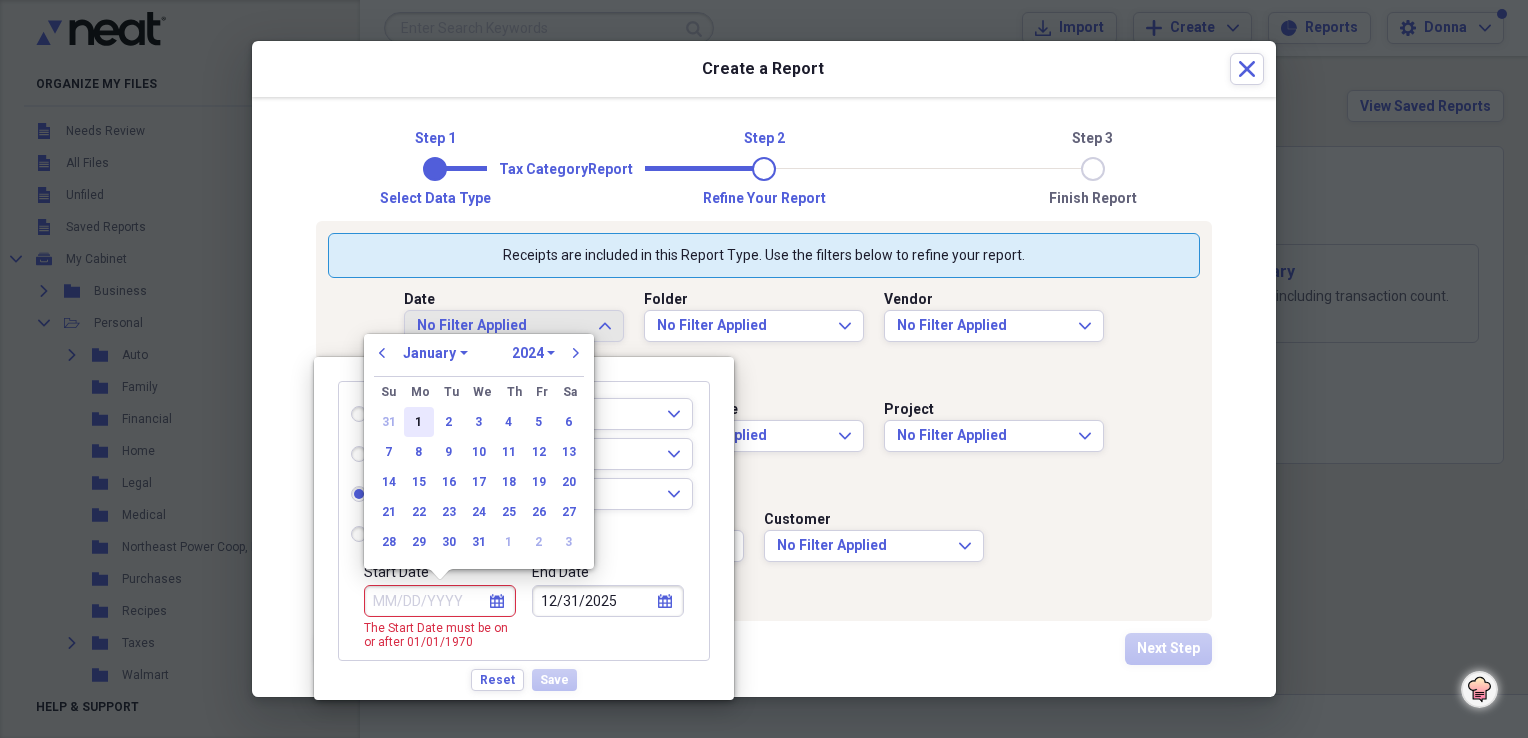 radio on "false" 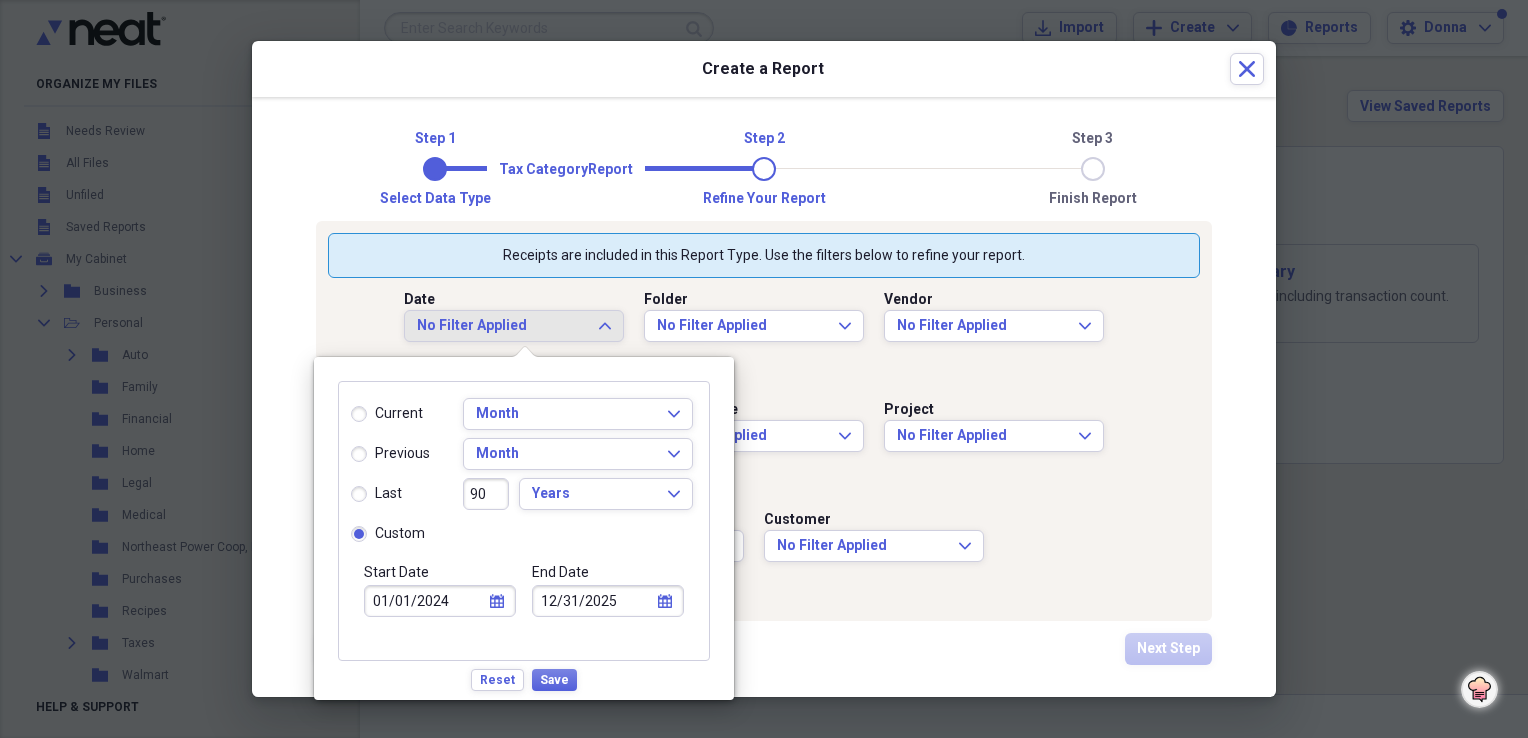 click on "calendar" 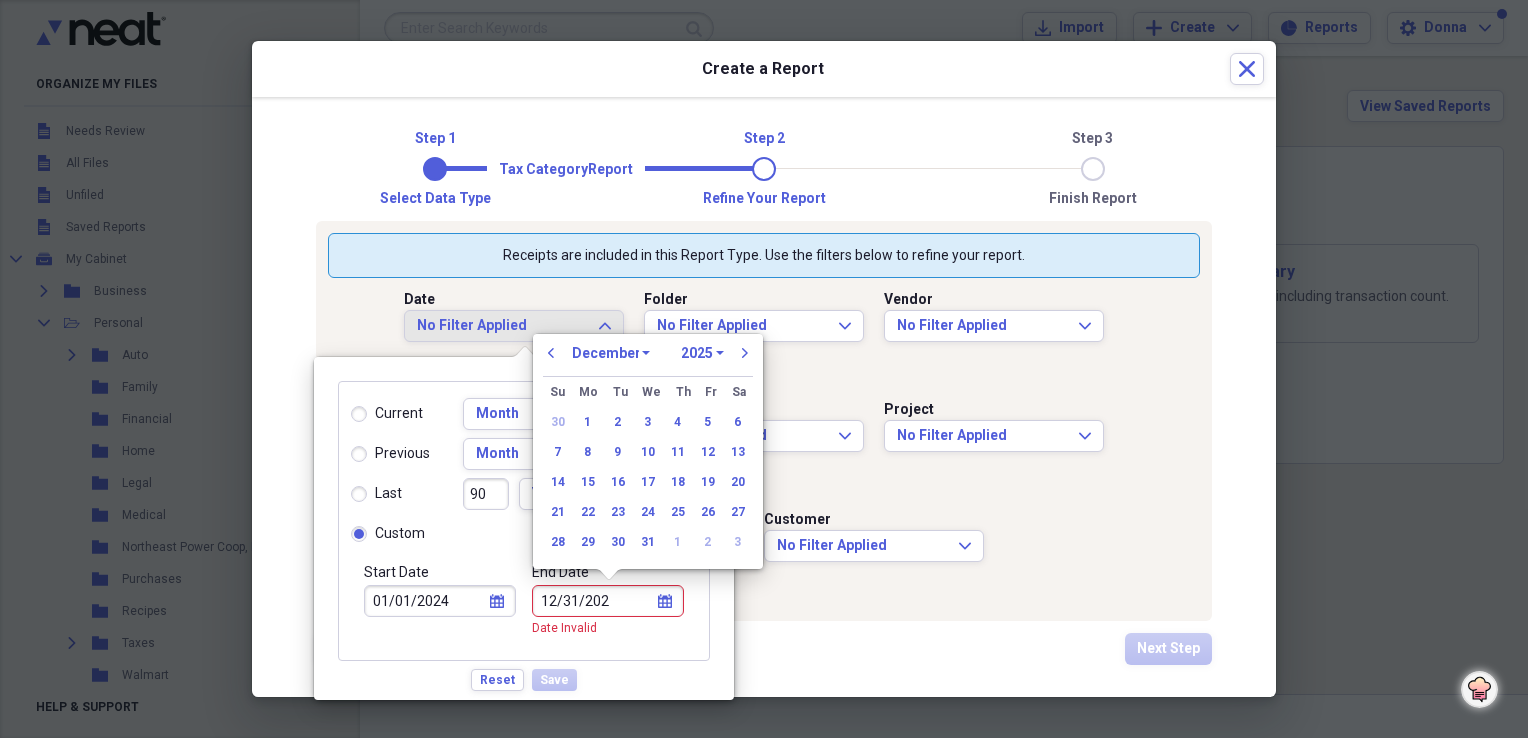type on "12/31/2024" 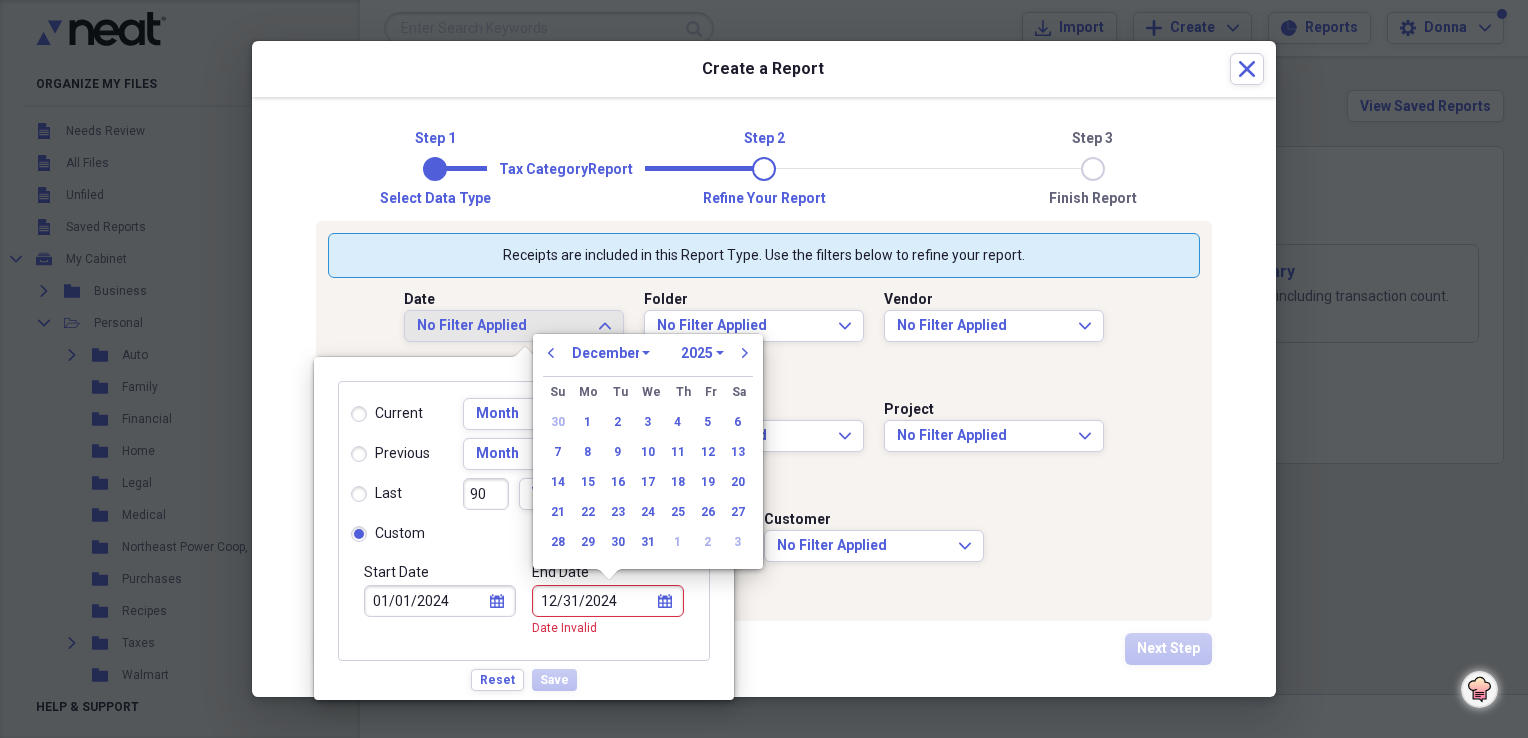 select on "2024" 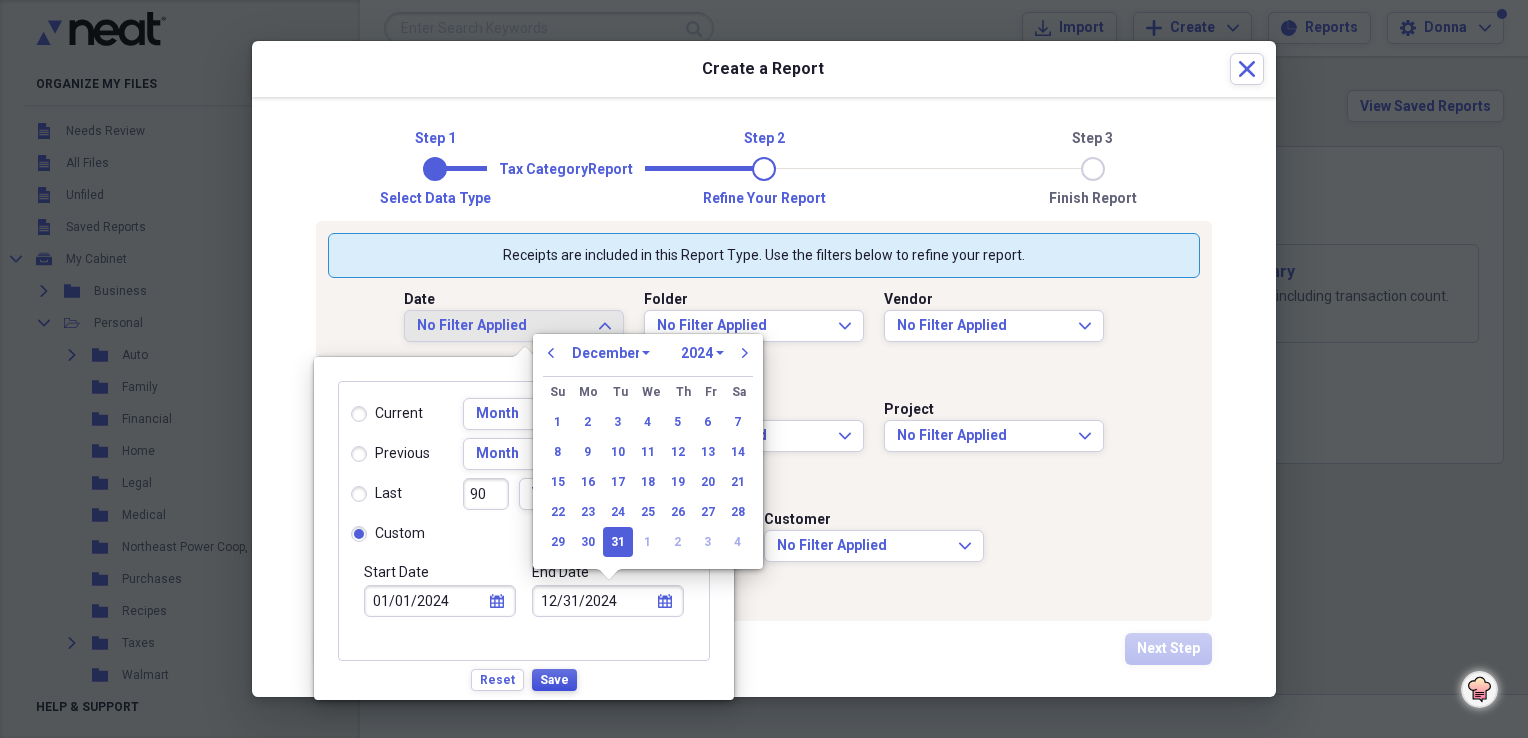 type on "12/31/2024" 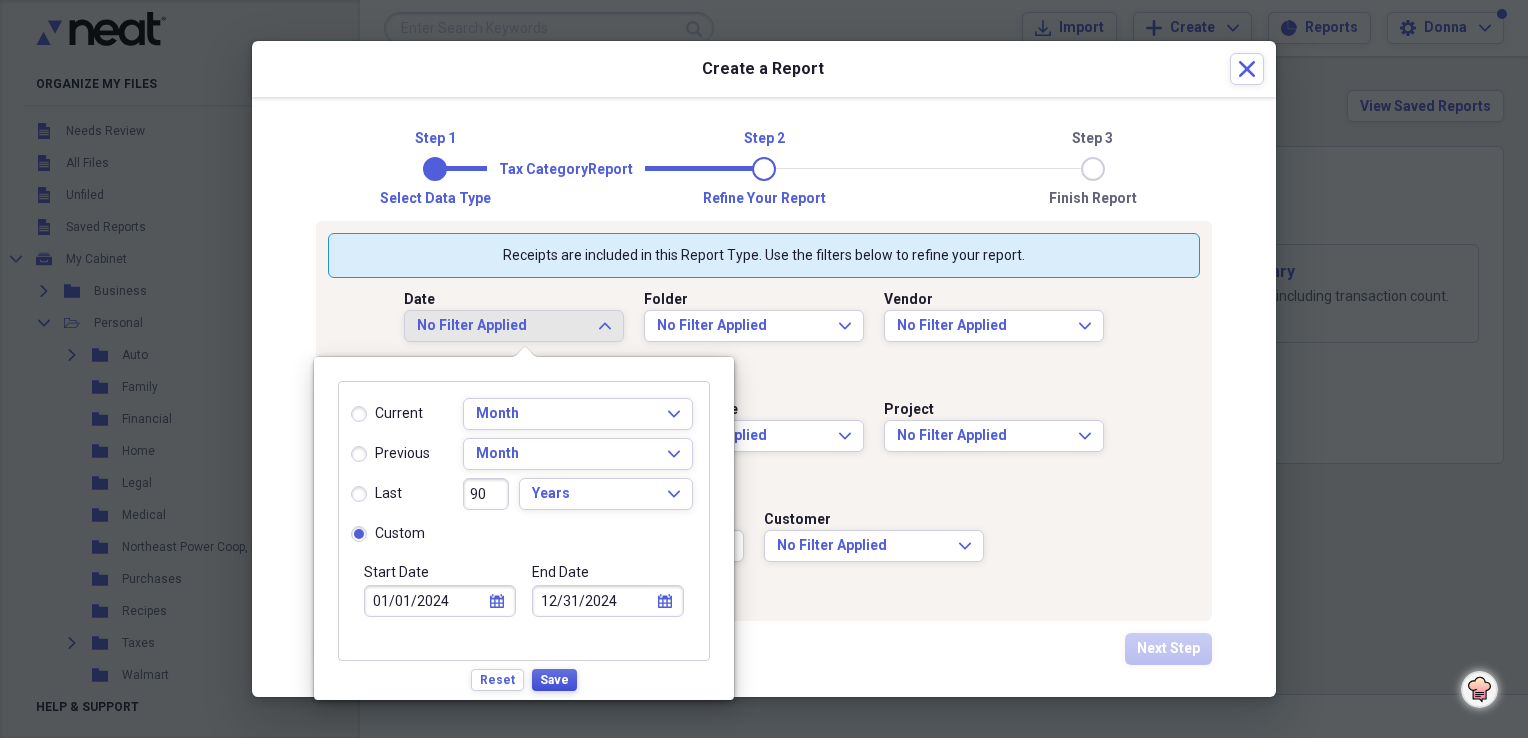click on "Save" at bounding box center (554, 680) 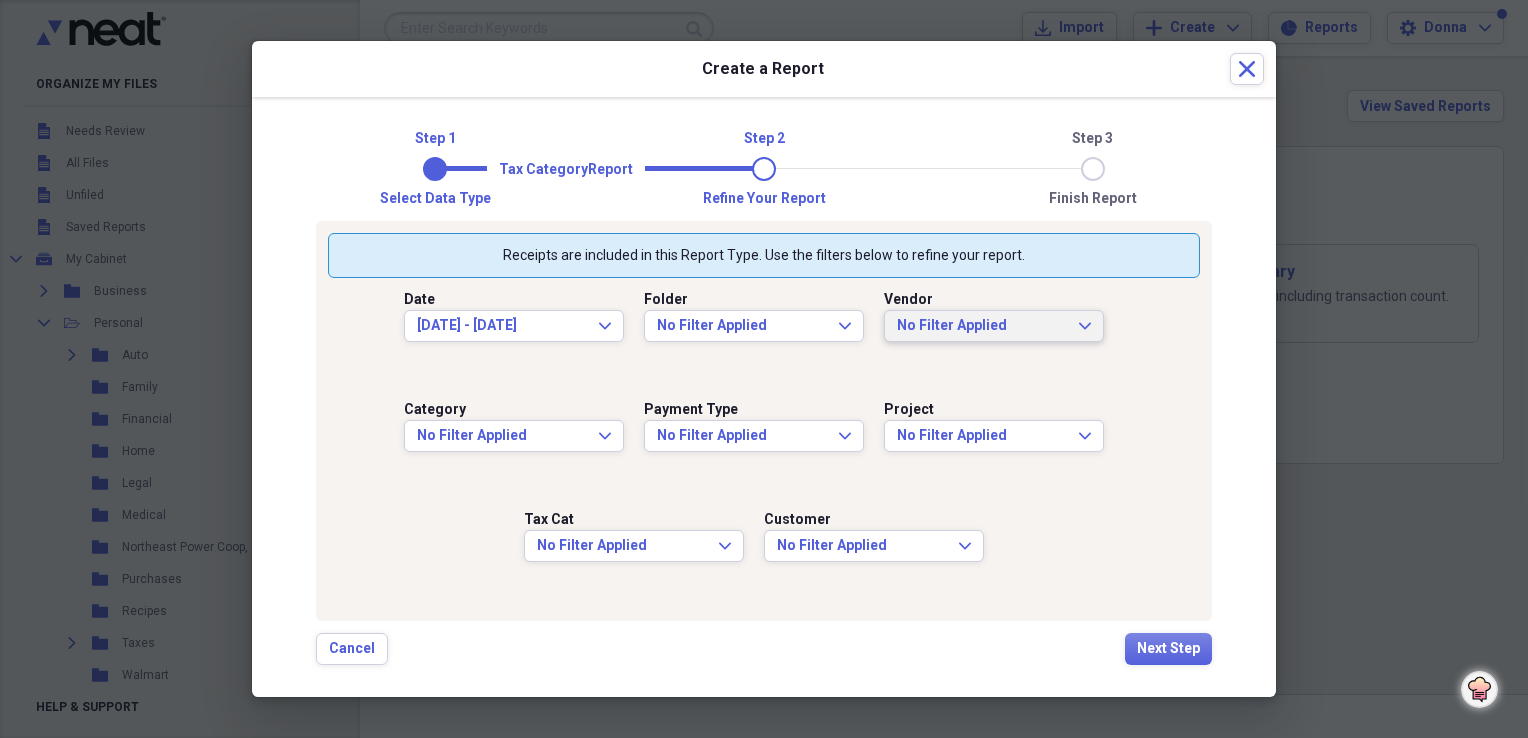 click on "No Filter Applied" at bounding box center (982, 326) 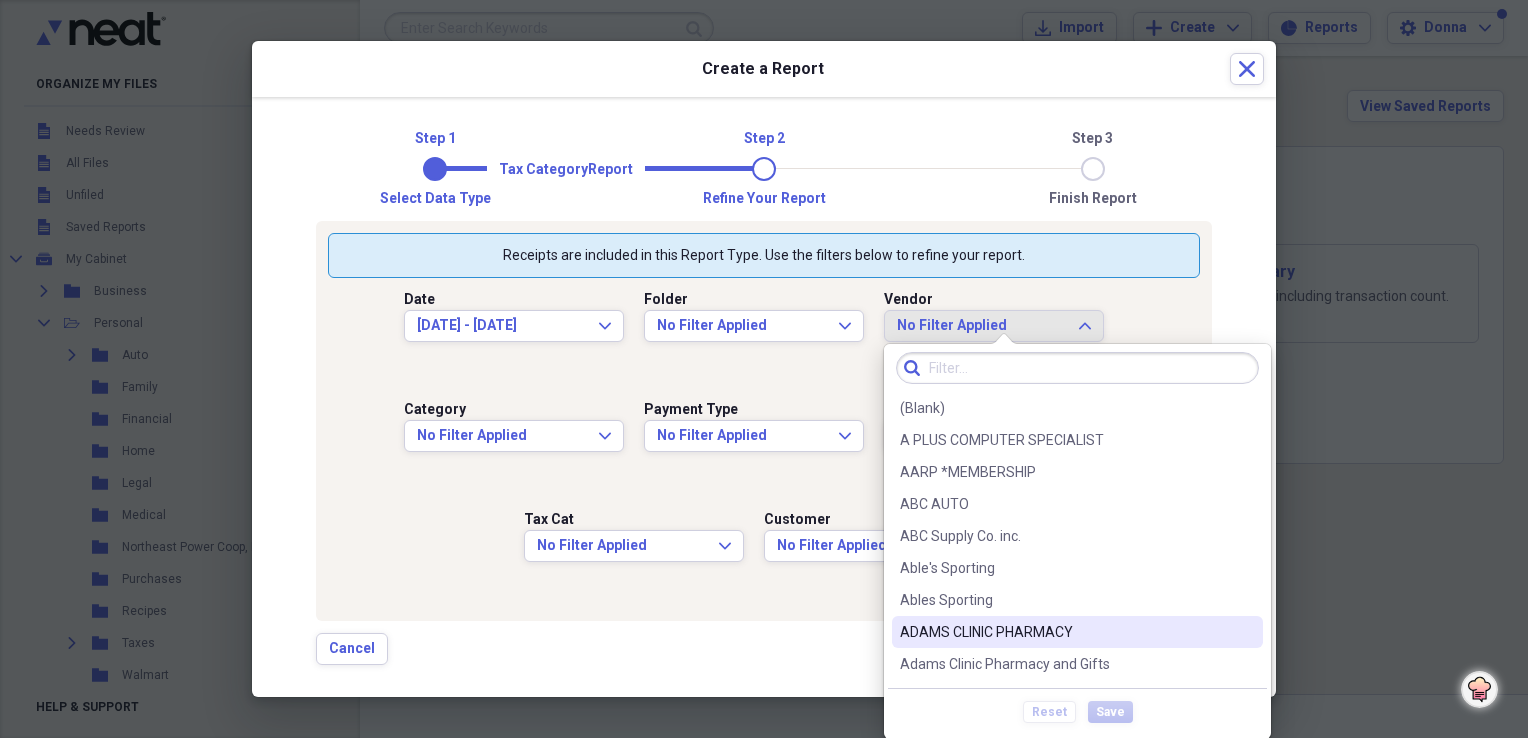 click on "ADAMS CLINIC PHARMACY" at bounding box center [1065, 632] 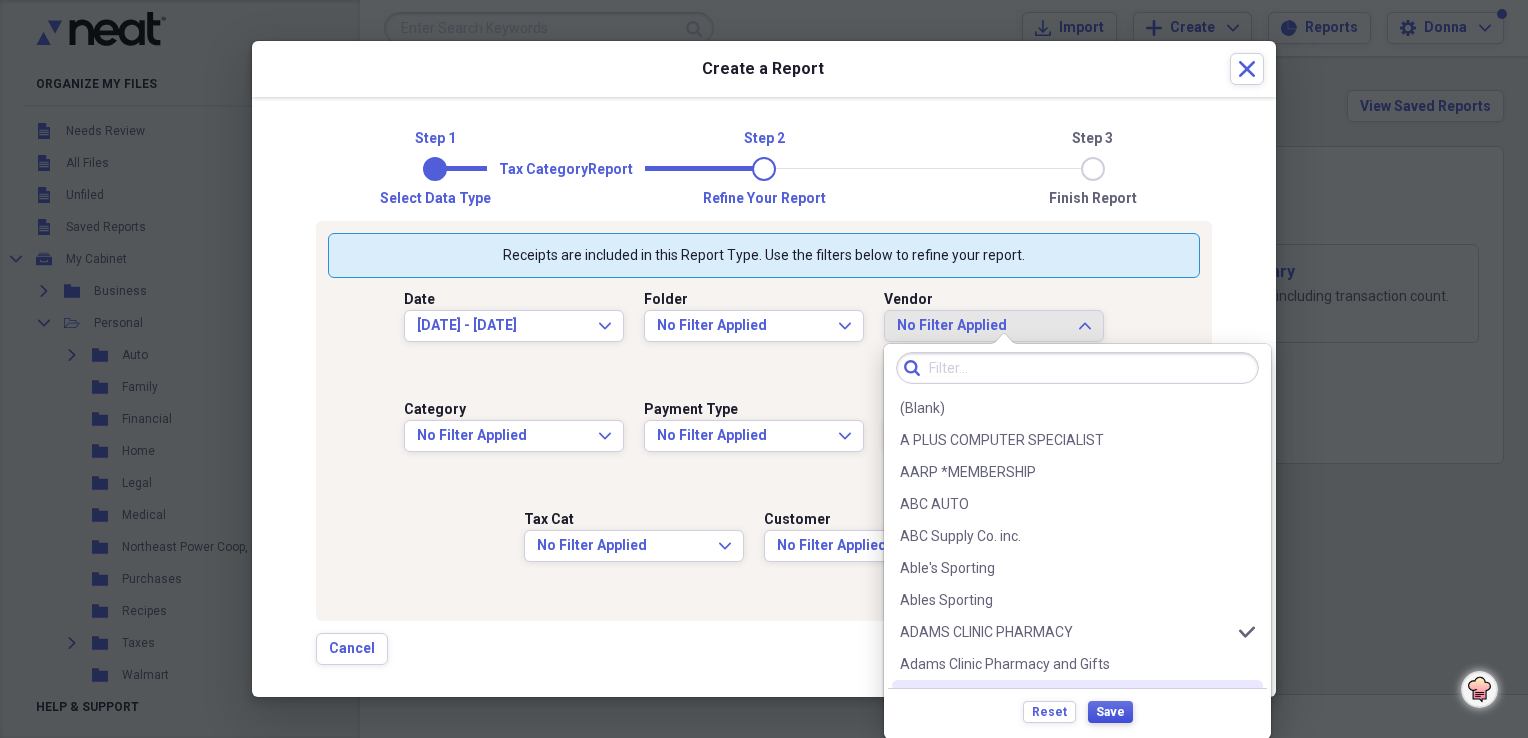 click on "Save" at bounding box center (1110, 712) 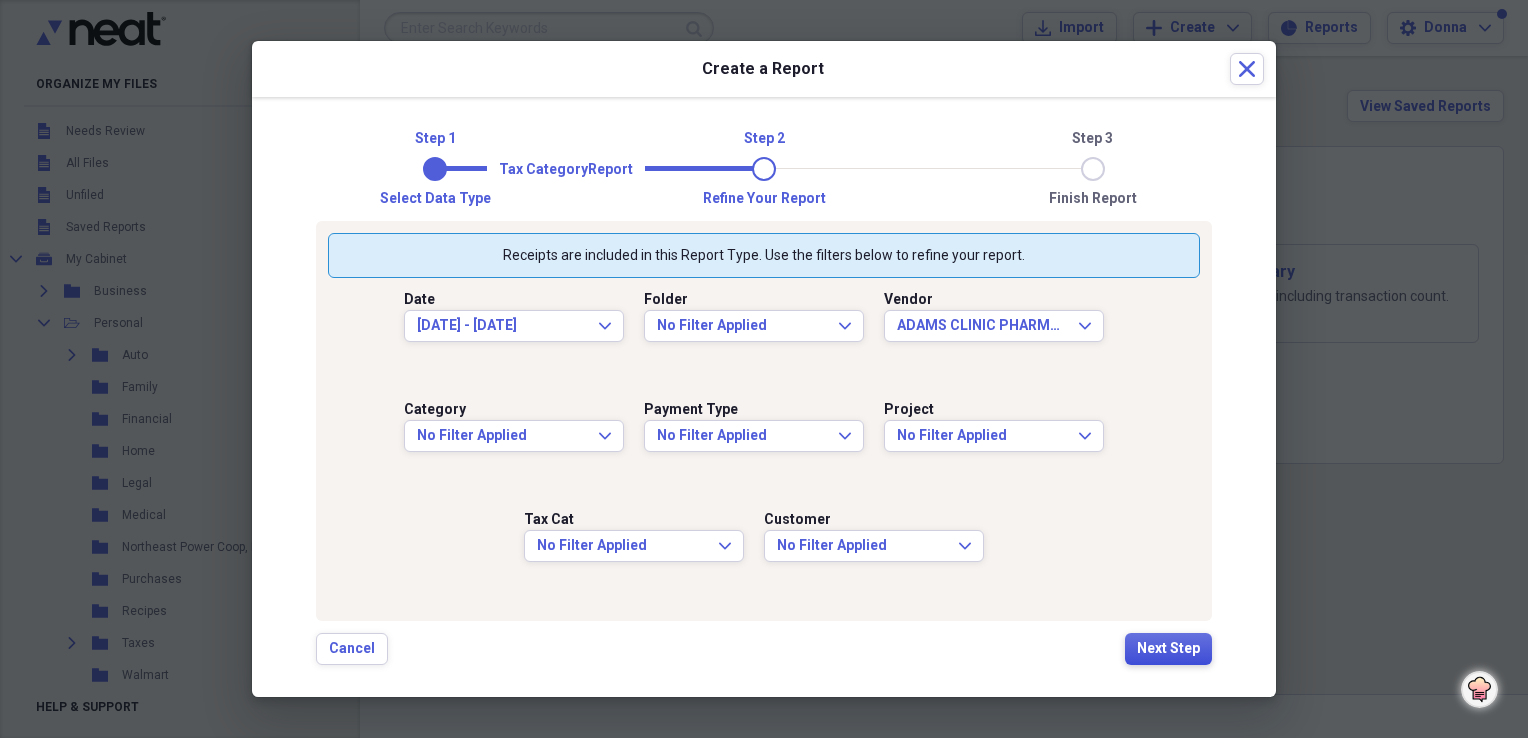 click on "Next Step" at bounding box center [1168, 649] 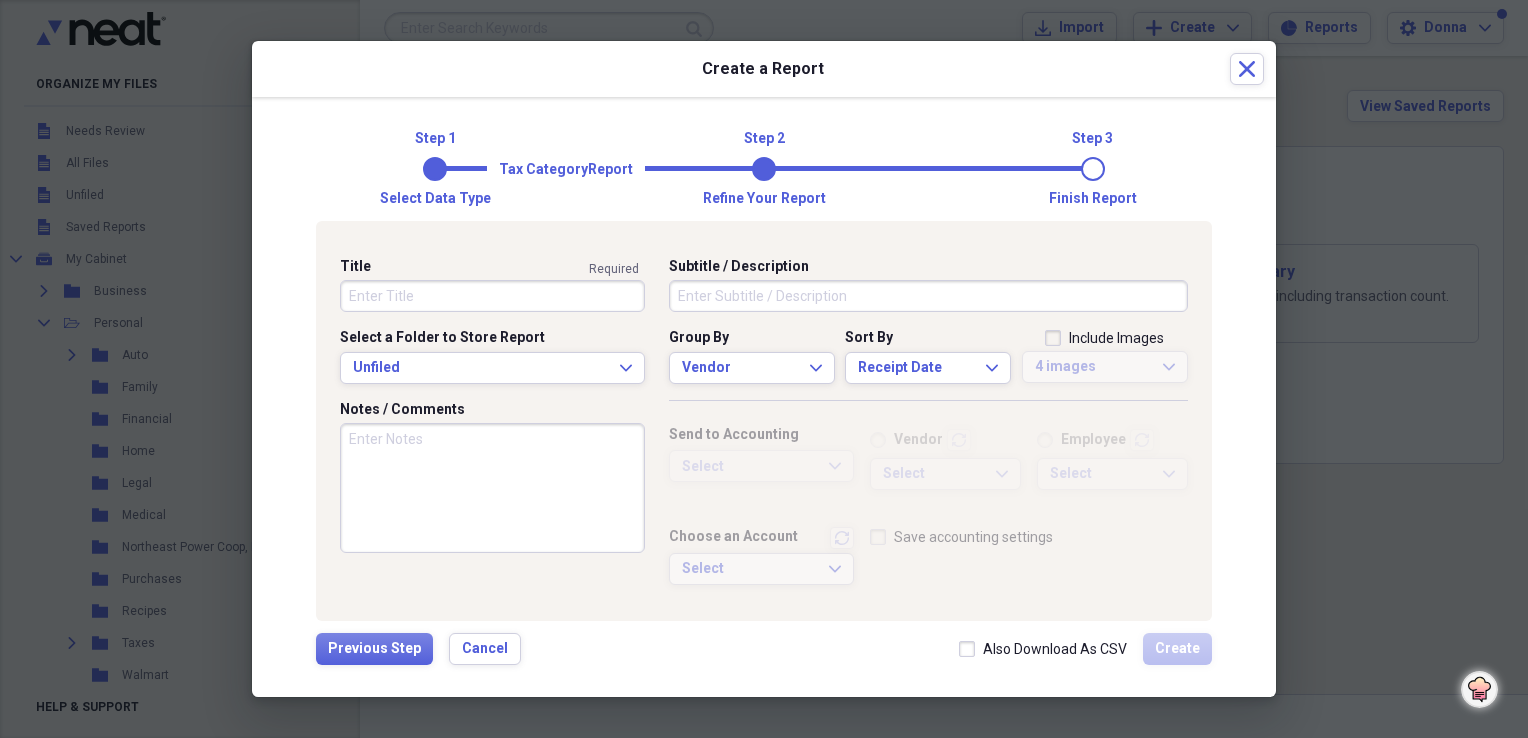 click on "Title" at bounding box center [492, 296] 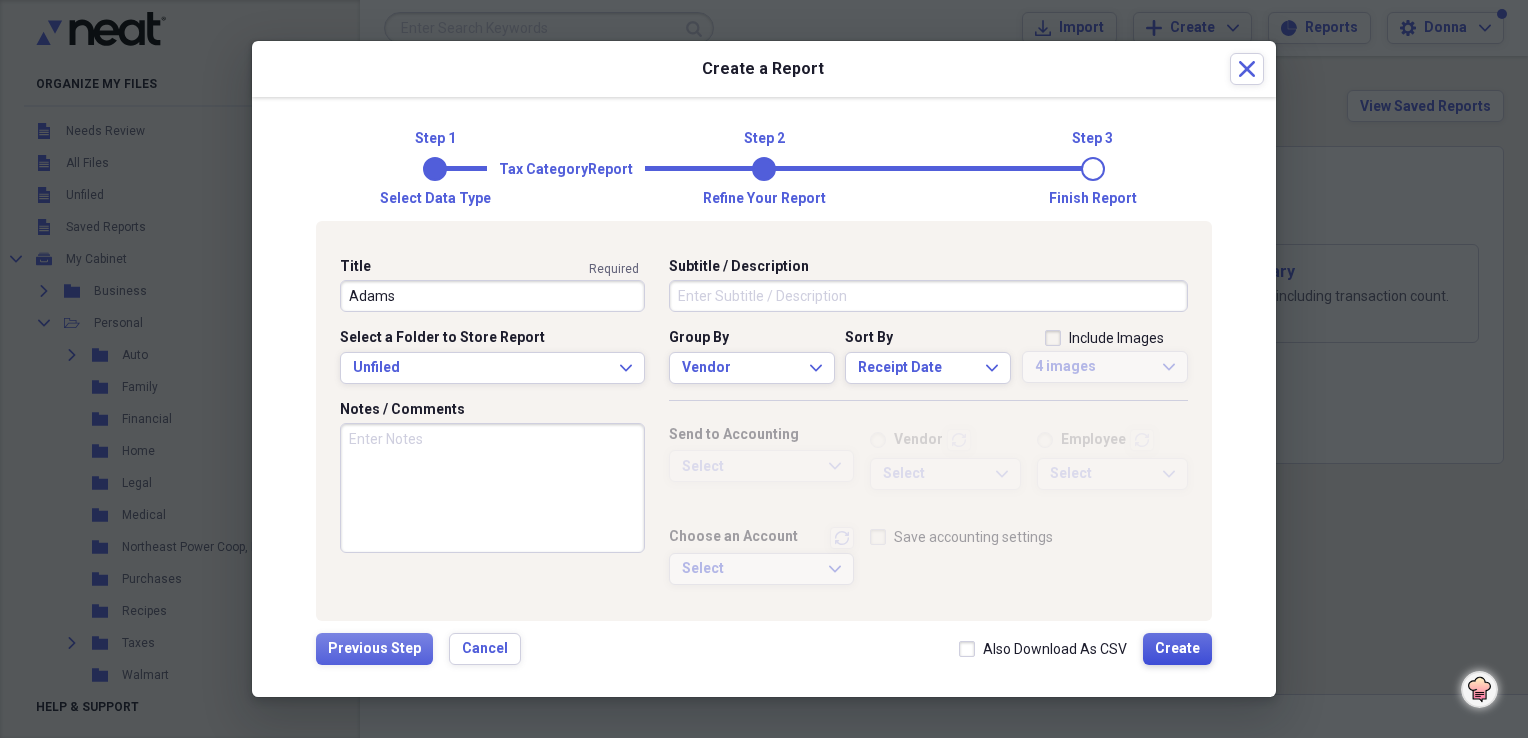 type on "Adams" 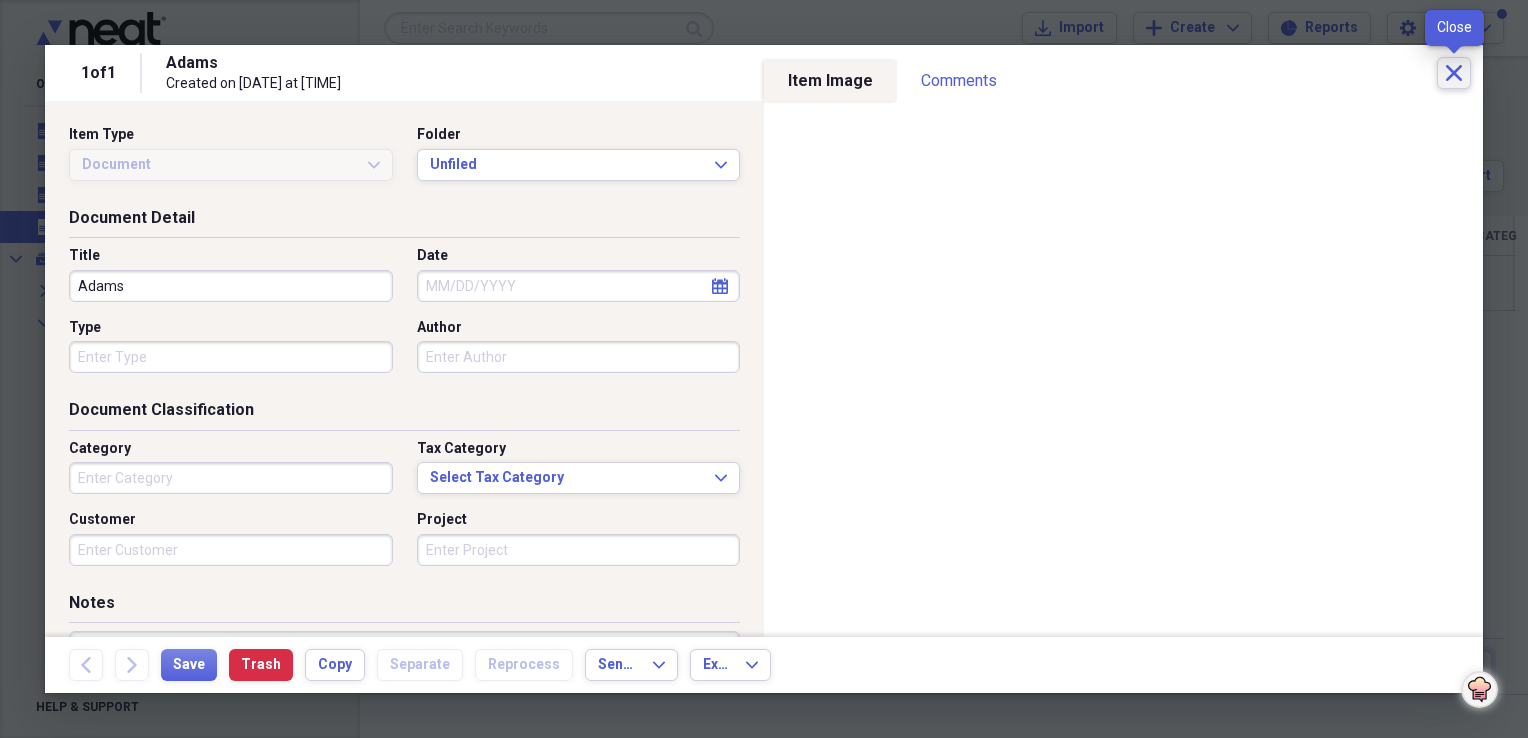 click 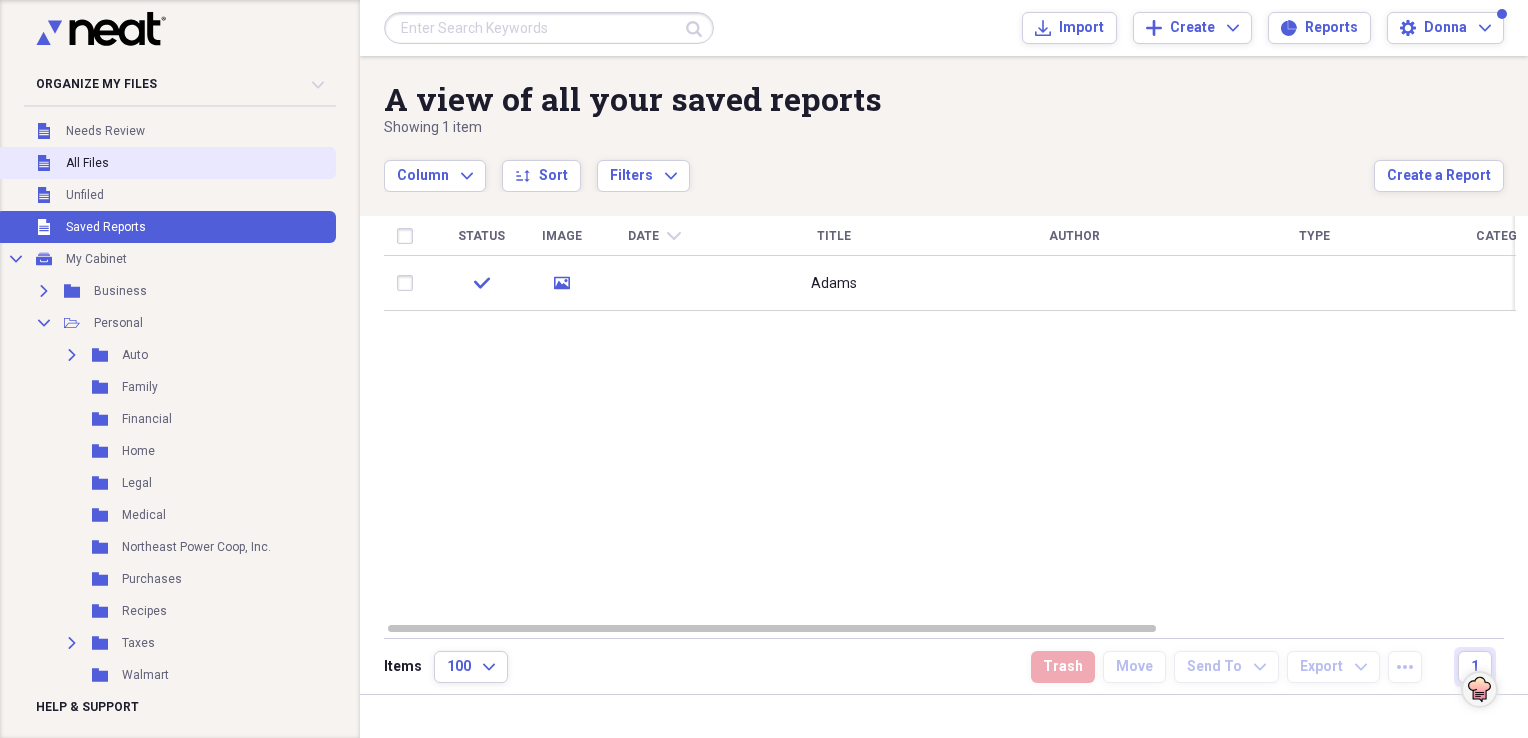 click on "All Files" at bounding box center (87, 163) 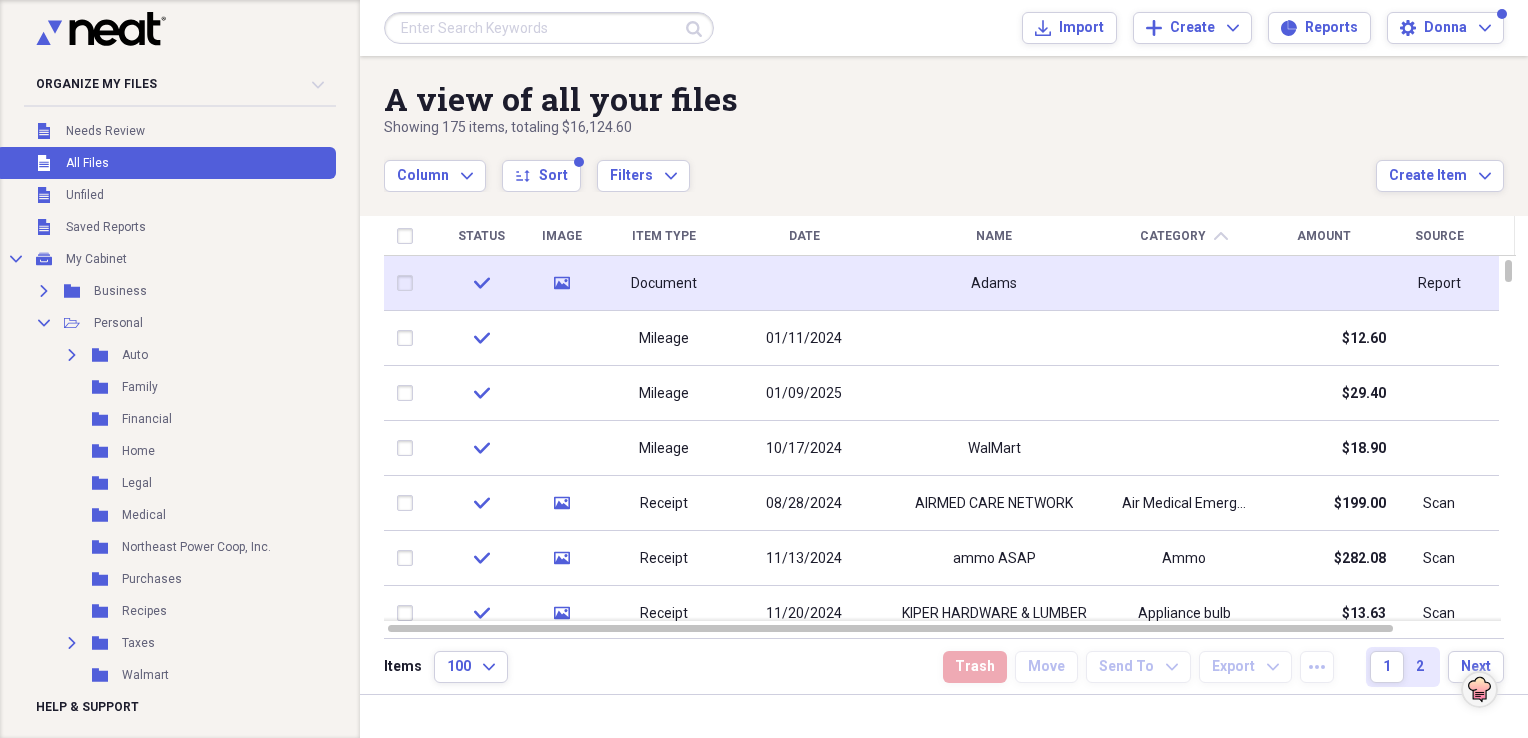 click at bounding box center (409, 283) 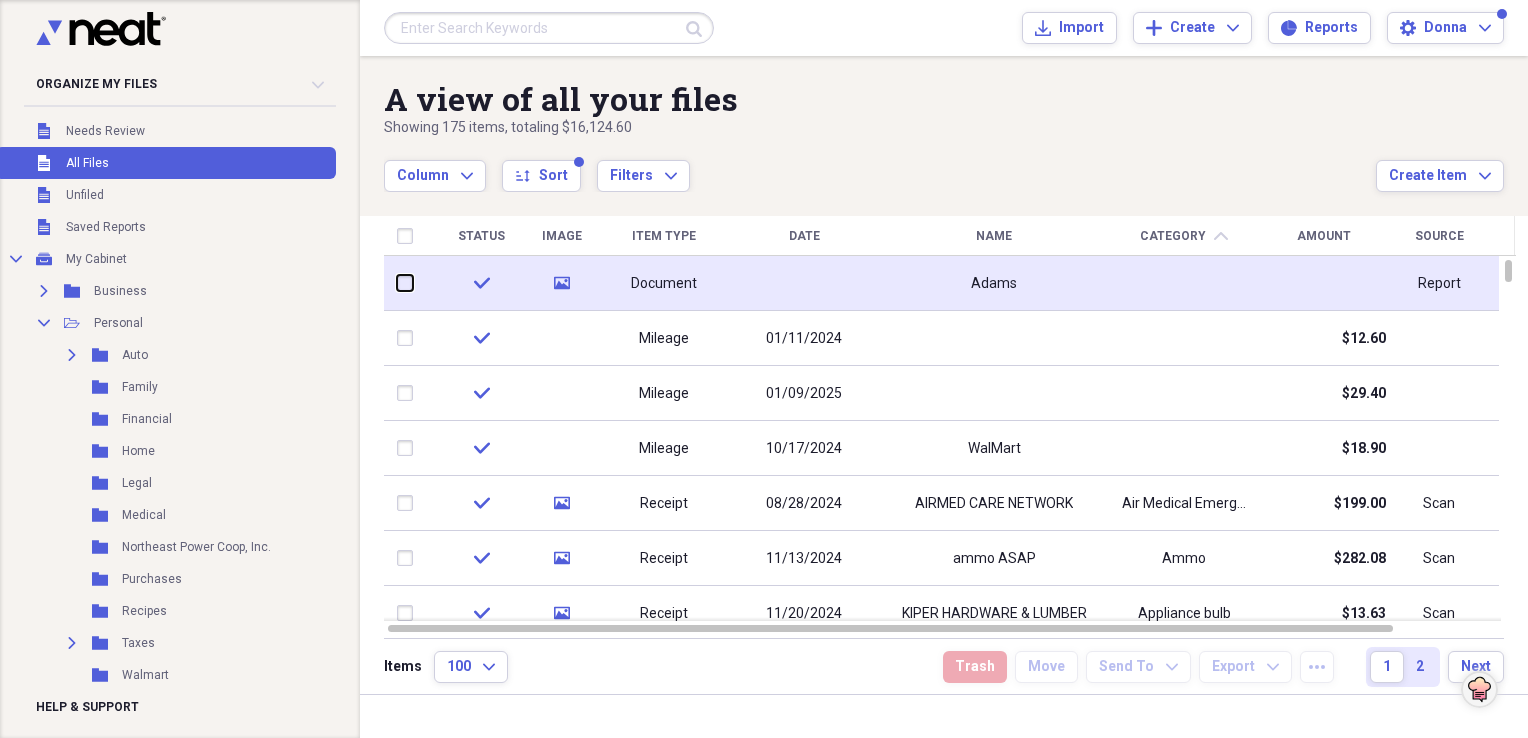click at bounding box center (397, 283) 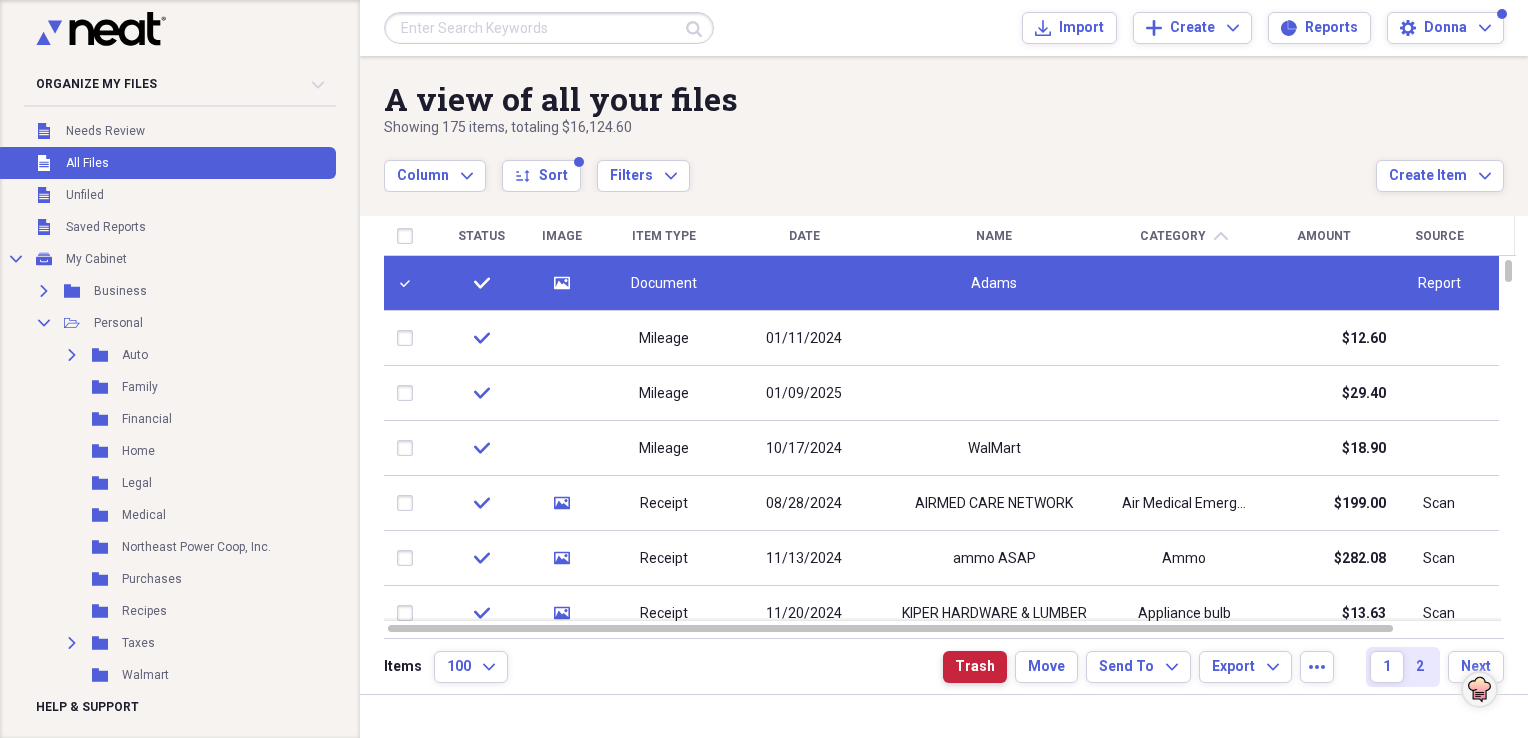 click on "Trash" at bounding box center (975, 667) 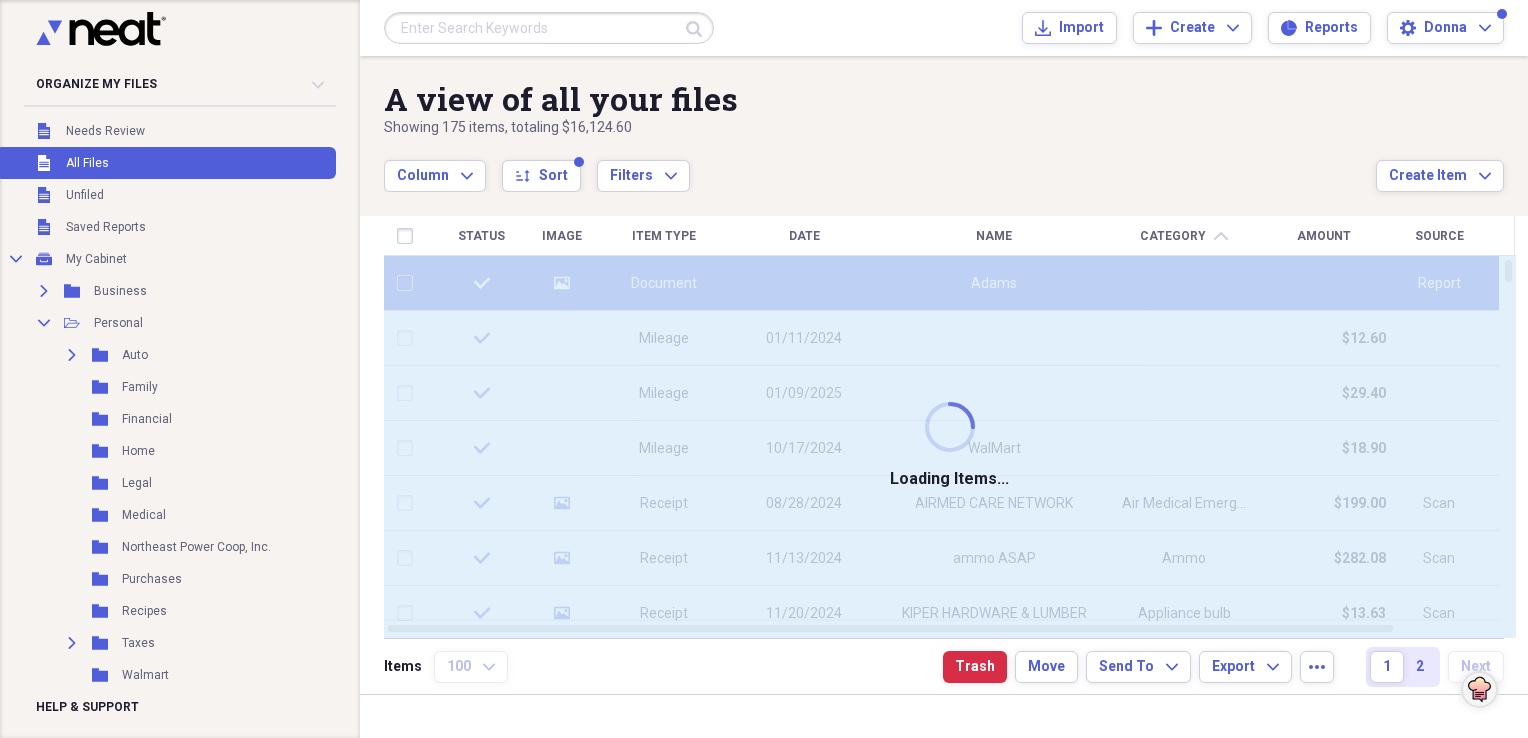 checkbox on "false" 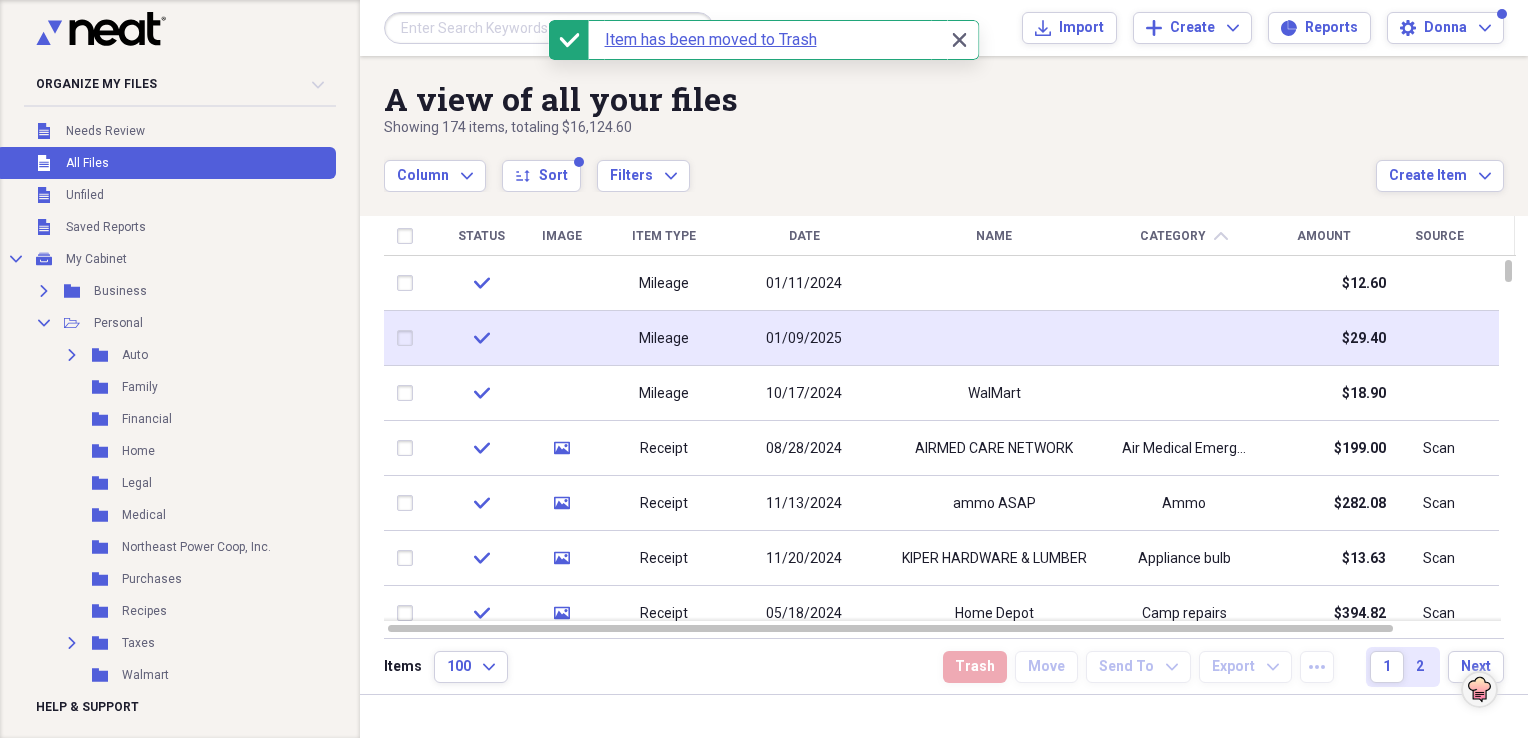 click on "Mileage" at bounding box center [664, 339] 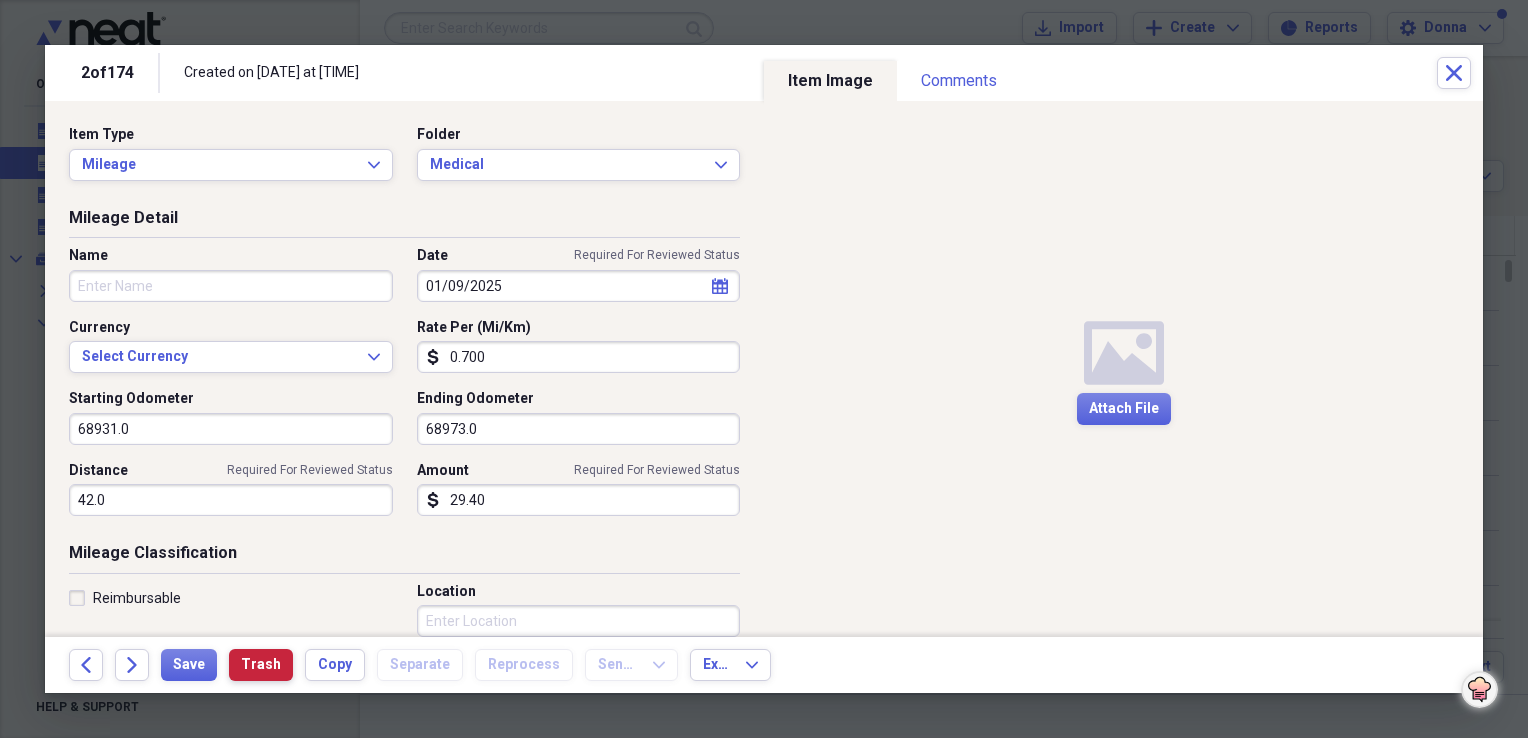 click on "Trash" at bounding box center [261, 665] 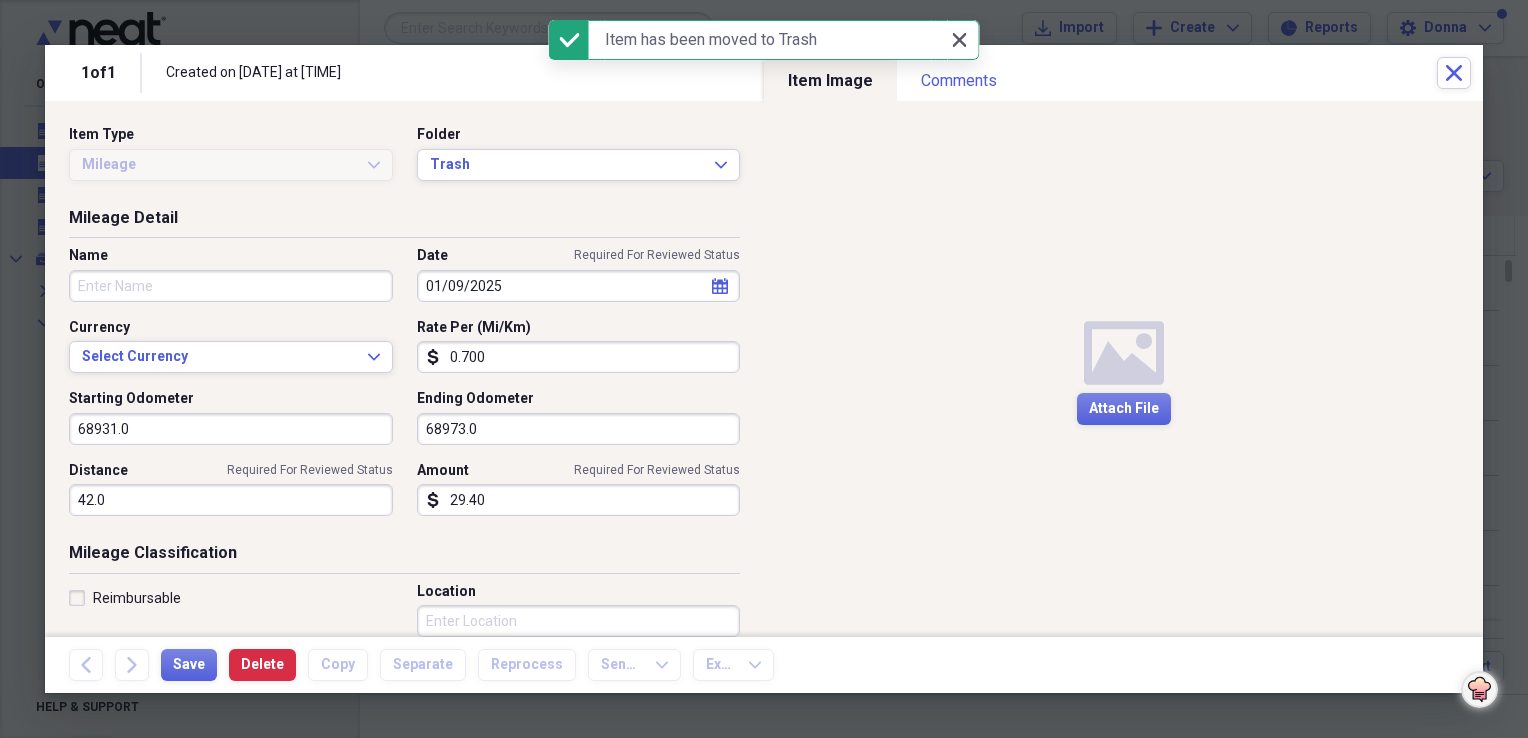 click on "Close Close" at bounding box center (959, 40) 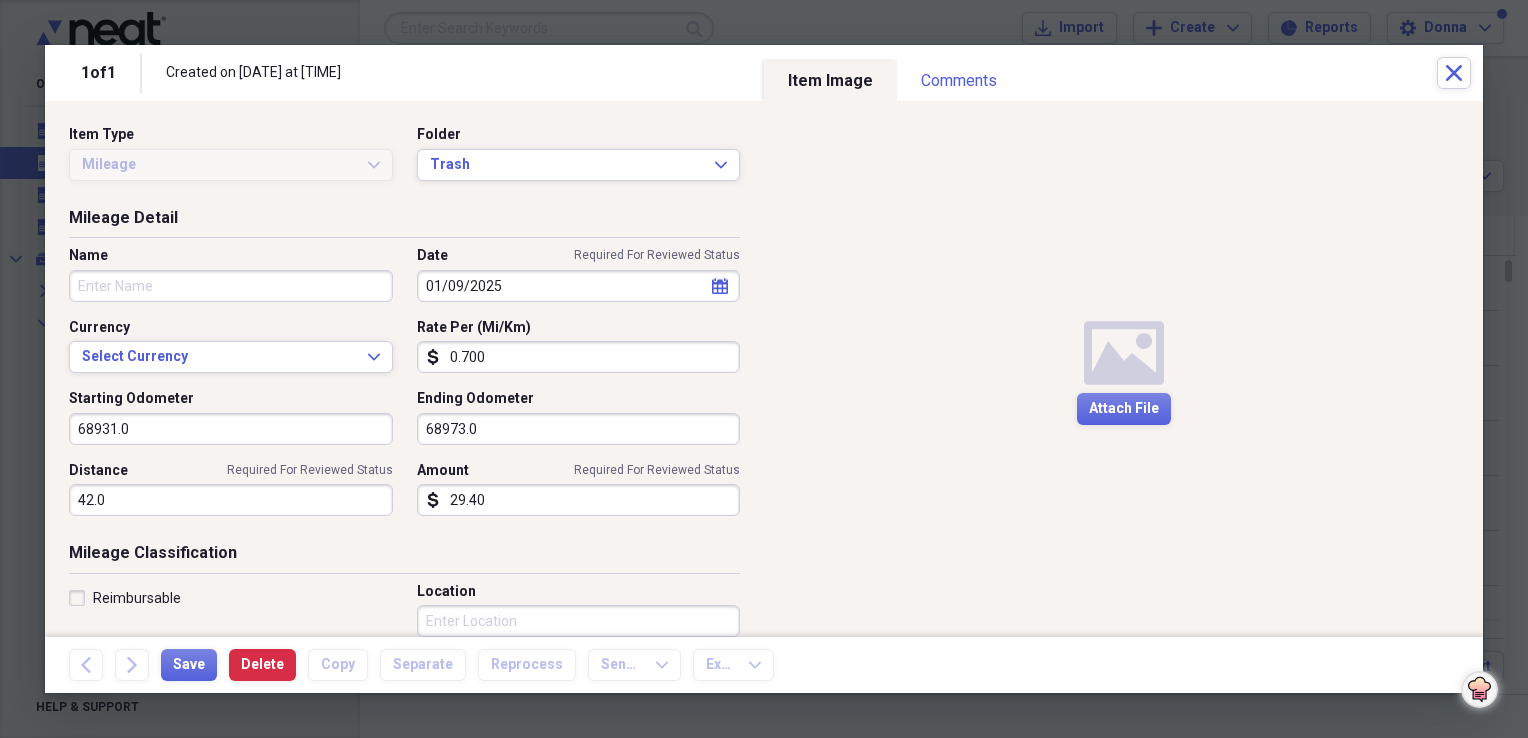 click on "Media Attach File" at bounding box center (1123, 369) 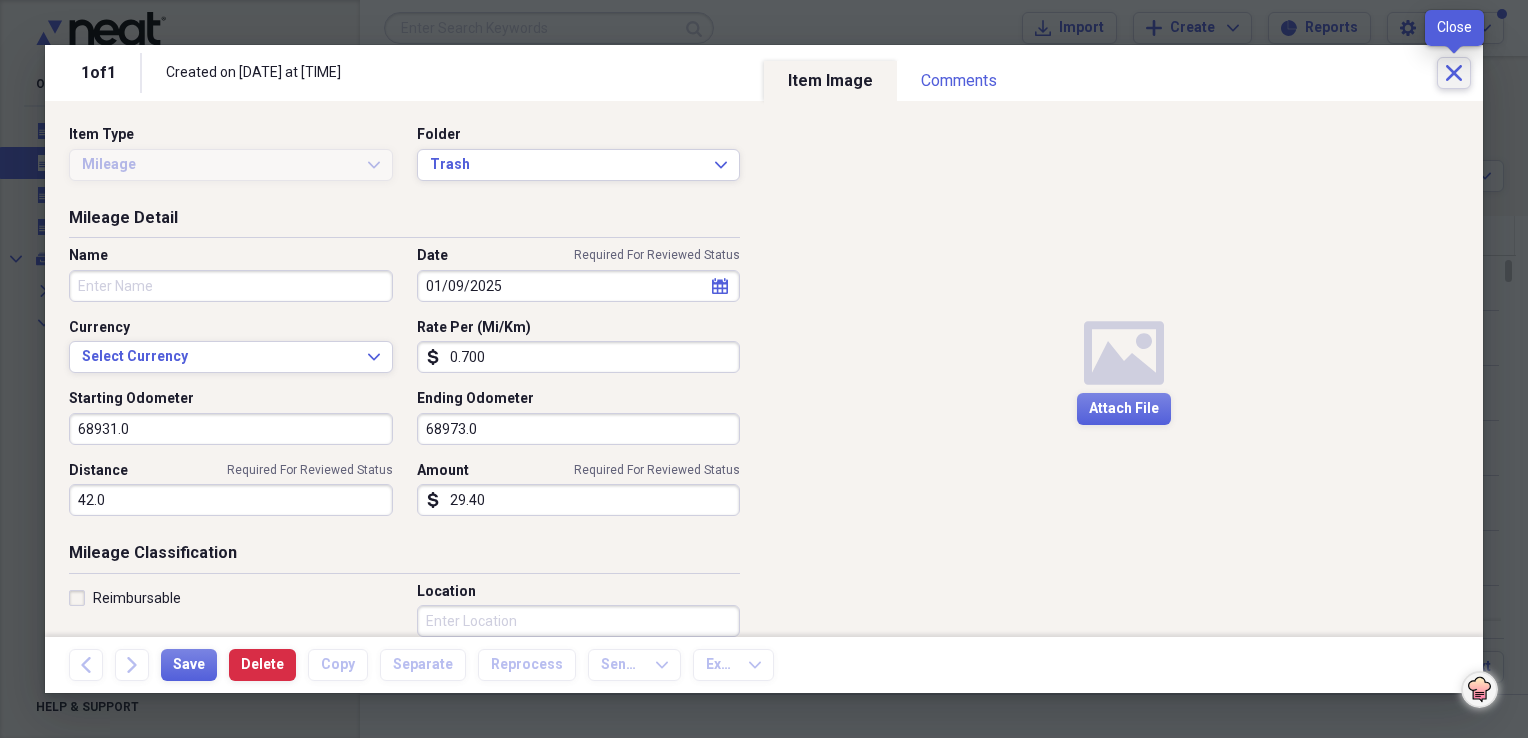 click on "Close" at bounding box center (1454, 73) 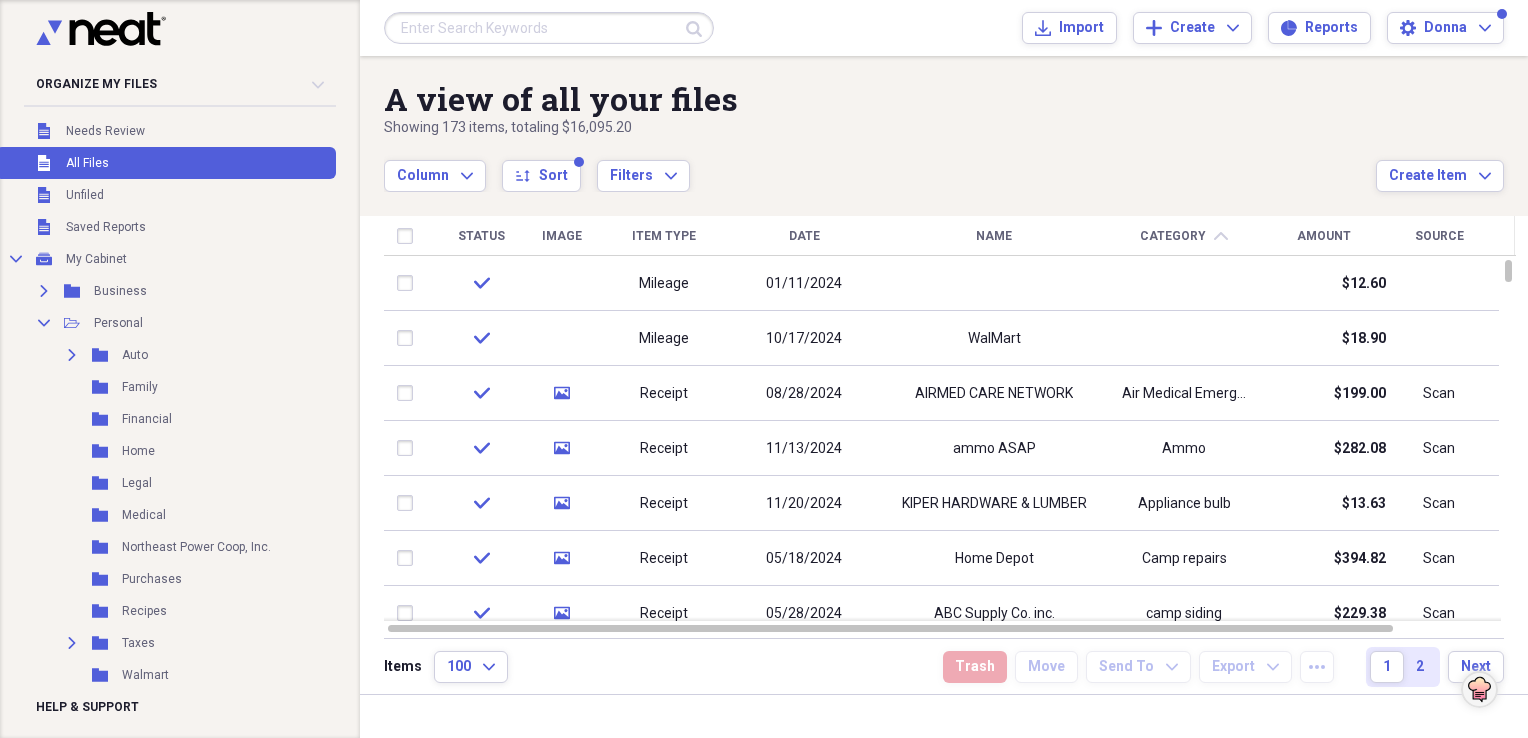 click on "All Files" at bounding box center [87, 163] 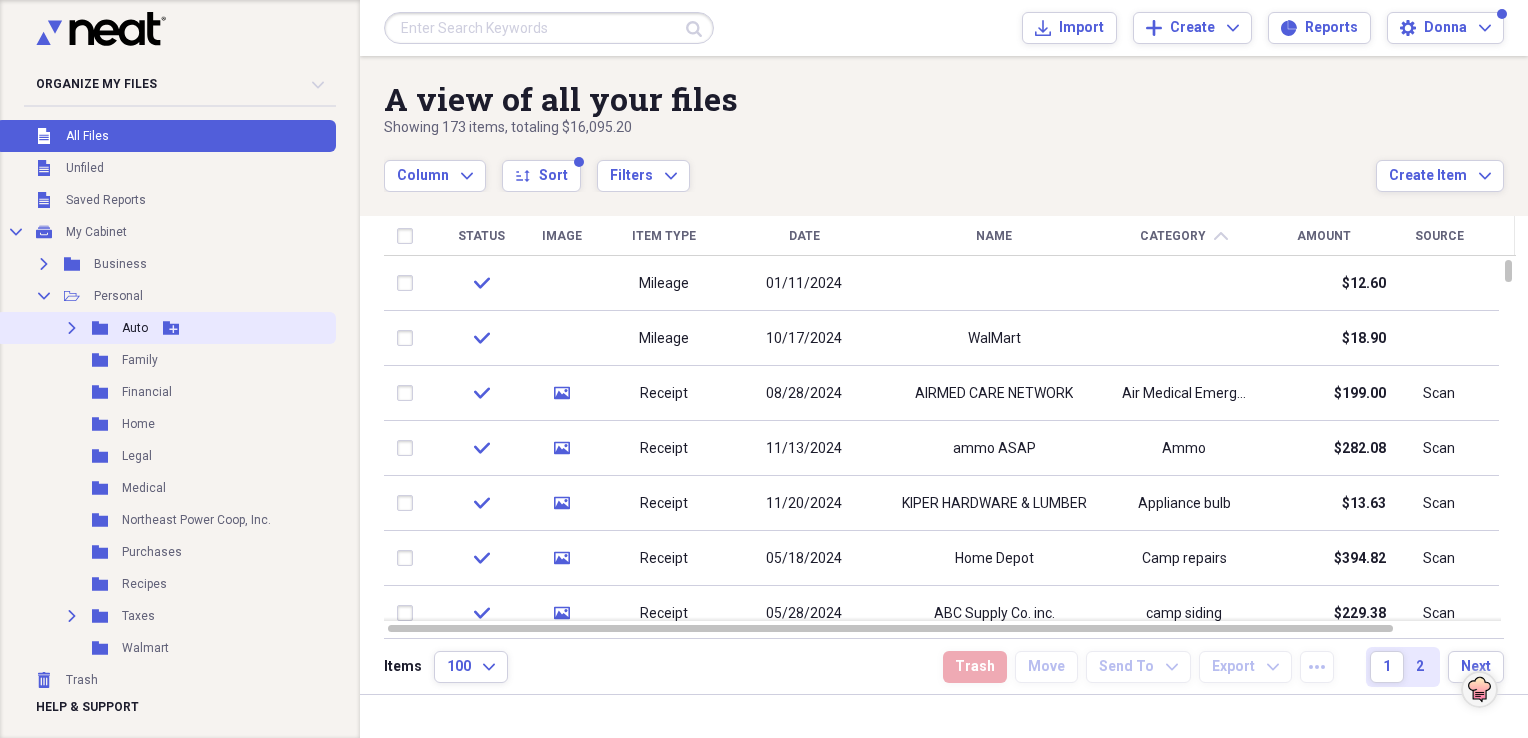 scroll, scrollTop: 44, scrollLeft: 0, axis: vertical 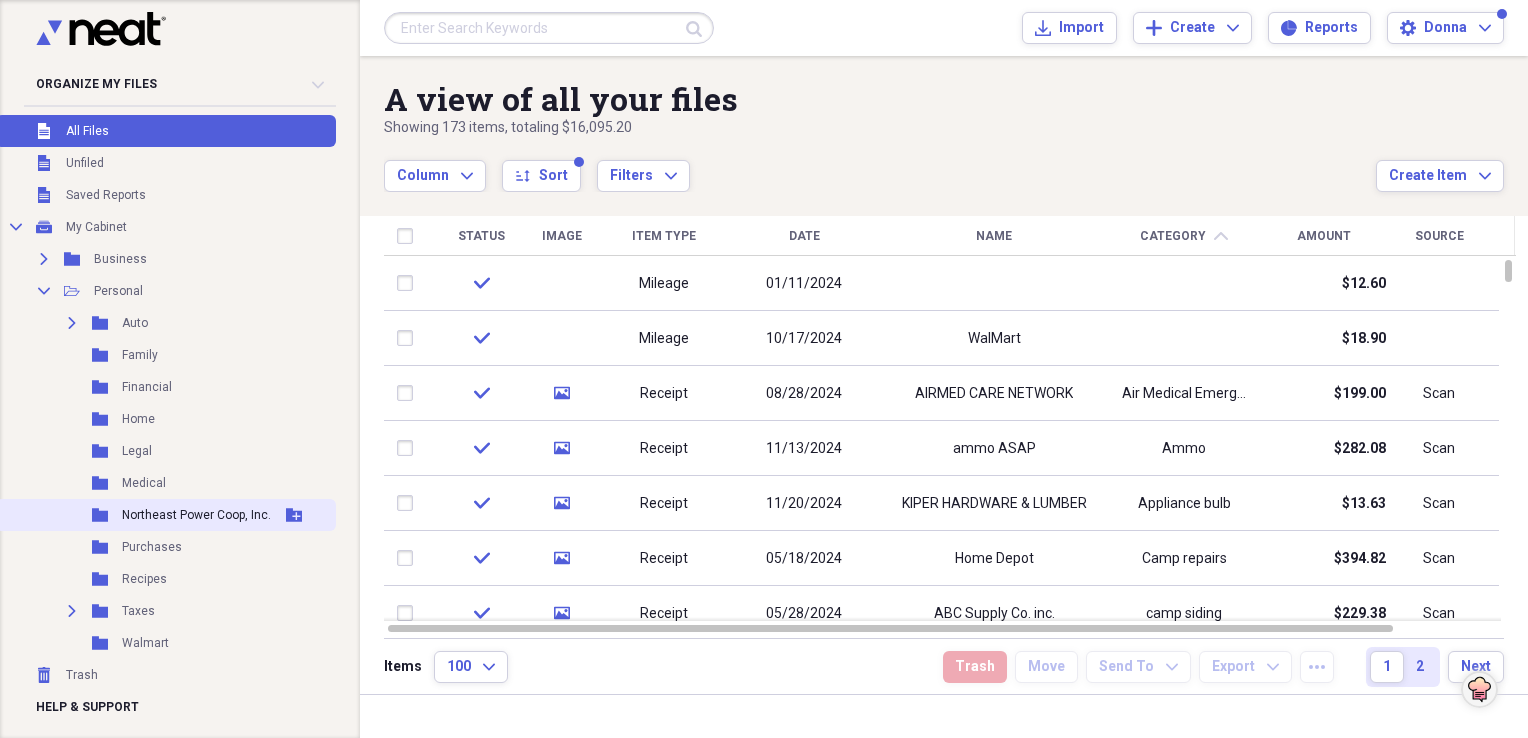 click on "Northeast Power Coop, Inc." at bounding box center [196, 515] 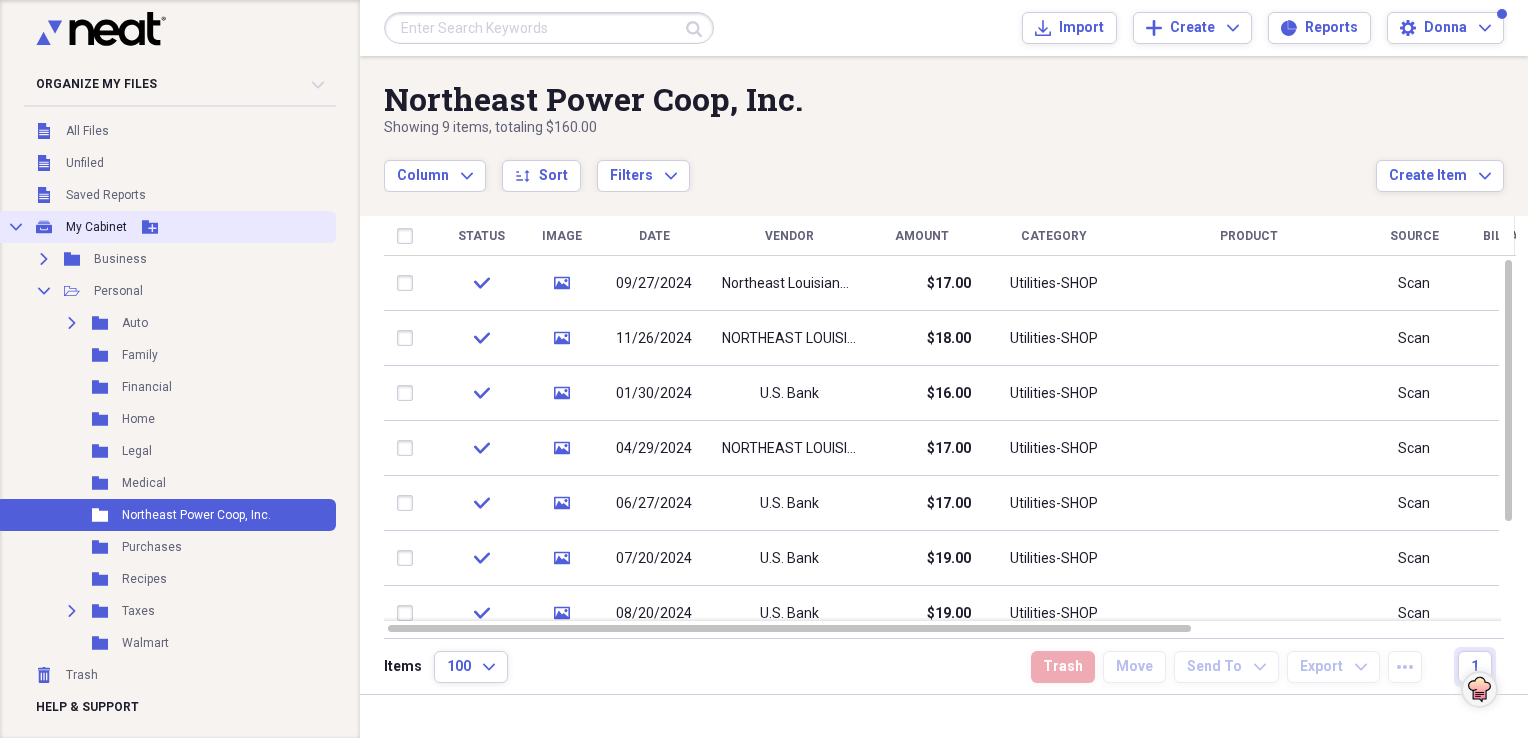 click on "My Cabinet" at bounding box center (96, 227) 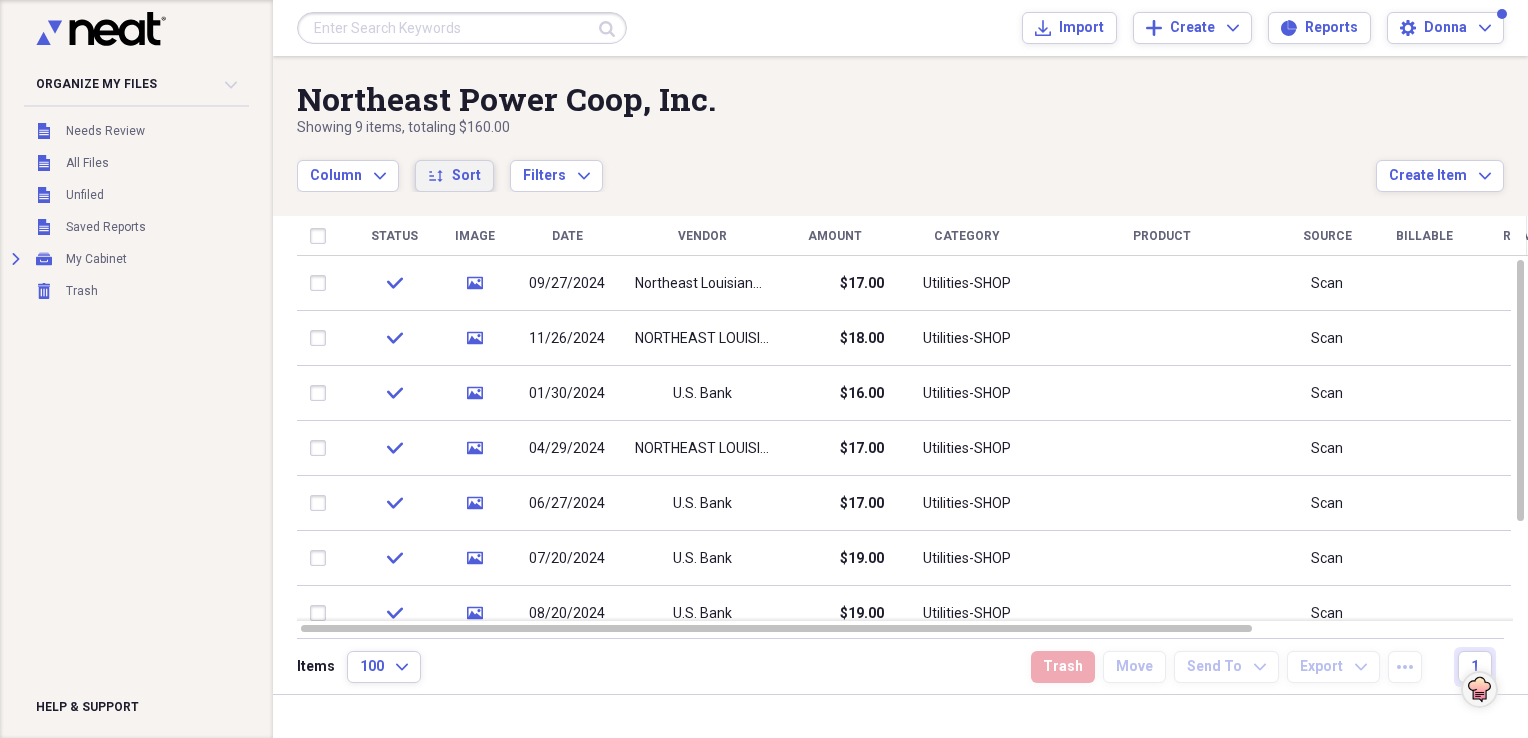 click on "sort Sort" at bounding box center [454, 176] 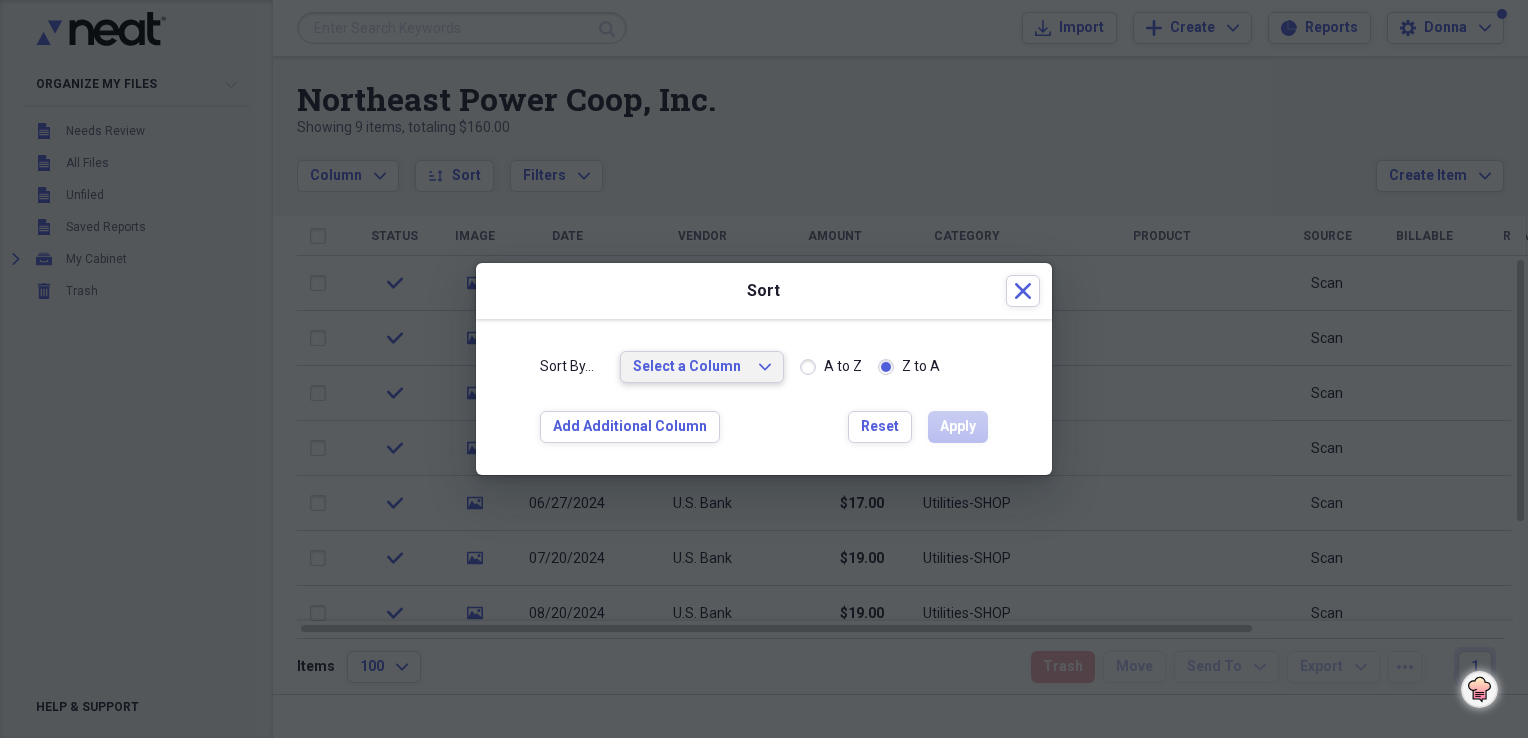 click on "Select a Column" at bounding box center [690, 367] 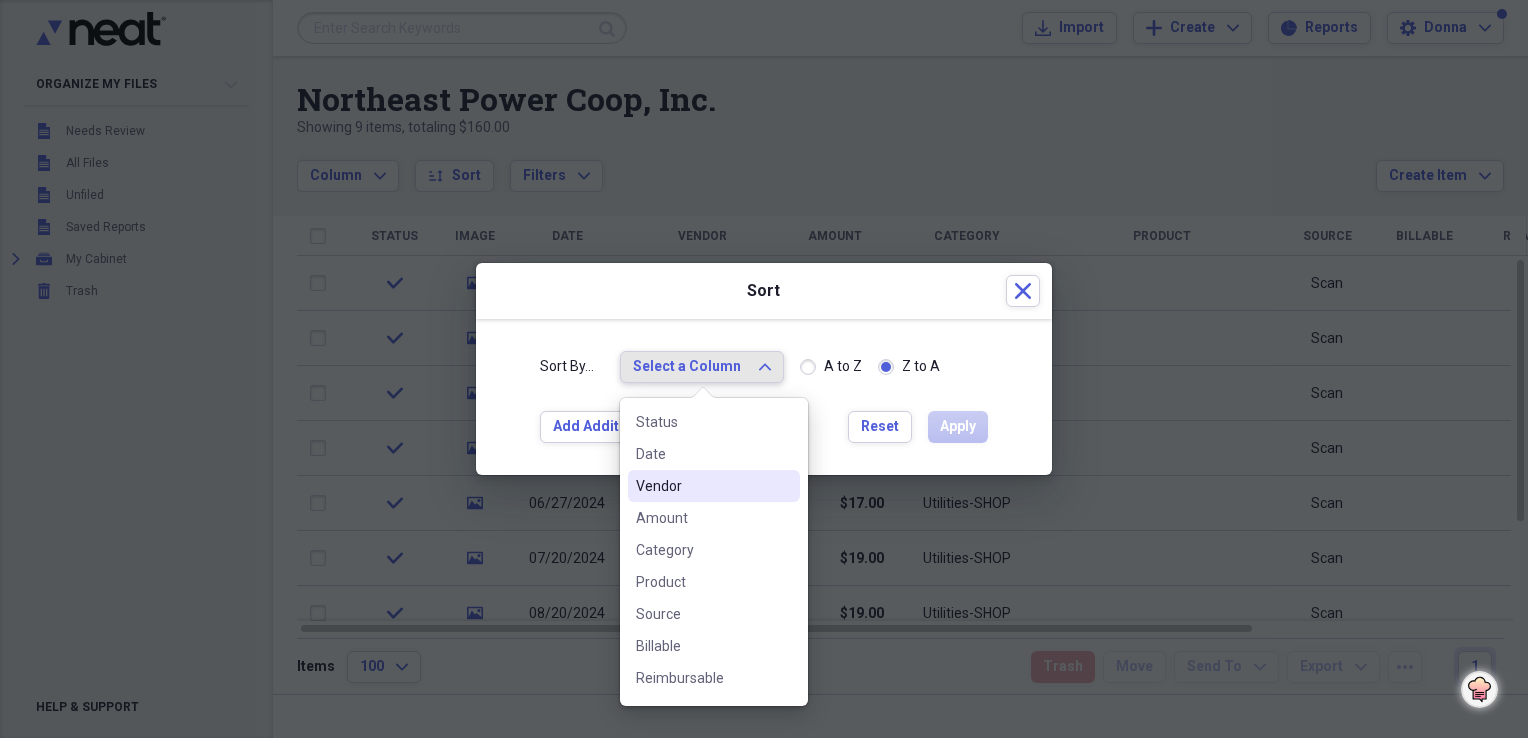 click on "Vendor" at bounding box center (702, 486) 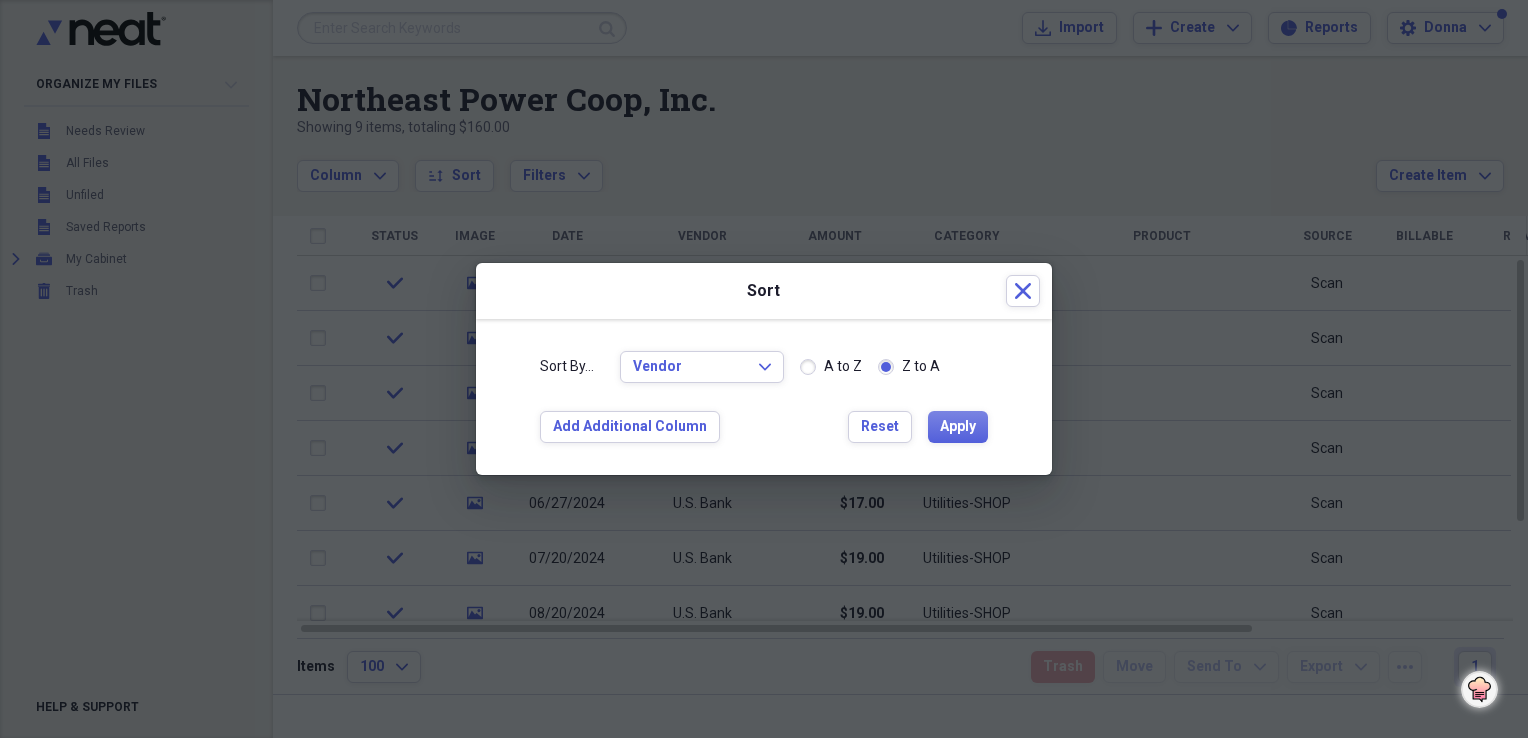 click on "A to Z" at bounding box center [831, 367] 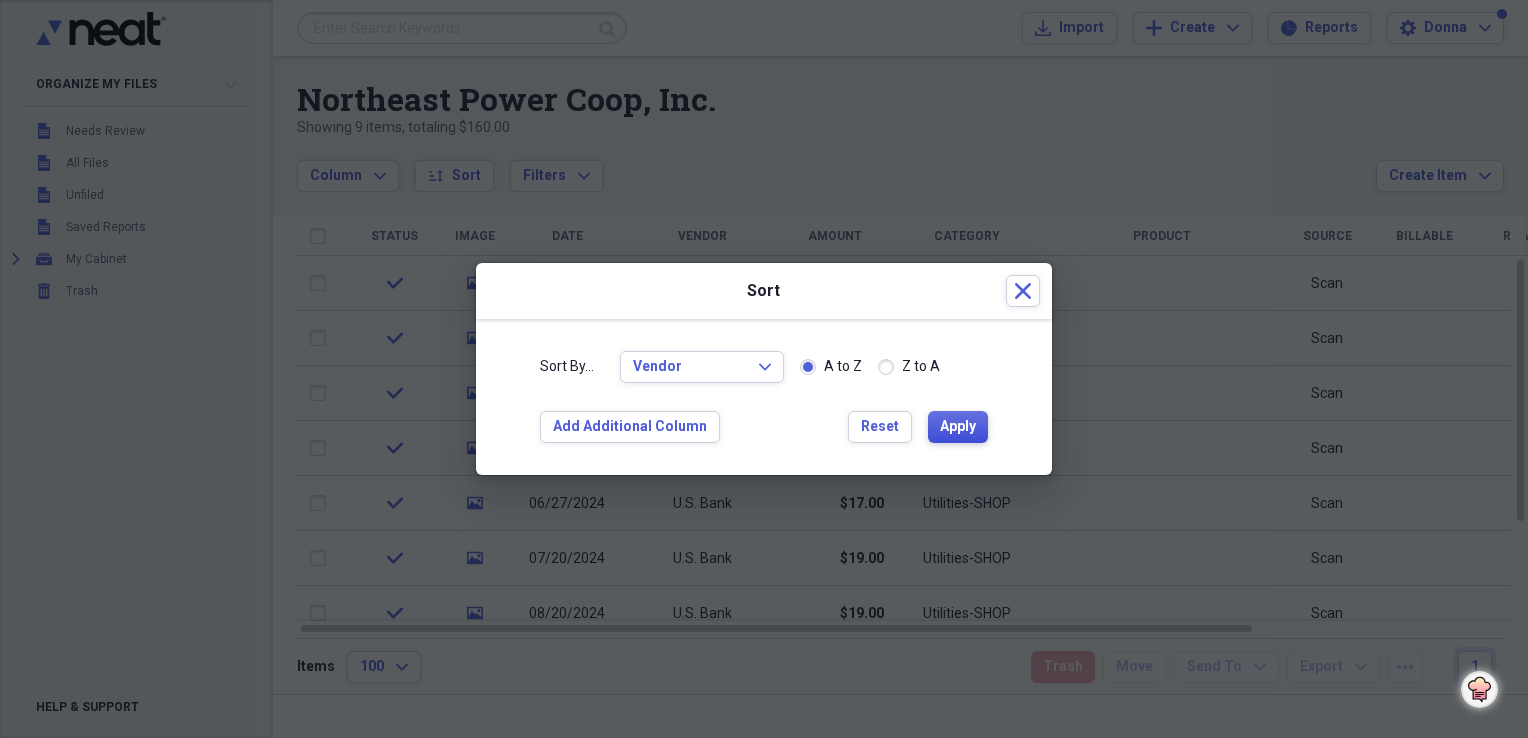 click on "Apply" at bounding box center (958, 427) 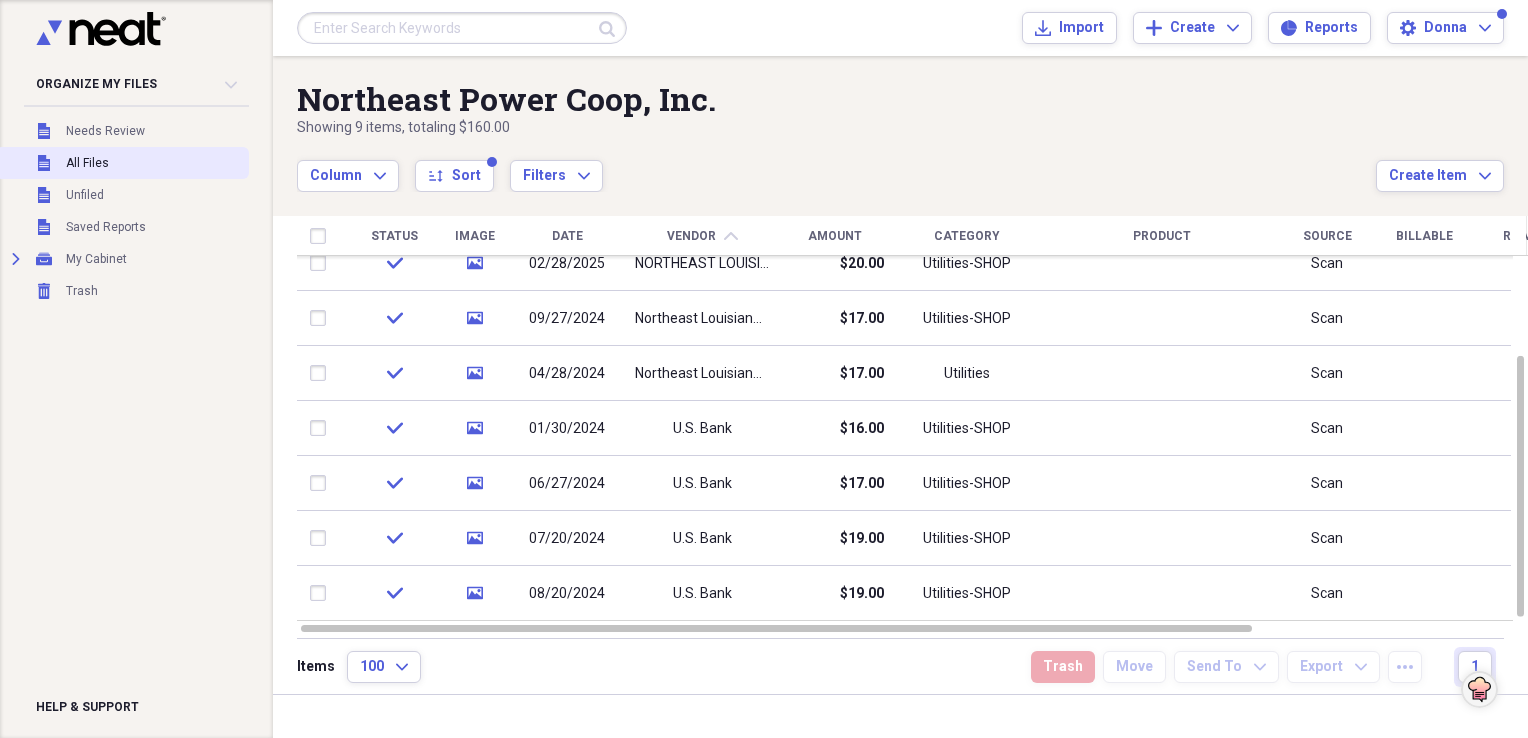 click on "Unfiled All Files" at bounding box center (122, 163) 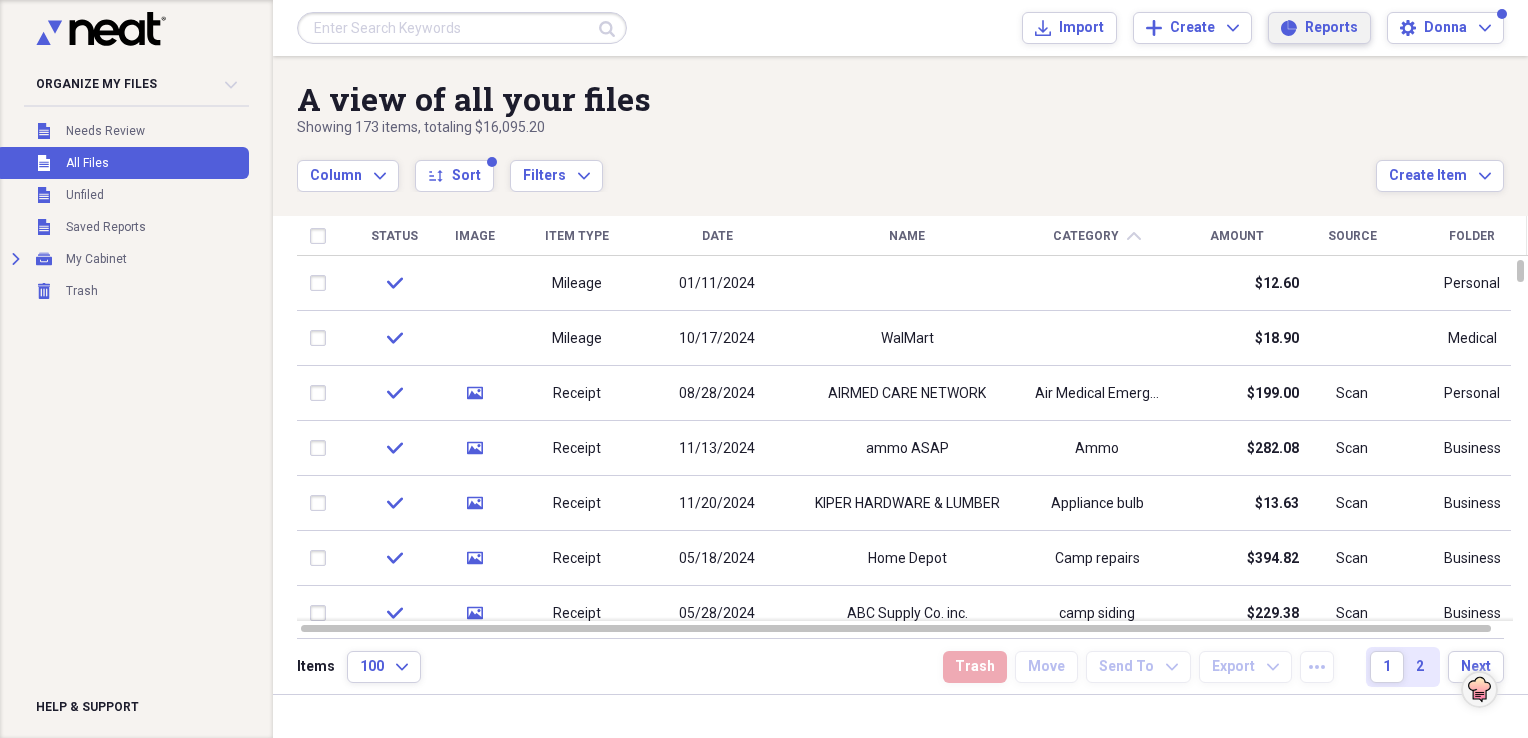 click on "Reports" at bounding box center (1331, 28) 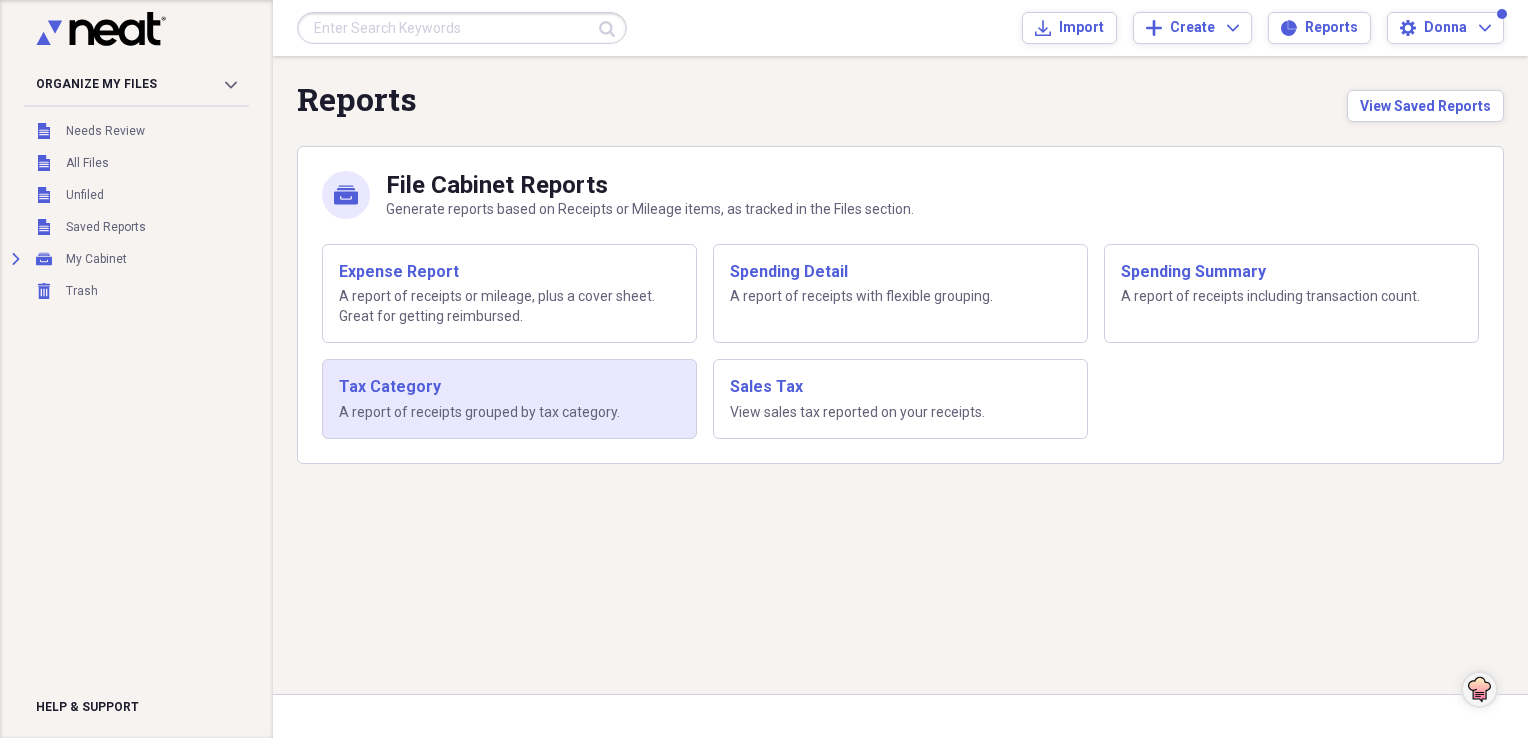 click on "Tax Category" at bounding box center [509, 387] 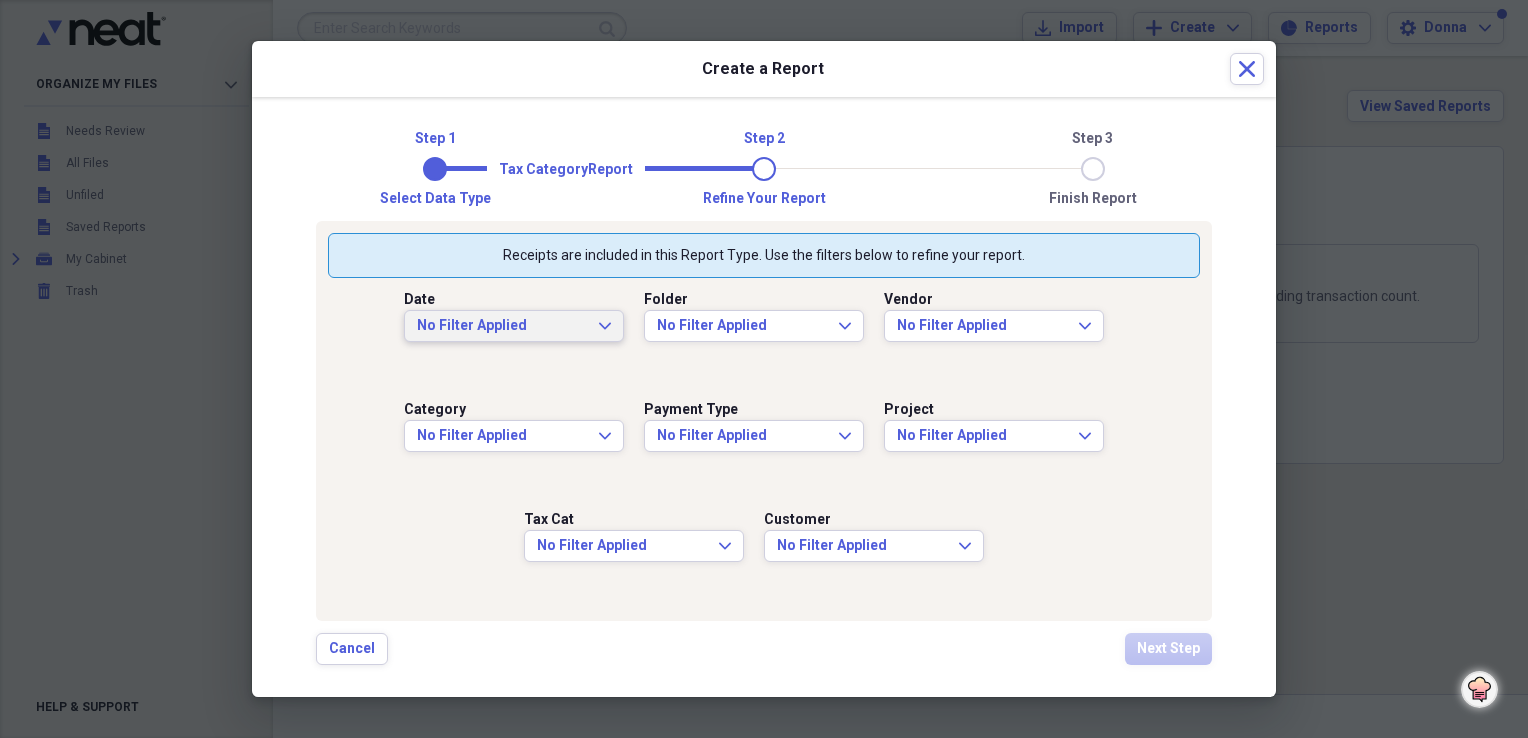 click on "Expand" 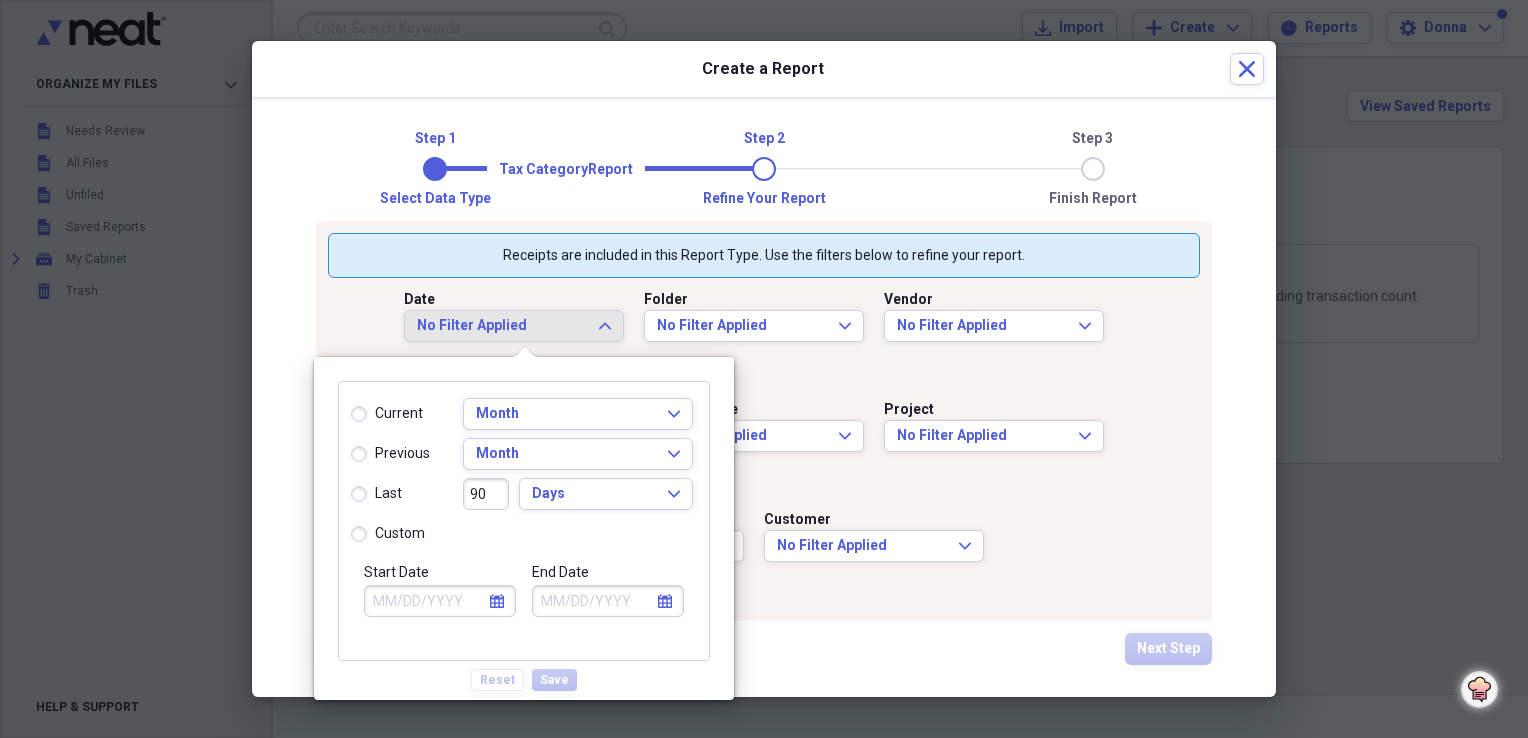 click on "custom" at bounding box center (388, 534) 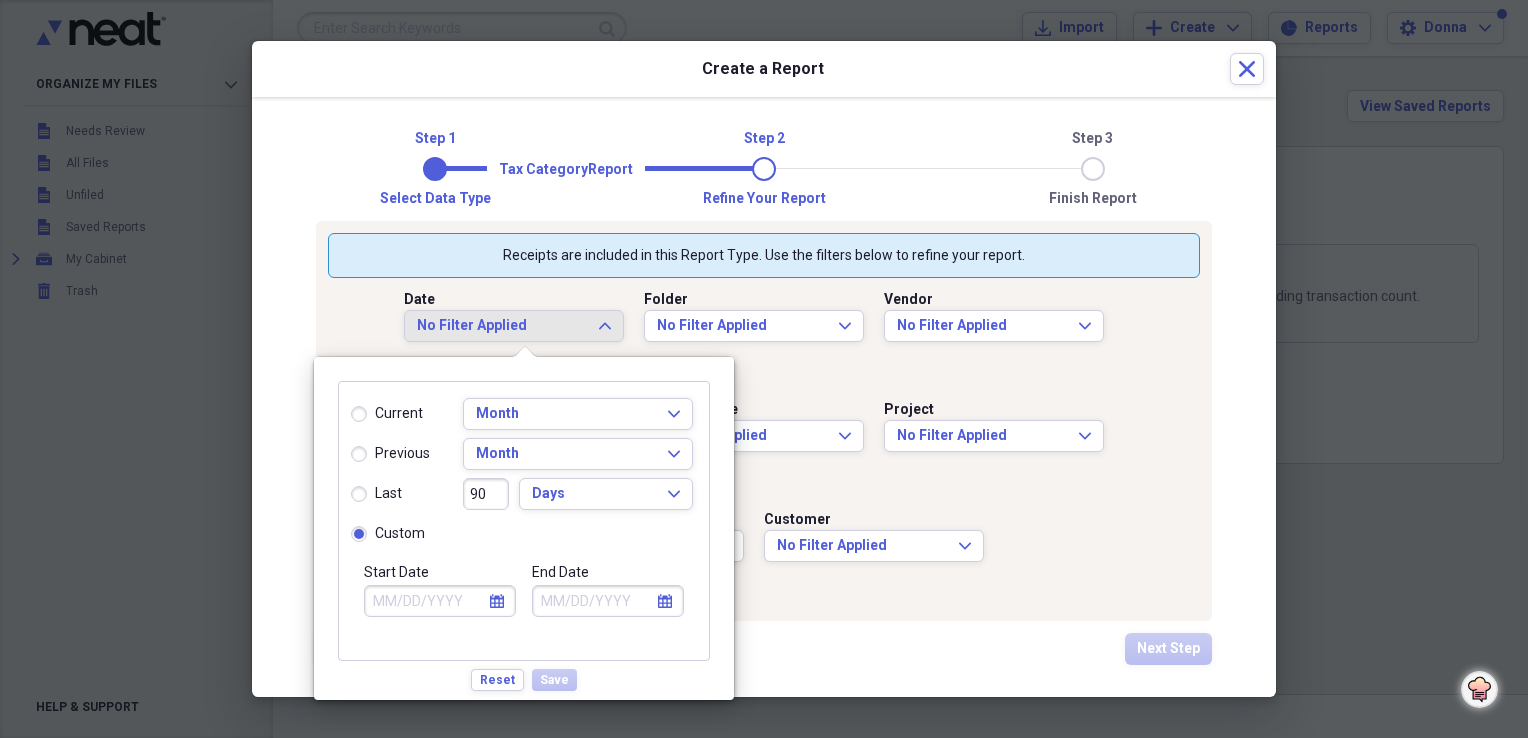 click on "calendar Calendar" at bounding box center [497, 601] 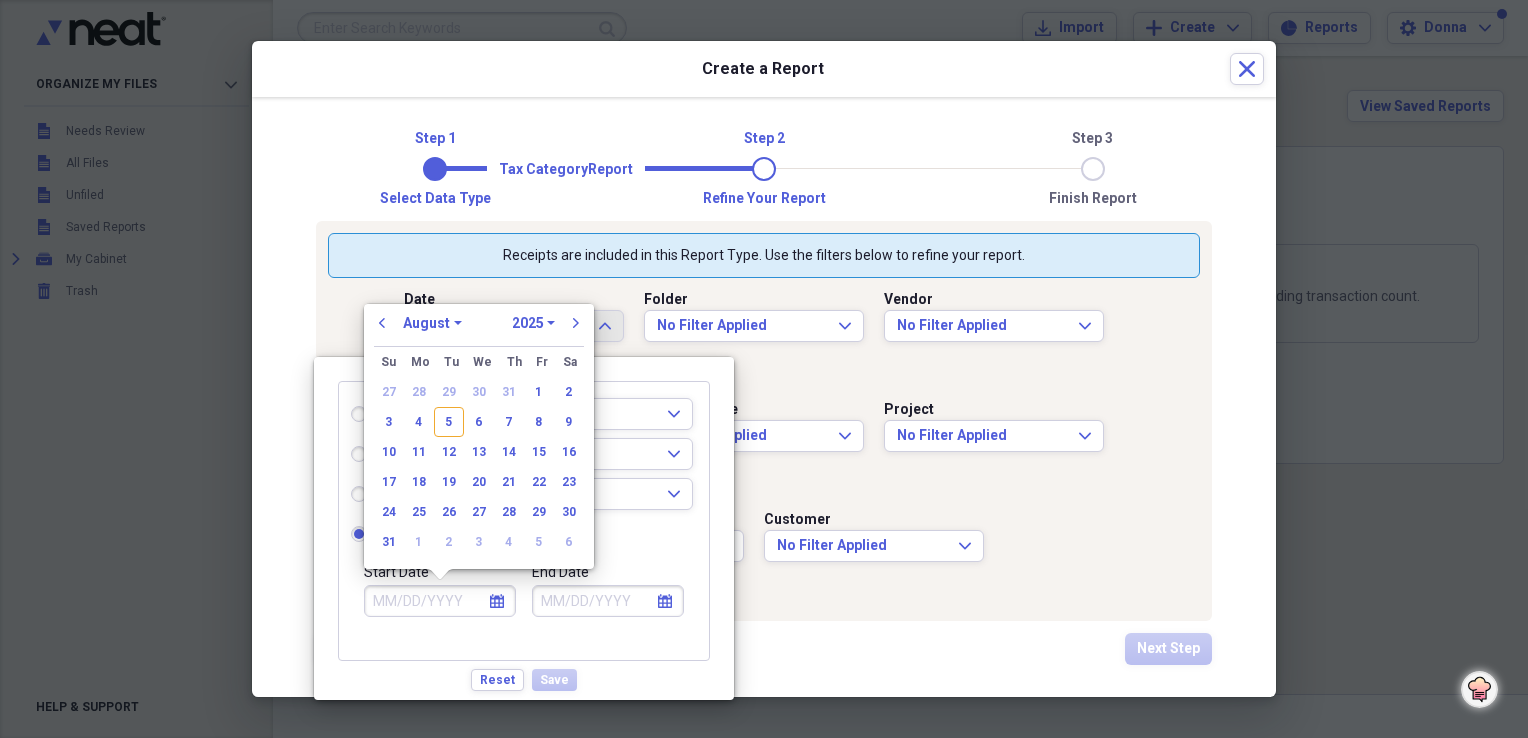 click on "1970 1971 1972 1973 1974 1975 1976 1977 1978 1979 1980 1981 1982 1983 1984 1985 1986 1987 1988 1989 1990 1991 1992 1993 1994 1995 1996 1997 1998 1999 2000 2001 2002 2003 2004 2005 2006 2007 2008 2009 2010 2011 2012 2013 2014 2015 2016 2017 2018 2019 2020 2021 2022 2023 2024 2025 2026 2027 2028 2029 2030 2031 2032 2033 2034 2035" at bounding box center [533, 323] 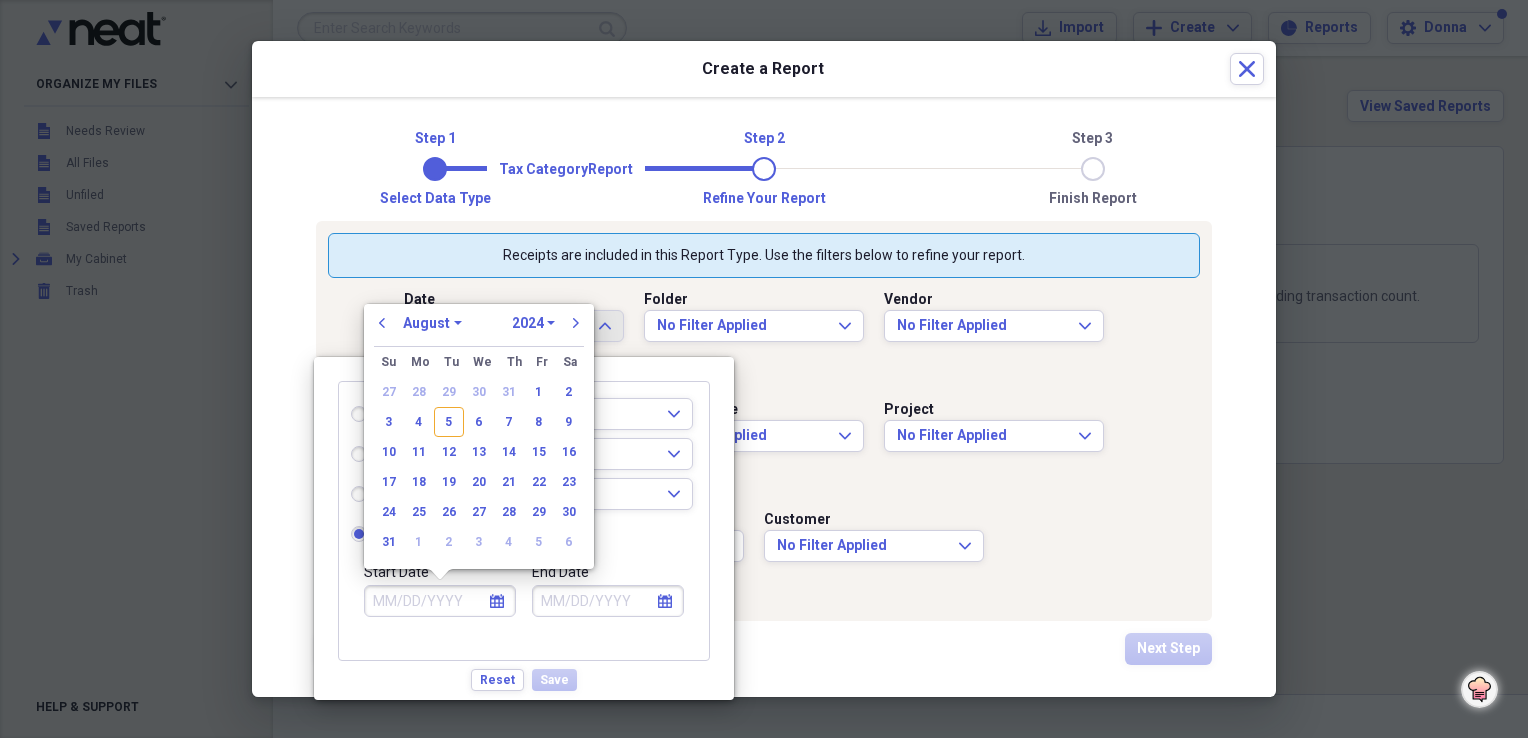 click on "1970 1971 1972 1973 1974 1975 1976 1977 1978 1979 1980 1981 1982 1983 1984 1985 1986 1987 1988 1989 1990 1991 1992 1993 1994 1995 1996 1997 1998 1999 2000 2001 2002 2003 2004 2005 2006 2007 2008 2009 2010 2011 2012 2013 2014 2015 2016 2017 2018 2019 2020 2021 2022 2023 2024 2025 2026 2027 2028 2029 2030 2031 2032 2033 2034 2035" at bounding box center [533, 323] 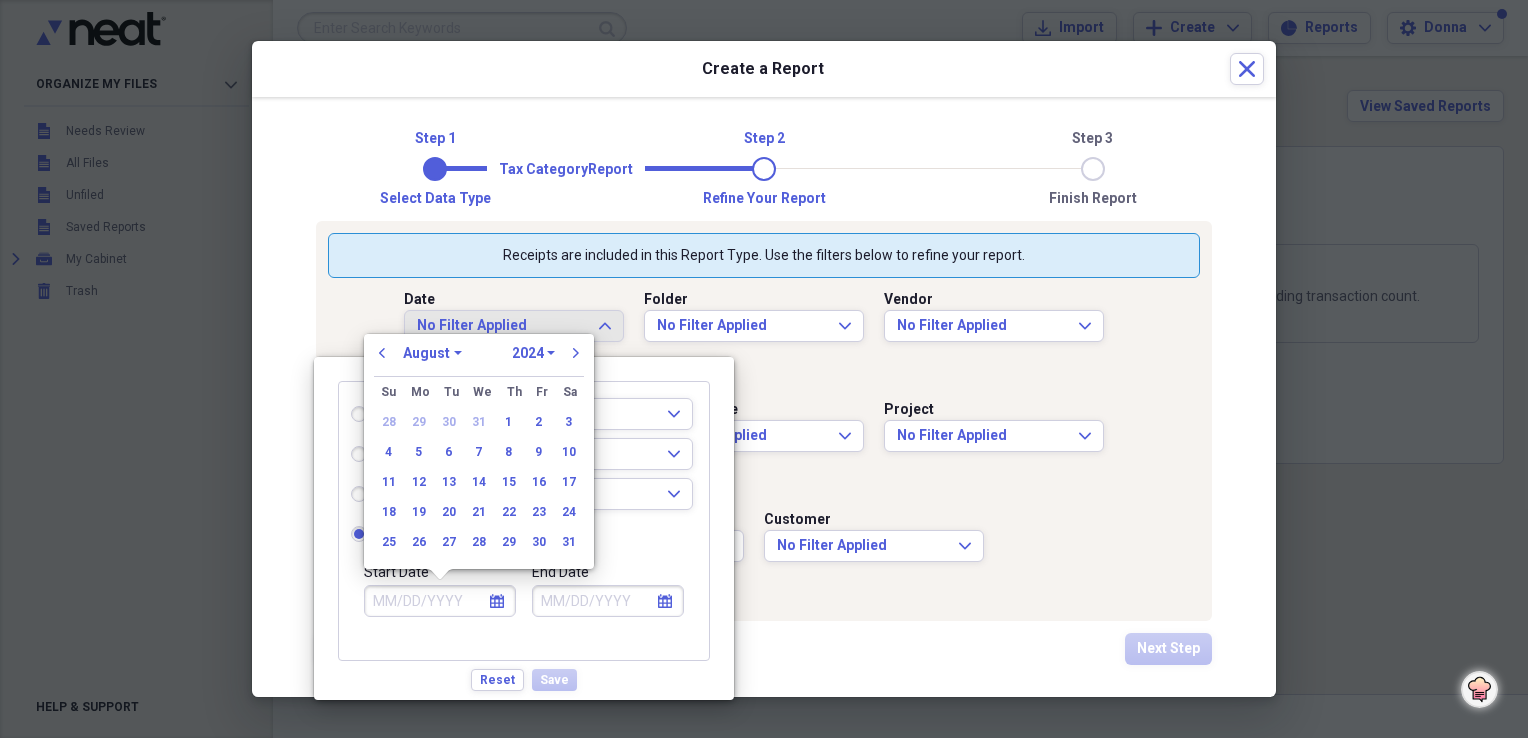 click on "January February March April May June July August September October November December" at bounding box center (432, 353) 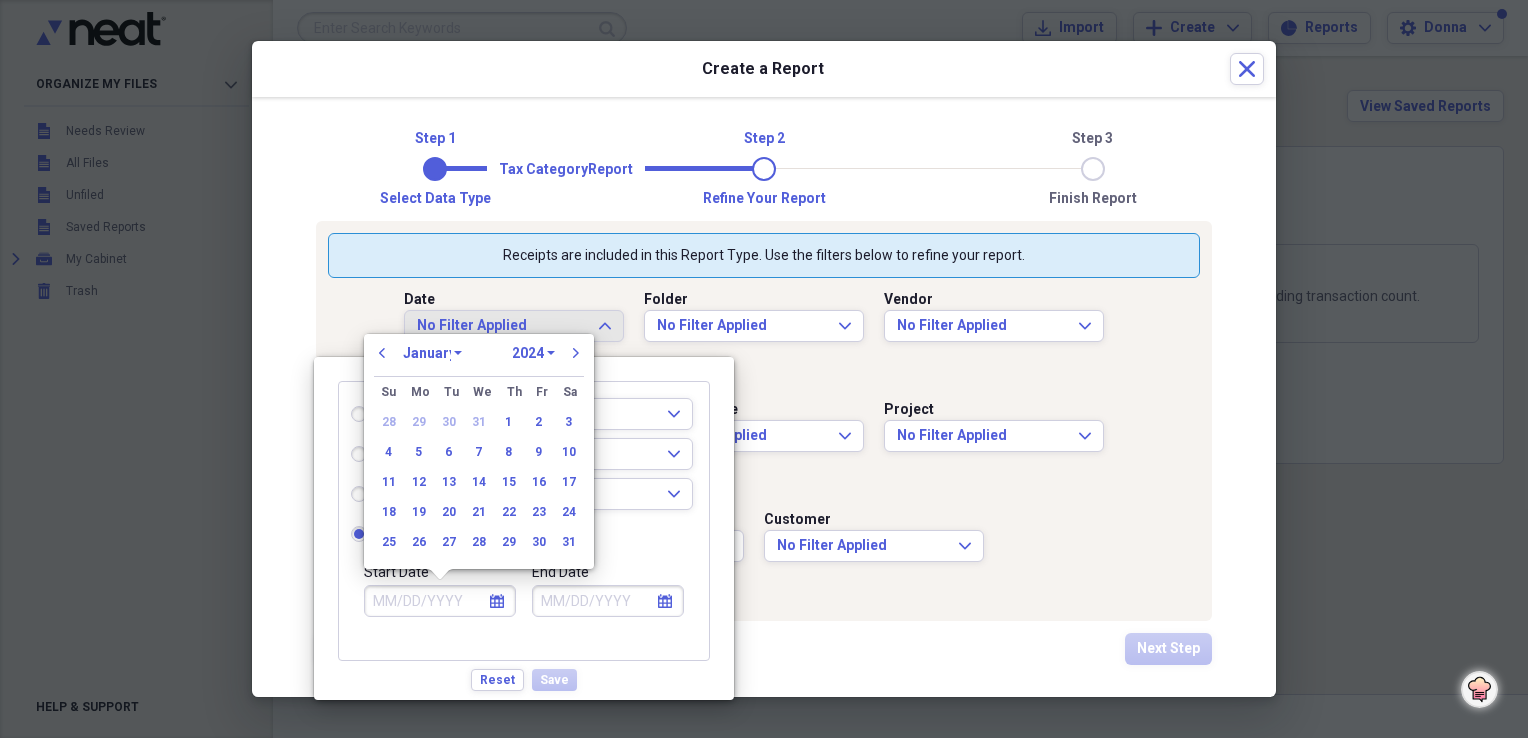 click on "January February March April May June July August September October November December" at bounding box center (432, 353) 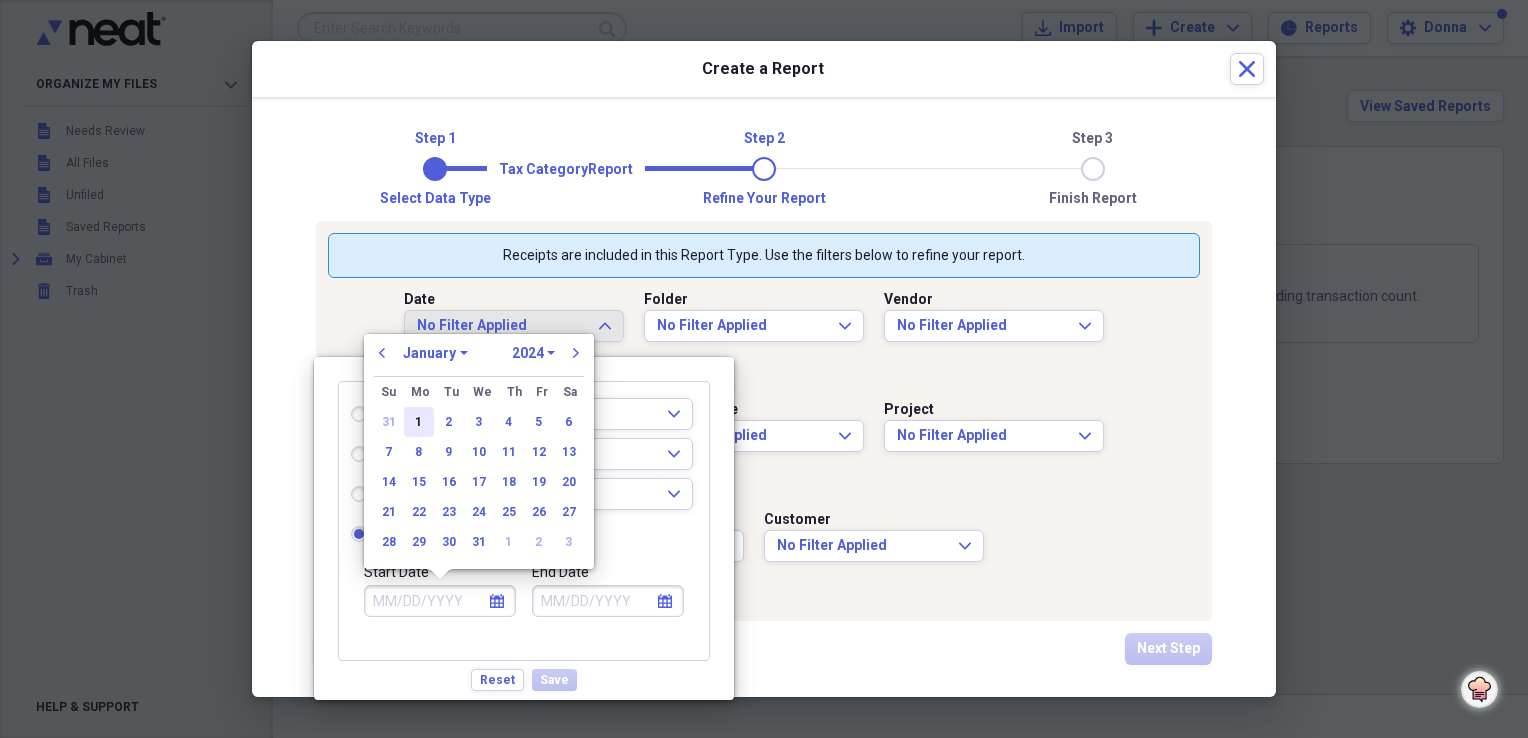 click on "1" at bounding box center [419, 422] 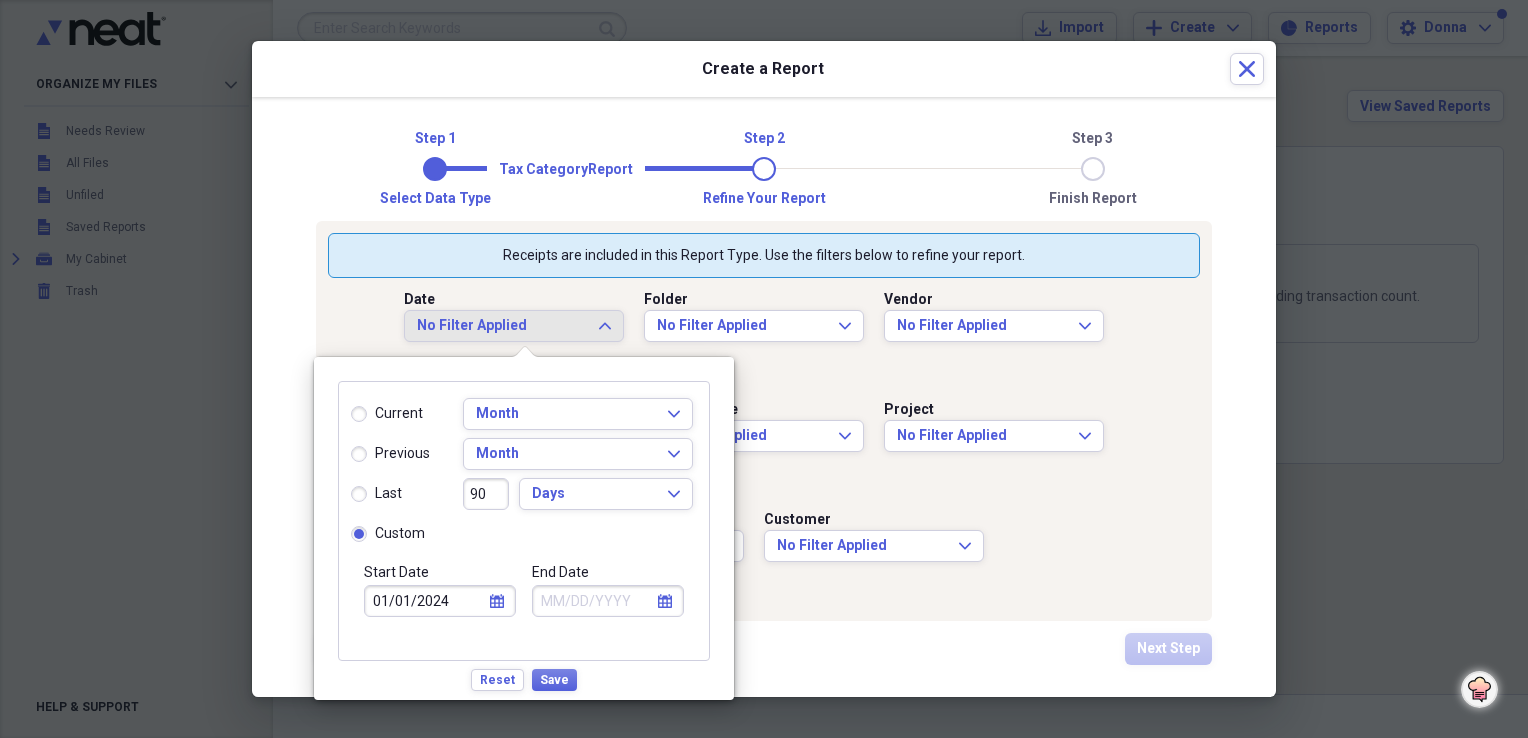 click on "calendar" 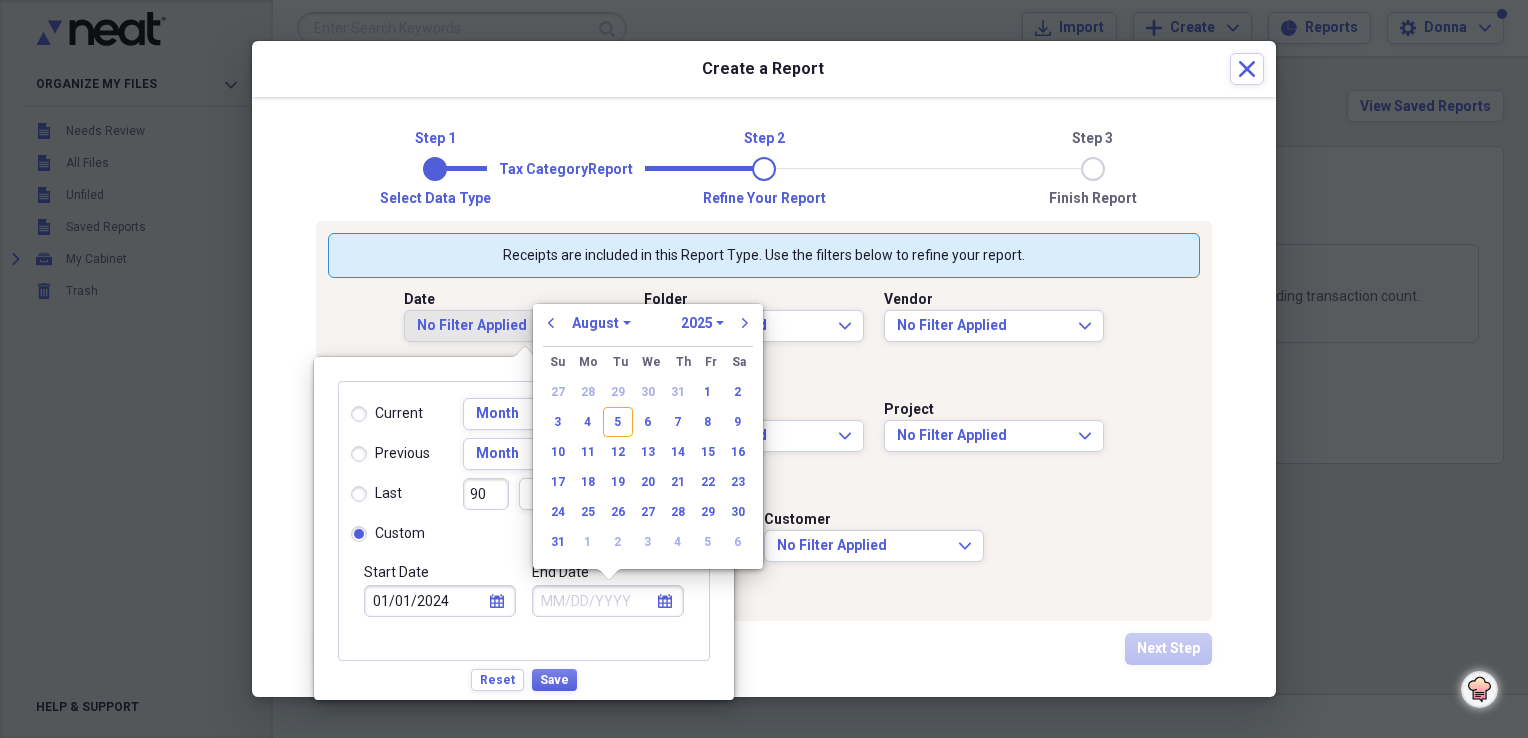 click on "1970 1971 1972 1973 1974 1975 1976 1977 1978 1979 1980 1981 1982 1983 1984 1985 1986 1987 1988 1989 1990 1991 1992 1993 1994 1995 1996 1997 1998 1999 2000 2001 2002 2003 2004 2005 2006 2007 2008 2009 2010 2011 2012 2013 2014 2015 2016 2017 2018 2019 2020 2021 2022 2023 2024 2025 2026 2027 2028 2029 2030 2031 2032 2033 2034 2035" at bounding box center [702, 323] 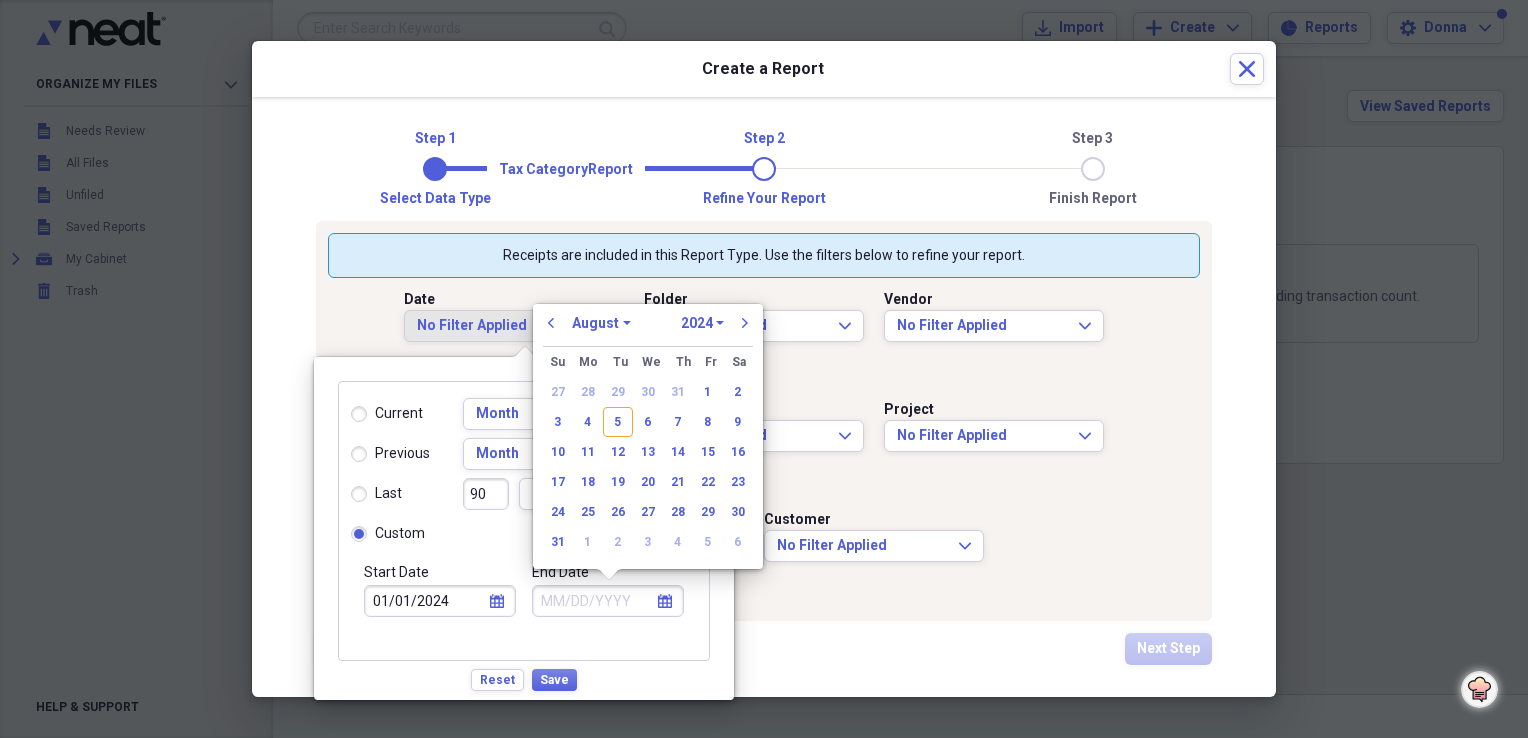 click on "1970 1971 1972 1973 1974 1975 1976 1977 1978 1979 1980 1981 1982 1983 1984 1985 1986 1987 1988 1989 1990 1991 1992 1993 1994 1995 1996 1997 1998 1999 2000 2001 2002 2003 2004 2005 2006 2007 2008 2009 2010 2011 2012 2013 2014 2015 2016 2017 2018 2019 2020 2021 2022 2023 2024 2025 2026 2027 2028 2029 2030 2031 2032 2033 2034 2035" at bounding box center [702, 323] 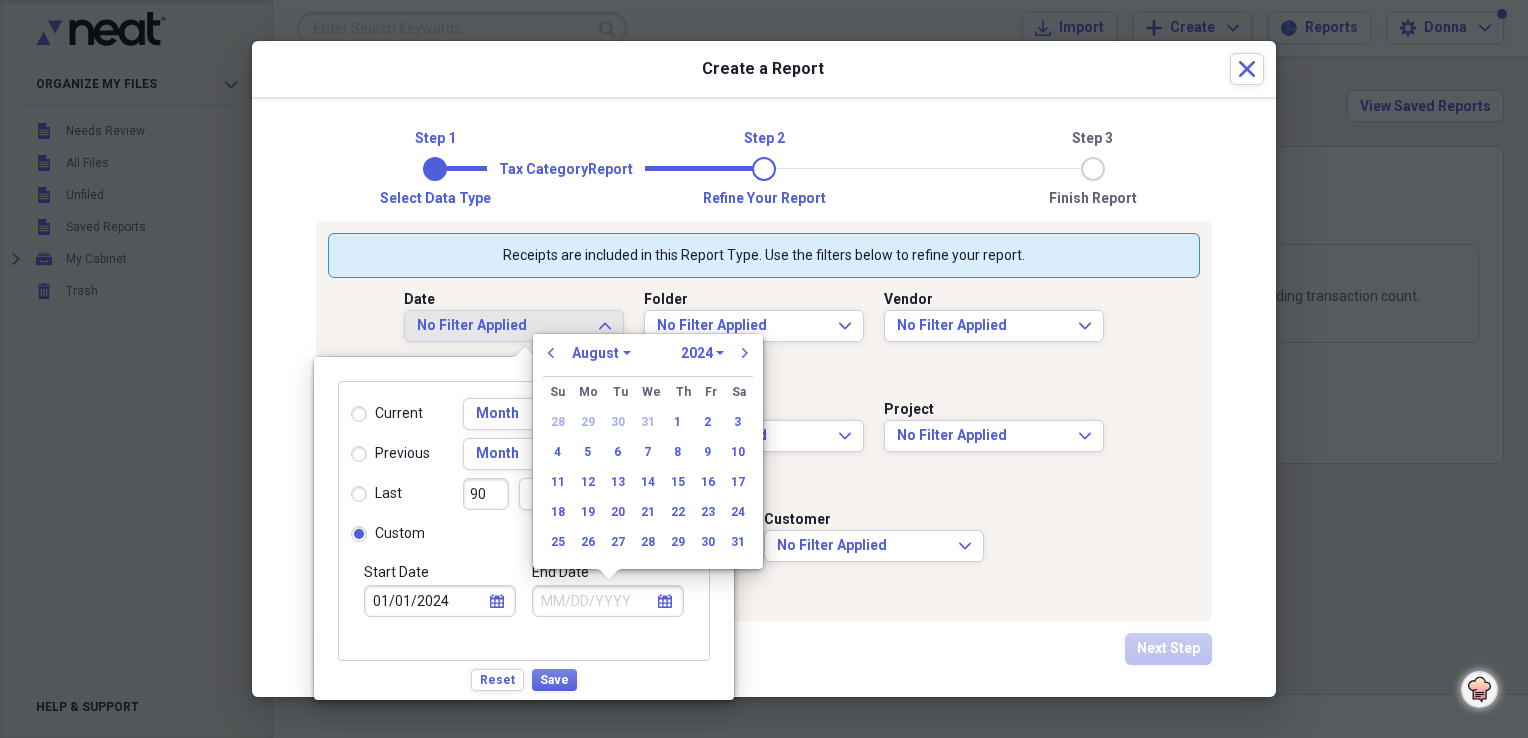 click on "January February March April May June July August September October November December" at bounding box center [601, 353] 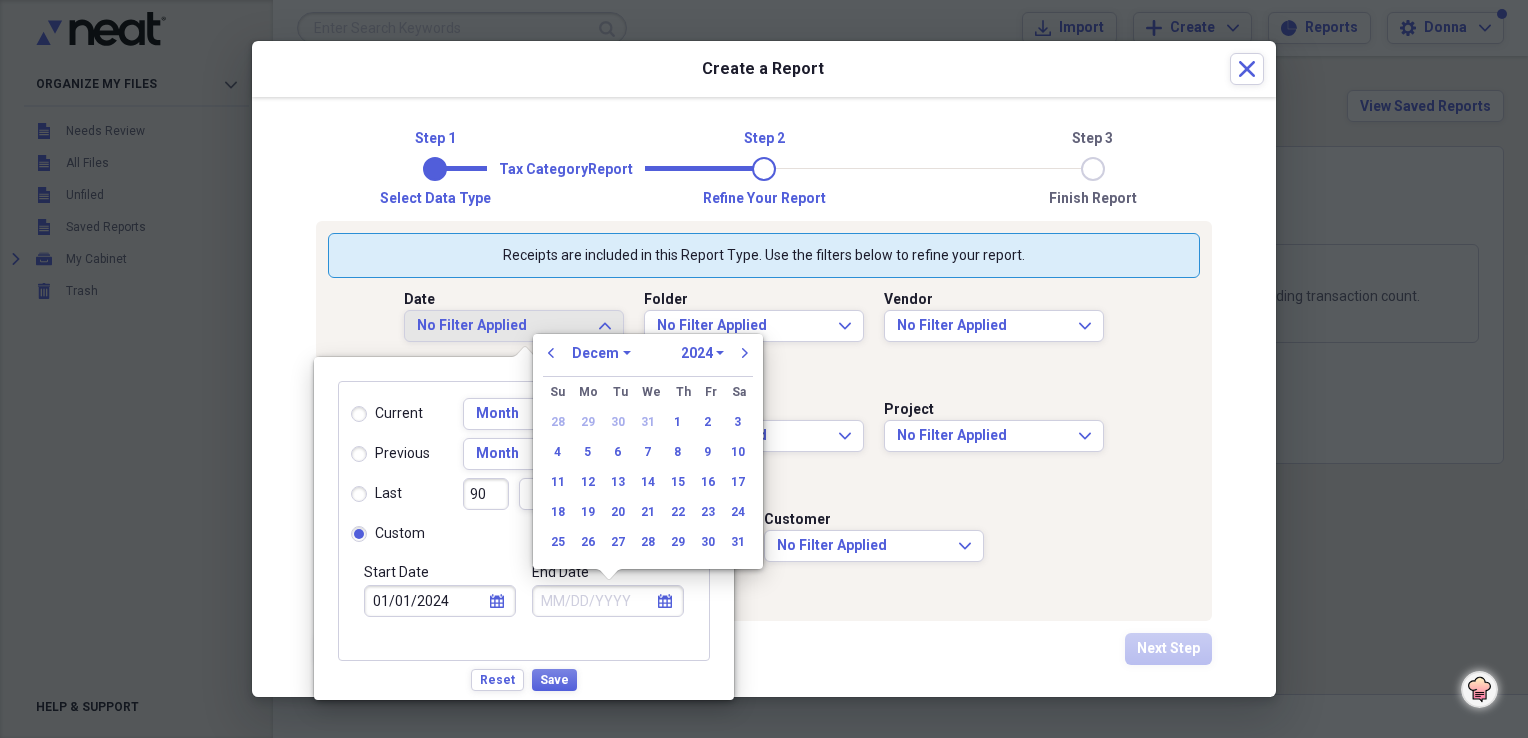 click on "January February March April May June July August September October November December" at bounding box center [601, 353] 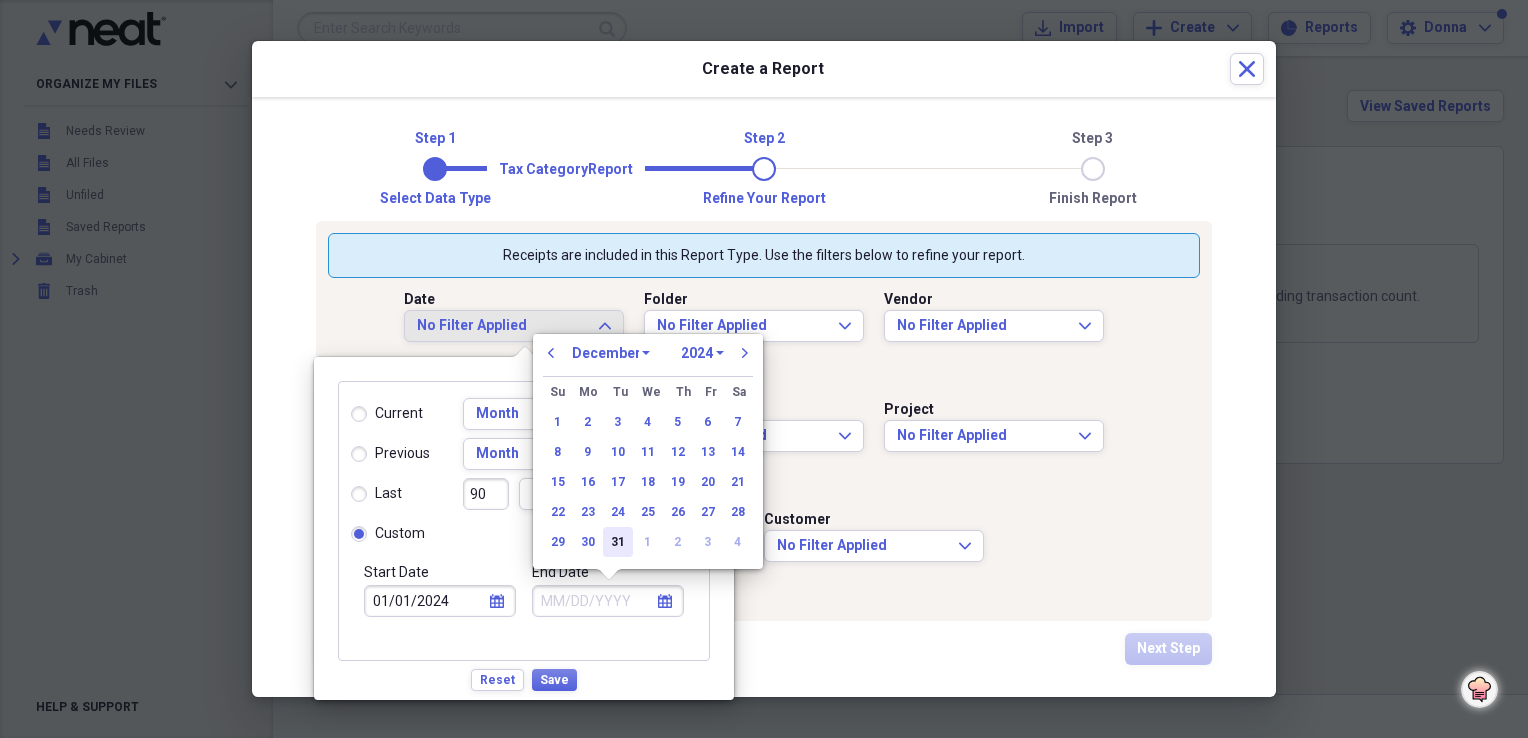 click on "31" at bounding box center [618, 542] 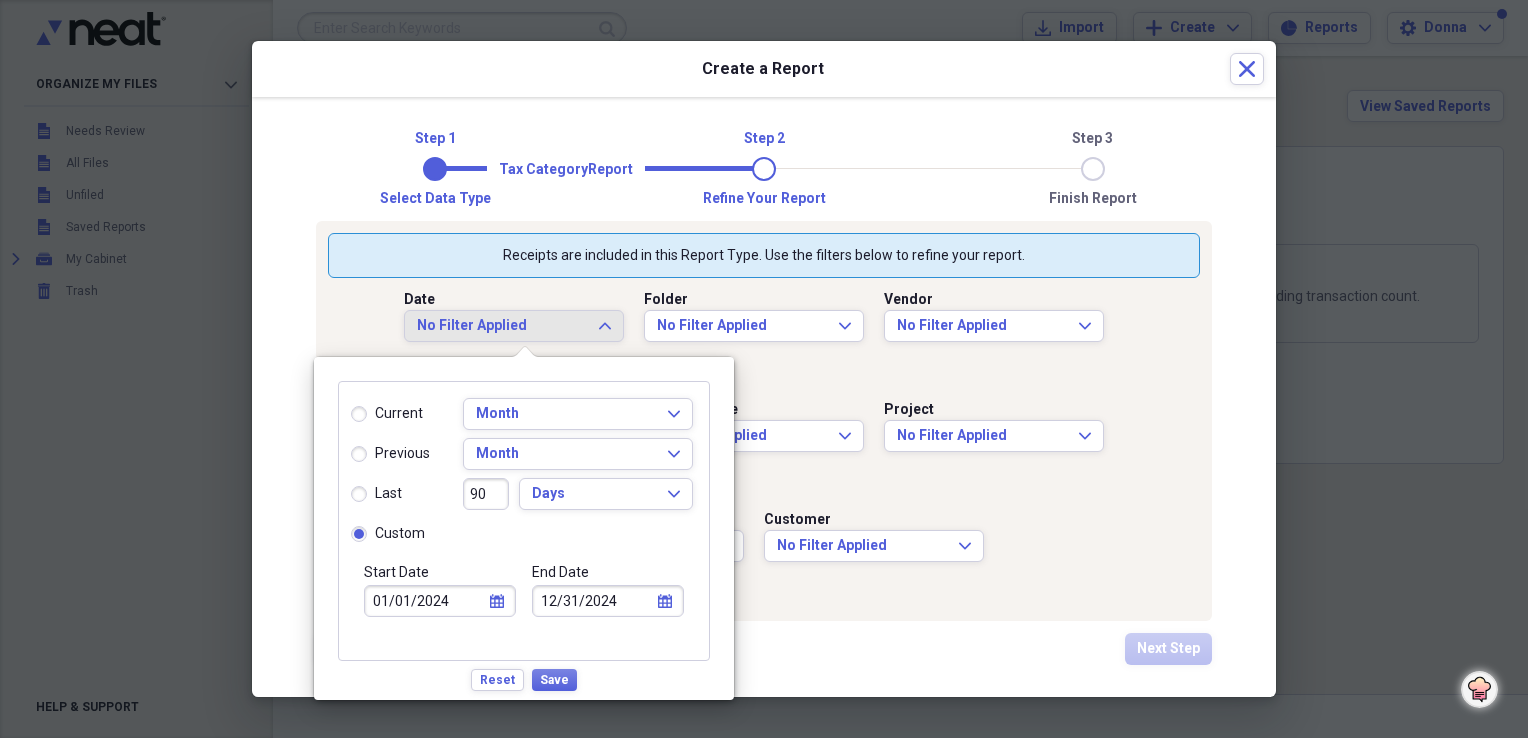 click on "Reset Save" at bounding box center [524, 676] 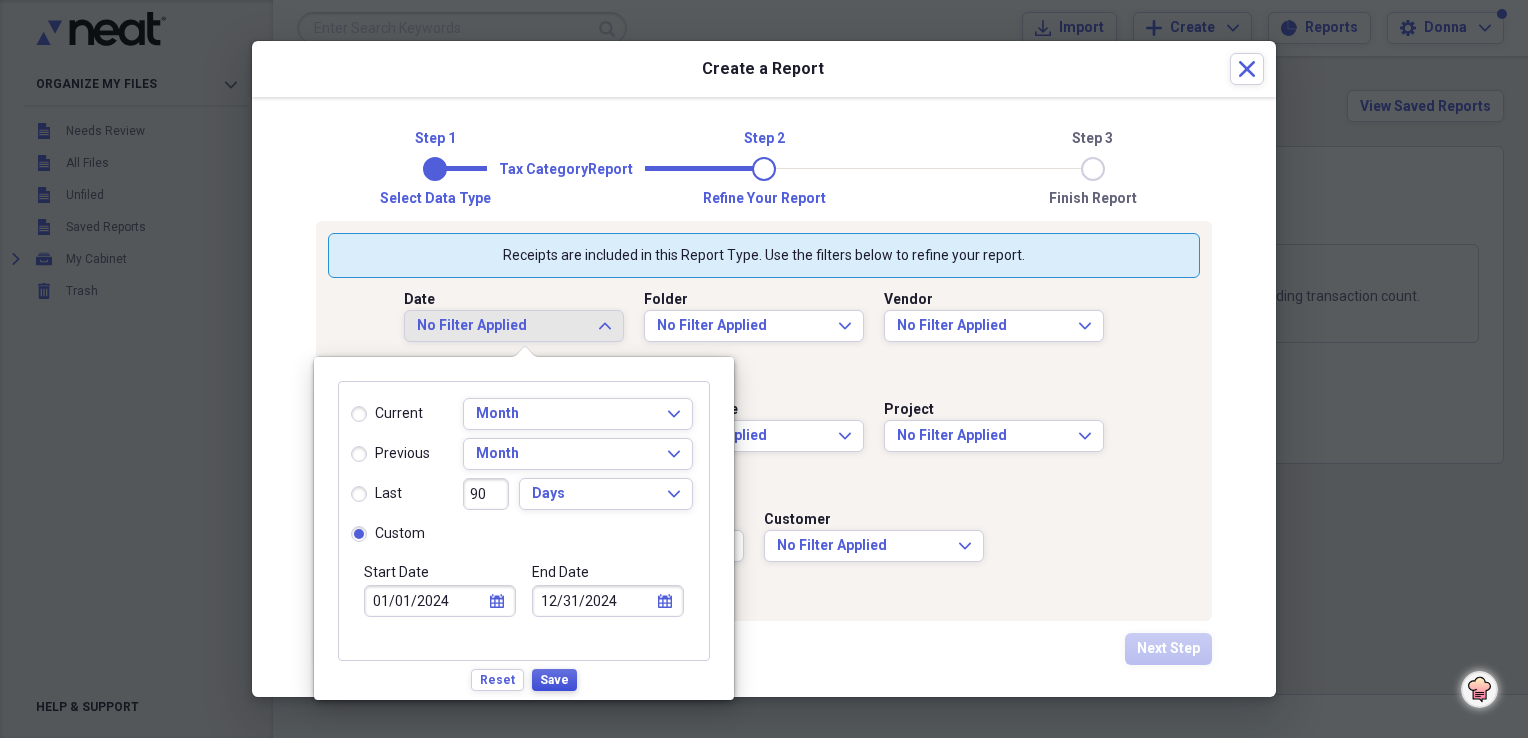 click on "Save" at bounding box center [554, 680] 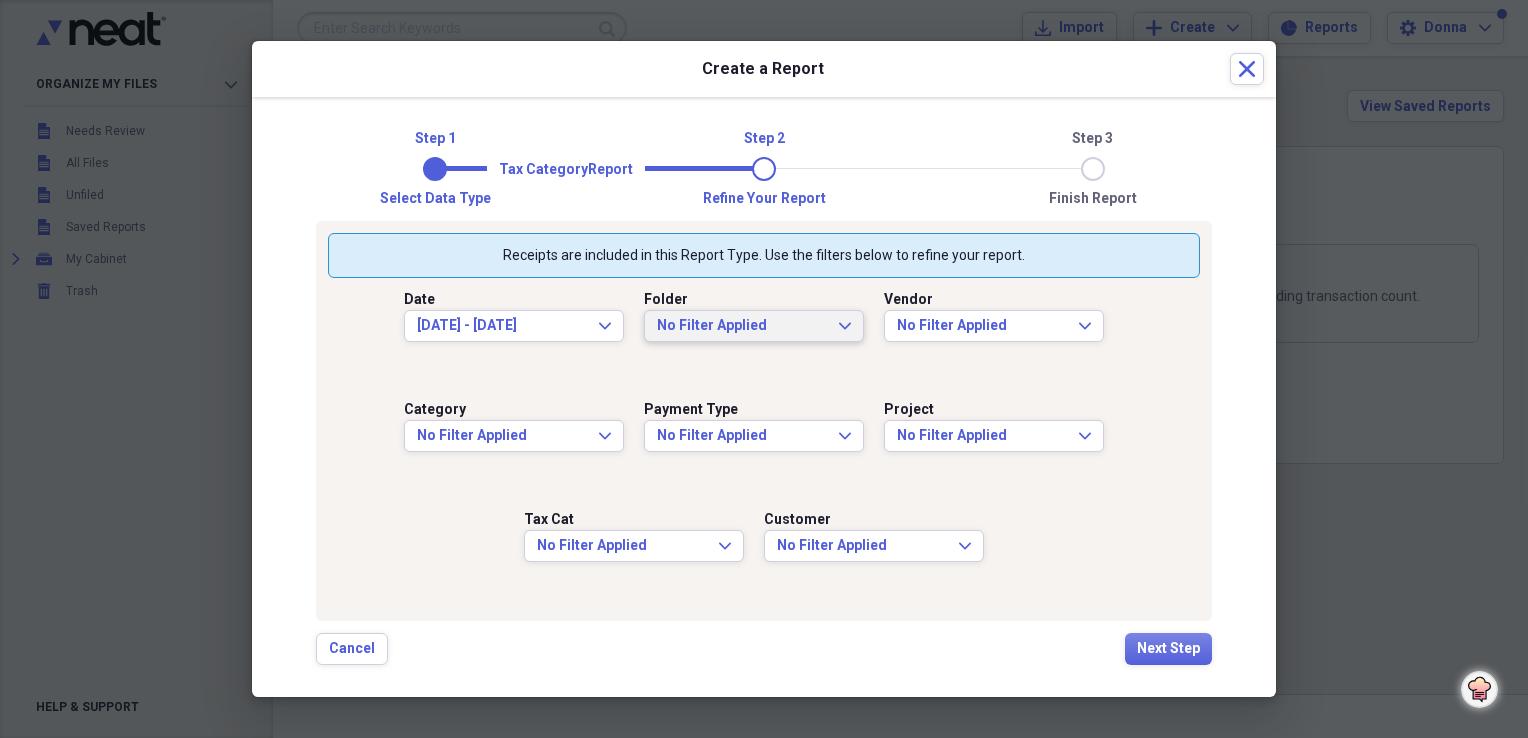 click on "No Filter Applied" at bounding box center (742, 326) 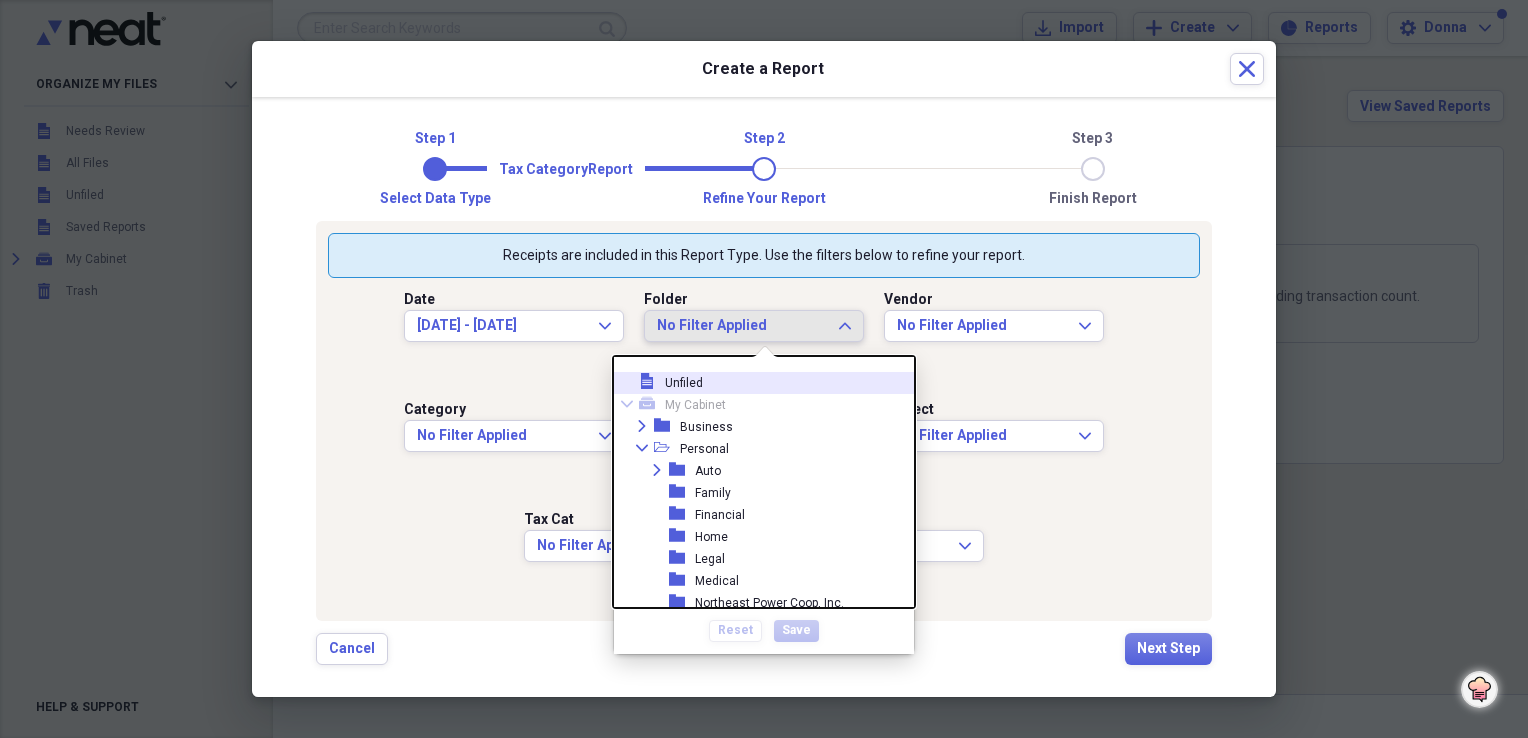 click on "No Filter Applied" at bounding box center [742, 326] 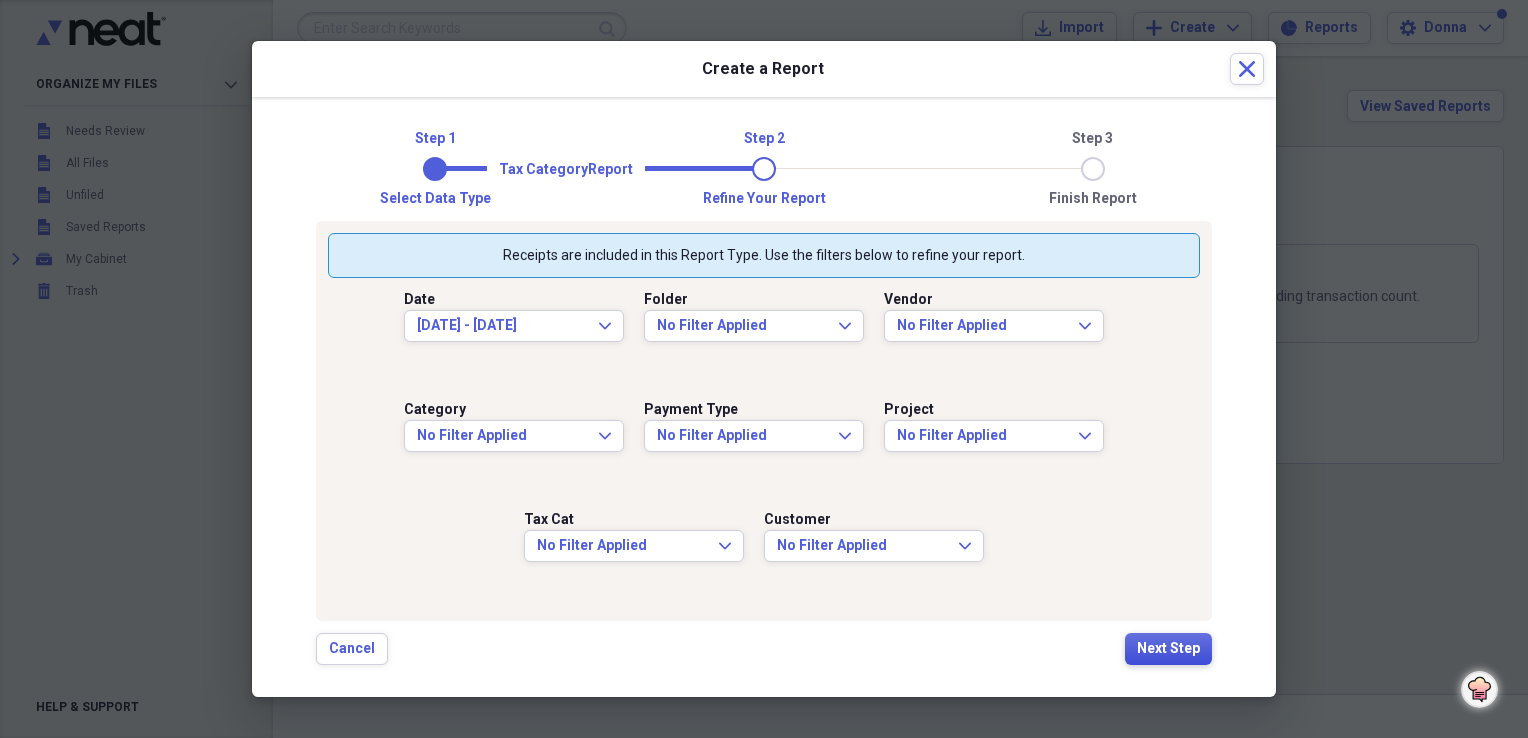 click on "Next Step" at bounding box center [1168, 649] 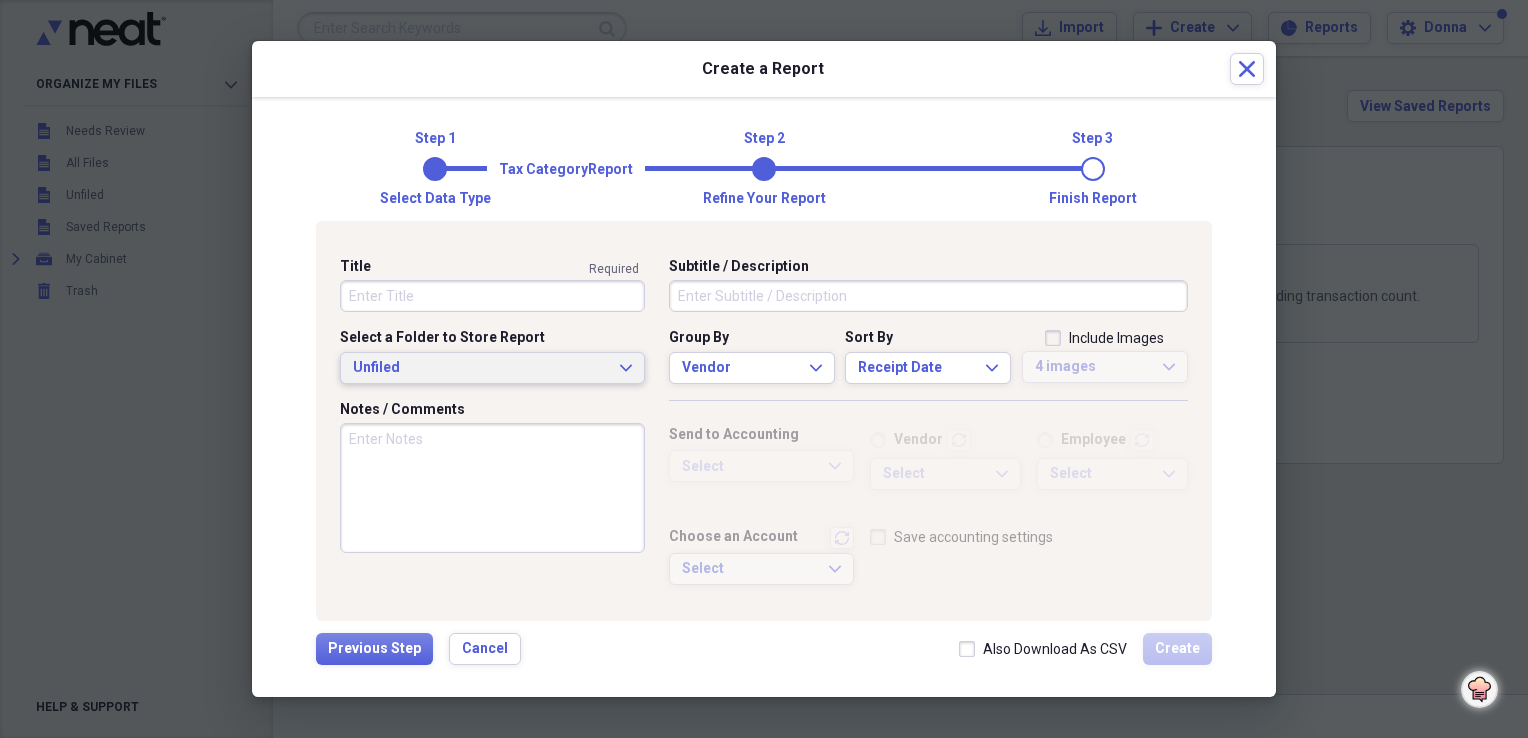 click on "Unfiled" at bounding box center [480, 368] 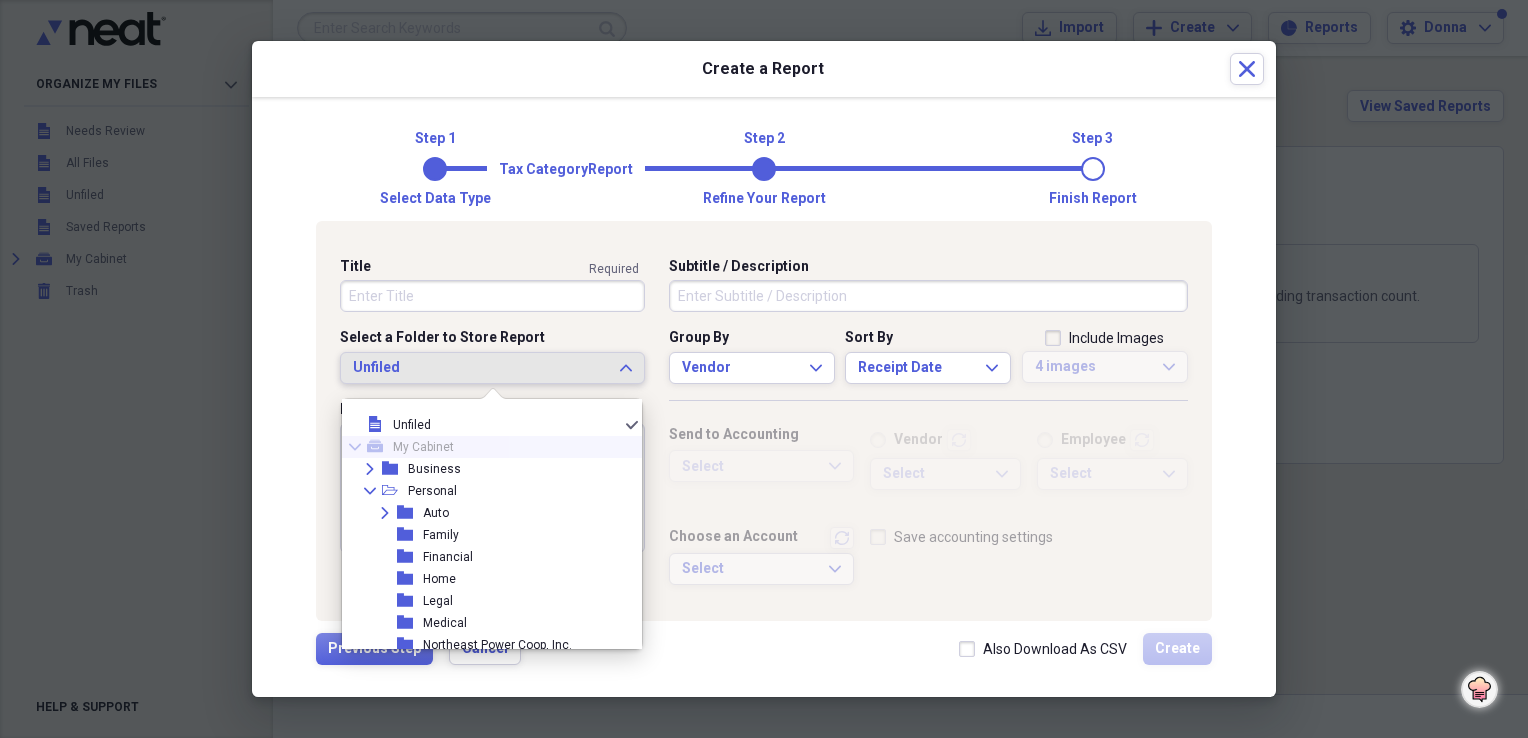 click on "My Cabinet" at bounding box center (423, 447) 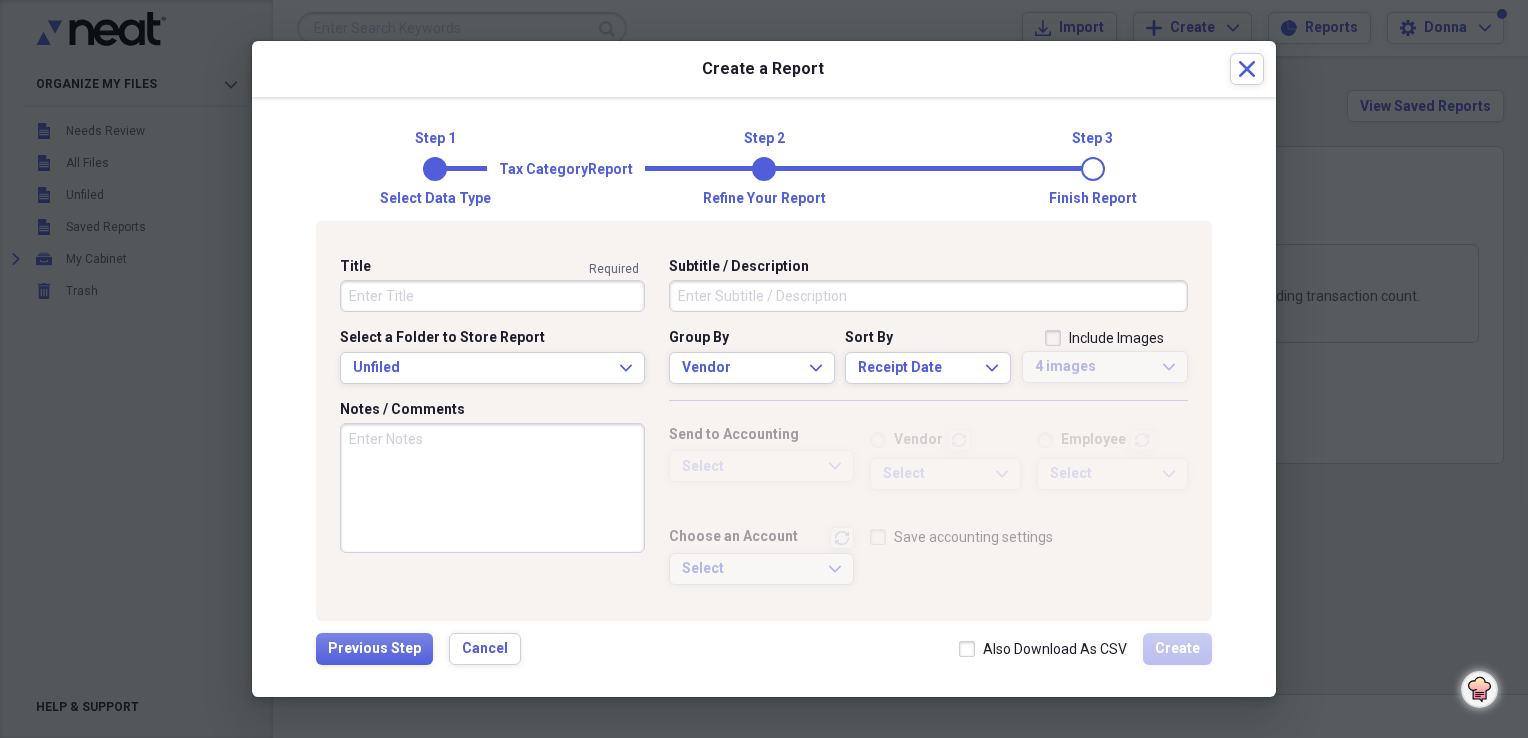 click on "Title required Select a Folder to Store Report Unfiled Expand Notes / Comments" at bounding box center [492, 429] 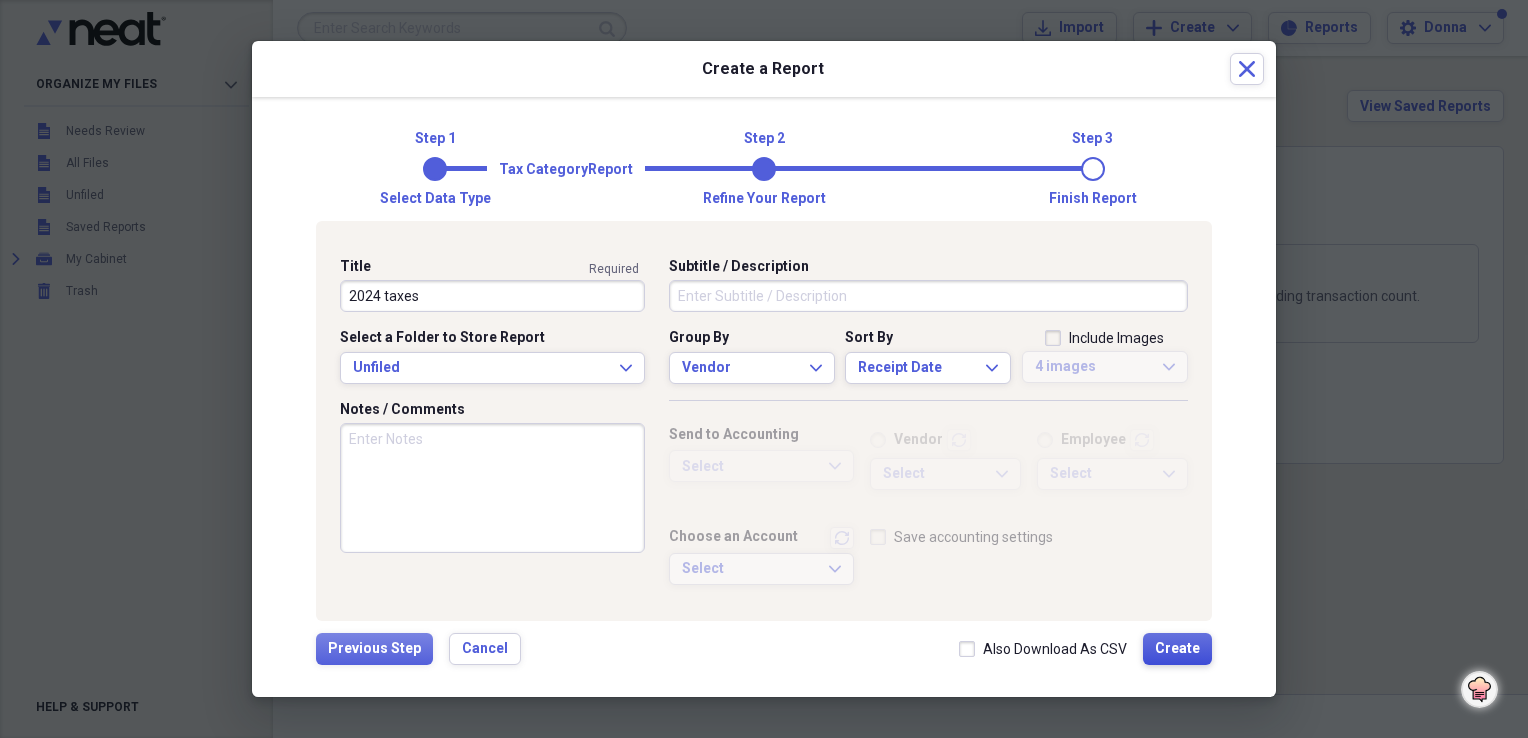 type on "2024 taxes" 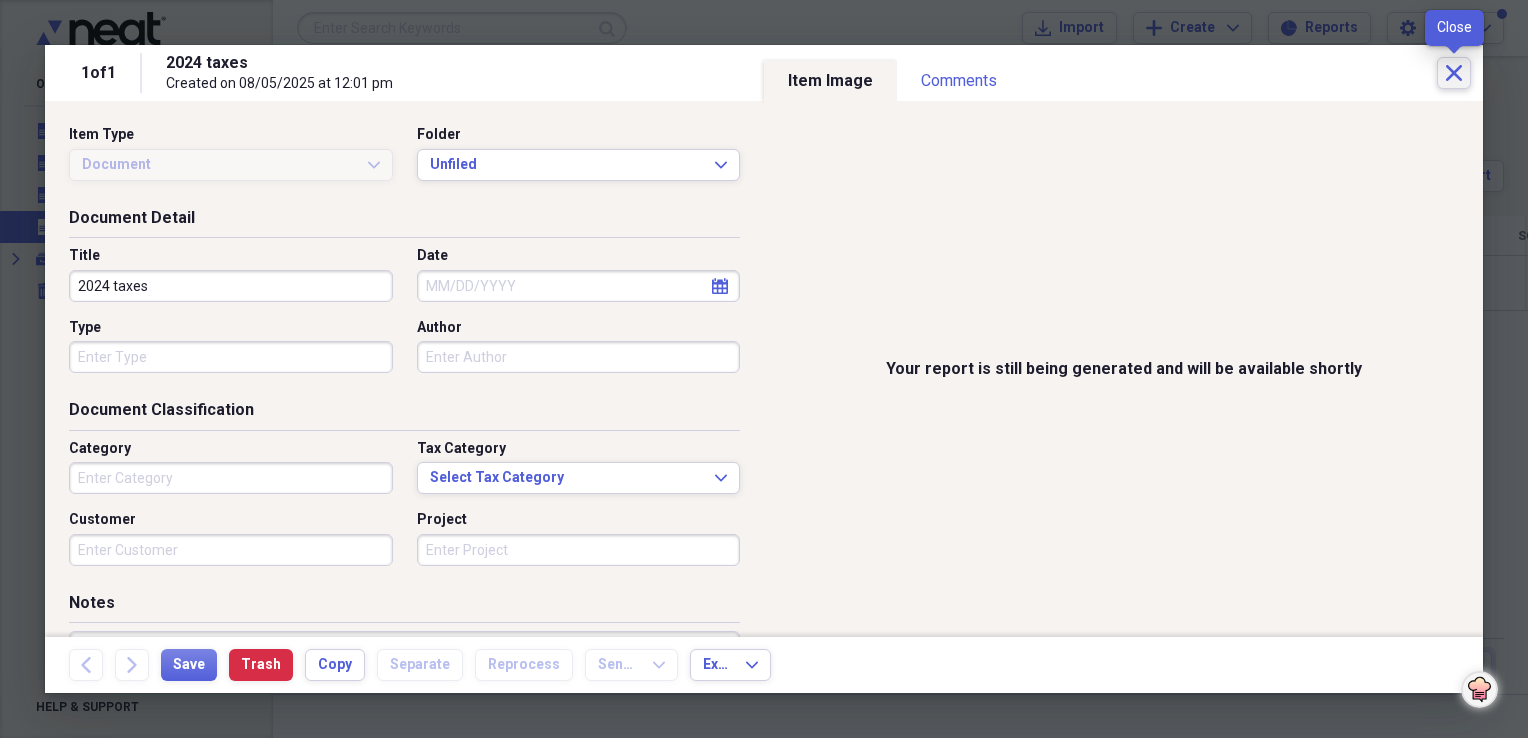 click on "Close" 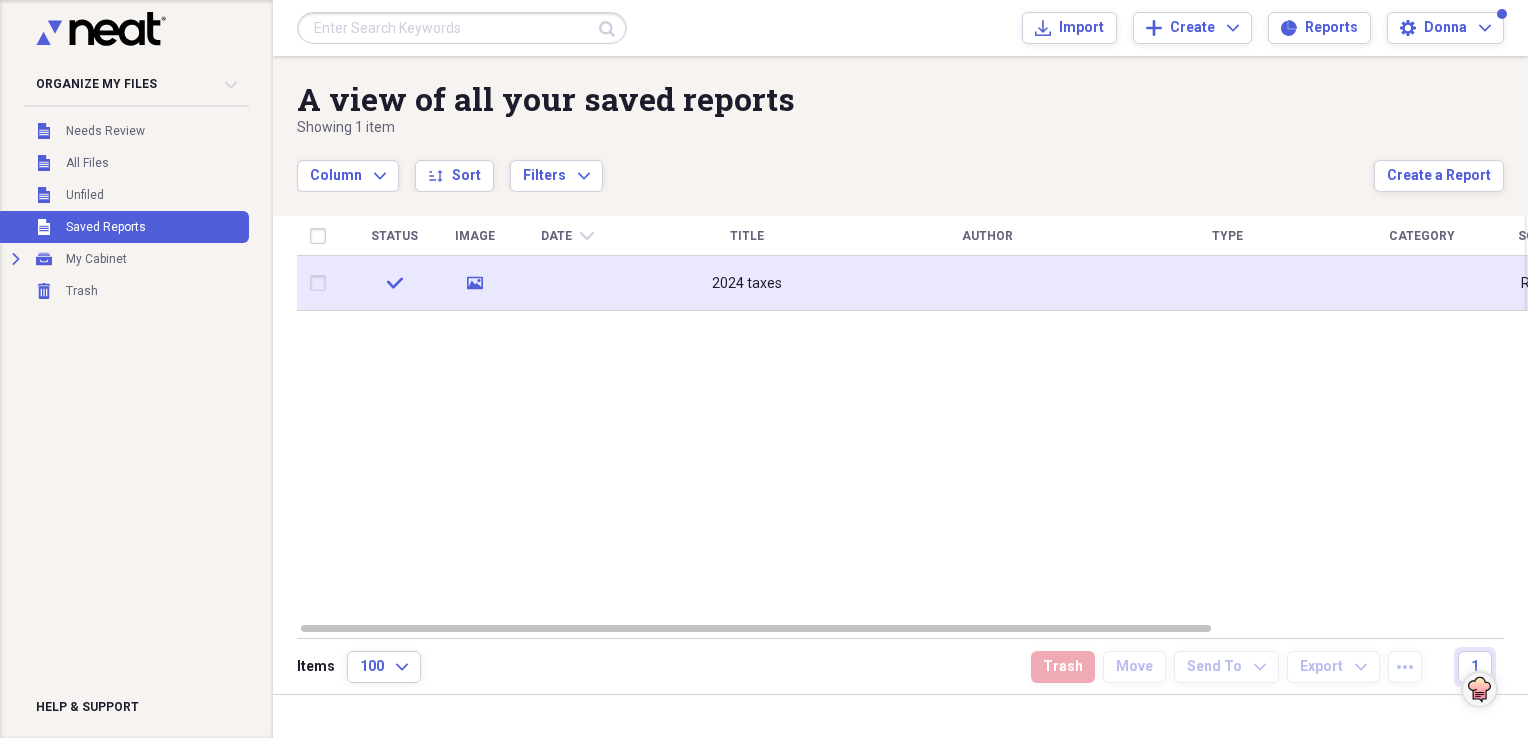 click on "2024 taxes" at bounding box center (747, 284) 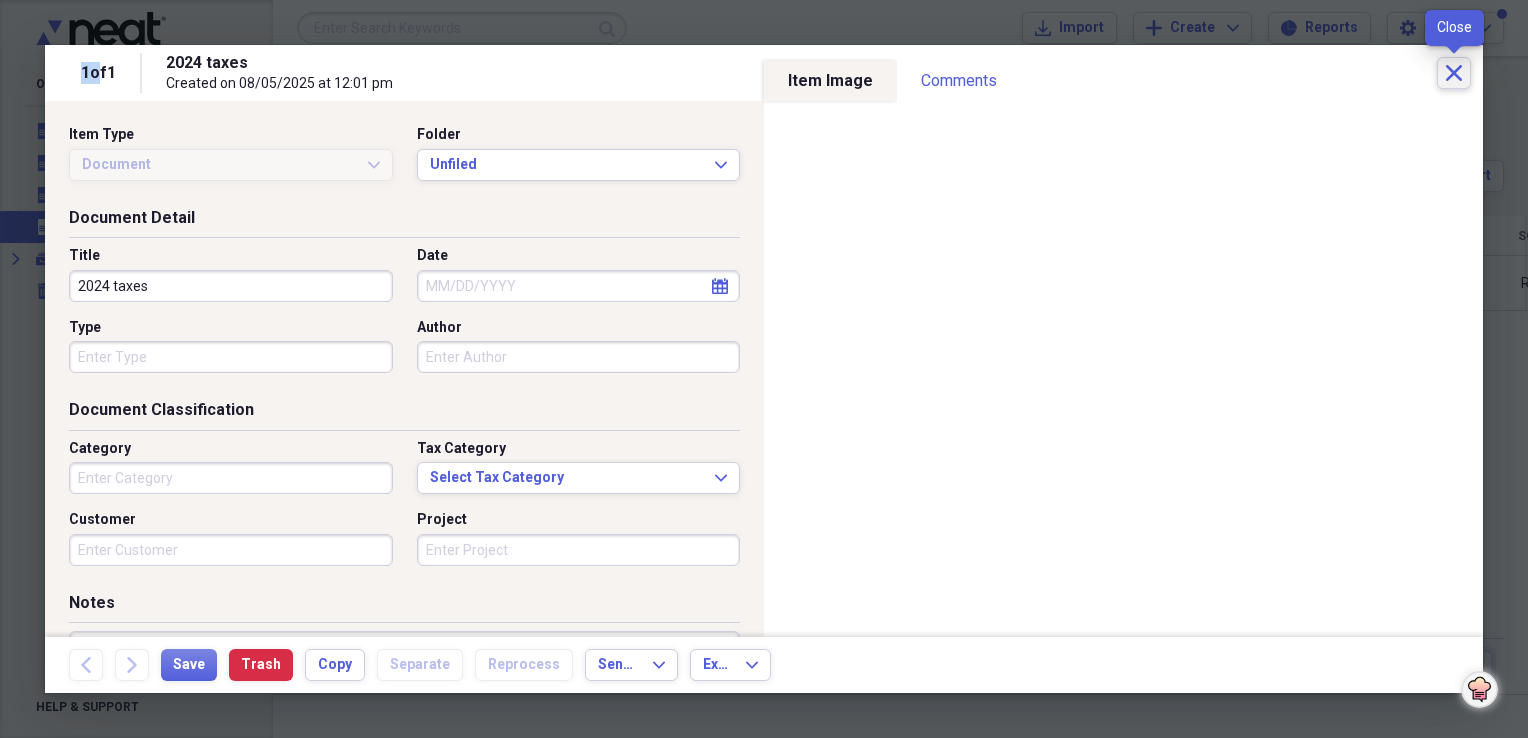 click on "Close" 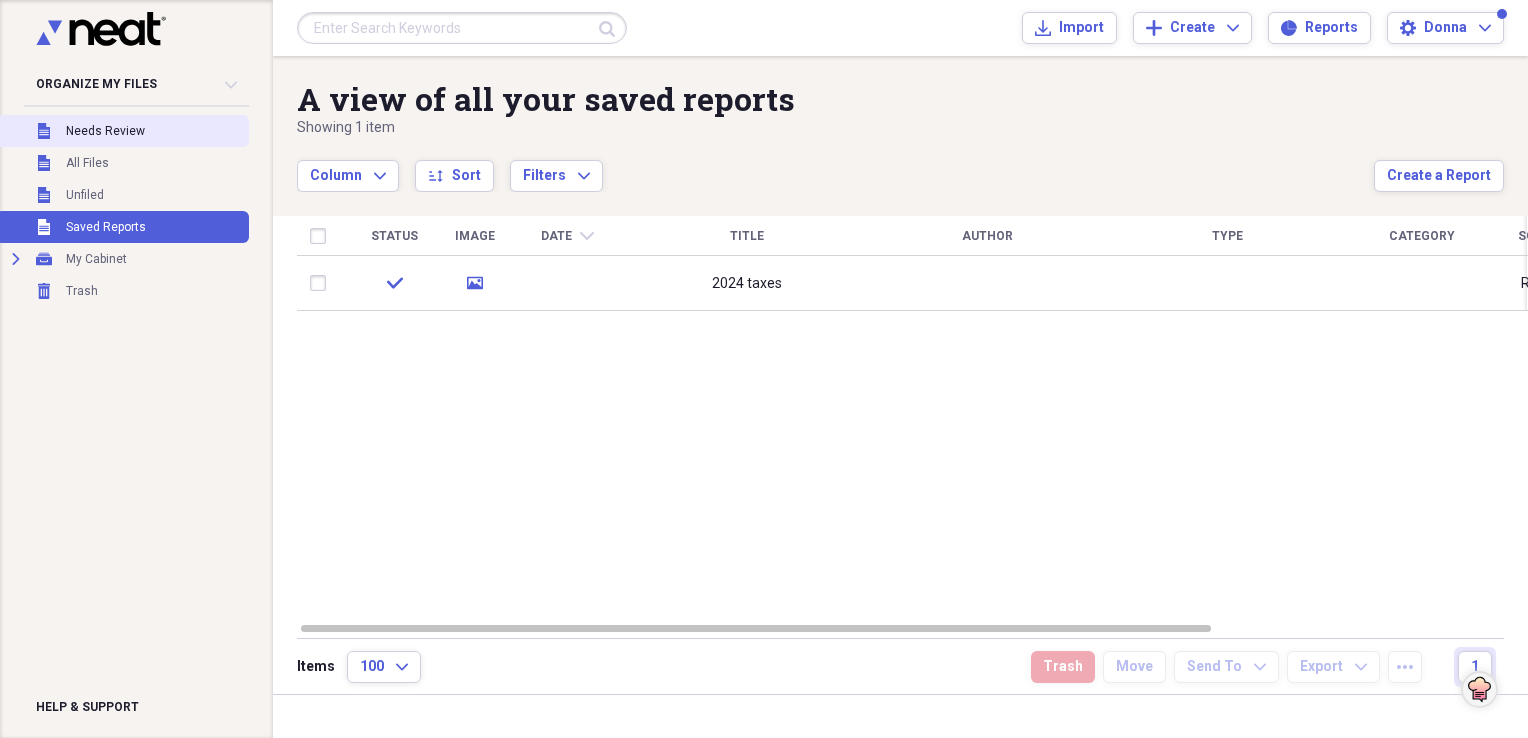 click on "Needs Review" at bounding box center [105, 131] 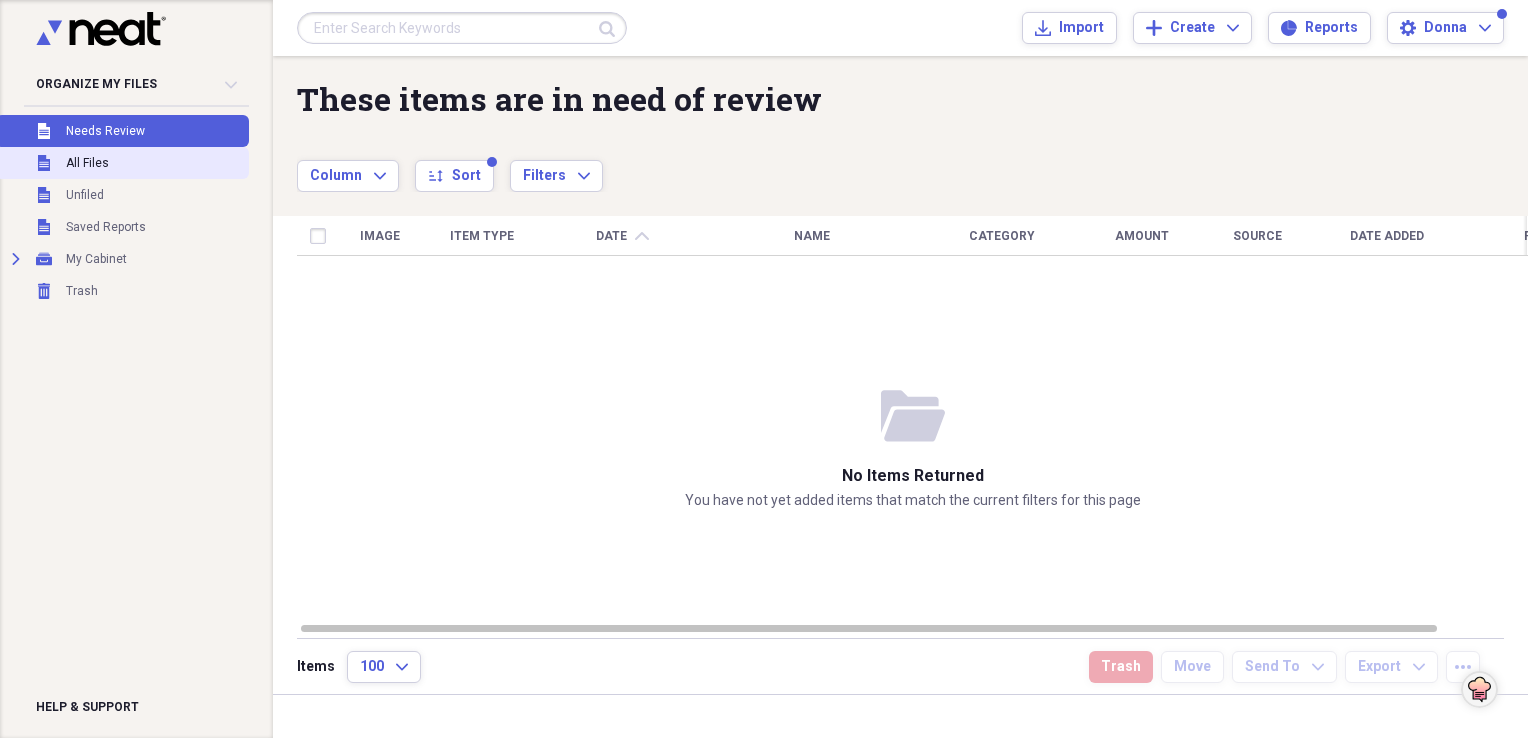 click on "All Files" at bounding box center [87, 163] 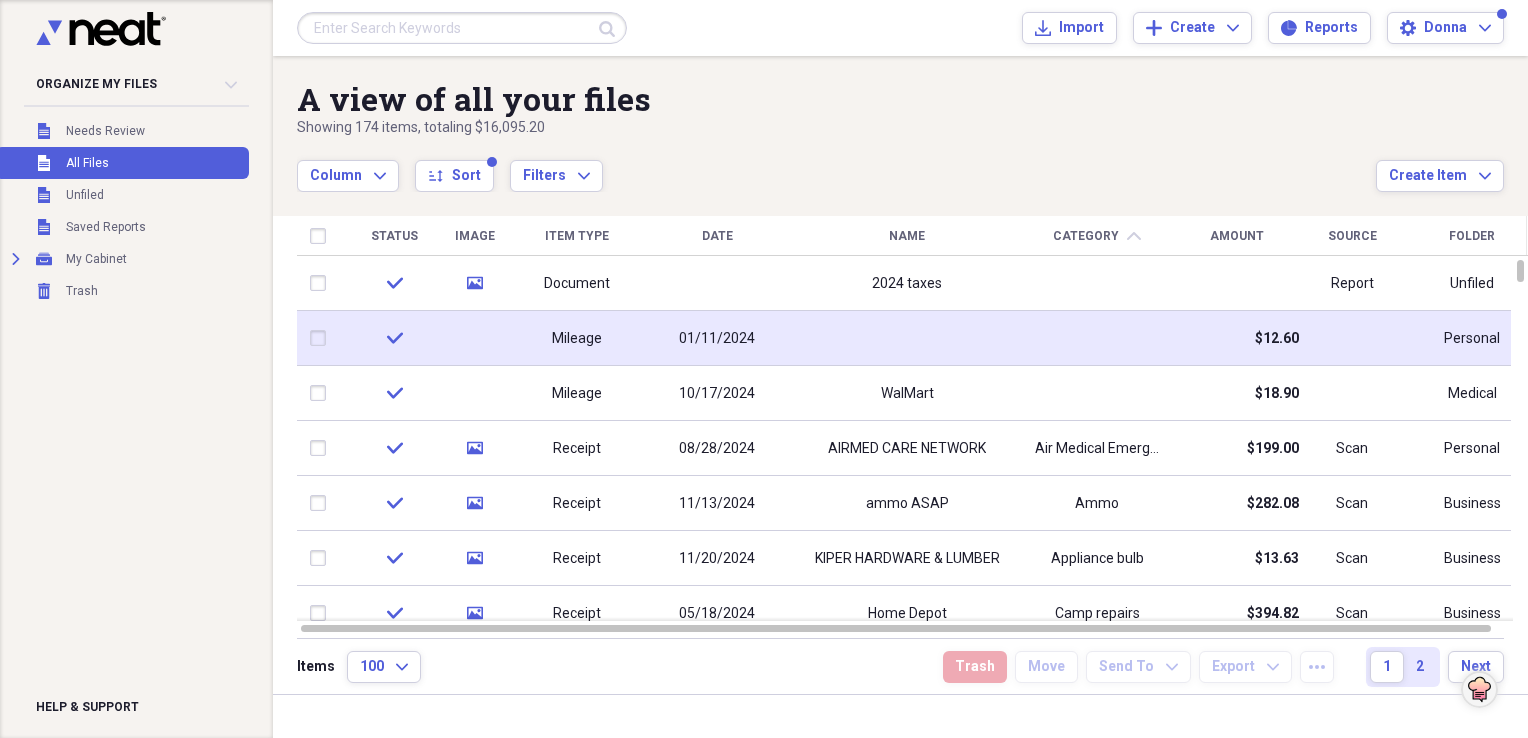 click at bounding box center [322, 338] 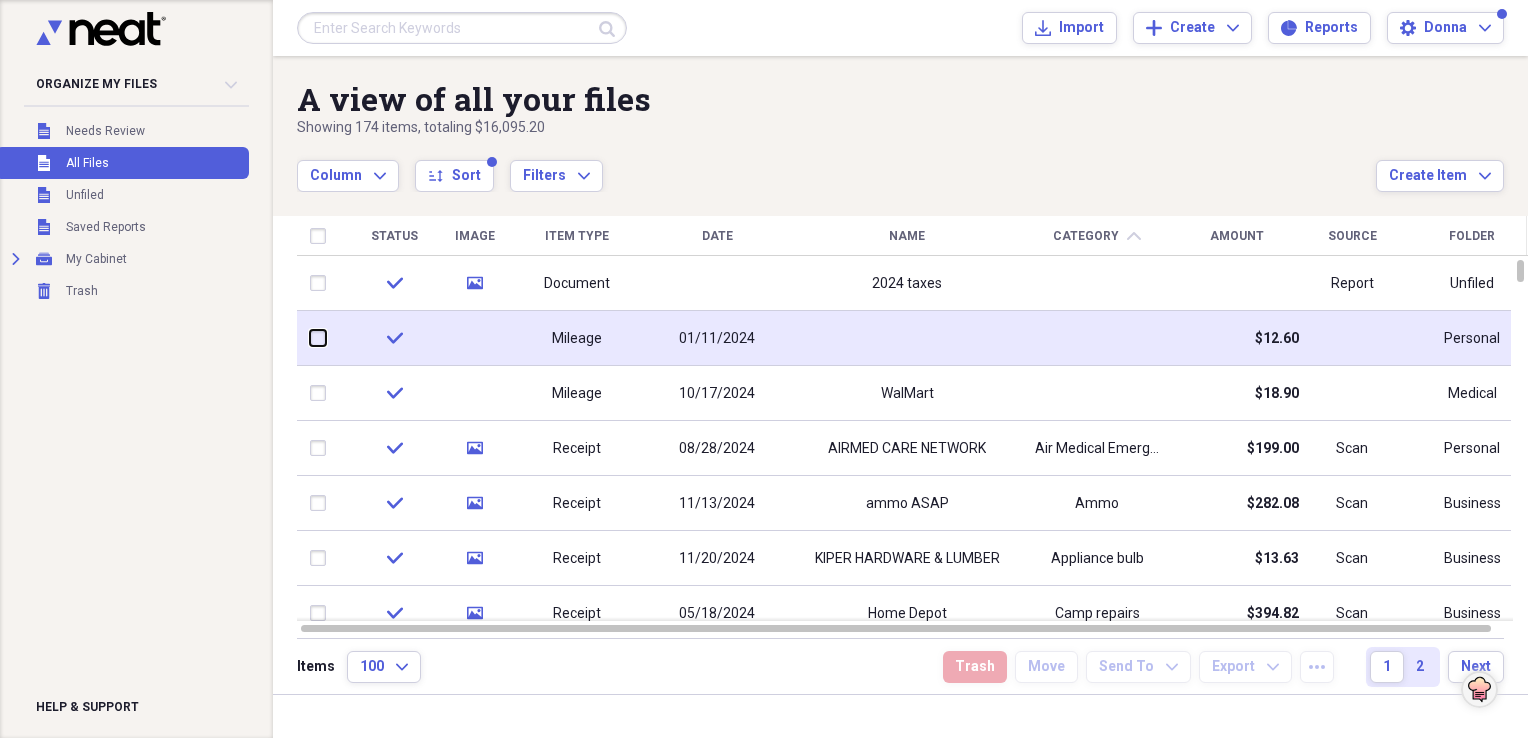 click at bounding box center (310, 338) 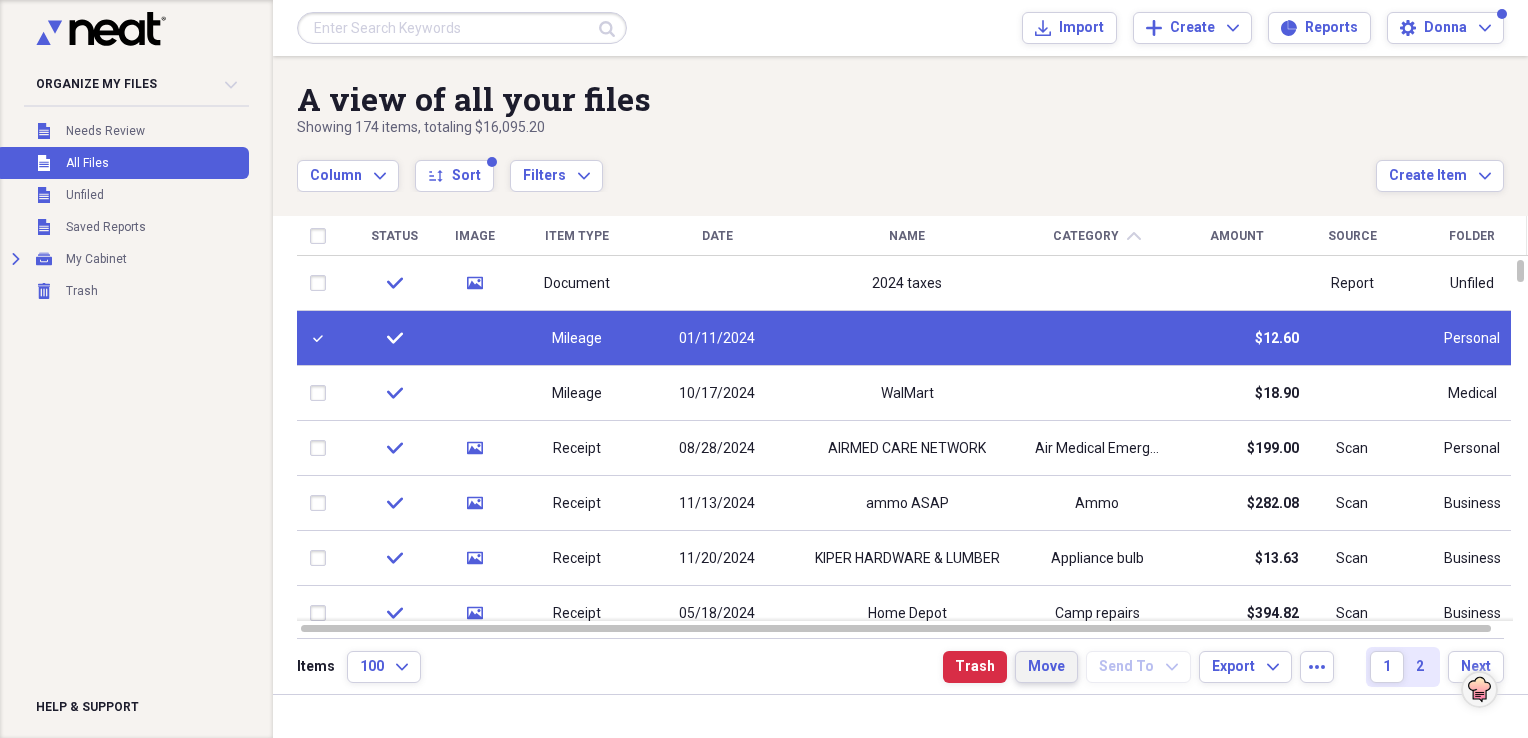 click on "Move" at bounding box center [1046, 667] 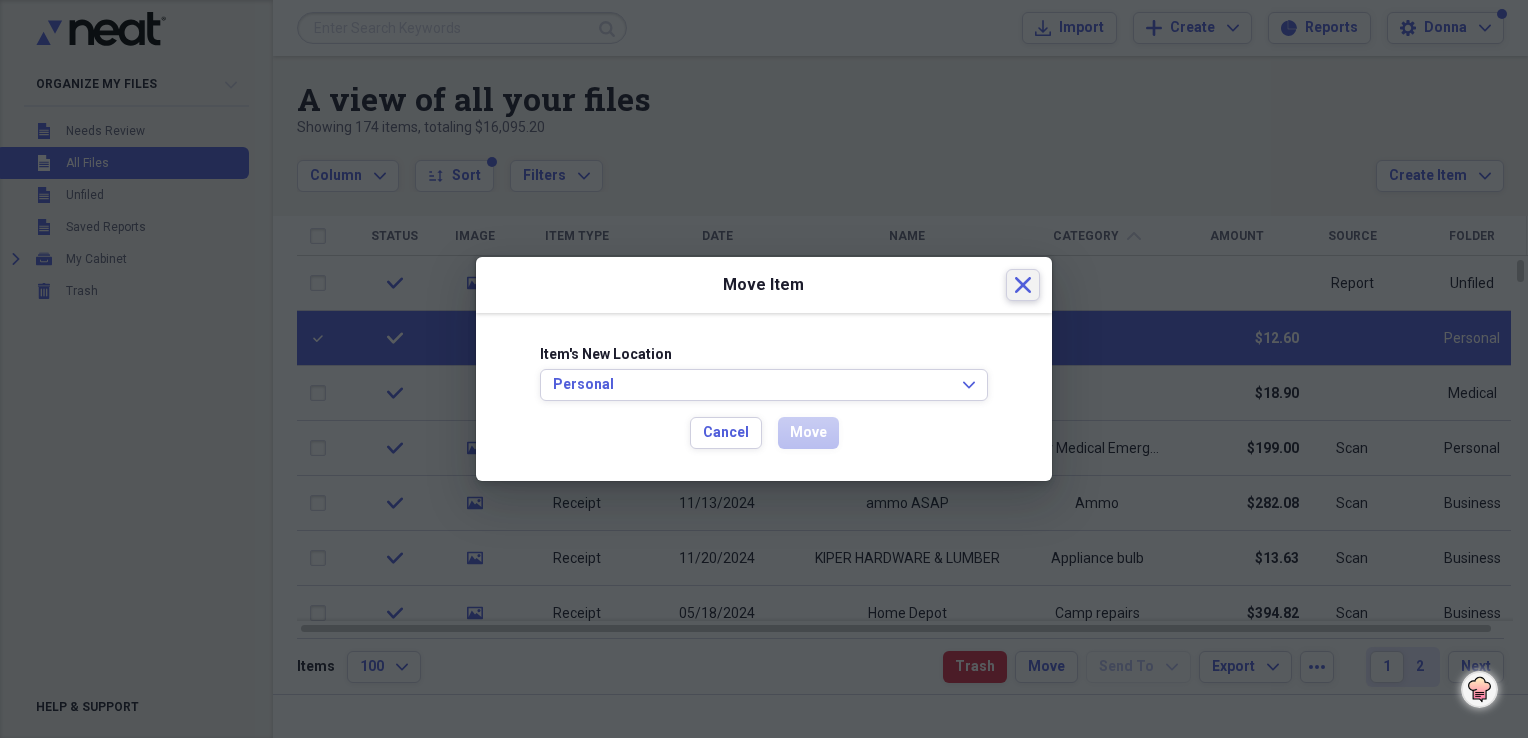 click 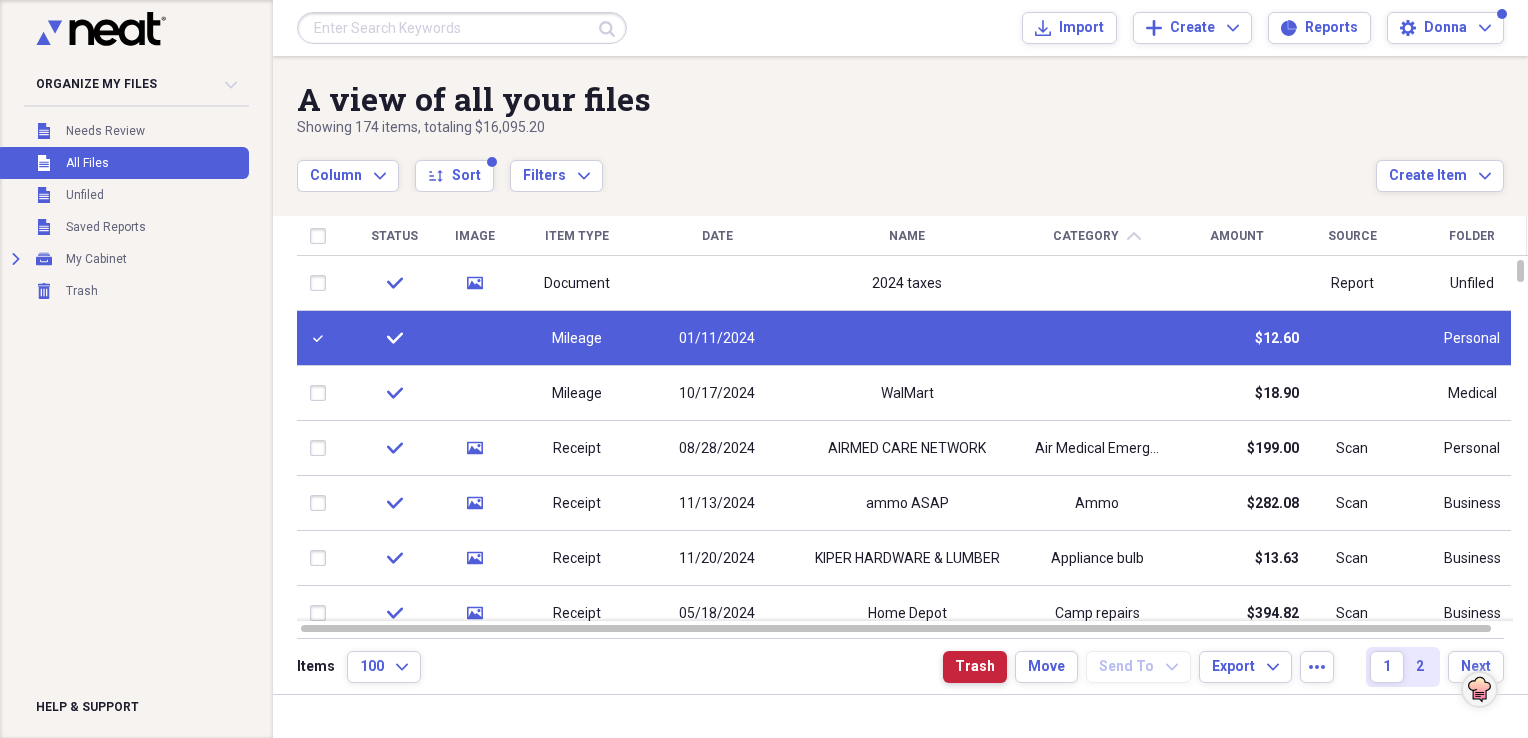 click on "Trash" at bounding box center [975, 667] 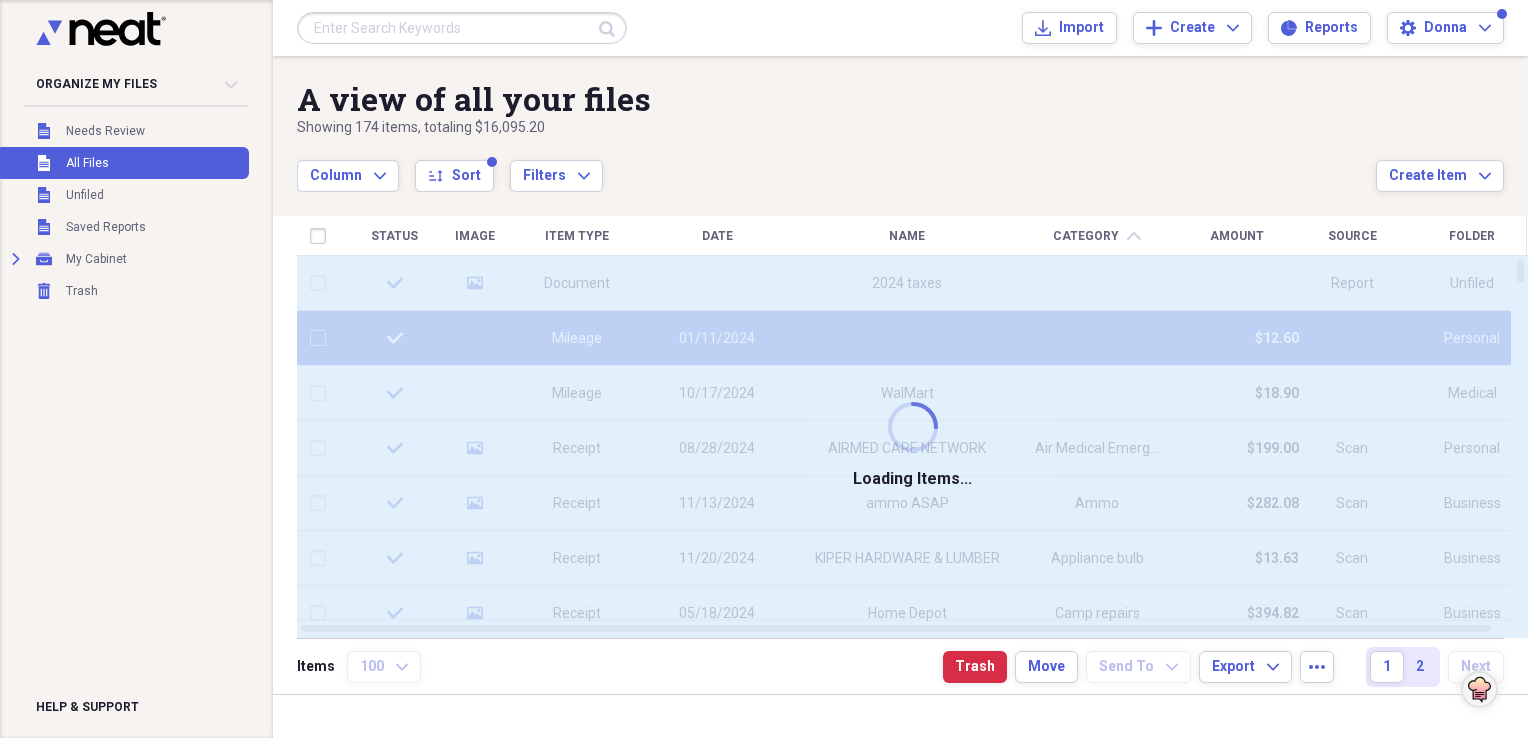 checkbox on "false" 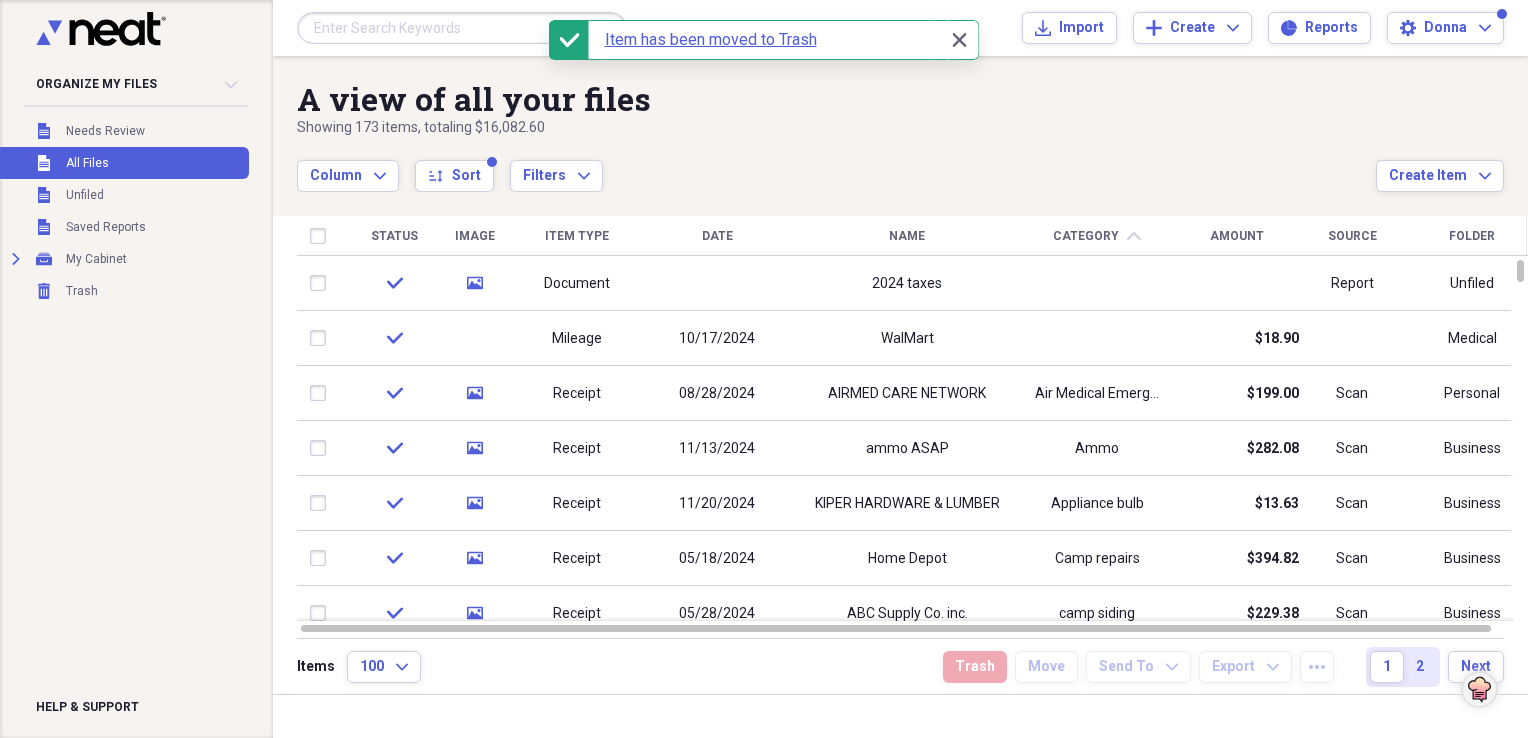 click on "Name" at bounding box center [907, 236] 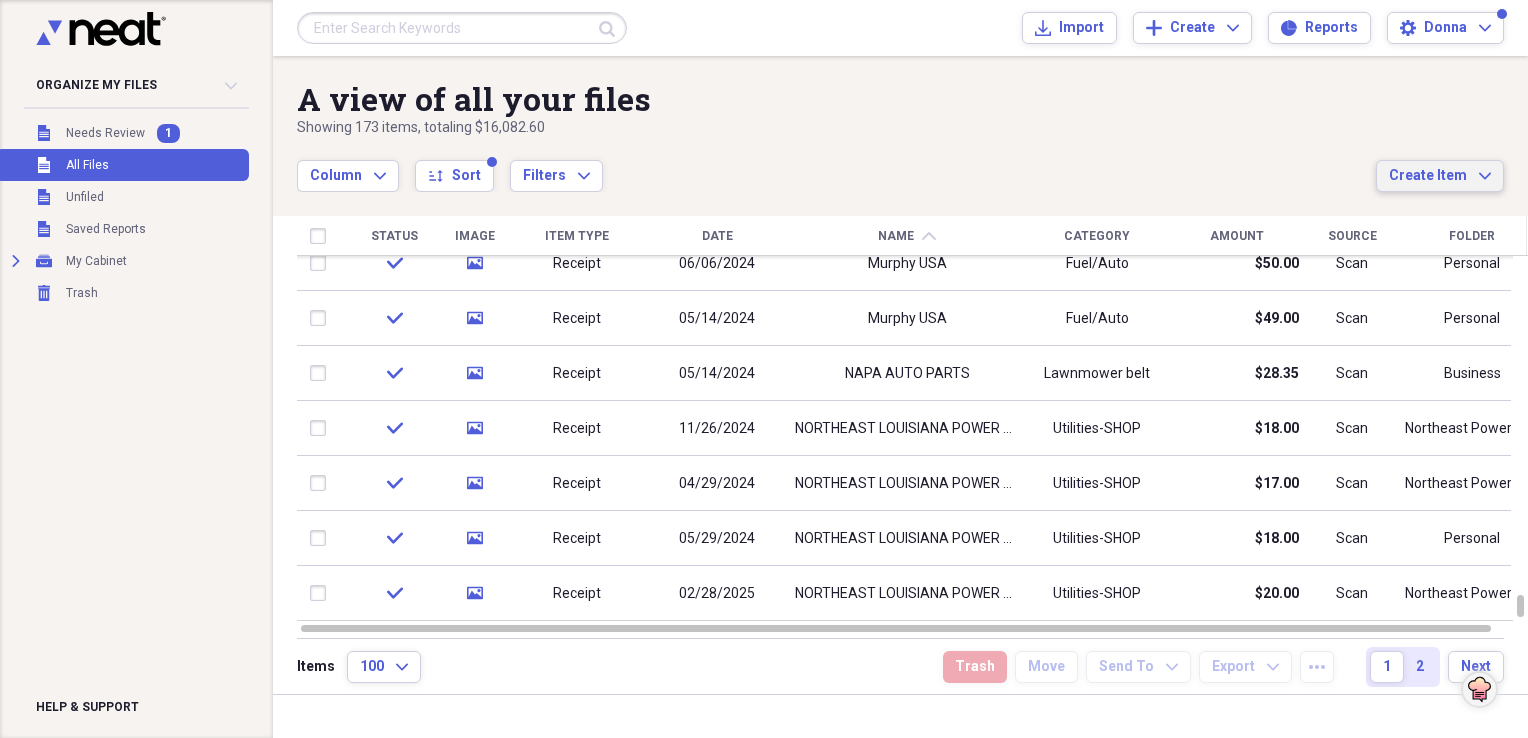 click on "Create Item" at bounding box center (1428, 176) 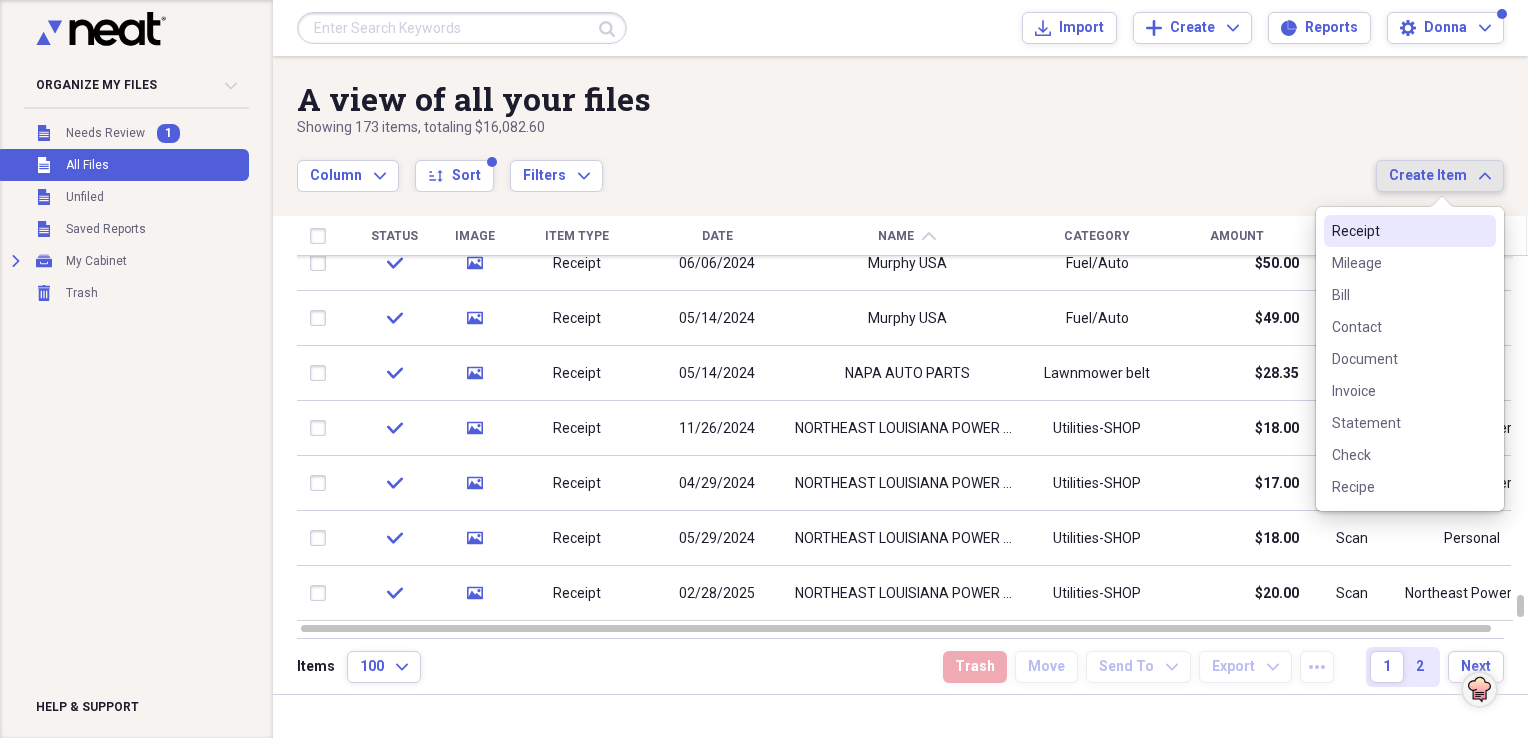 click on "Column Expand sort Sort Filters  Expand" at bounding box center (836, 165) 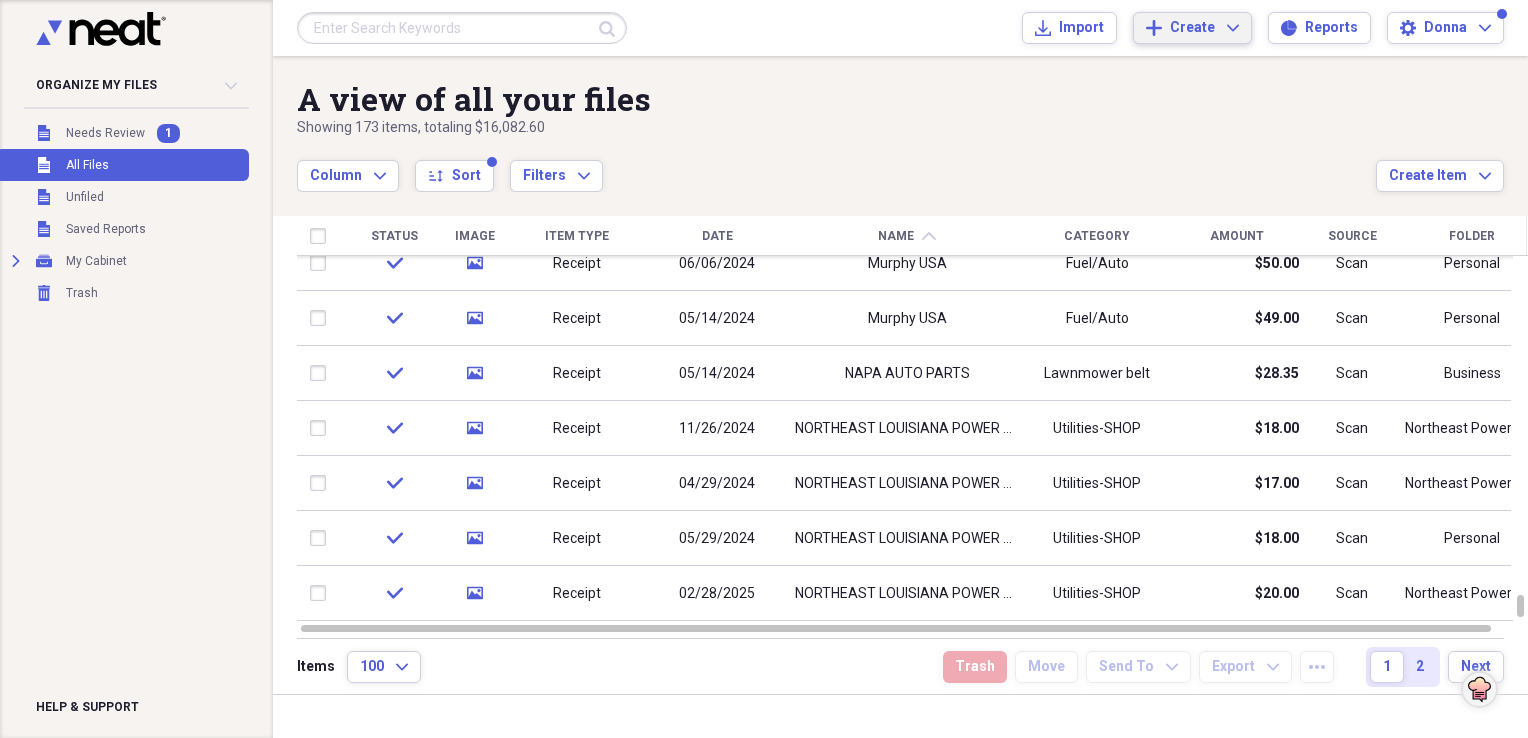 click on "Expand" 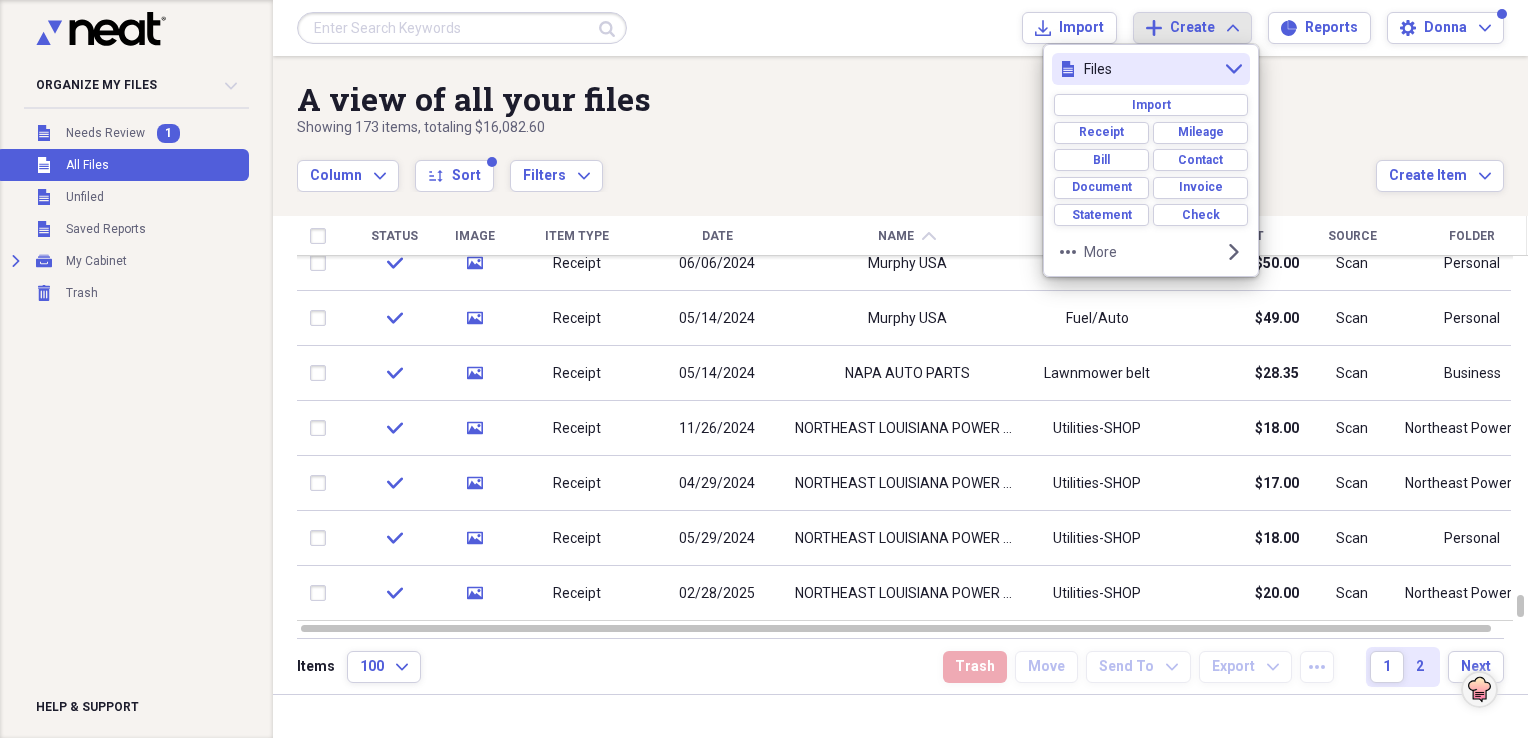 click on "file Files collapse" at bounding box center [1151, 69] 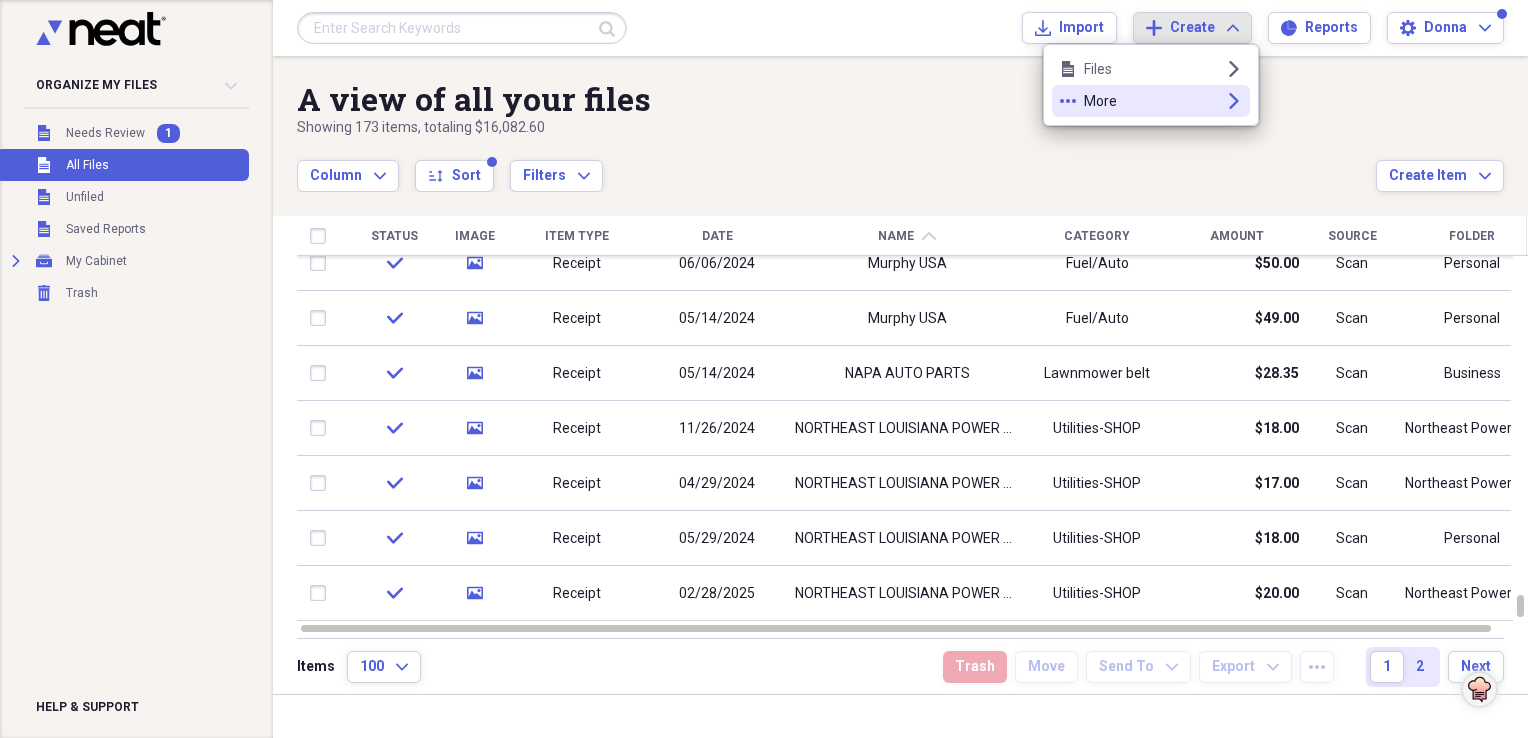 click on "expand" 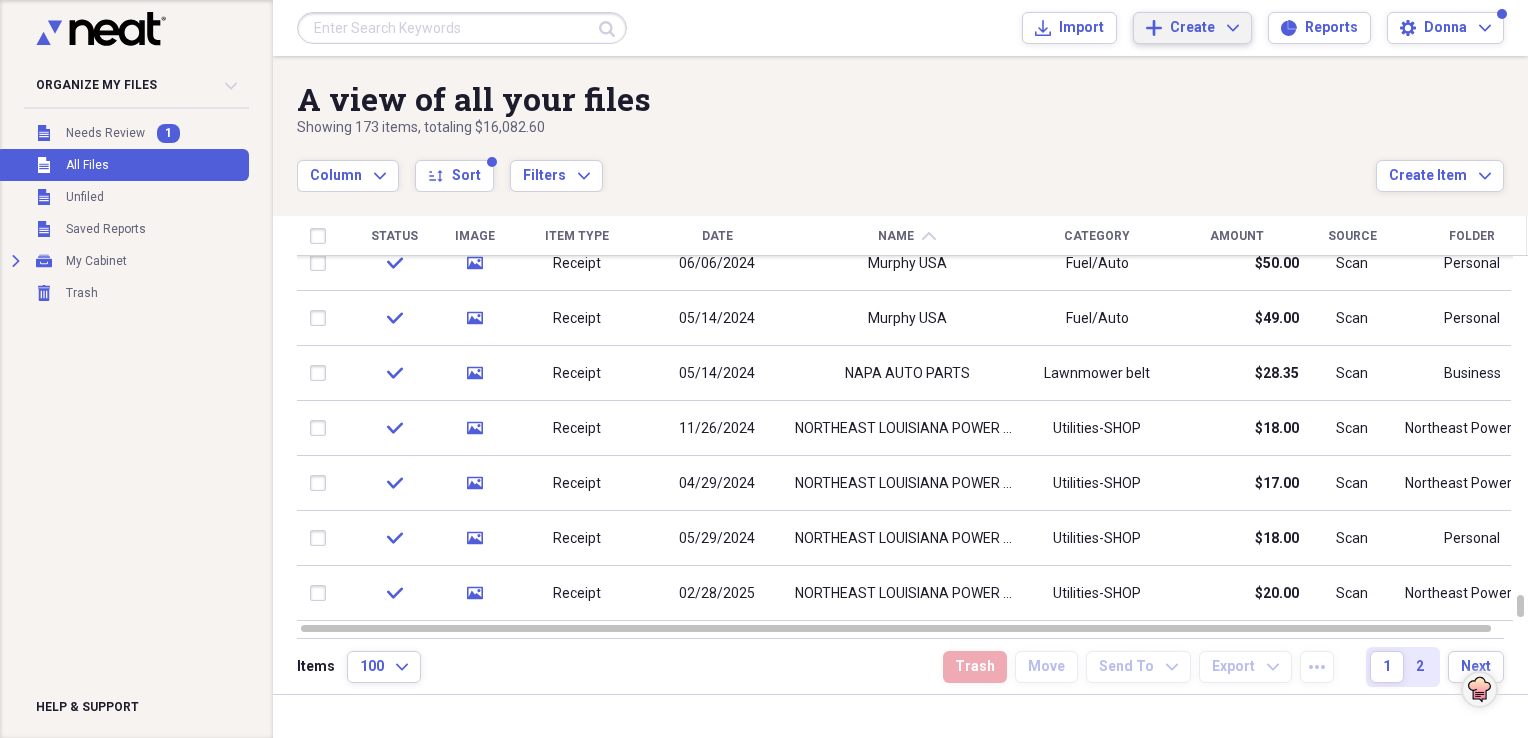 click on "Showing 173 items , totaling $16,082.60" at bounding box center (836, 128) 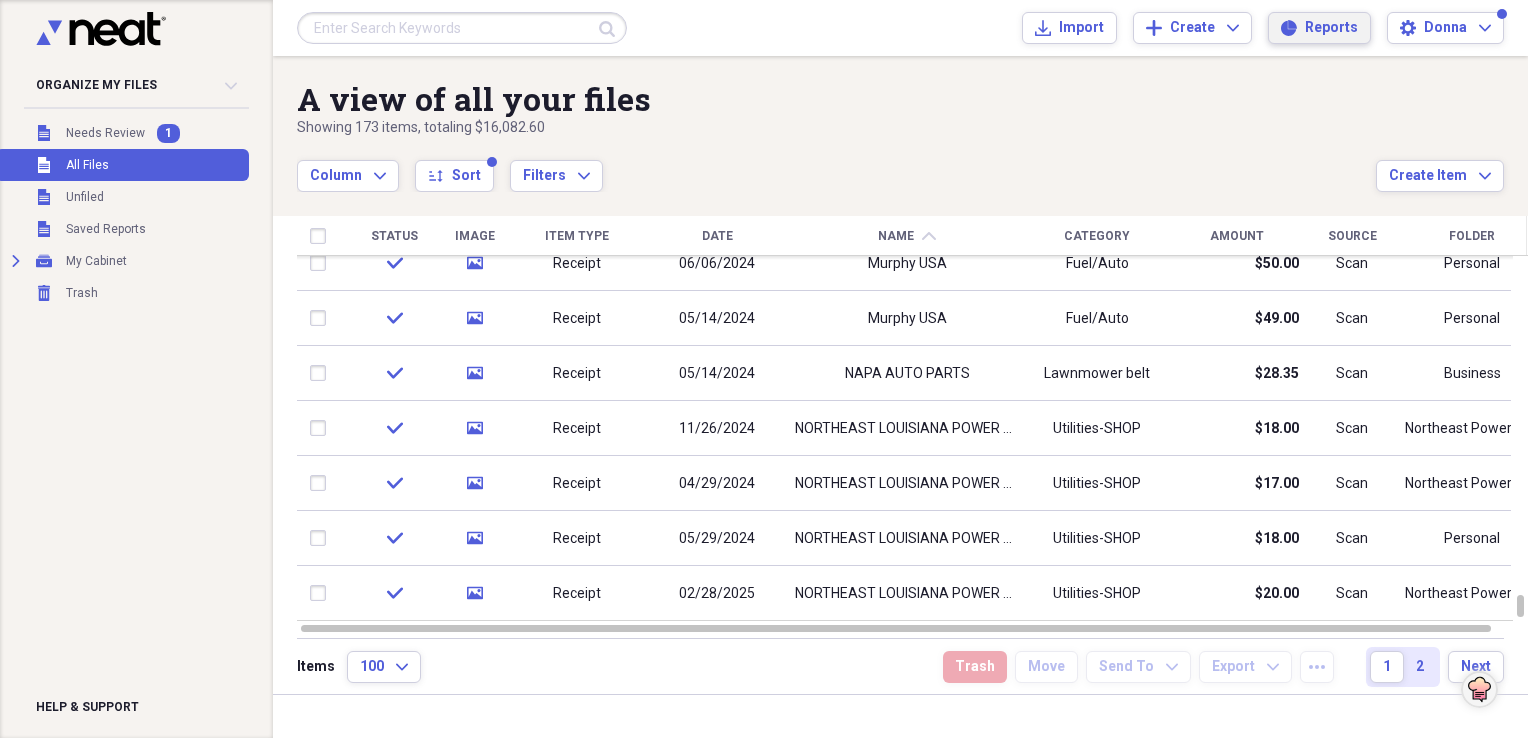click on "Reports" at bounding box center [1331, 28] 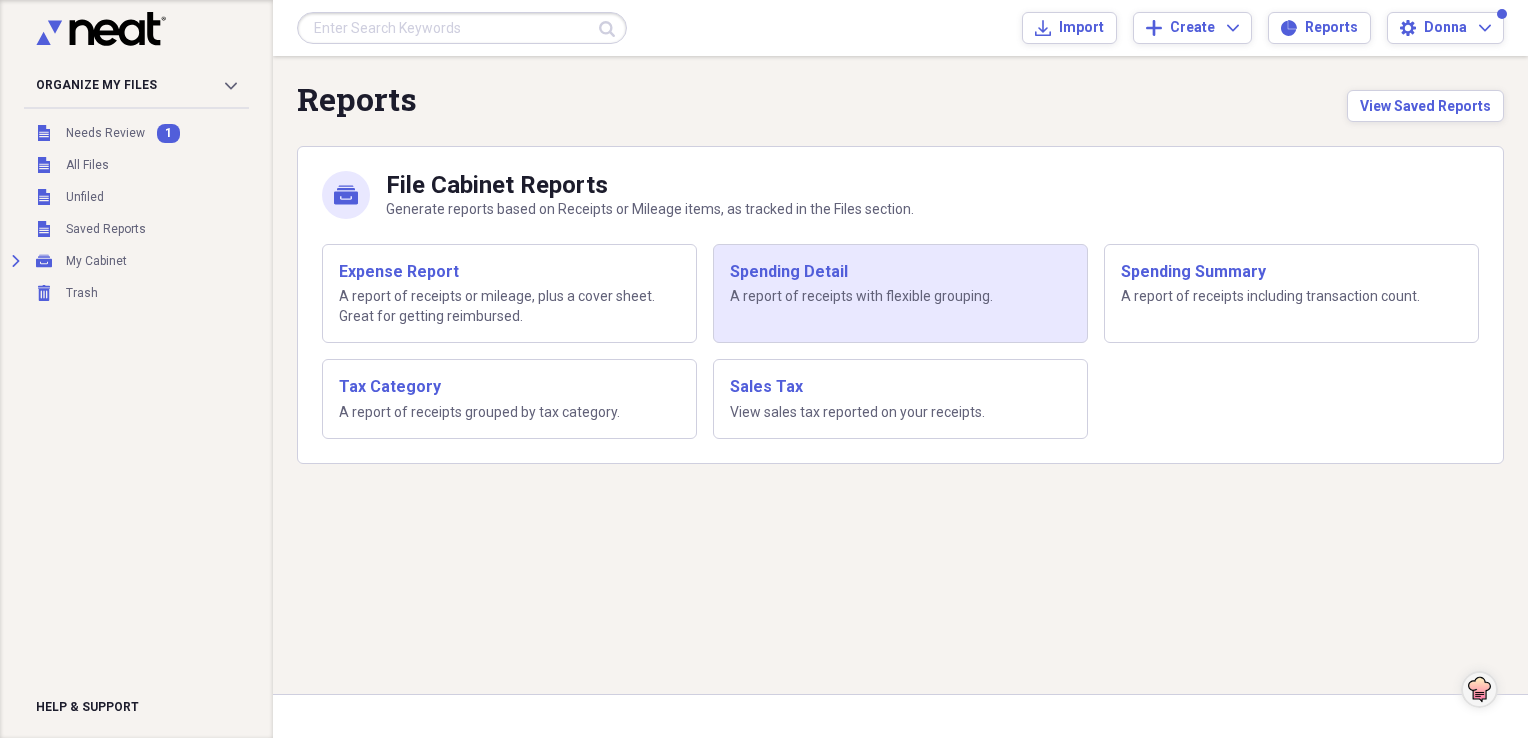 click on "Spending Detail" at bounding box center (900, 272) 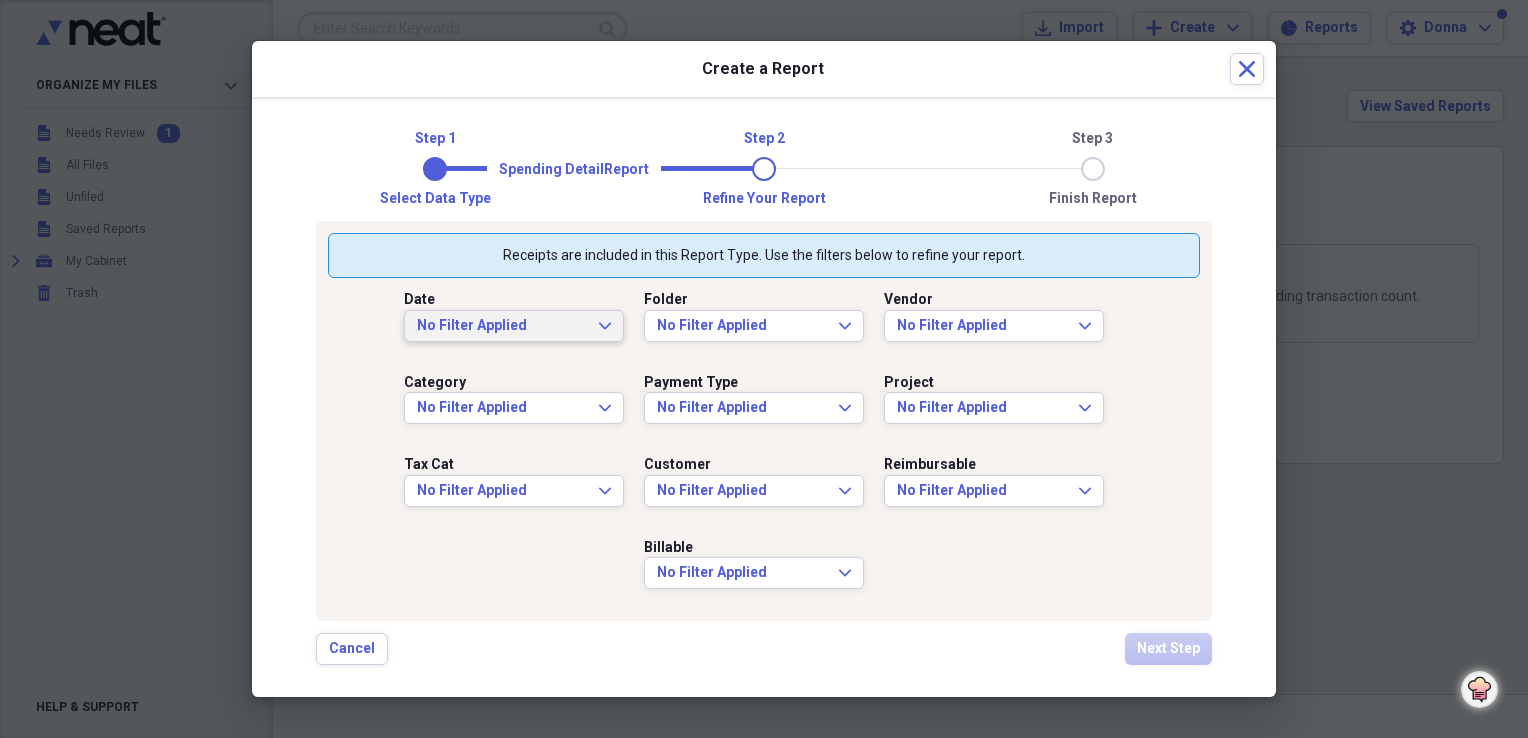 click on "No Filter Applied Expand" at bounding box center [514, 326] 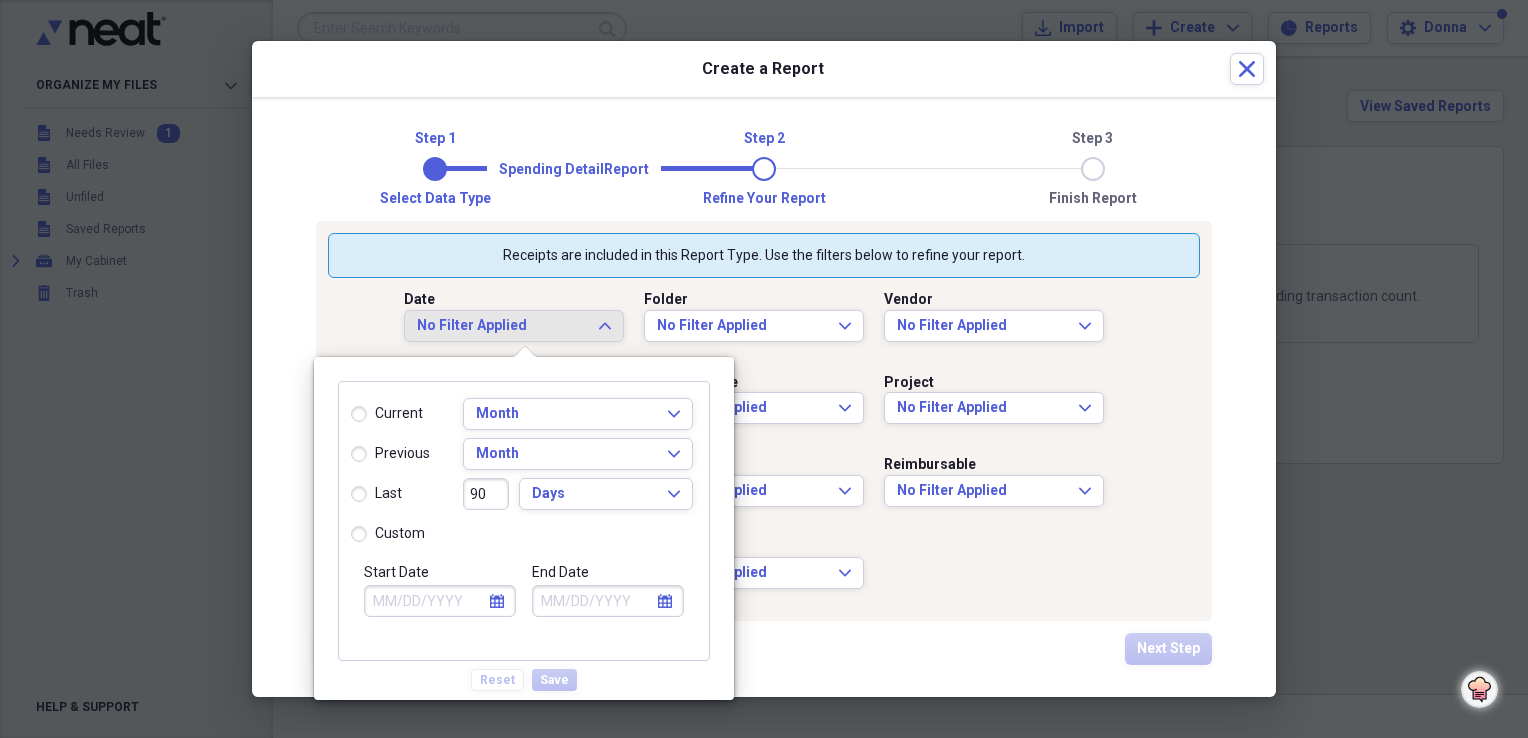 click on "custom" at bounding box center (388, 534) 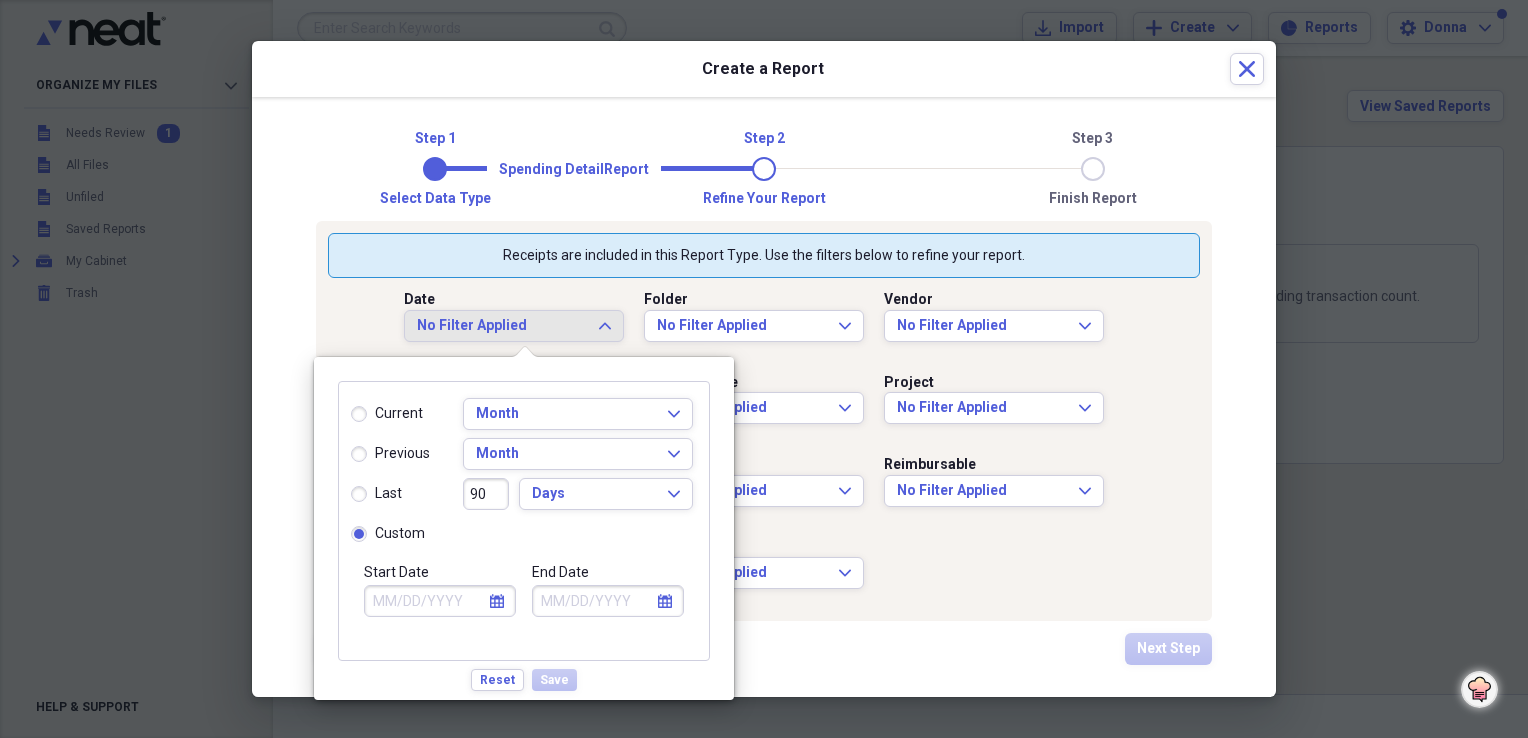 click on "calendar" 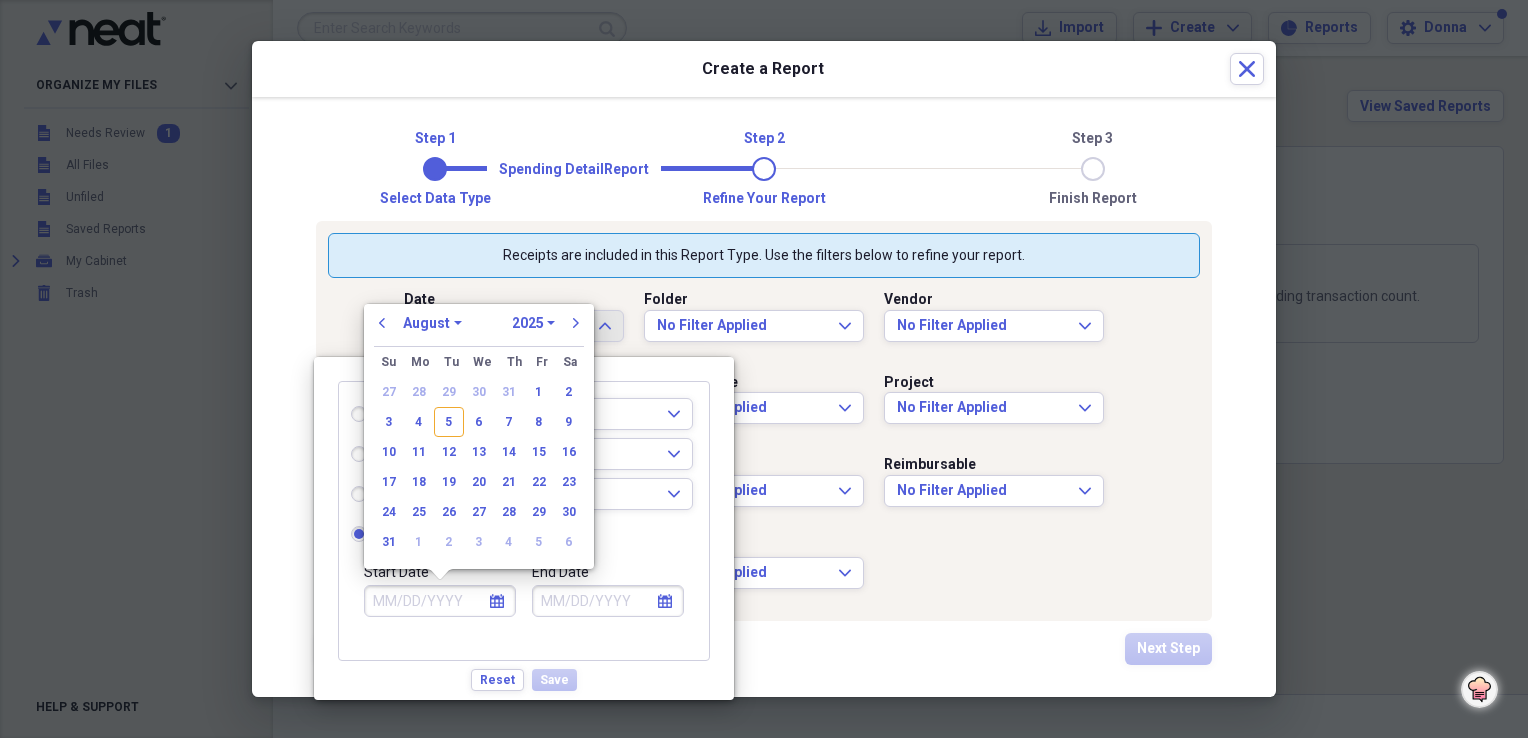 click on "1970 1971 1972 1973 1974 1975 1976 1977 1978 1979 1980 1981 1982 1983 1984 1985 1986 1987 1988 1989 1990 1991 1992 1993 1994 1995 1996 1997 1998 1999 2000 2001 2002 2003 2004 2005 2006 2007 2008 2009 2010 2011 2012 2013 2014 2015 2016 2017 2018 2019 2020 2021 2022 2023 2024 2025 2026 2027 2028 2029 2030 2031 2032 2033 2034 2035" at bounding box center [533, 323] 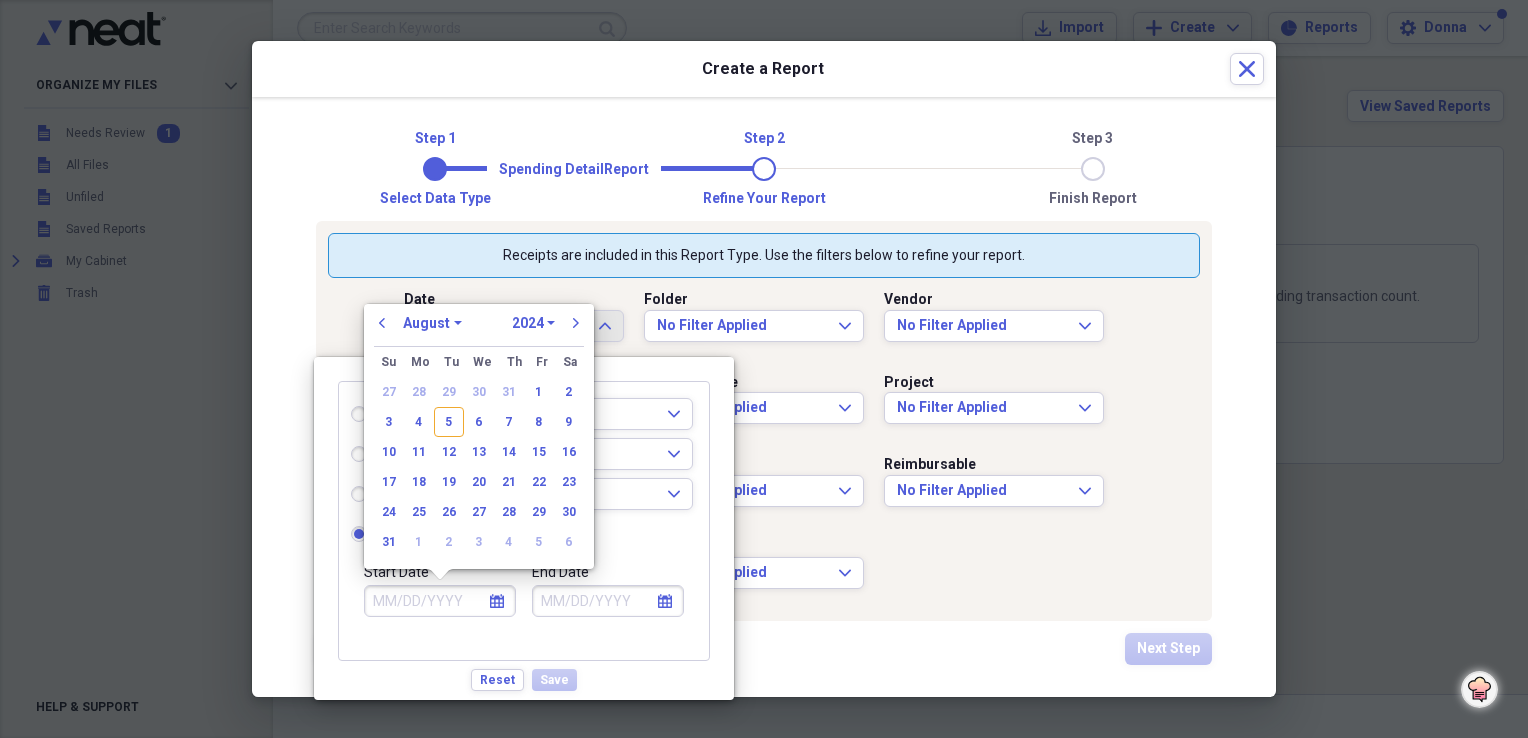 click on "1970 1971 1972 1973 1974 1975 1976 1977 1978 1979 1980 1981 1982 1983 1984 1985 1986 1987 1988 1989 1990 1991 1992 1993 1994 1995 1996 1997 1998 1999 2000 2001 2002 2003 2004 2005 2006 2007 2008 2009 2010 2011 2012 2013 2014 2015 2016 2017 2018 2019 2020 2021 2022 2023 2024 2025 2026 2027 2028 2029 2030 2031 2032 2033 2034 2035" at bounding box center (533, 323) 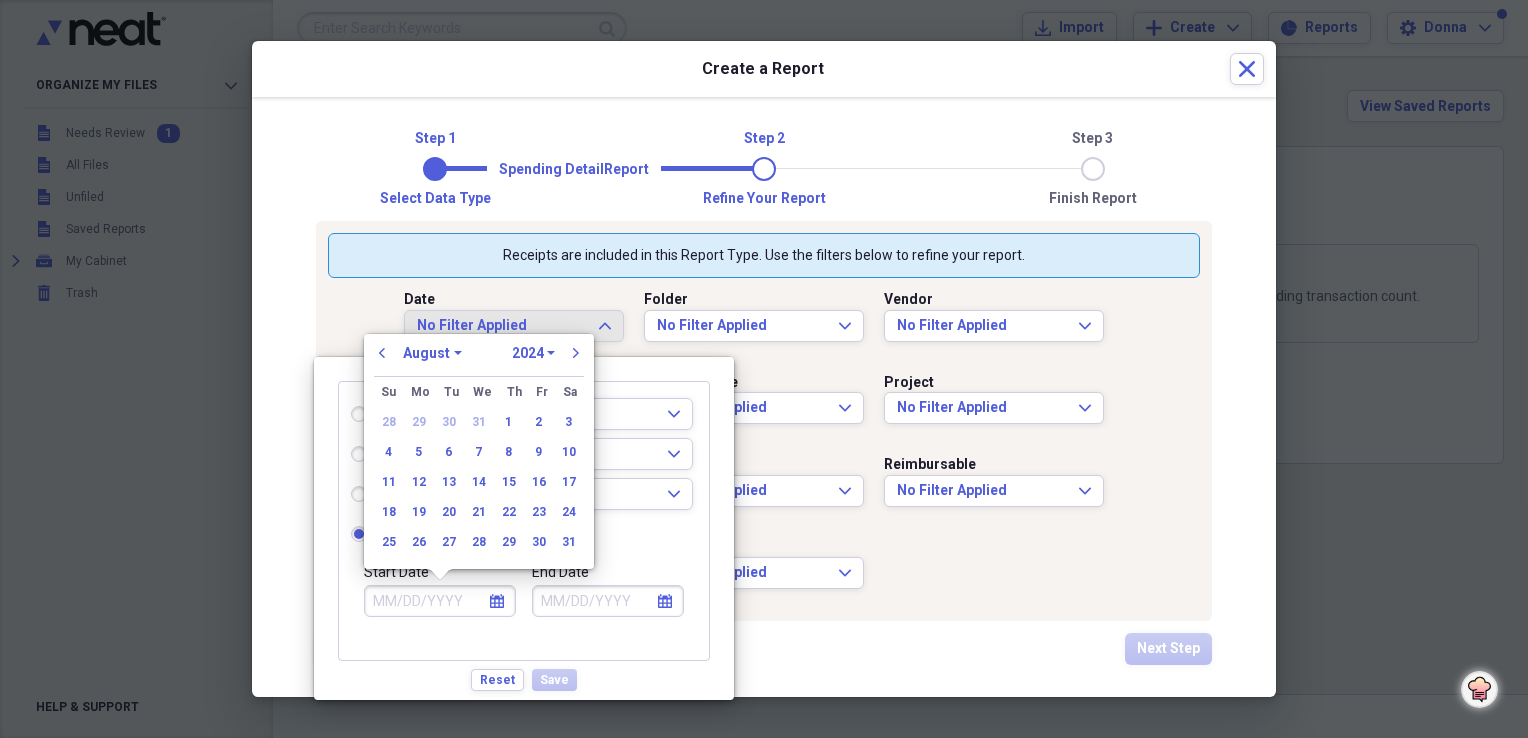 click on "January February March April May June July August September October November December" at bounding box center [432, 353] 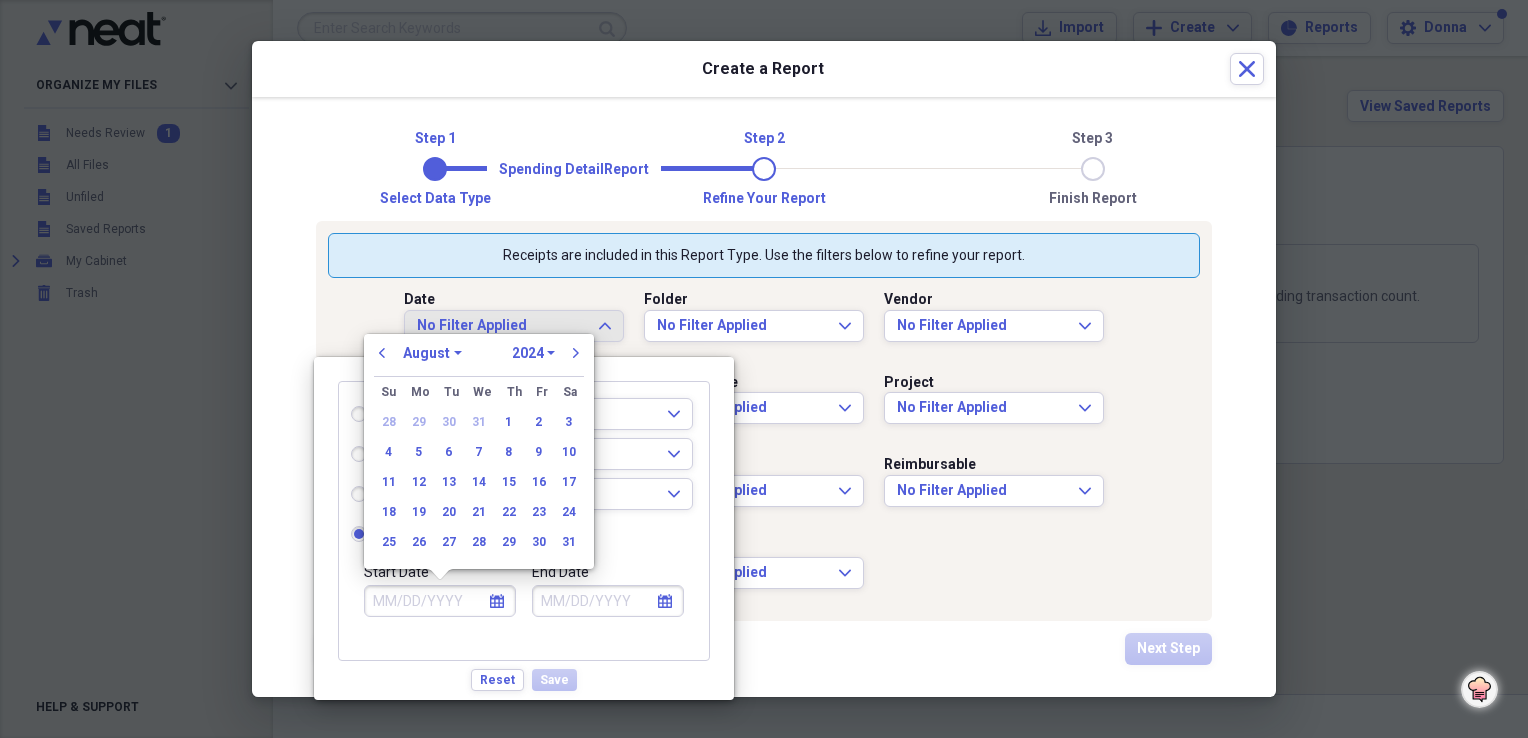 select on "0" 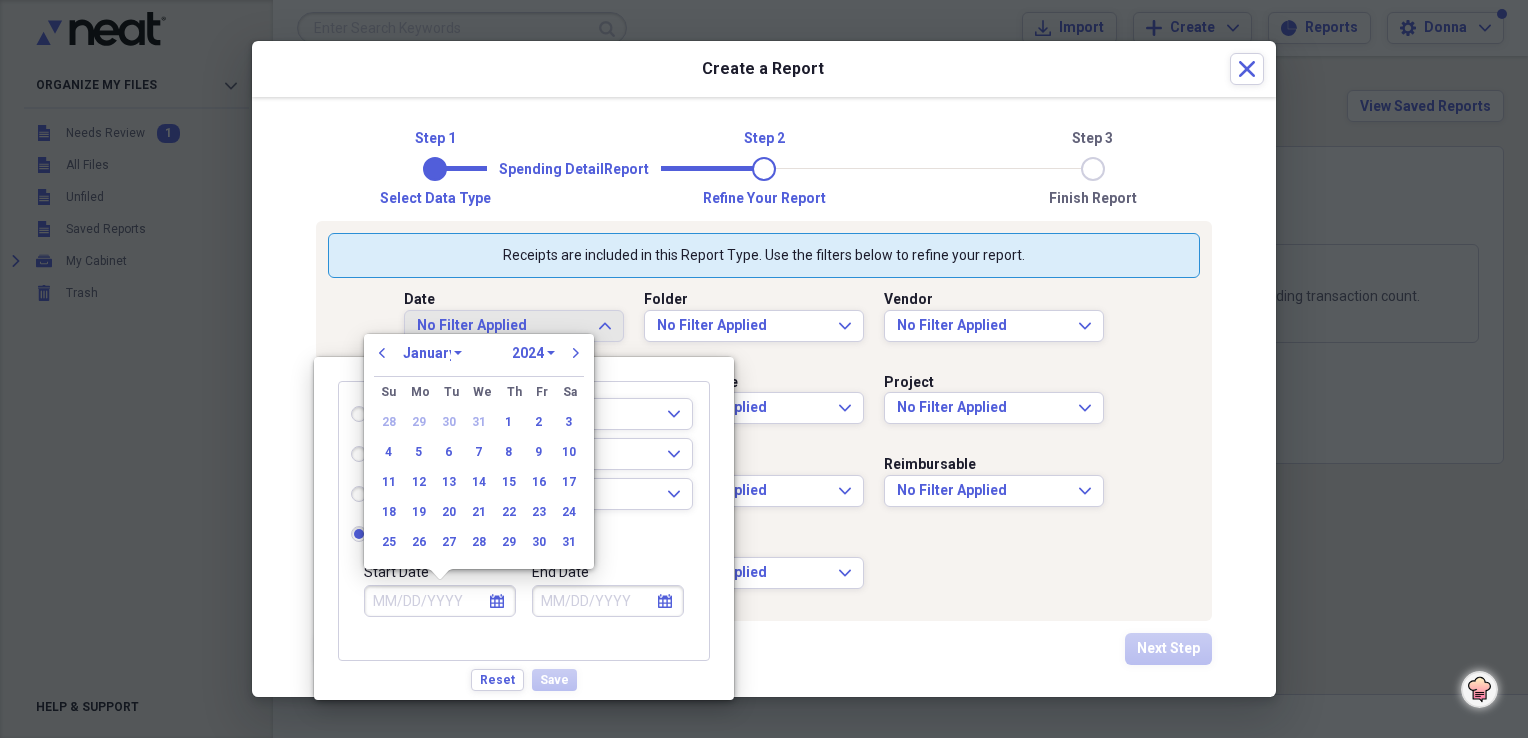 click on "January February March April May June July August September October November December" at bounding box center (432, 353) 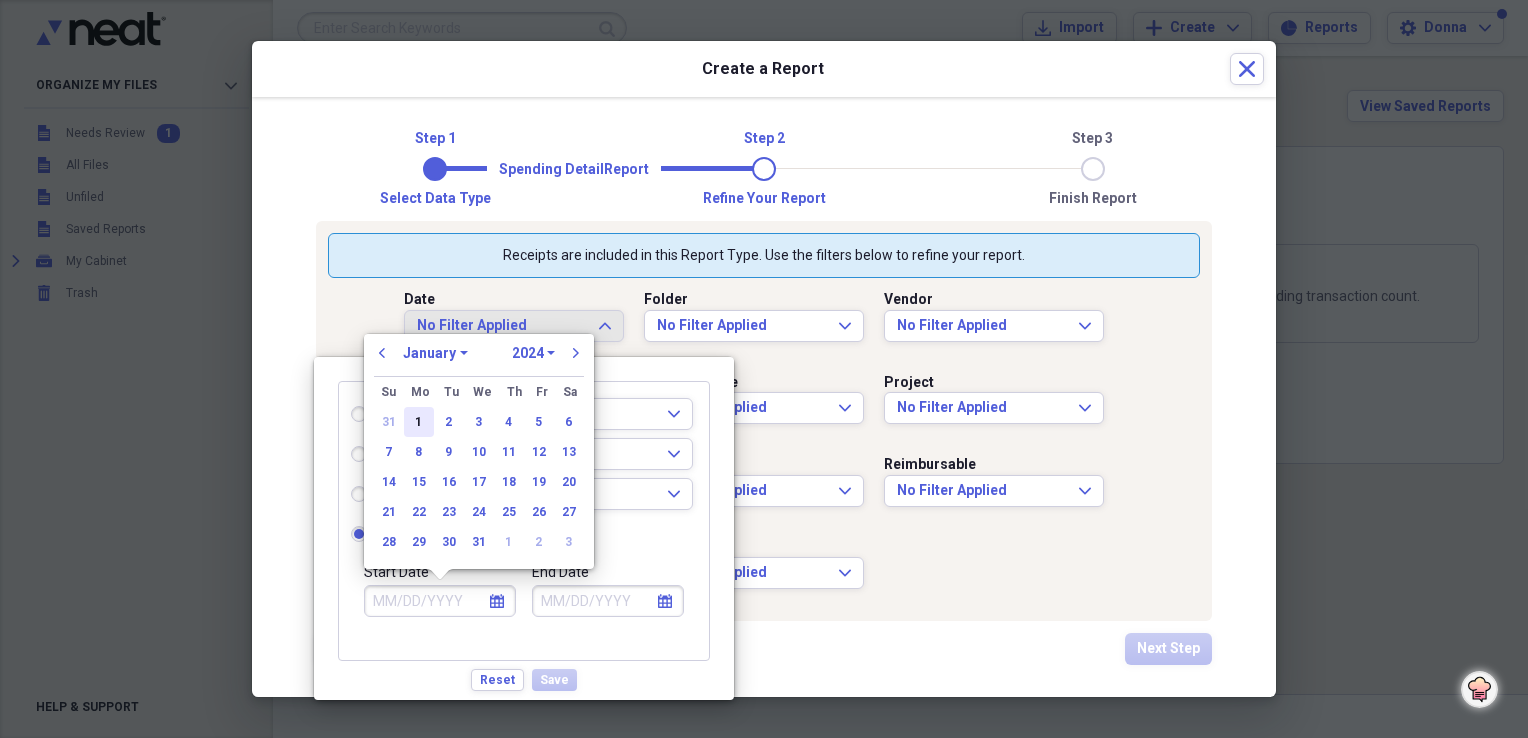 click on "1" at bounding box center [419, 422] 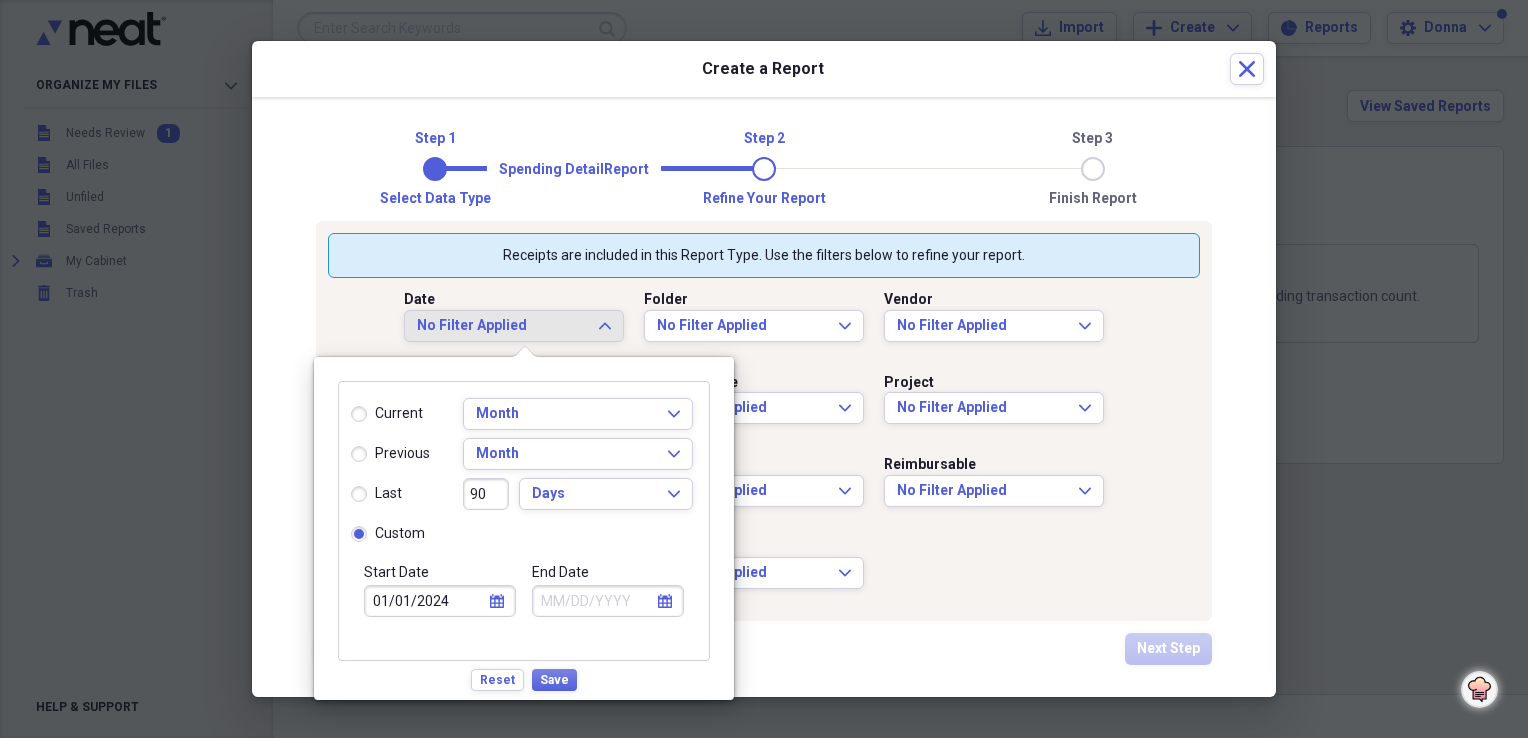 click on "calendar" 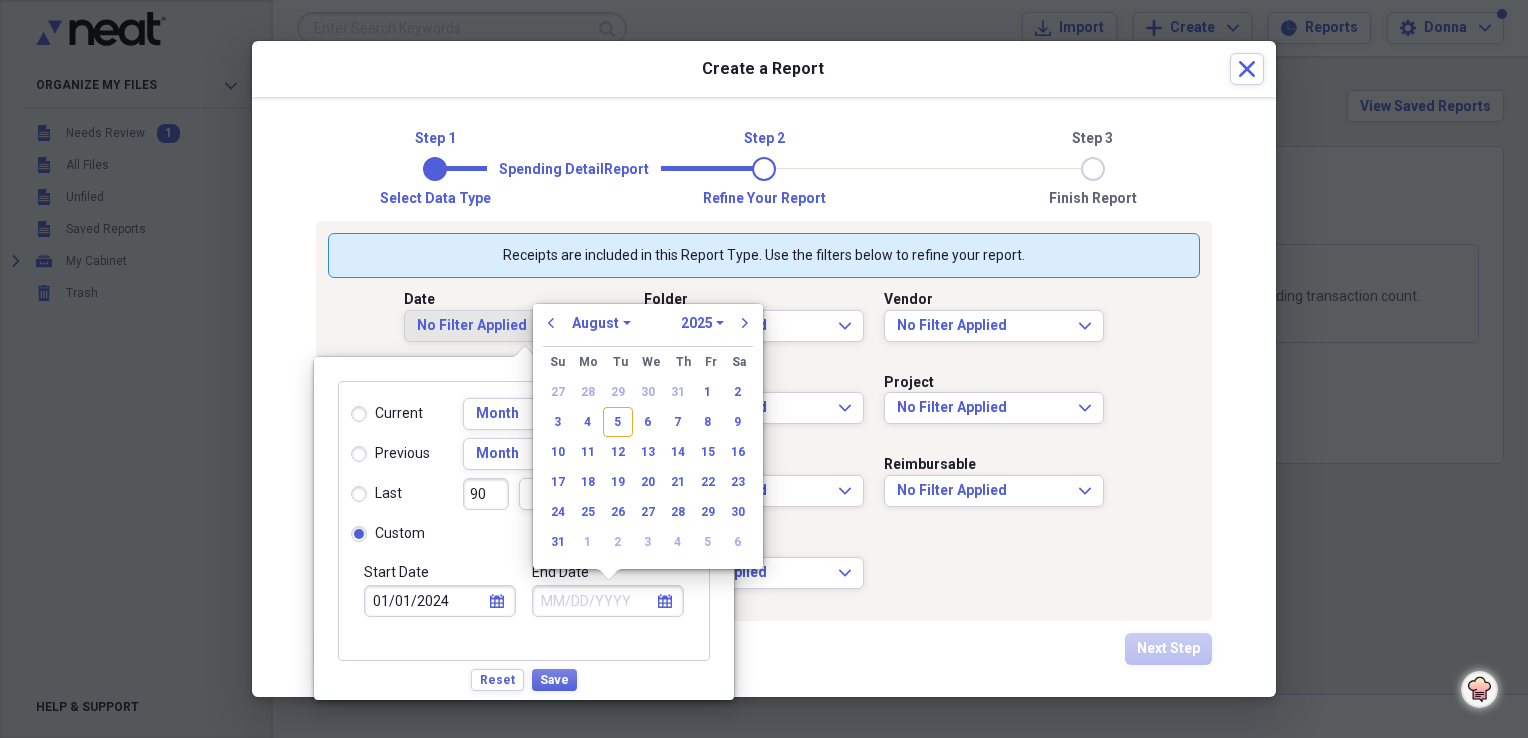 click on "1970 1971 1972 1973 1974 1975 1976 1977 1978 1979 1980 1981 1982 1983 1984 1985 1986 1987 1988 1989 1990 1991 1992 1993 1994 1995 1996 1997 1998 1999 2000 2001 2002 2003 2004 2005 2006 2007 2008 2009 2010 2011 2012 2013 2014 2015 2016 2017 2018 2019 2020 2021 2022 2023 2024 2025 2026 2027 2028 2029 2030 2031 2032 2033 2034 2035" at bounding box center (702, 323) 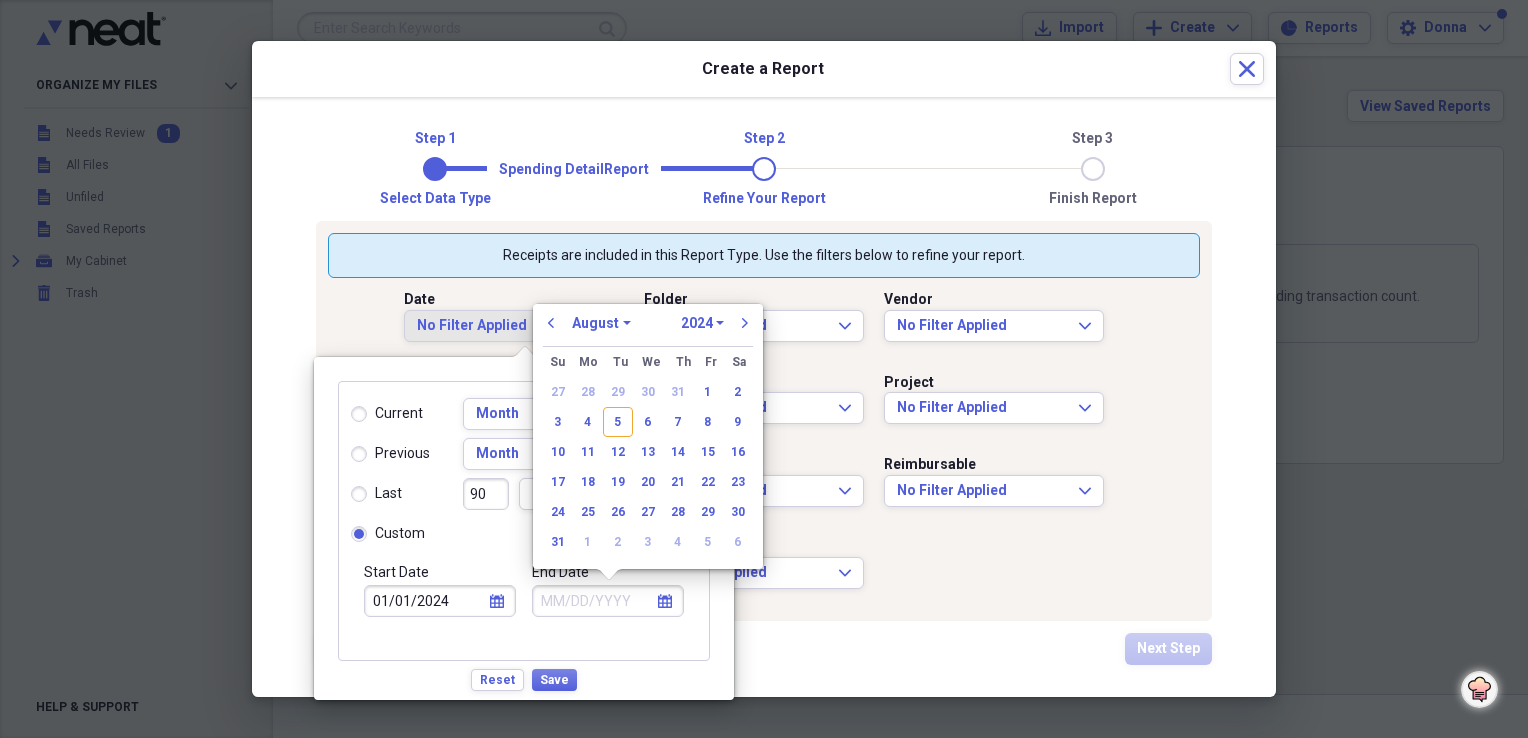 click on "1970 1971 1972 1973 1974 1975 1976 1977 1978 1979 1980 1981 1982 1983 1984 1985 1986 1987 1988 1989 1990 1991 1992 1993 1994 1995 1996 1997 1998 1999 2000 2001 2002 2003 2004 2005 2006 2007 2008 2009 2010 2011 2012 2013 2014 2015 2016 2017 2018 2019 2020 2021 2022 2023 2024 2025 2026 2027 2028 2029 2030 2031 2032 2033 2034 2035" at bounding box center (702, 323) 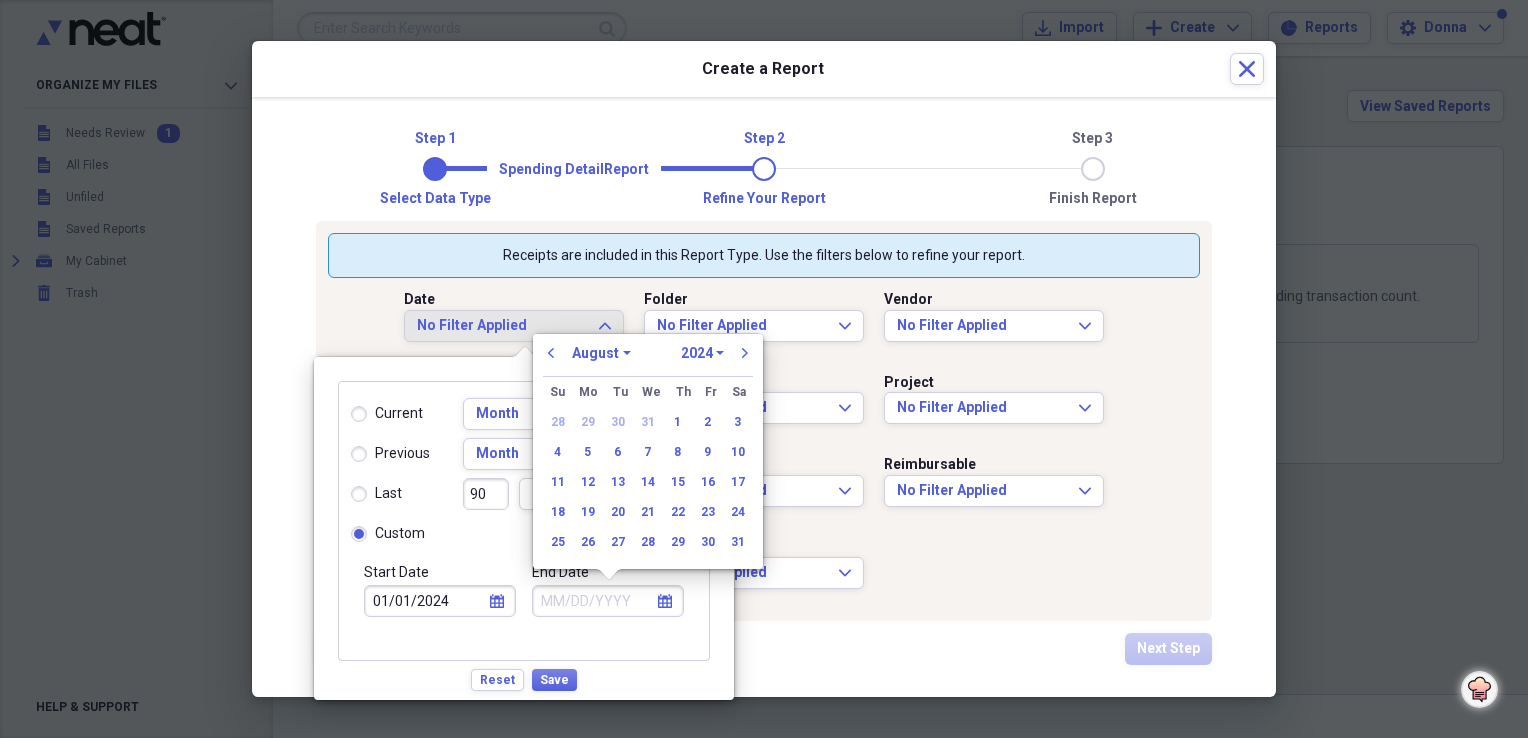 click on "January February March April May June July August September October November December" at bounding box center [601, 353] 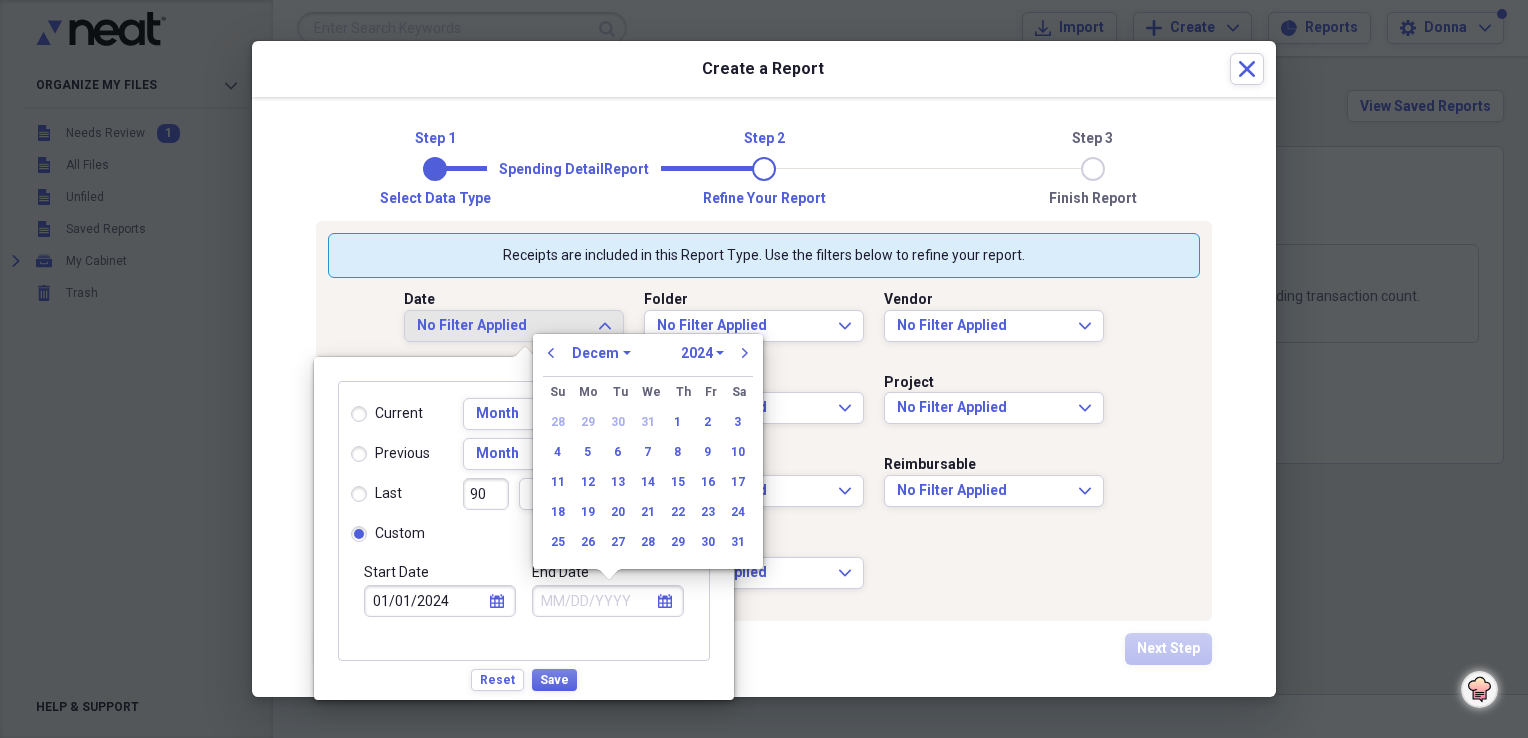 click on "January February March April May June July August September October November December" at bounding box center (601, 353) 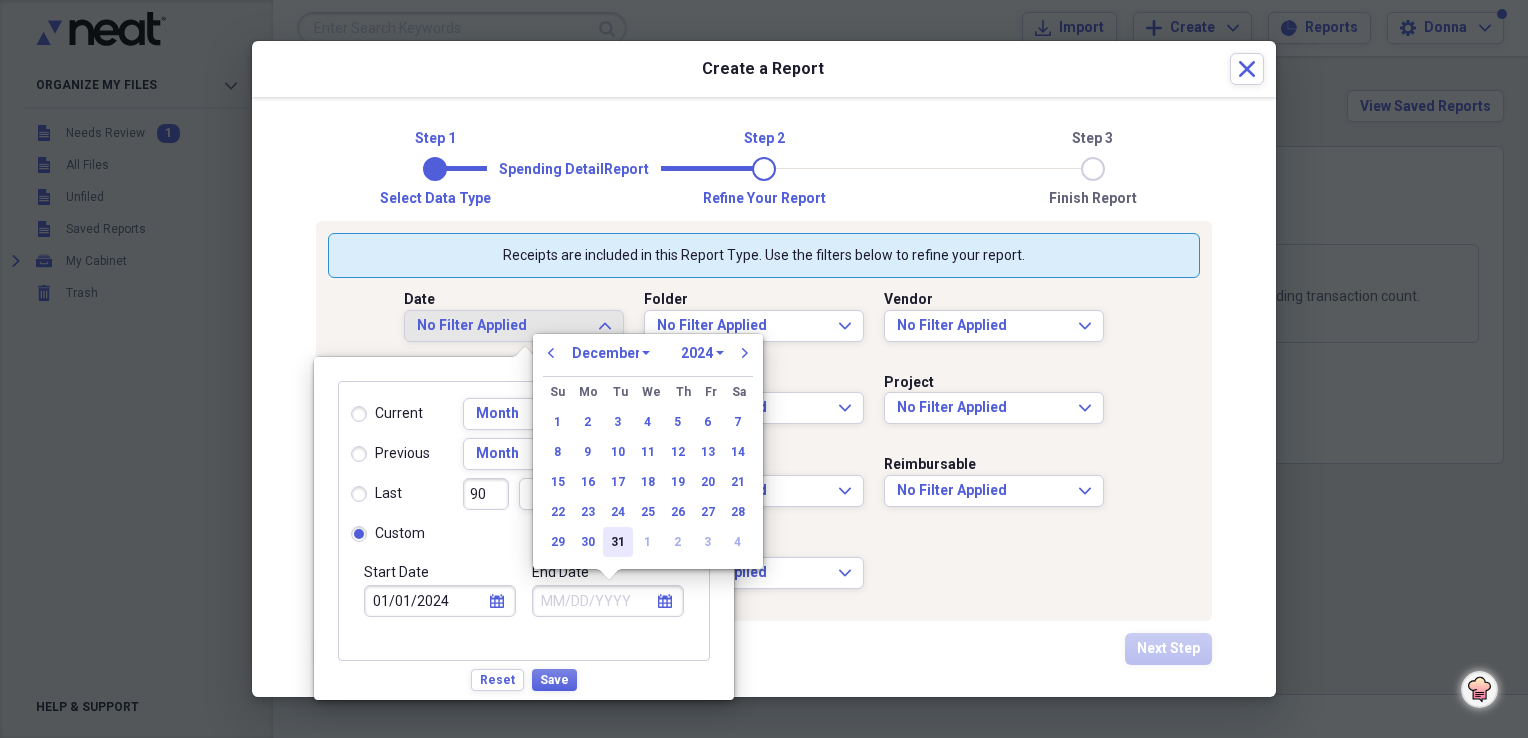 click on "31" at bounding box center (618, 542) 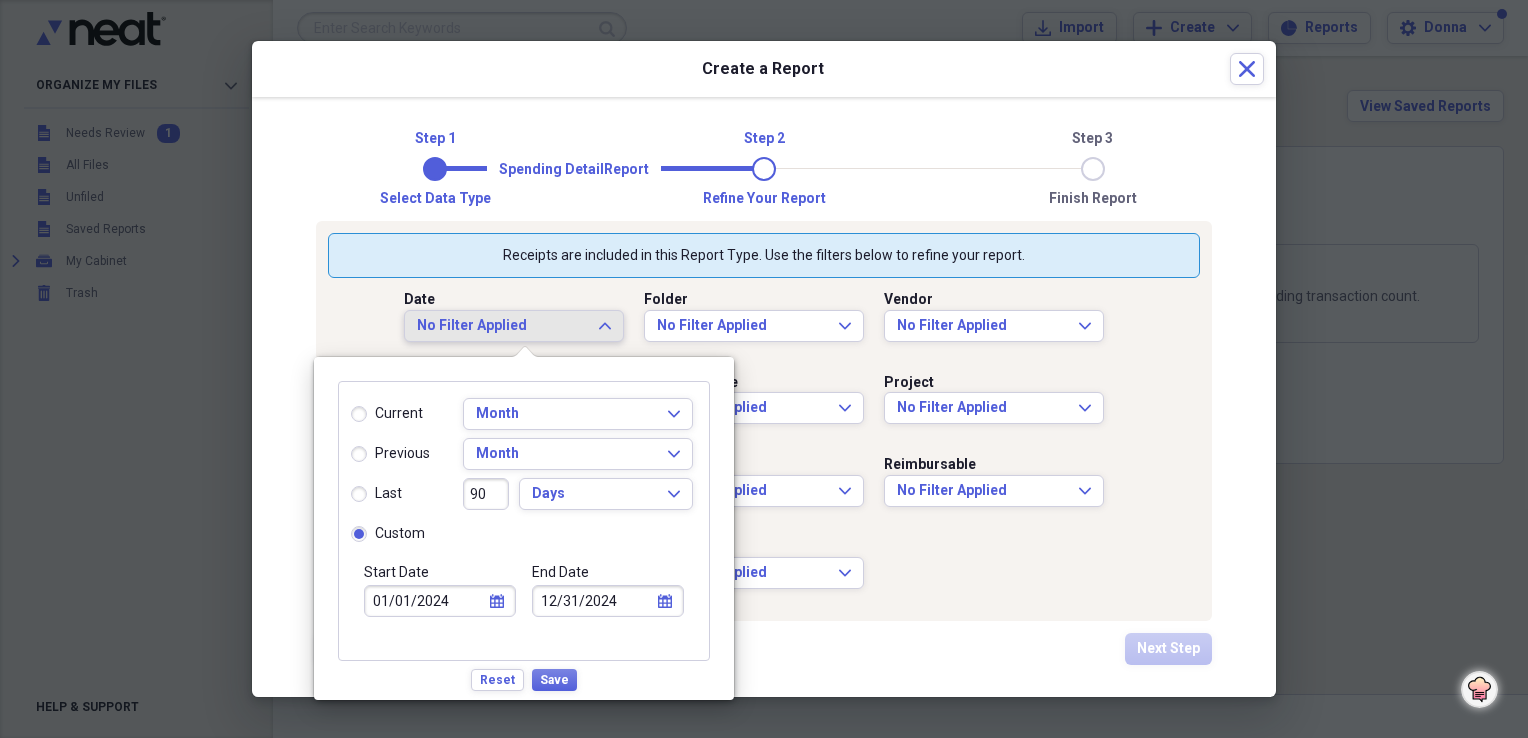 click on "Date No Filter Applied Expand Folder No Filter Applied Expand Vendor No Filter Applied Expand Category No Filter Applied Expand Payment Type No Filter Applied Expand Project No Filter Applied Expand Tax Cat No Filter Applied Expand Customer No Filter Applied Expand Reimbursable No Filter Applied Expand Billable No Filter Applied Expand" at bounding box center [764, 443] 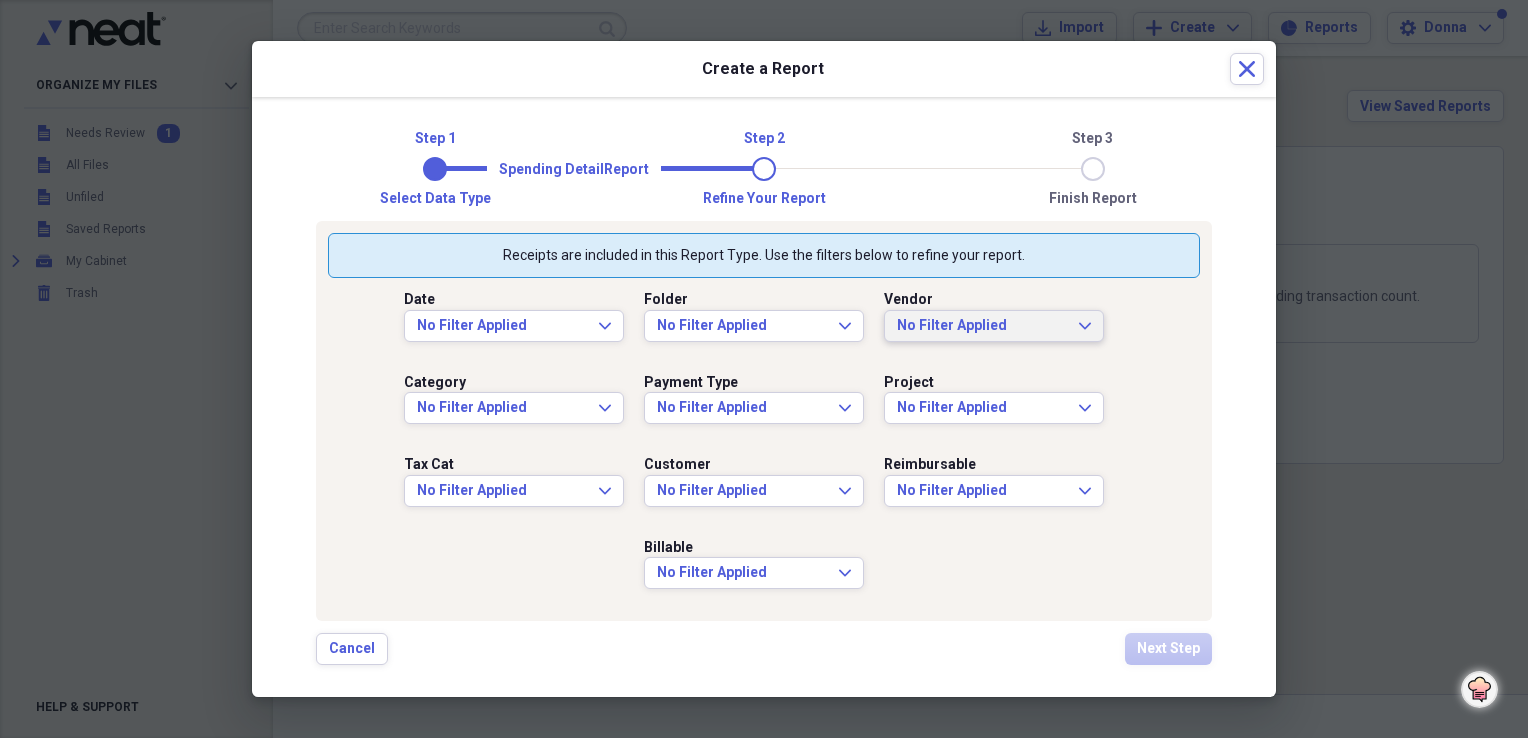 click on "No Filter Applied" at bounding box center [982, 326] 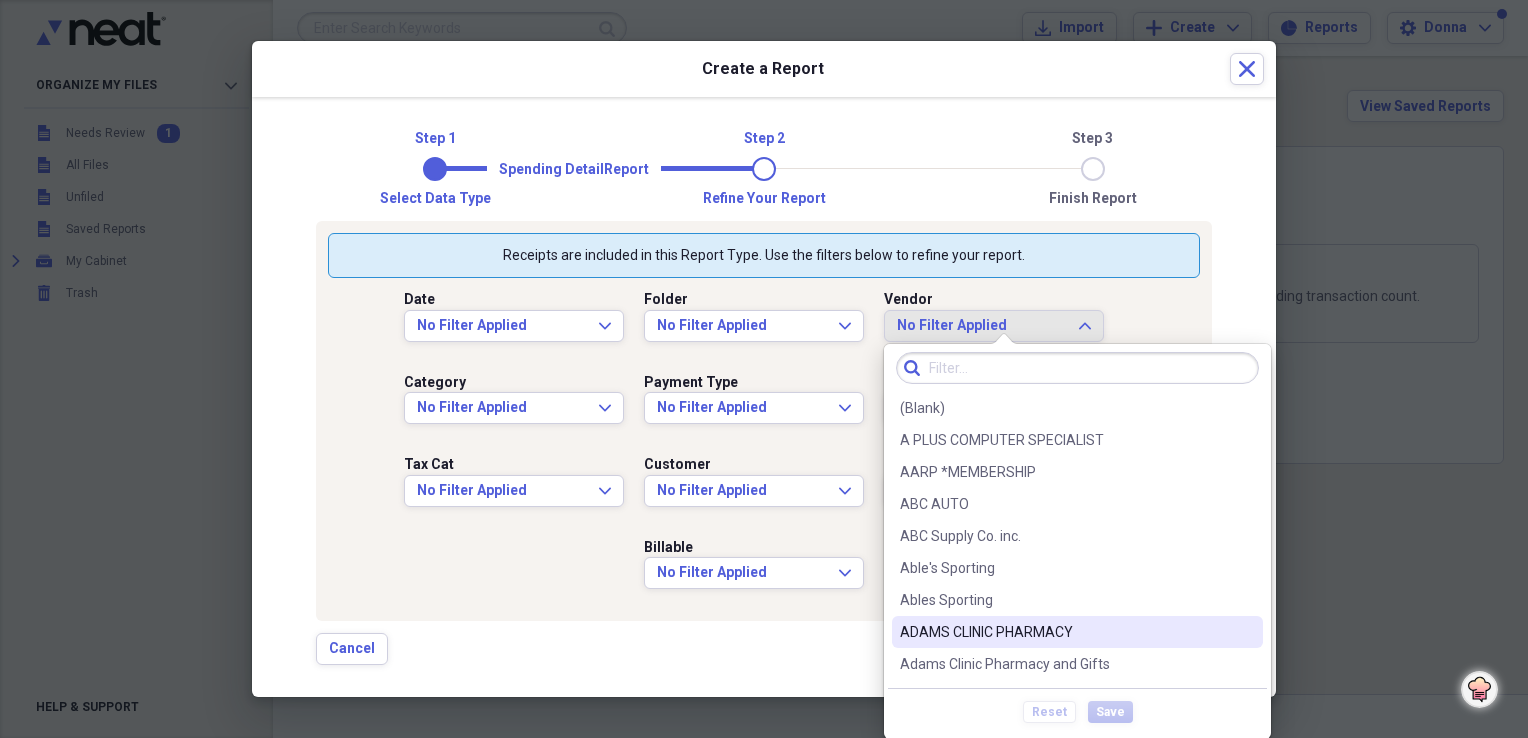 click on "ADAMS CLINIC PHARMACY" at bounding box center (1065, 632) 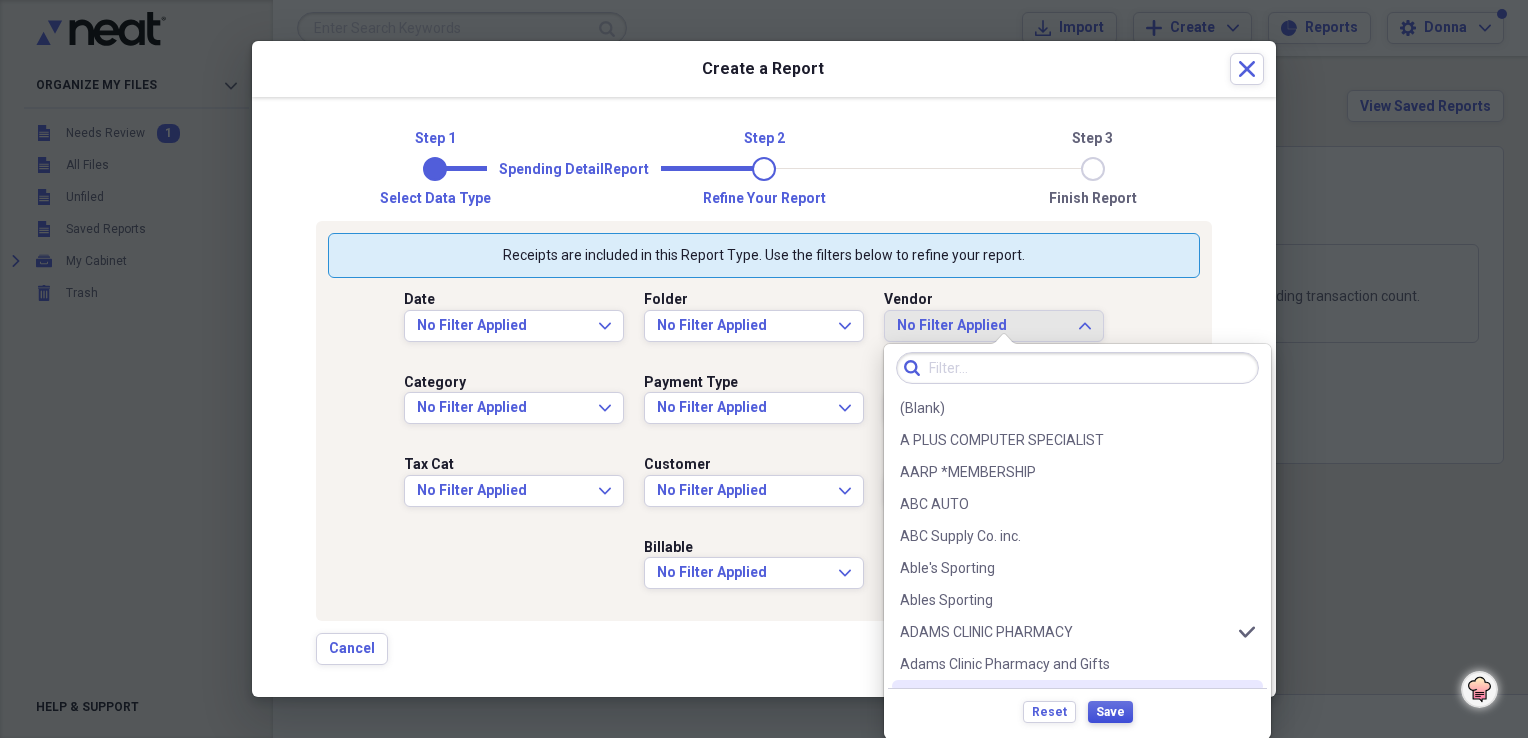 click on "Save" at bounding box center [1110, 712] 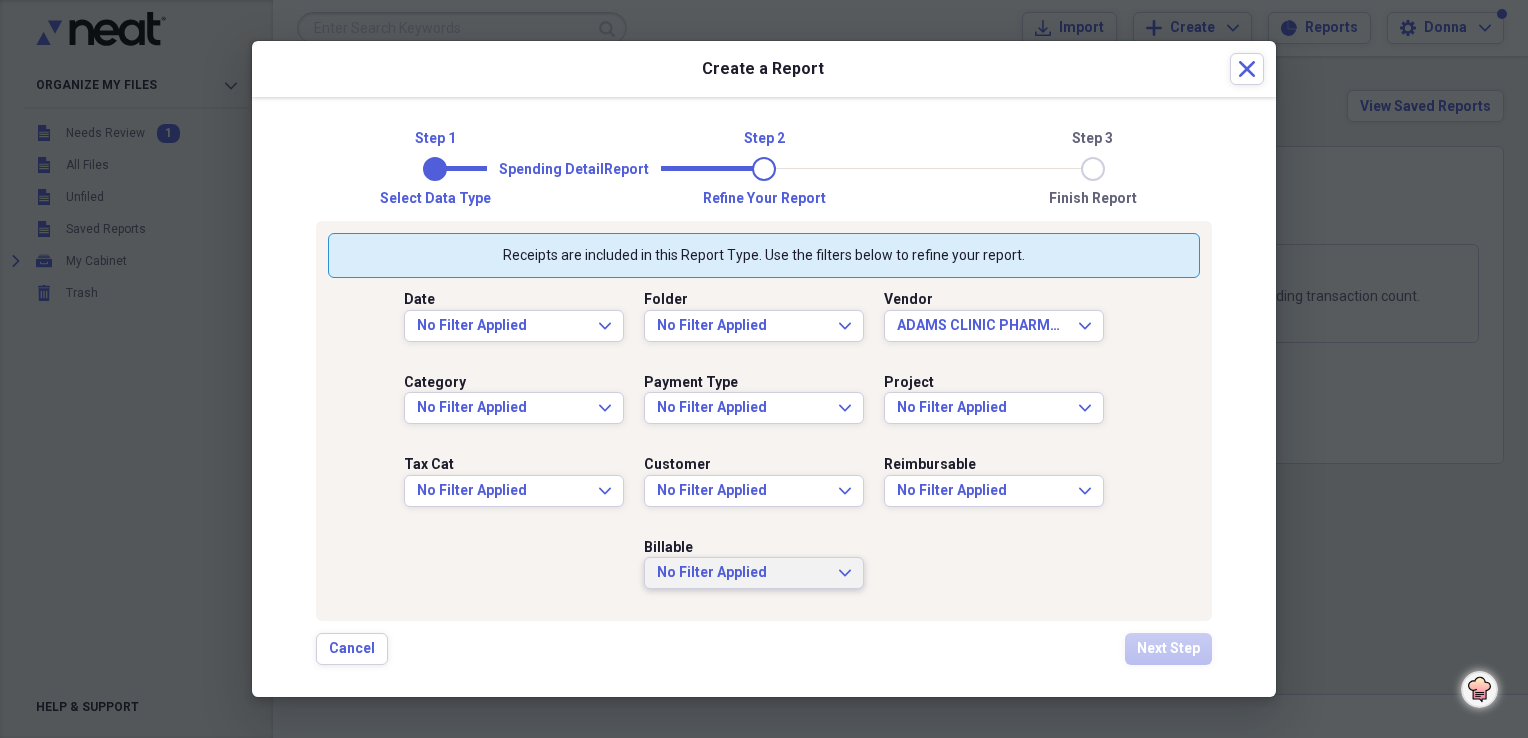 click on "No Filter Applied Expand" at bounding box center [754, 573] 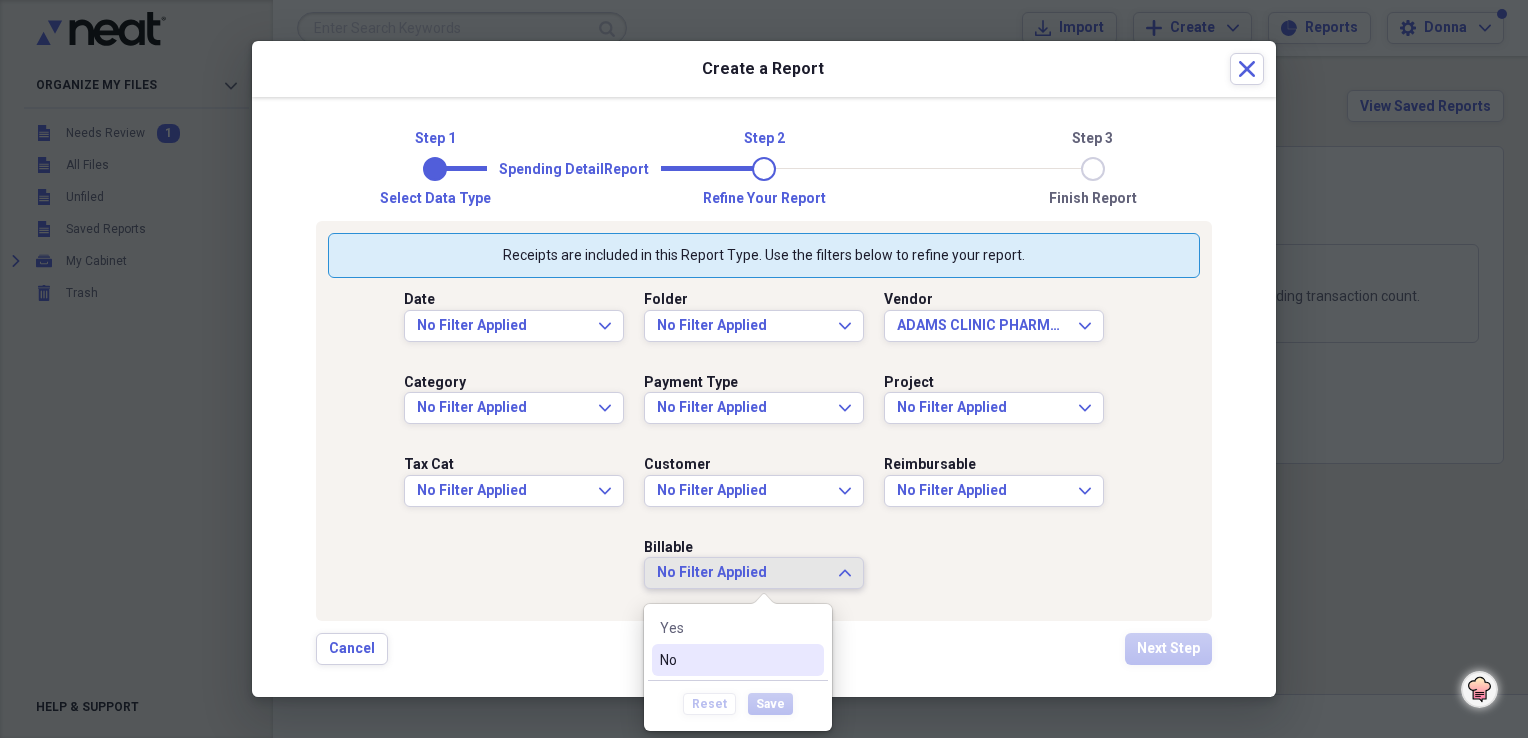 click on "No" at bounding box center [726, 660] 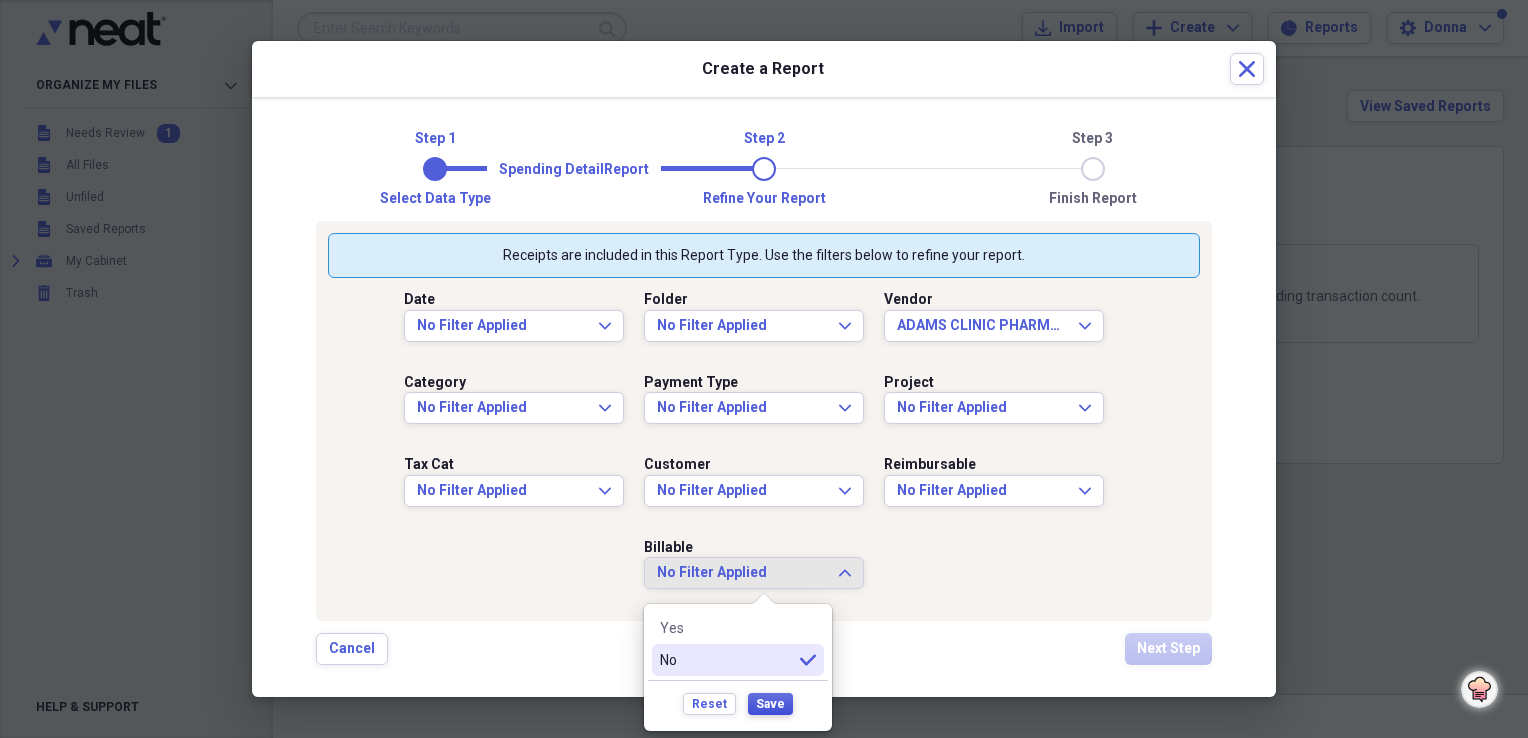 click on "Save" at bounding box center (770, 704) 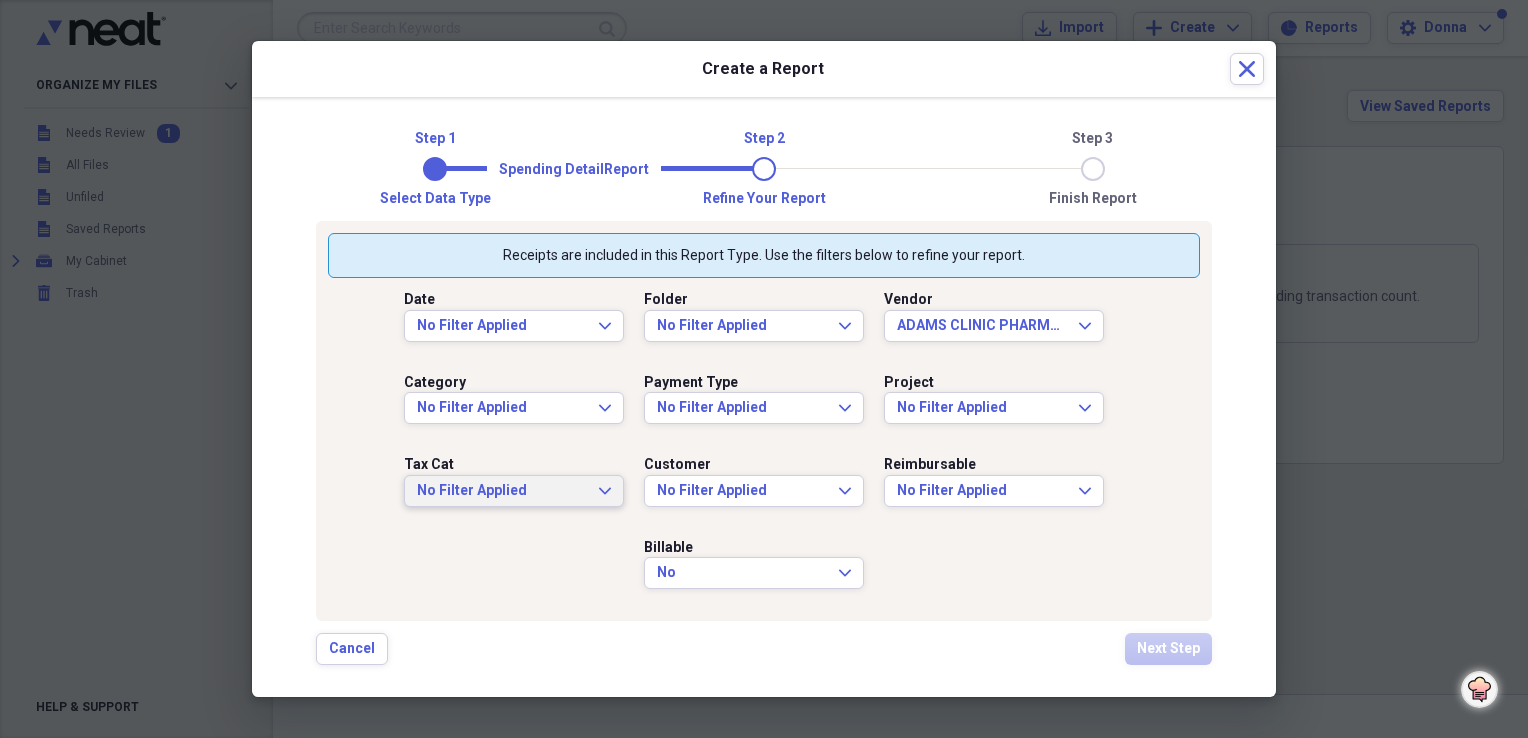 click on "No Filter Applied Expand" at bounding box center [514, 491] 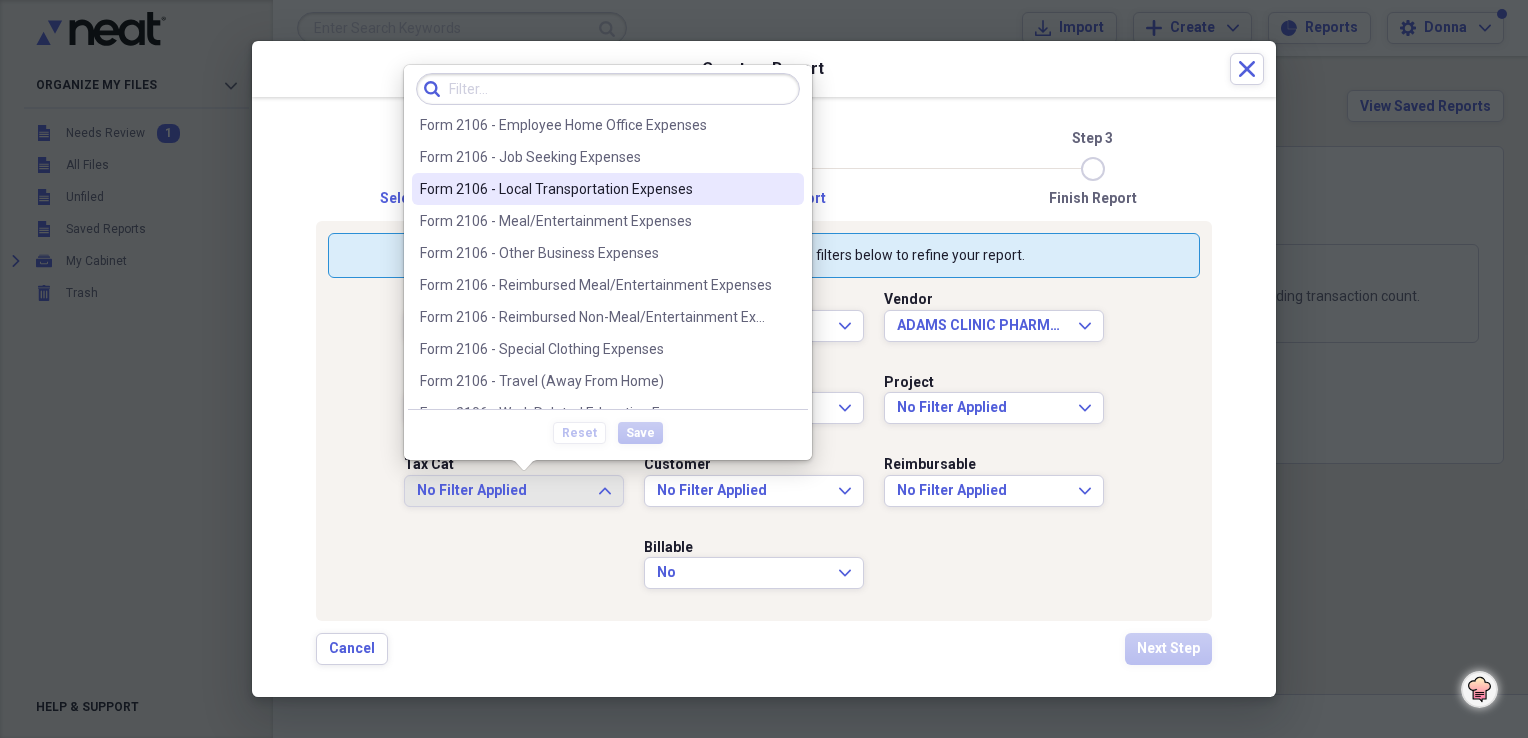 scroll, scrollTop: 200, scrollLeft: 0, axis: vertical 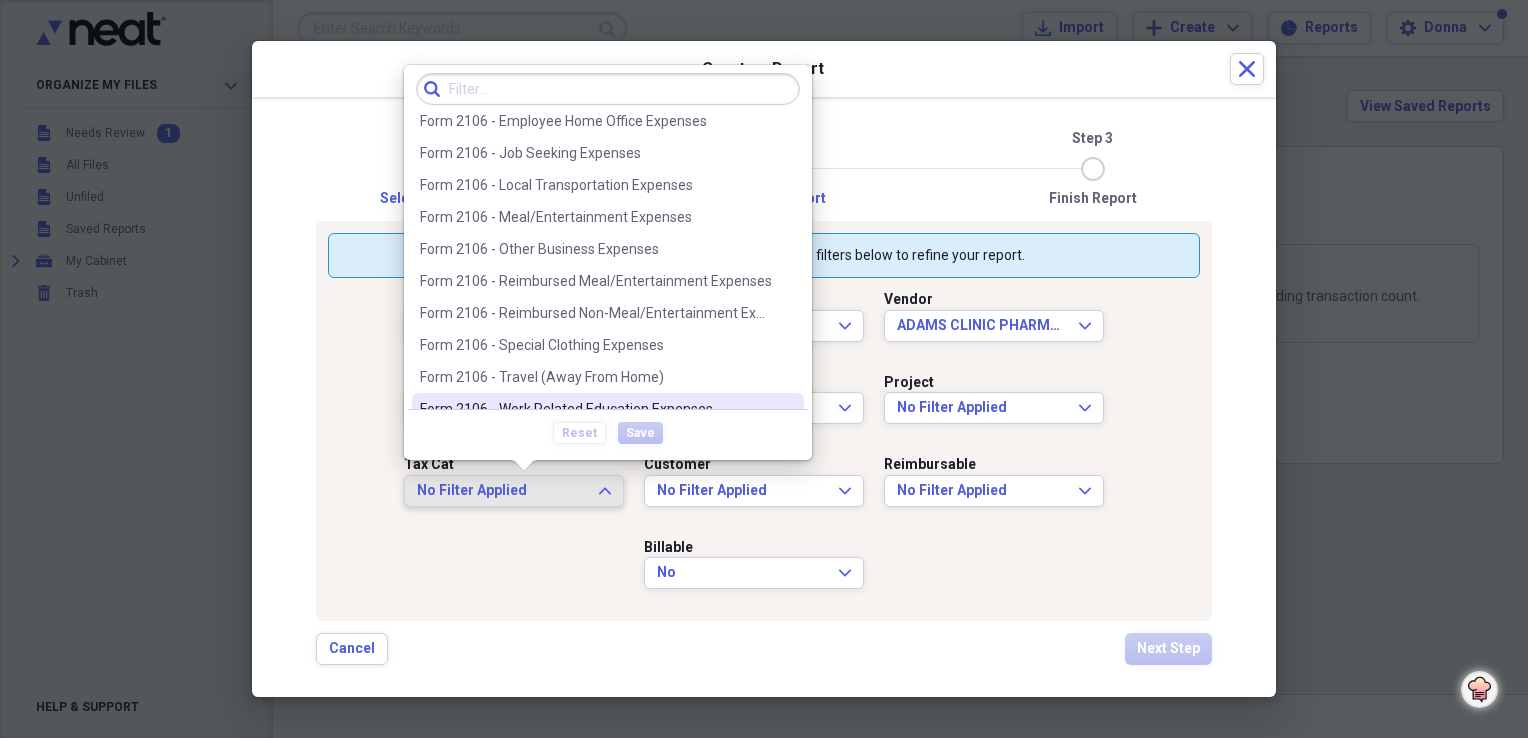 click on "Date No Filter Applied Expand Folder No Filter Applied Expand Vendor ADAMS CLINIC PHARMACY Expand Category No Filter Applied Expand Payment Type No Filter Applied Expand Project No Filter Applied Expand Tax Cat No Filter Applied Expand Customer No Filter Applied Expand Reimbursable No Filter Applied Expand Billable No Expand" at bounding box center (764, 443) 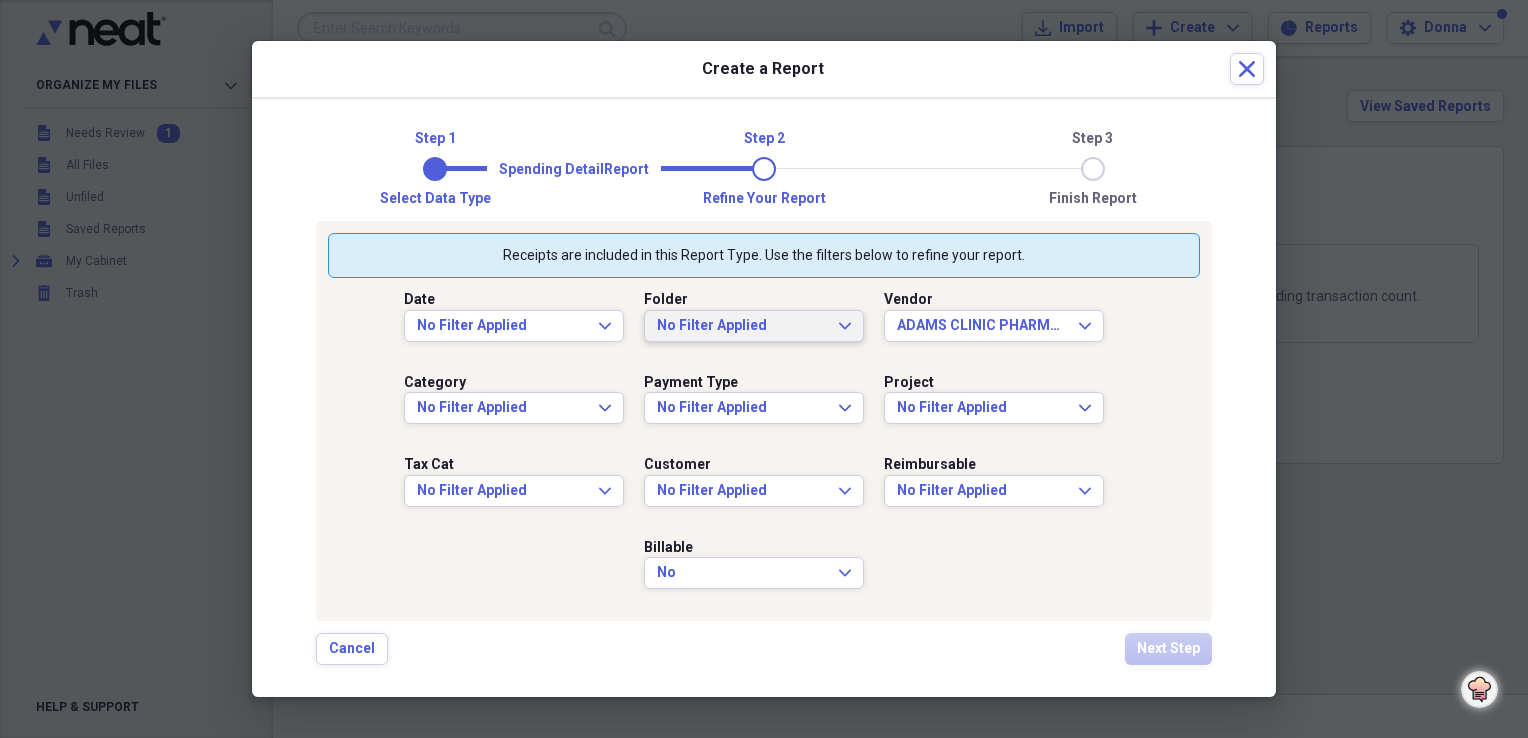 click on "No Filter Applied" at bounding box center [742, 326] 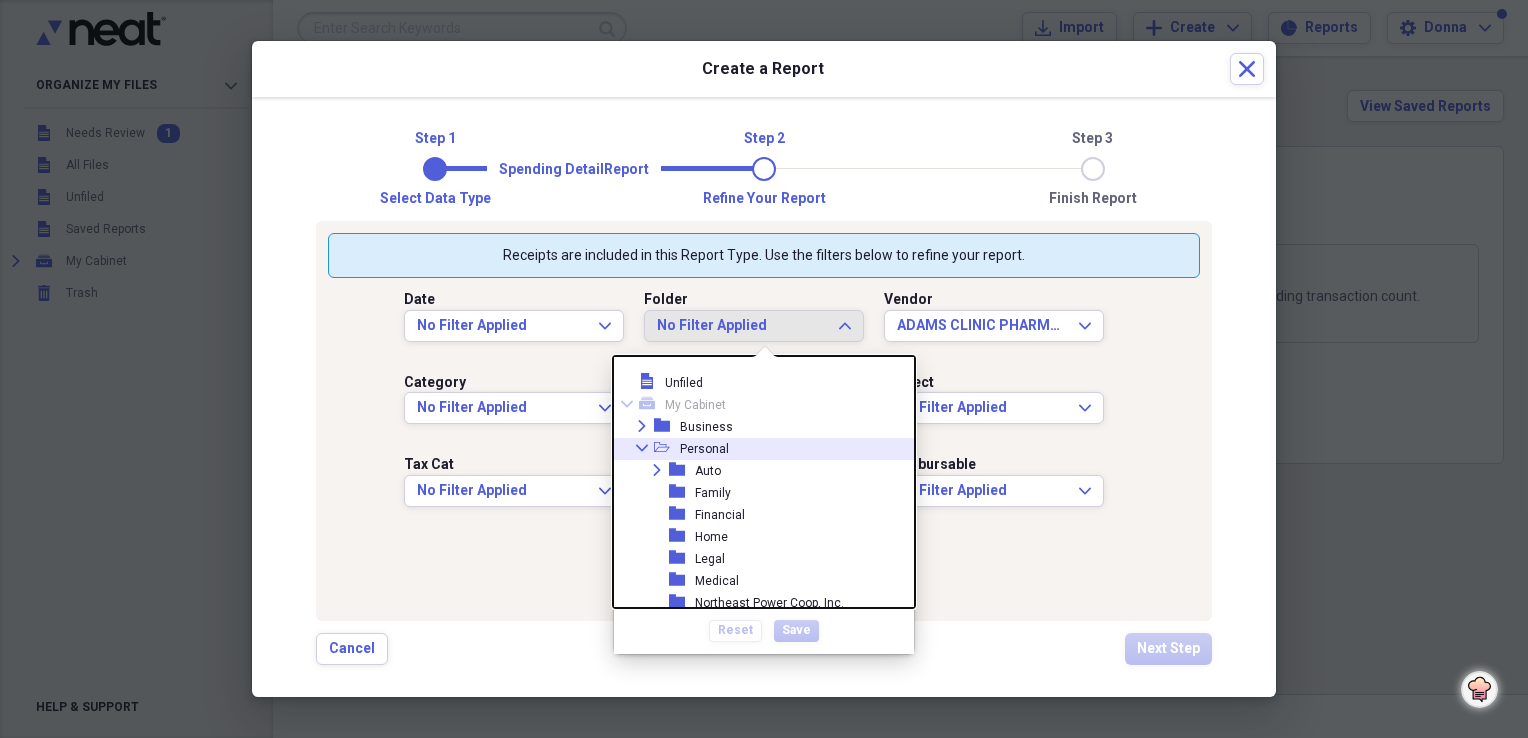 click on "Personal" at bounding box center (704, 449) 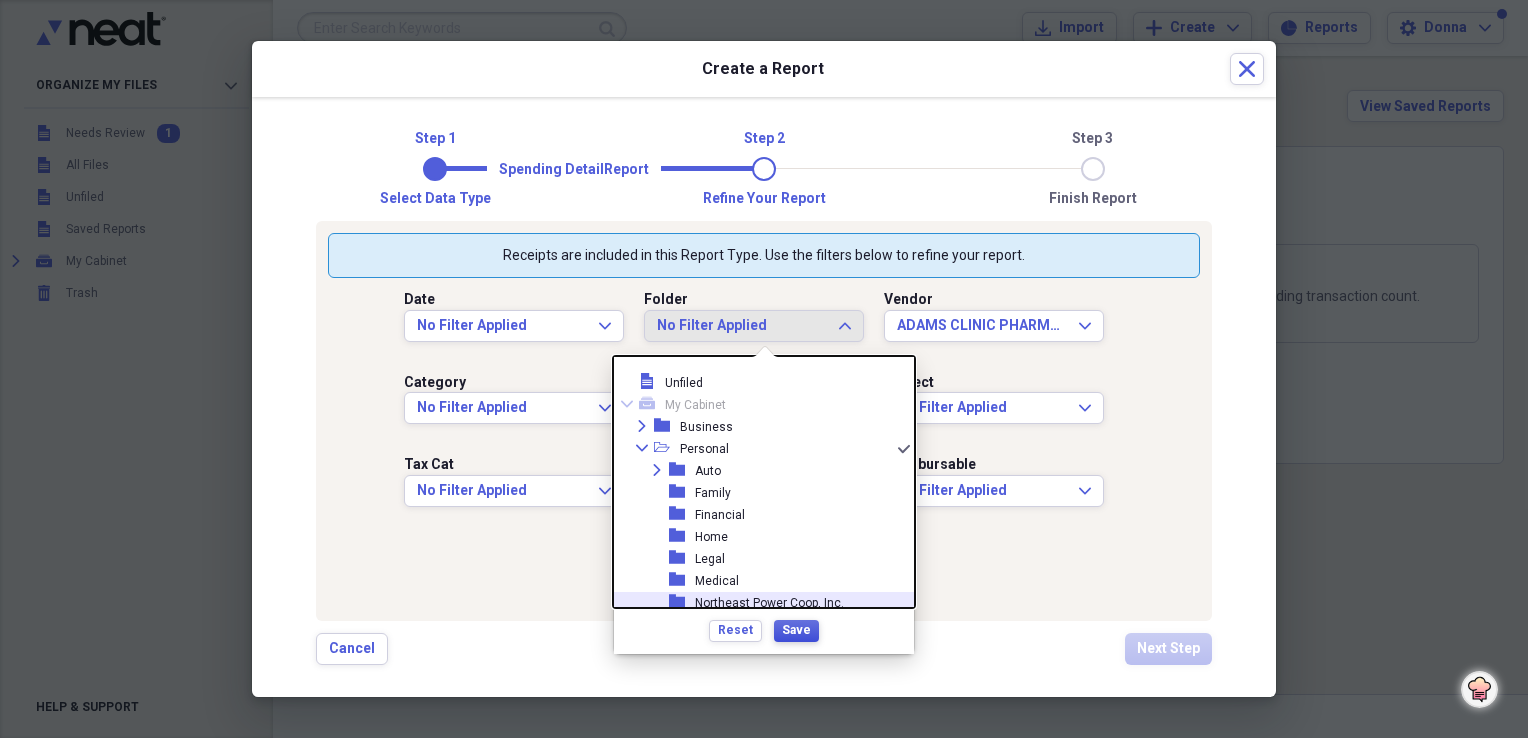 click on "Save" at bounding box center [796, 630] 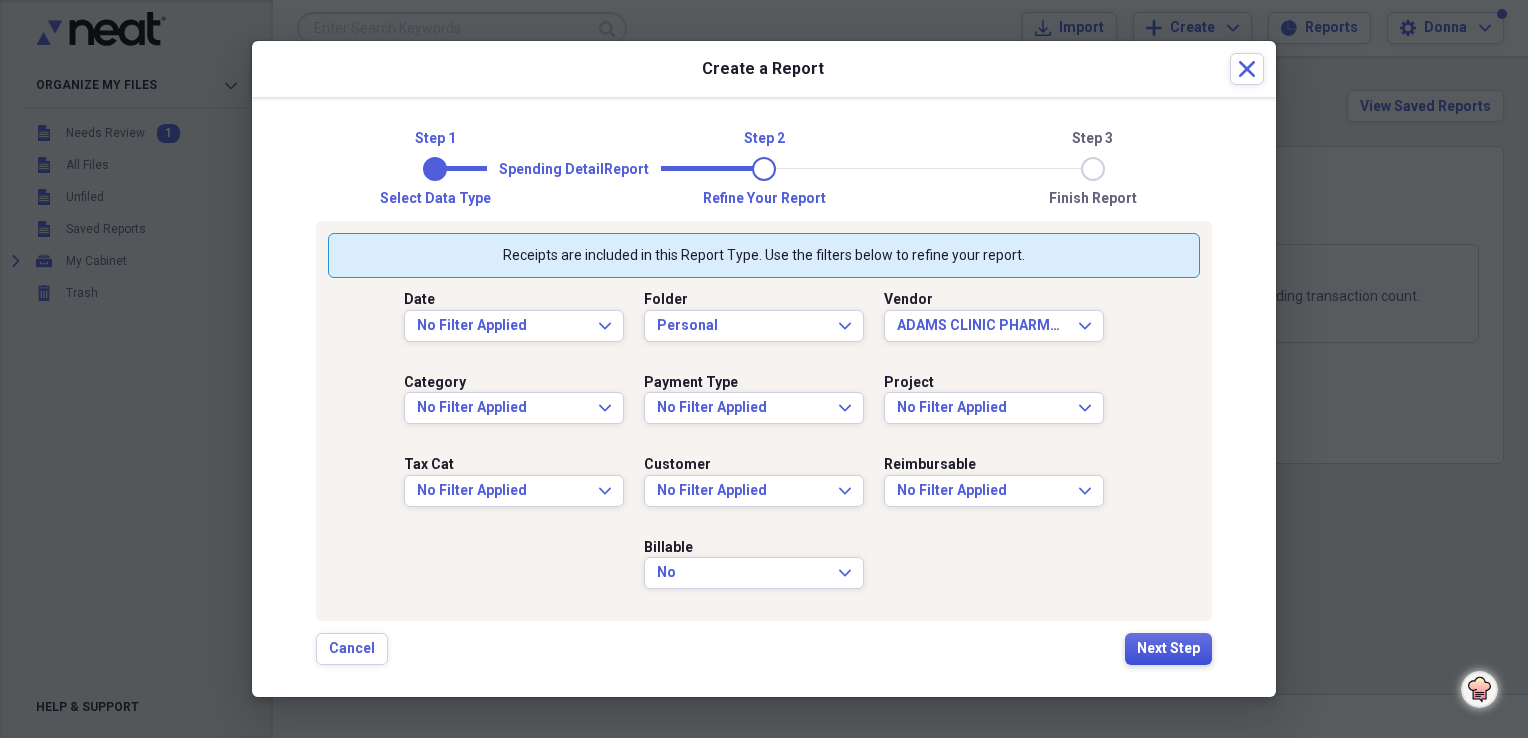 click on "Next Step" at bounding box center [1168, 649] 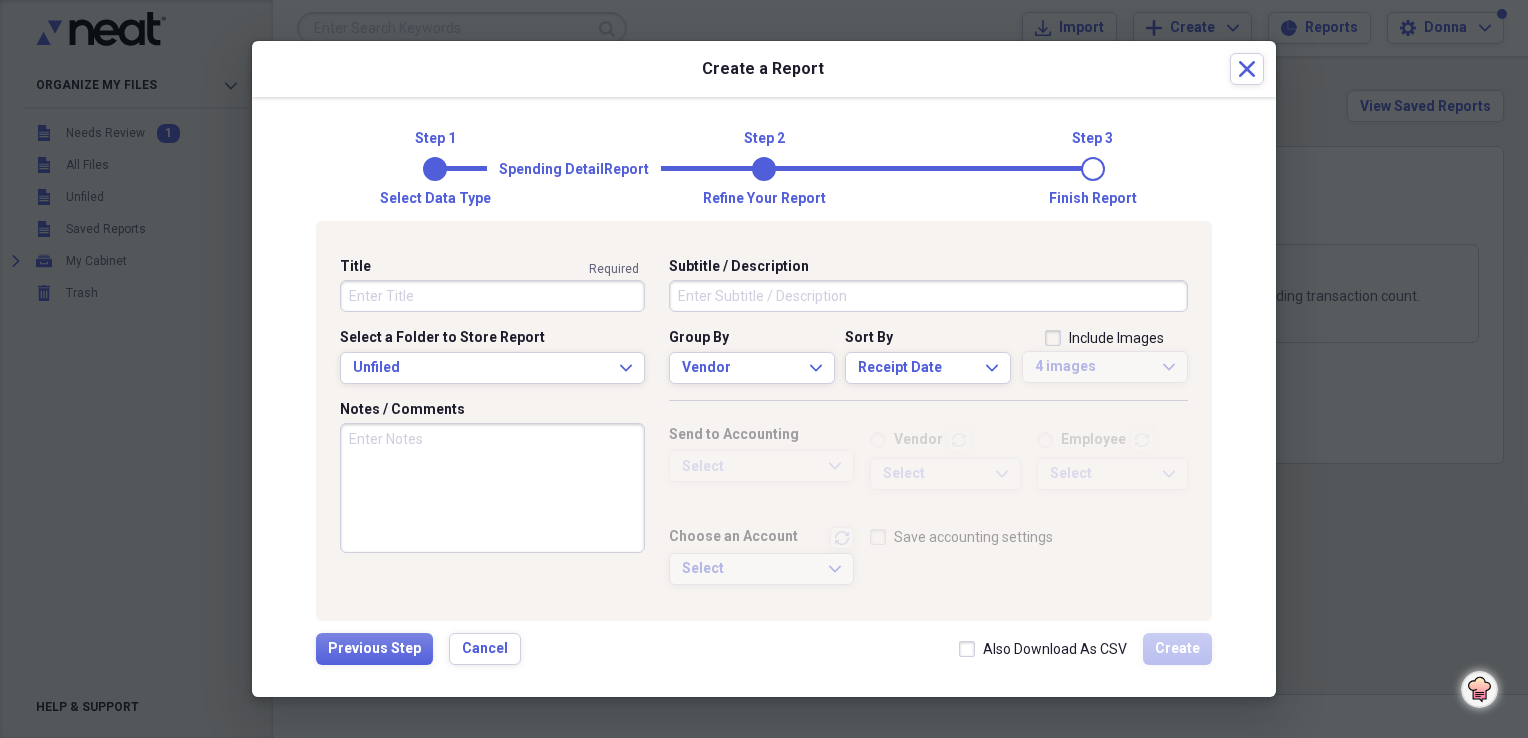 click on "Title" at bounding box center (492, 296) 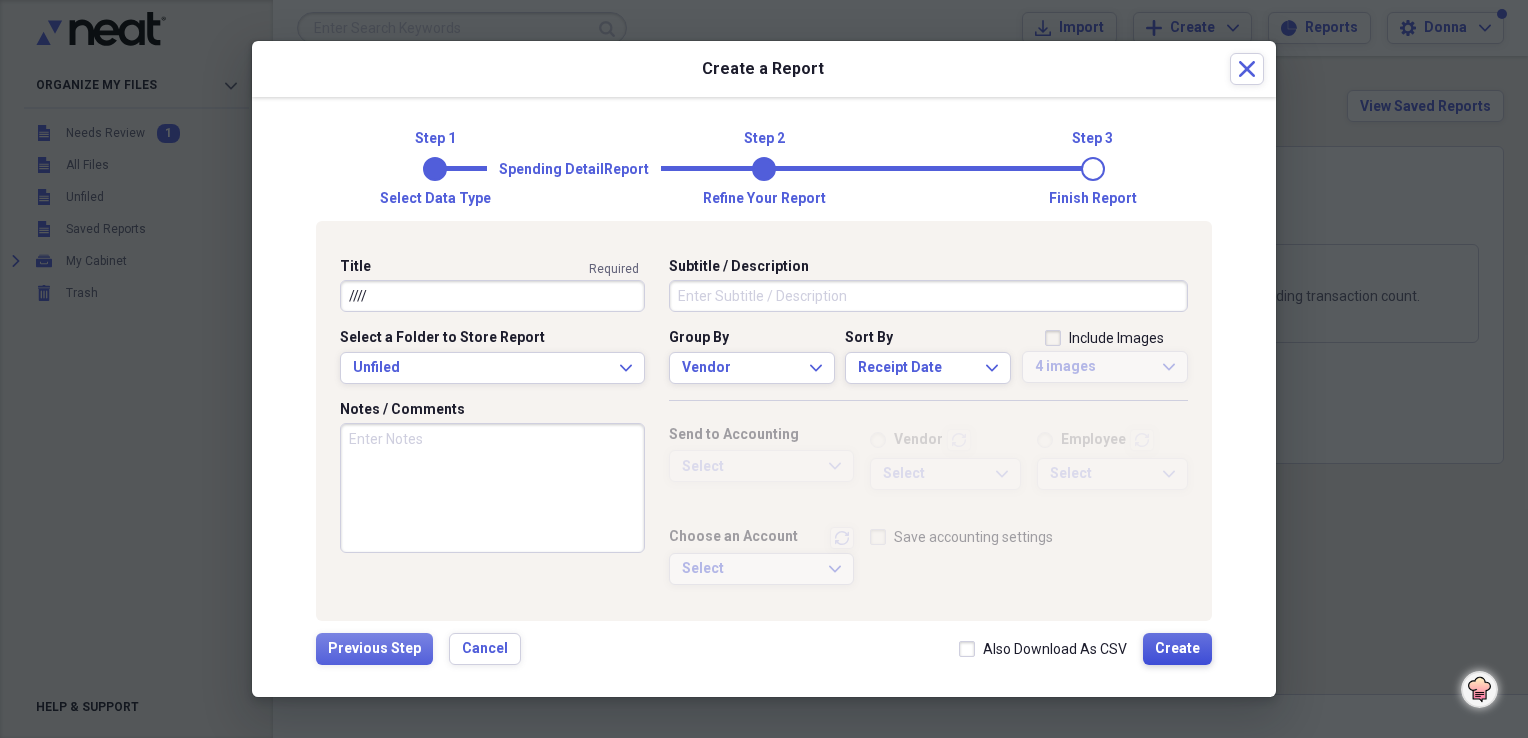 type on "////" 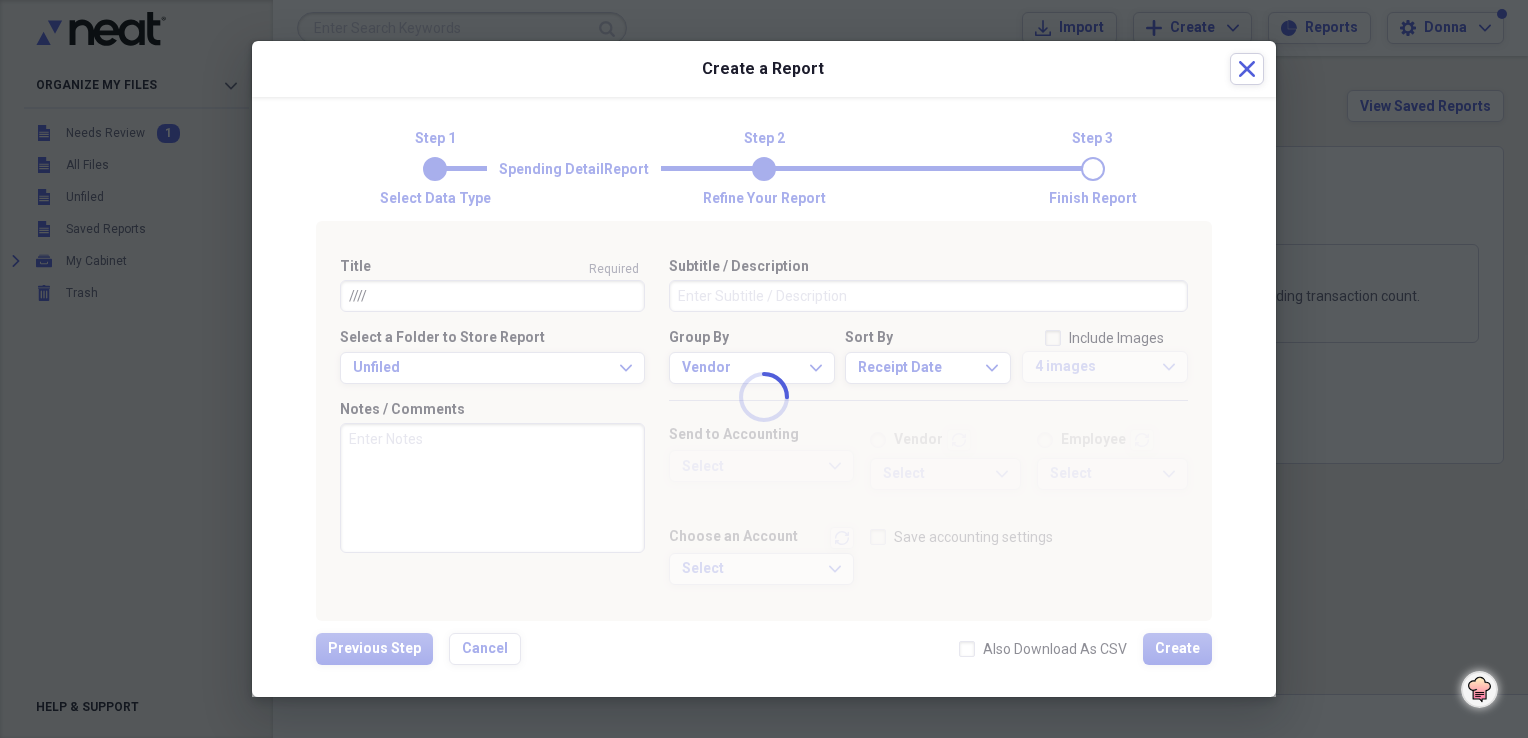 type 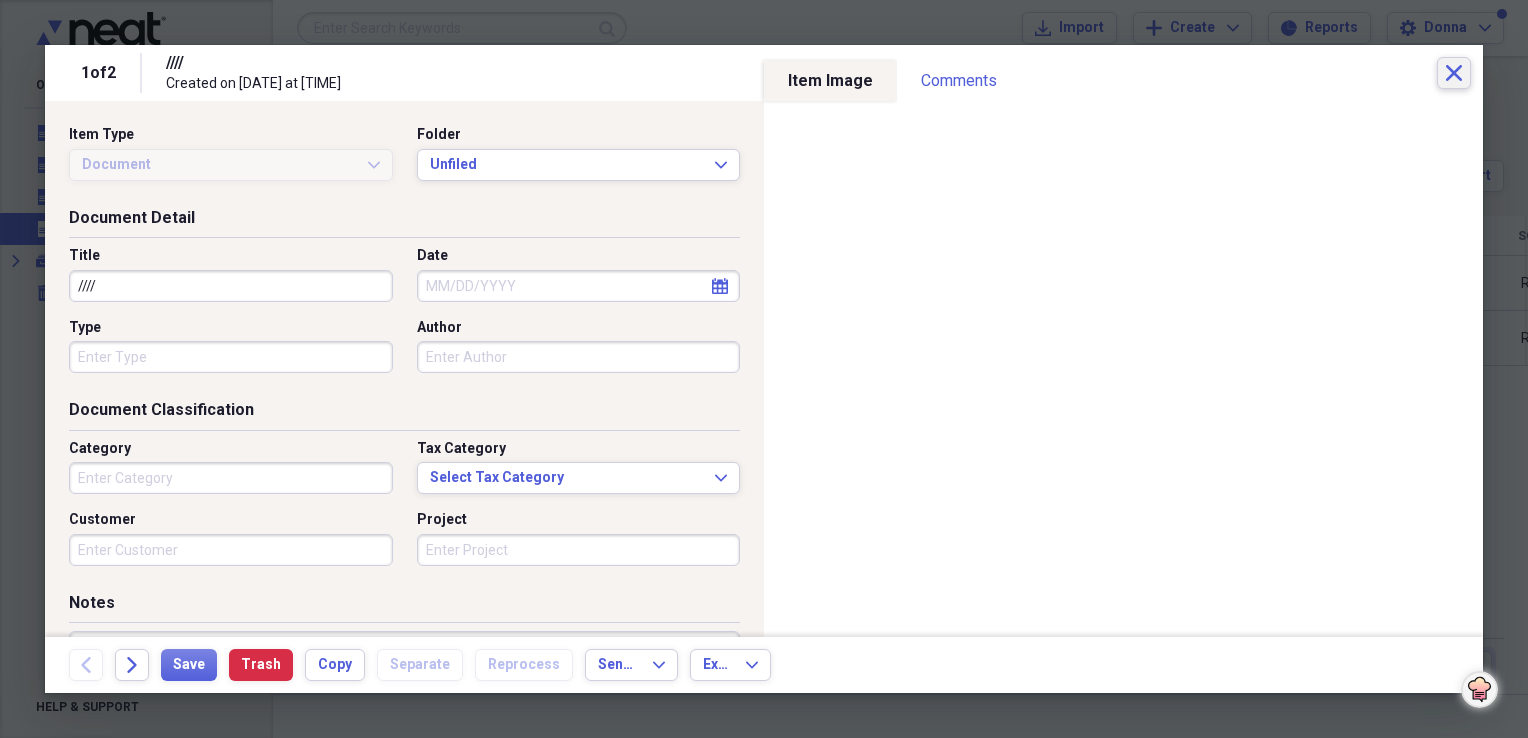 click on "Close" 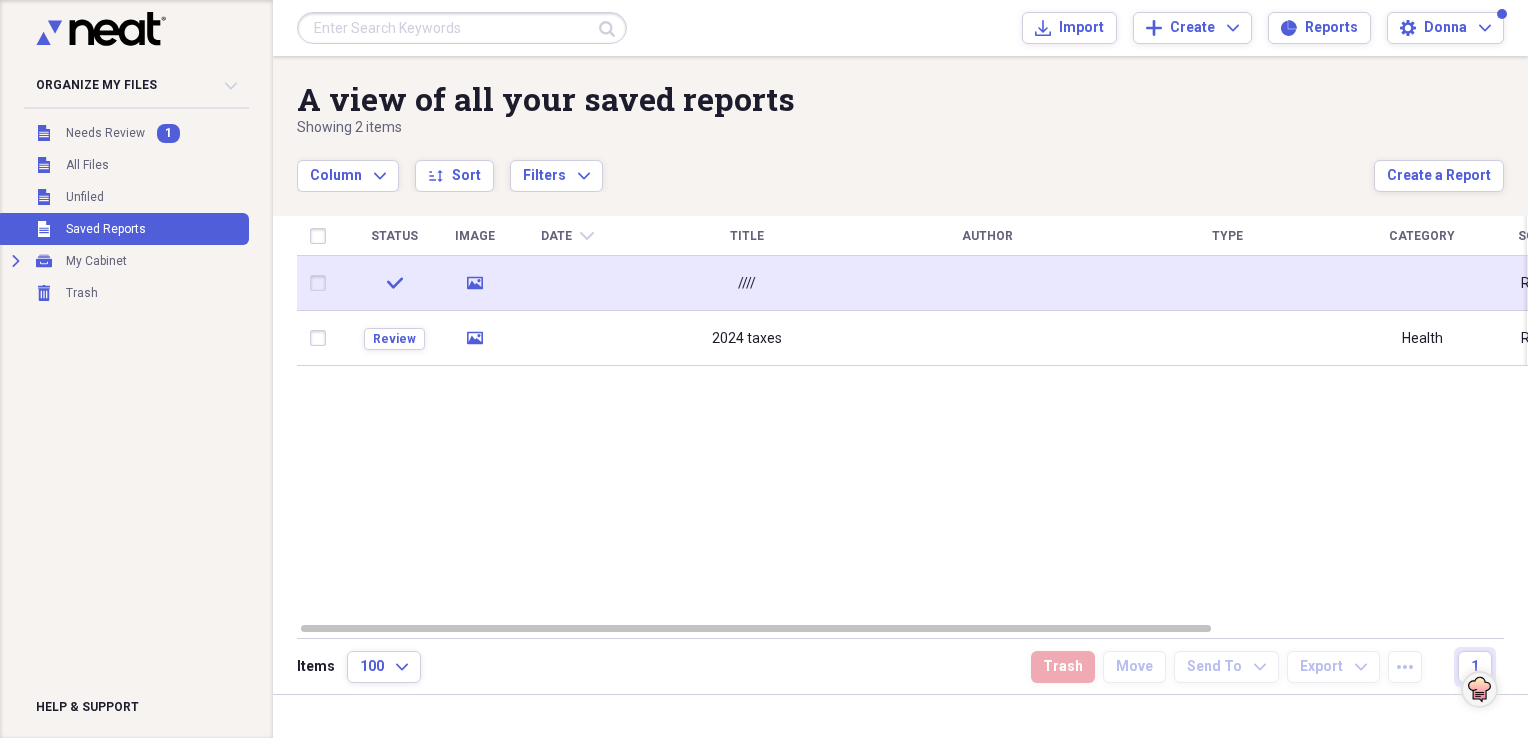 click at bounding box center [322, 283] 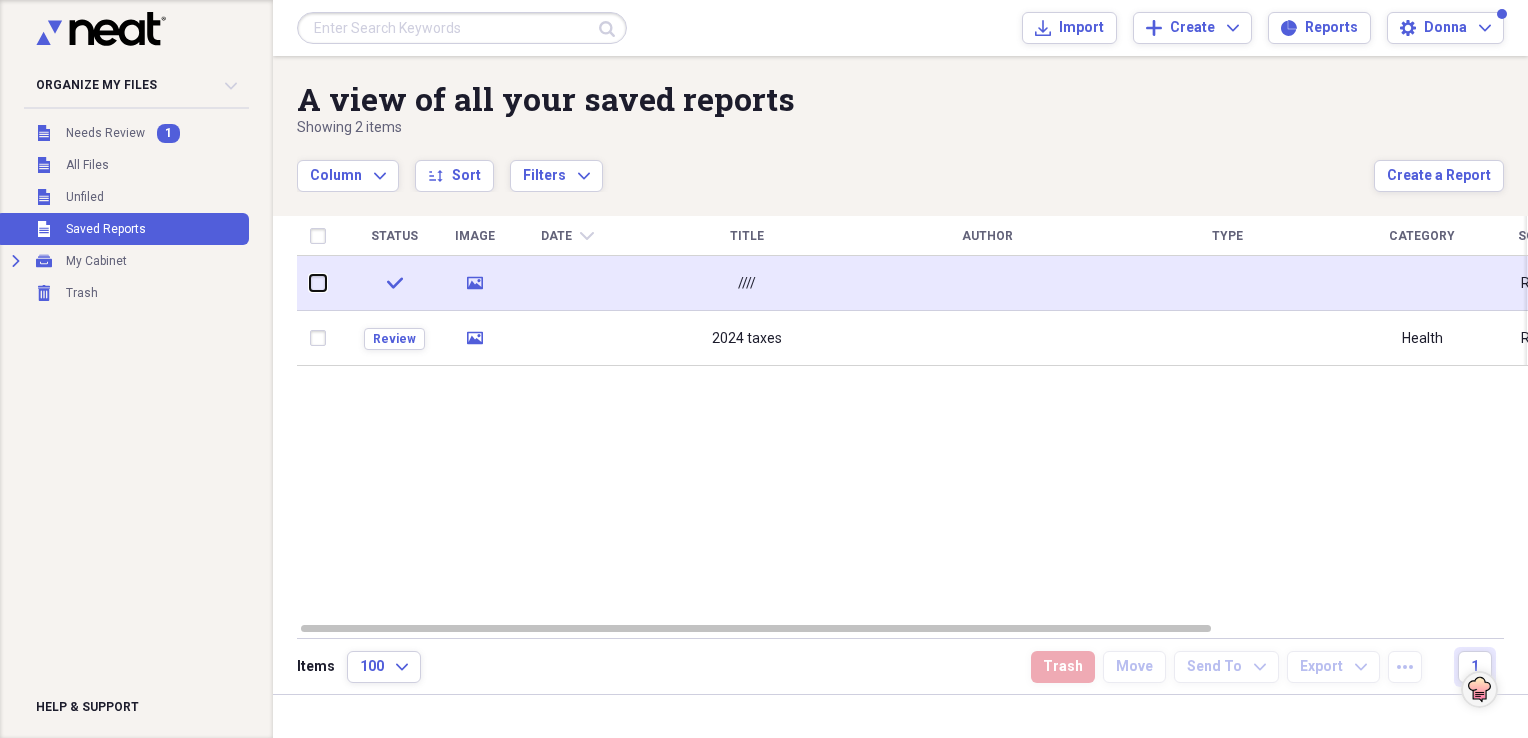 click at bounding box center [310, 283] 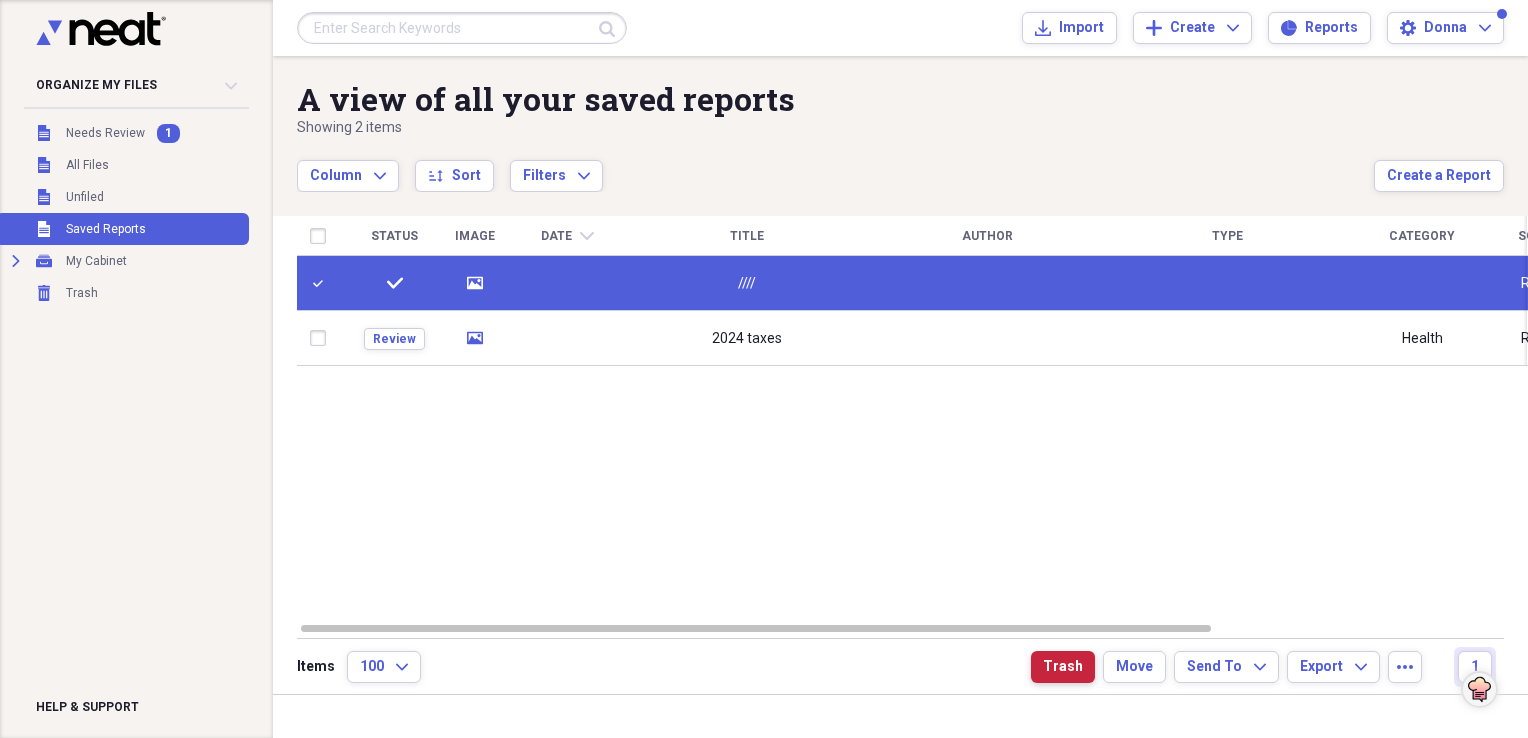 click on "Trash" at bounding box center [1063, 667] 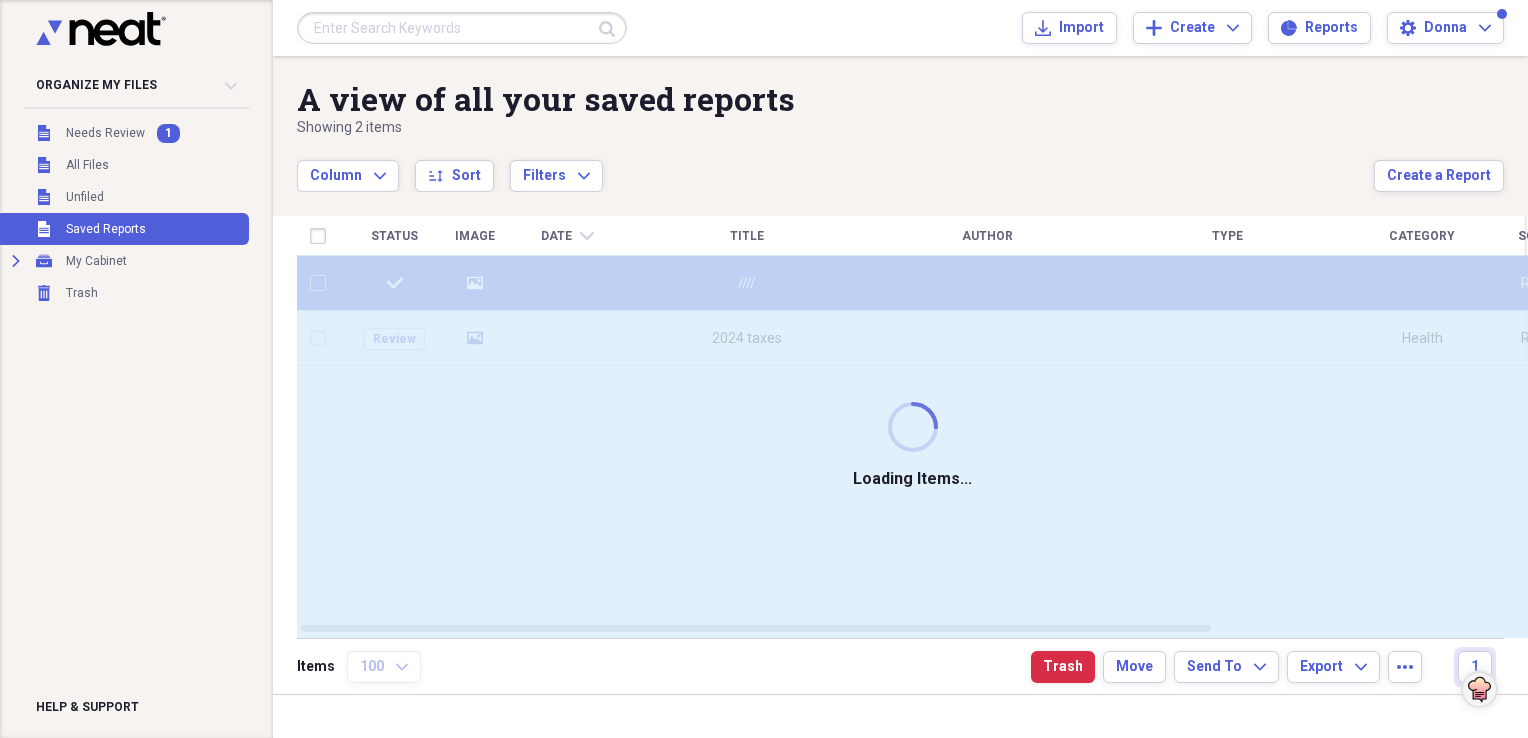 checkbox on "false" 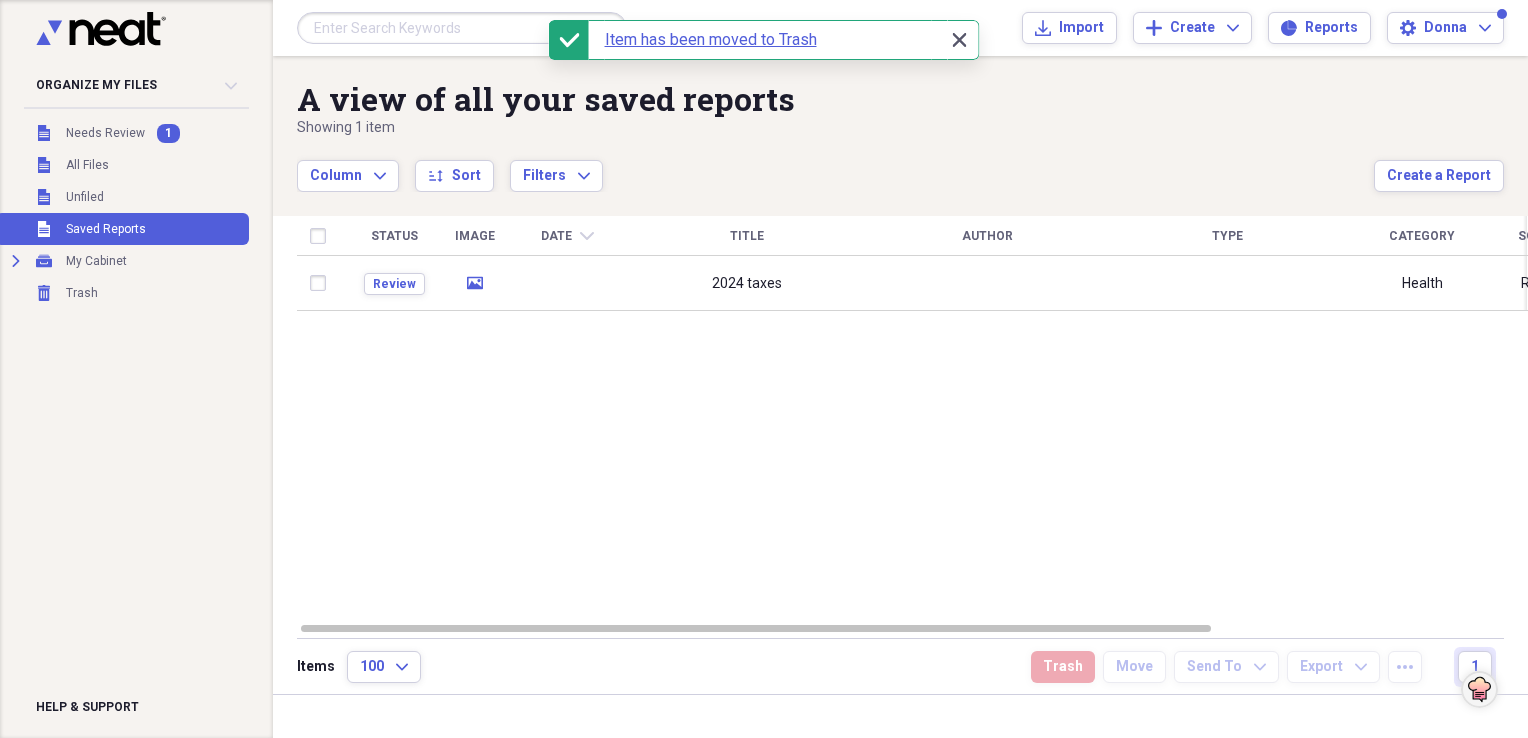 click 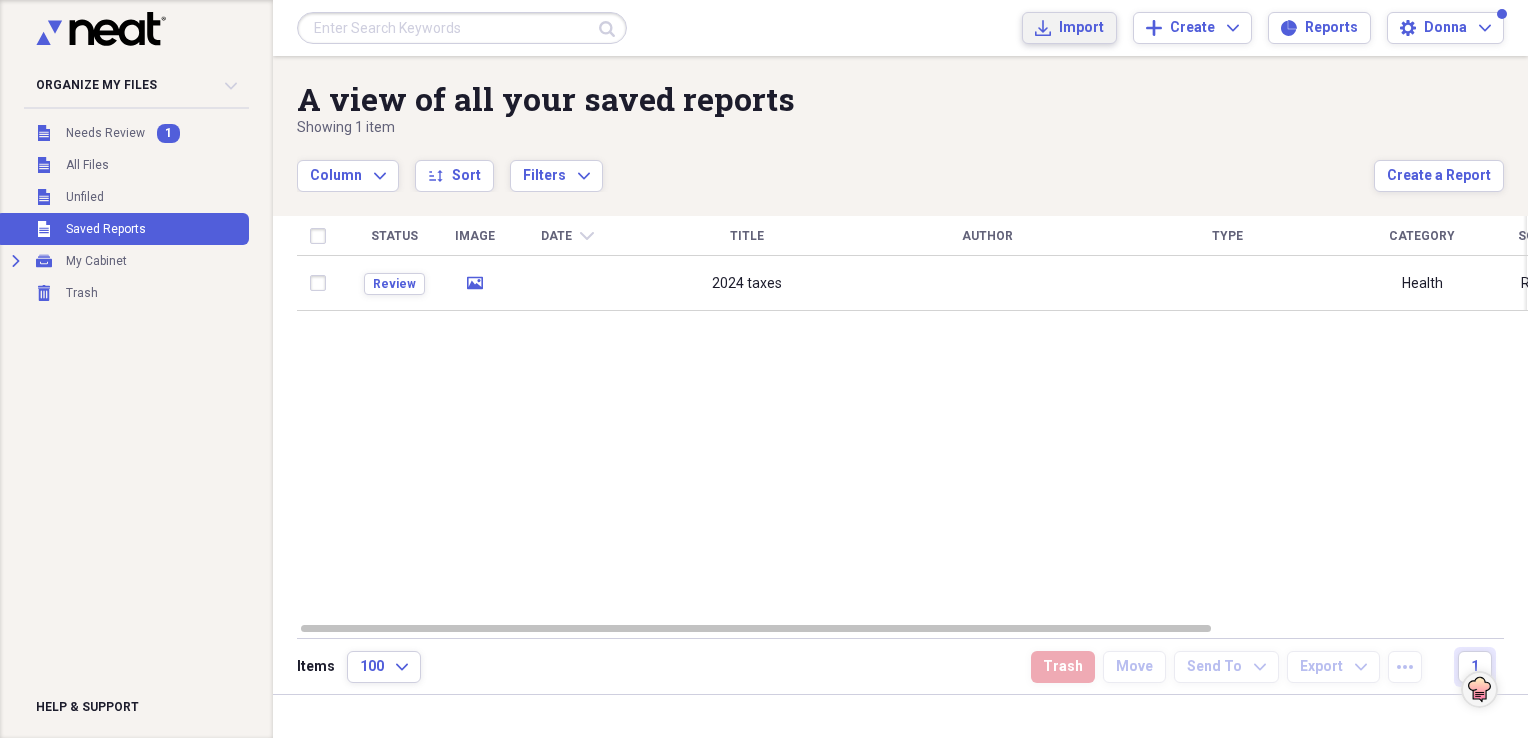 click on "Import Import" at bounding box center [1069, 28] 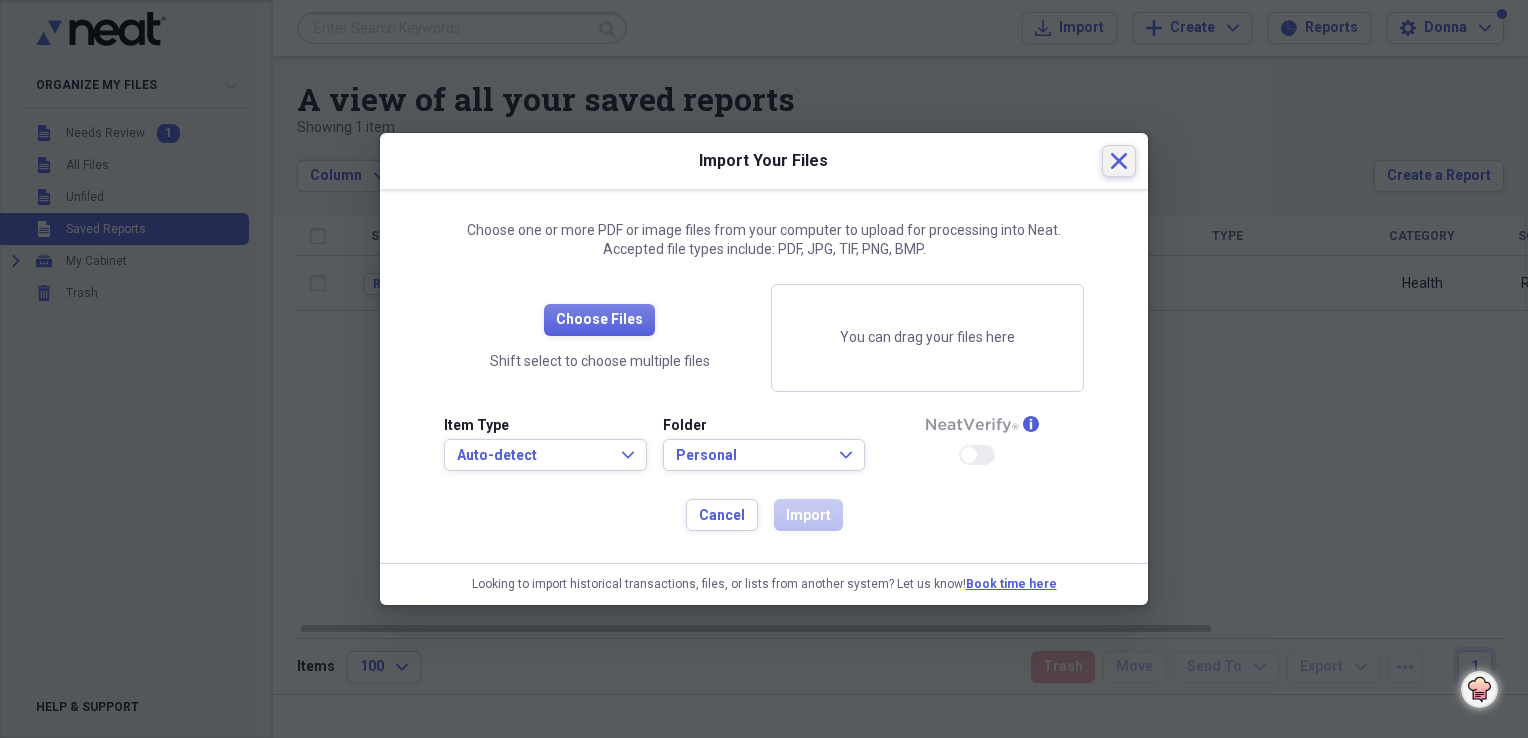 click on "Close" at bounding box center [1119, 161] 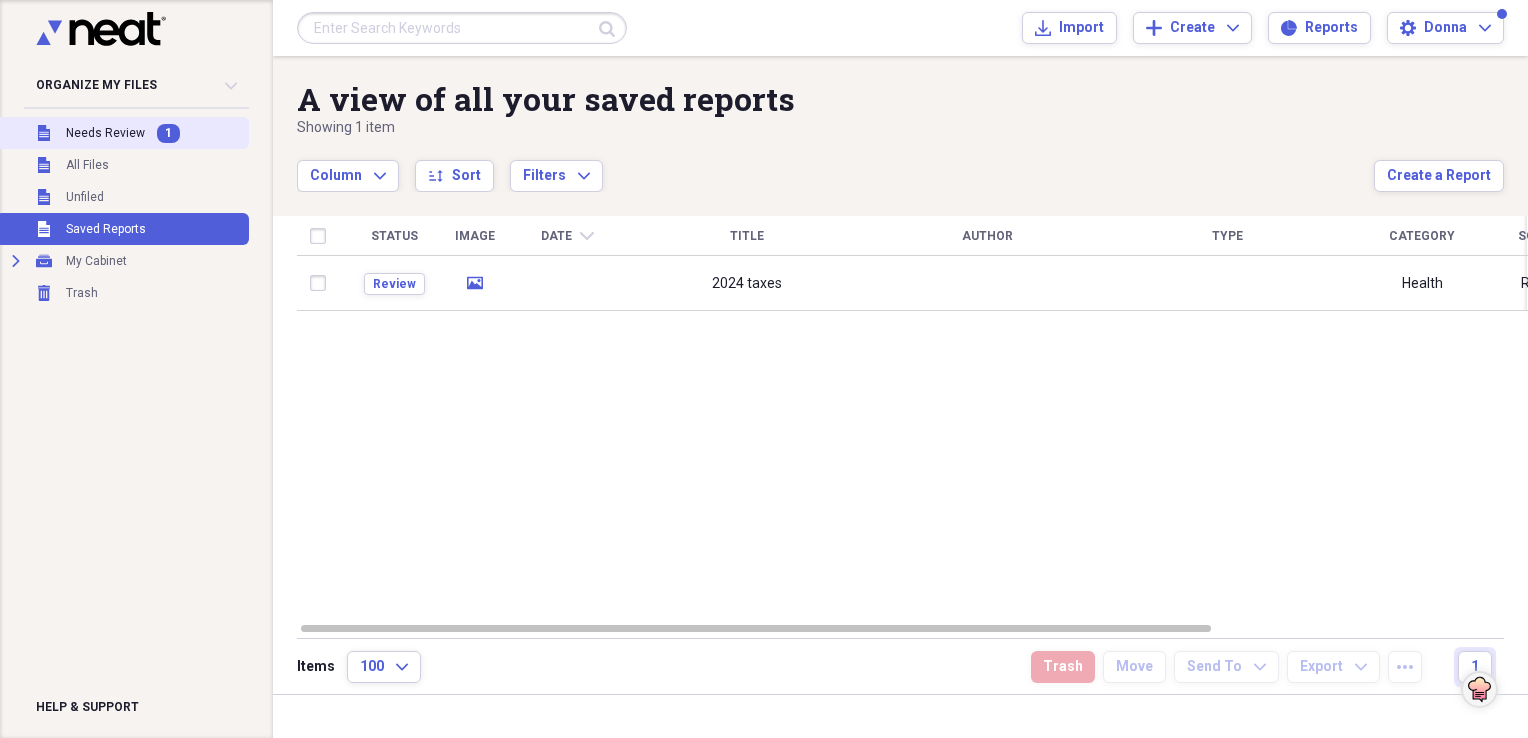 click on "Needs Review" at bounding box center [105, 133] 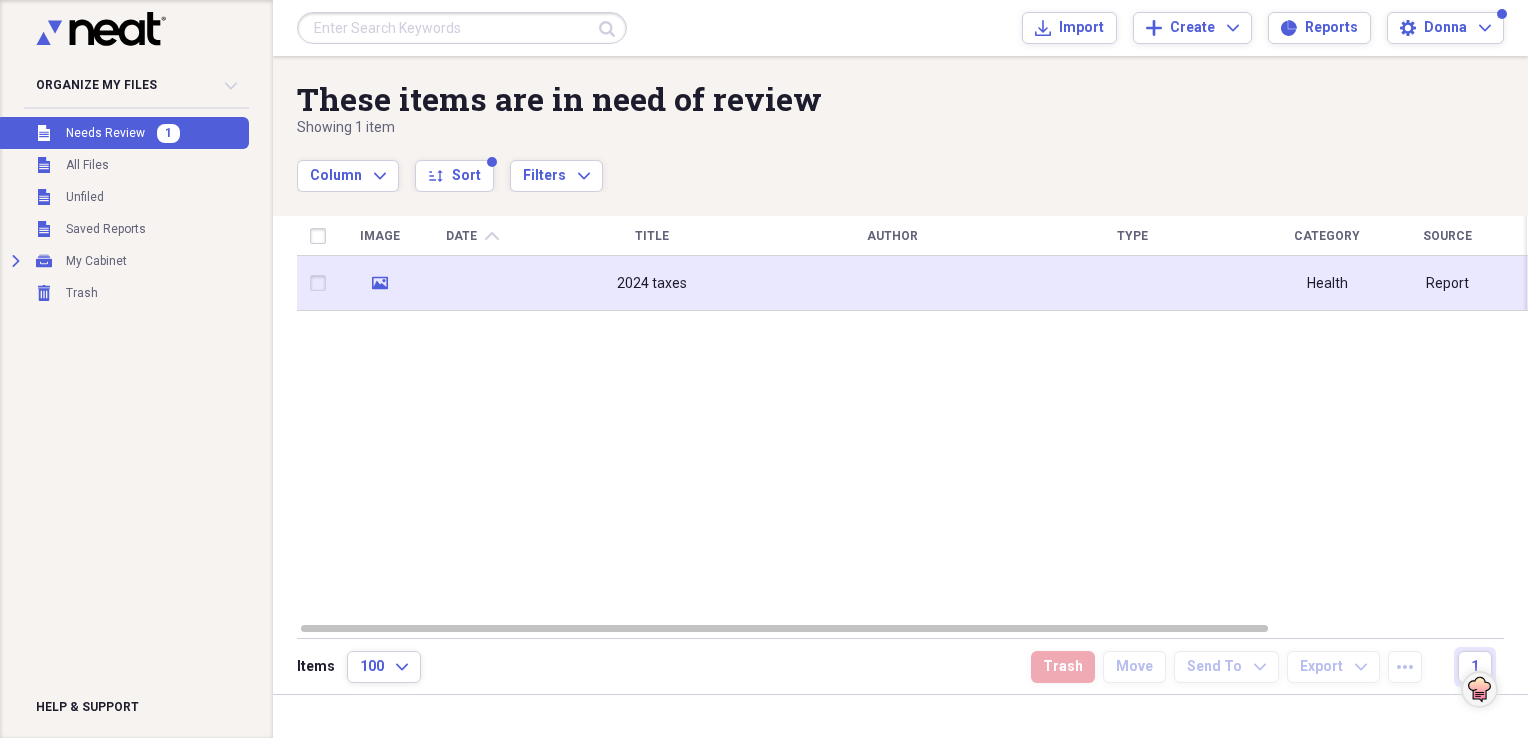 click on "2024 taxes" at bounding box center (652, 284) 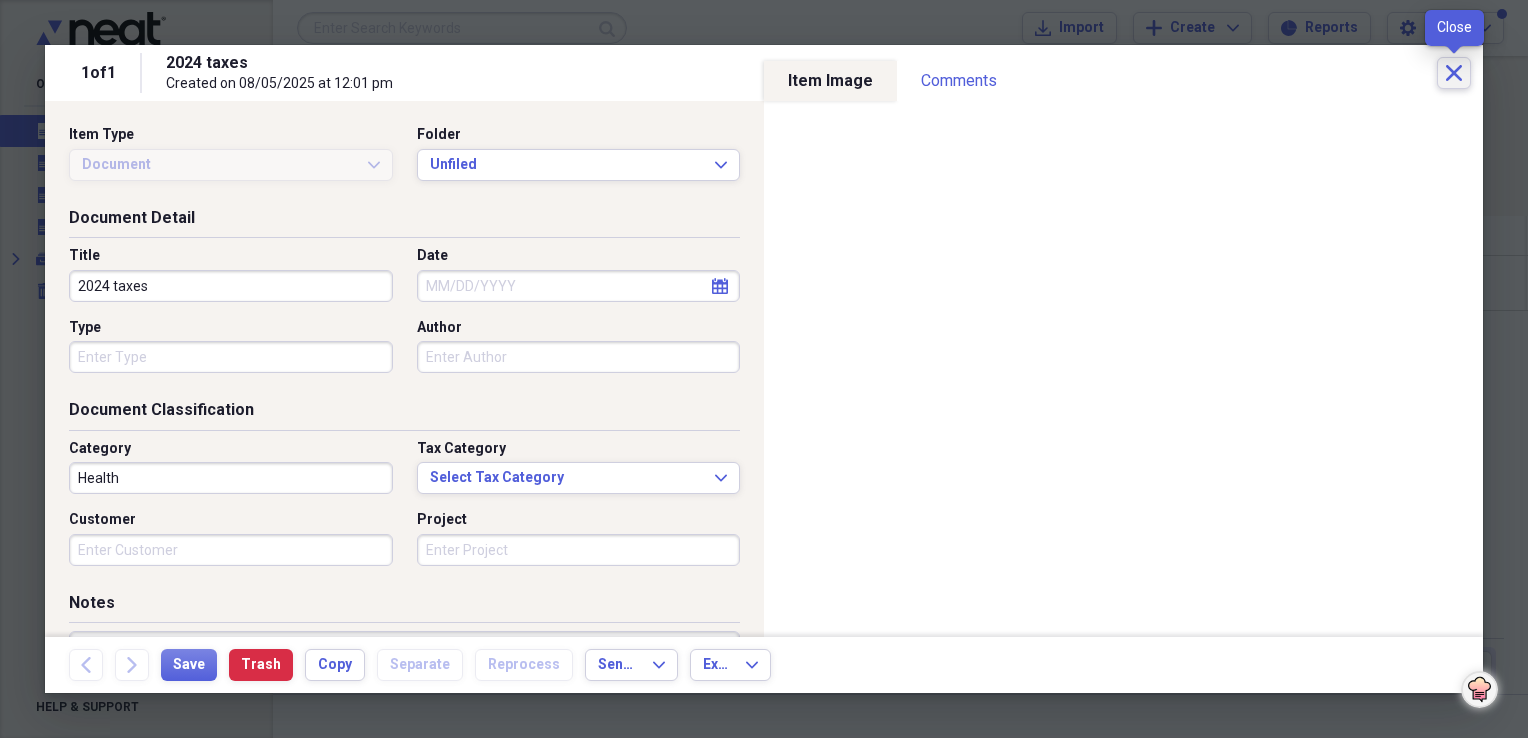 click 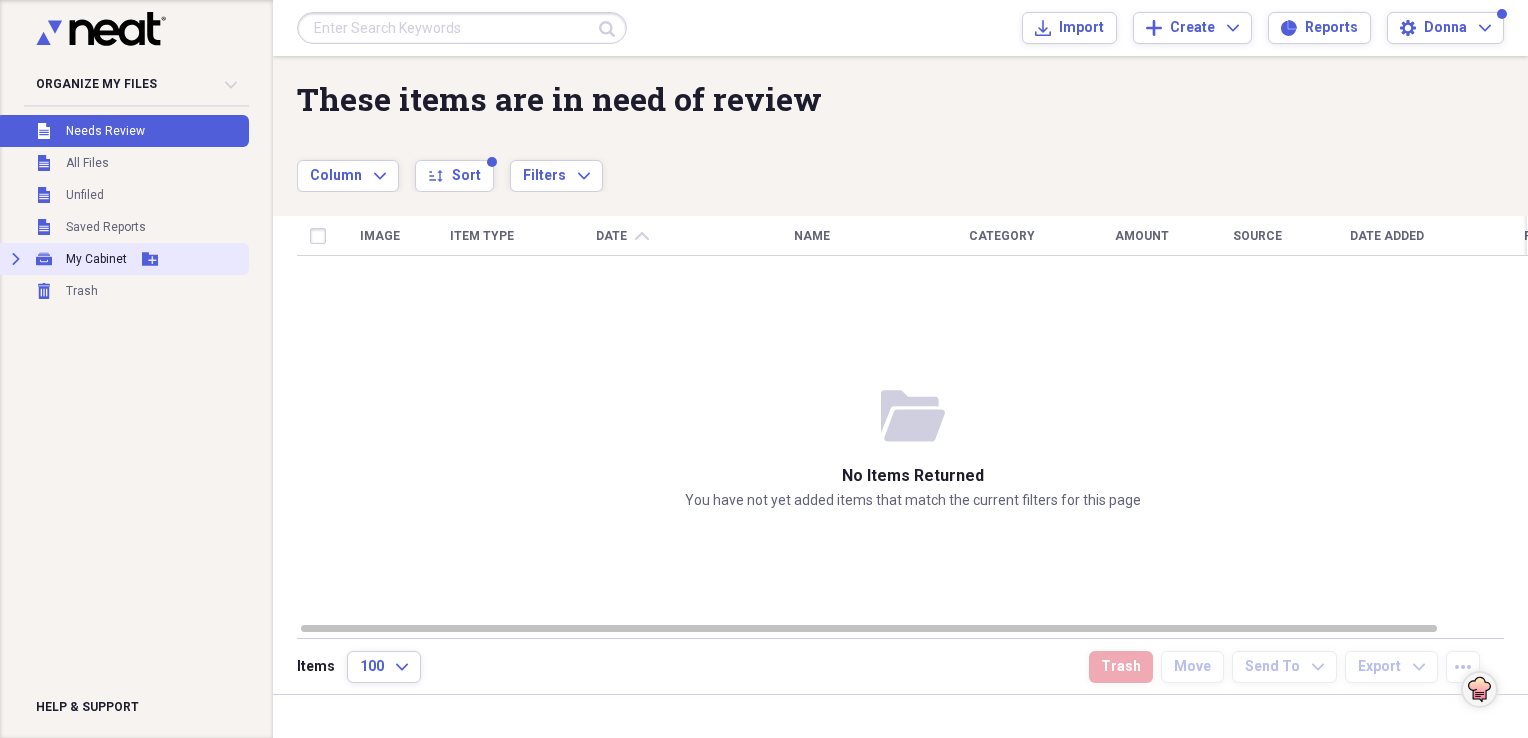 click on "My Cabinet" at bounding box center [96, 259] 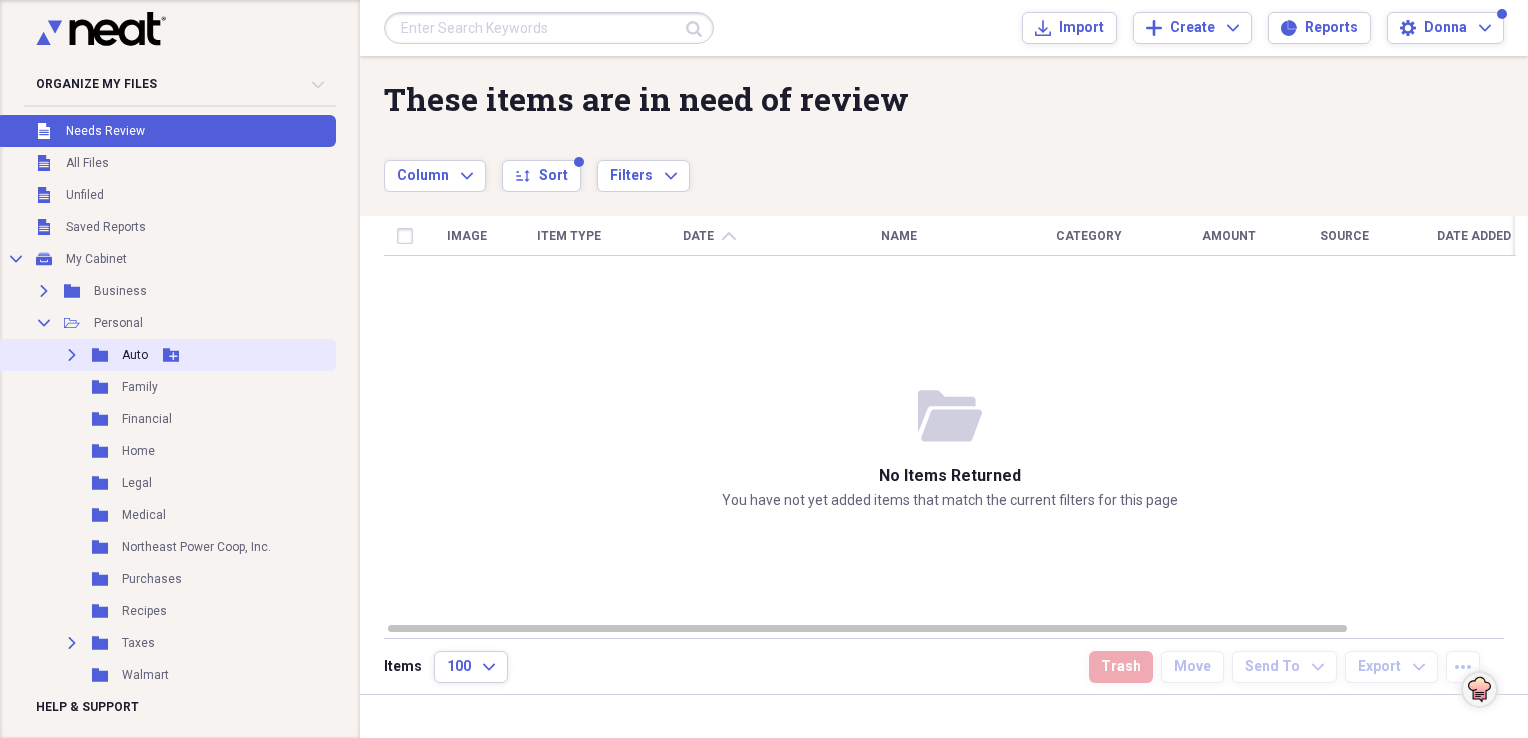 click on "Auto" at bounding box center [135, 355] 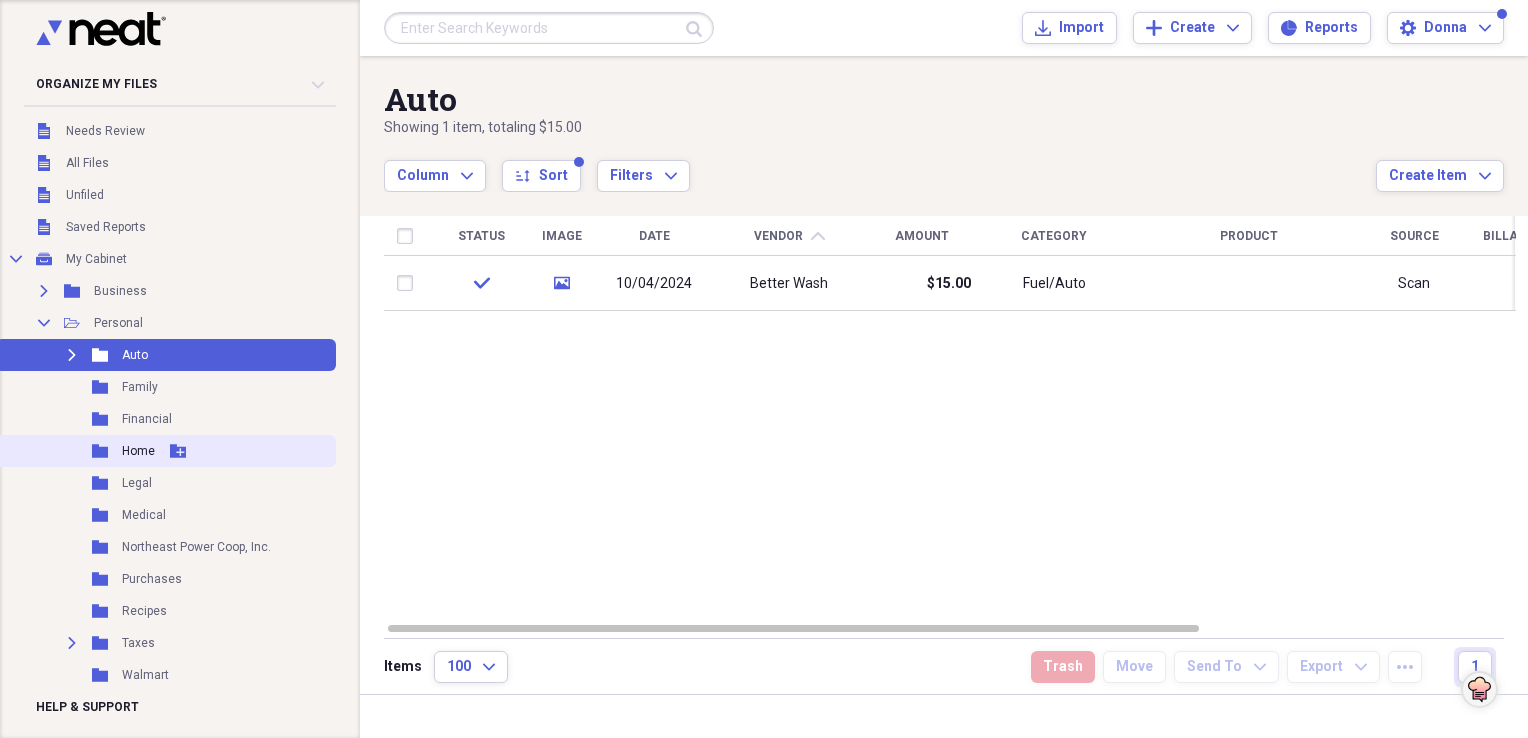 click on "Home" at bounding box center (138, 451) 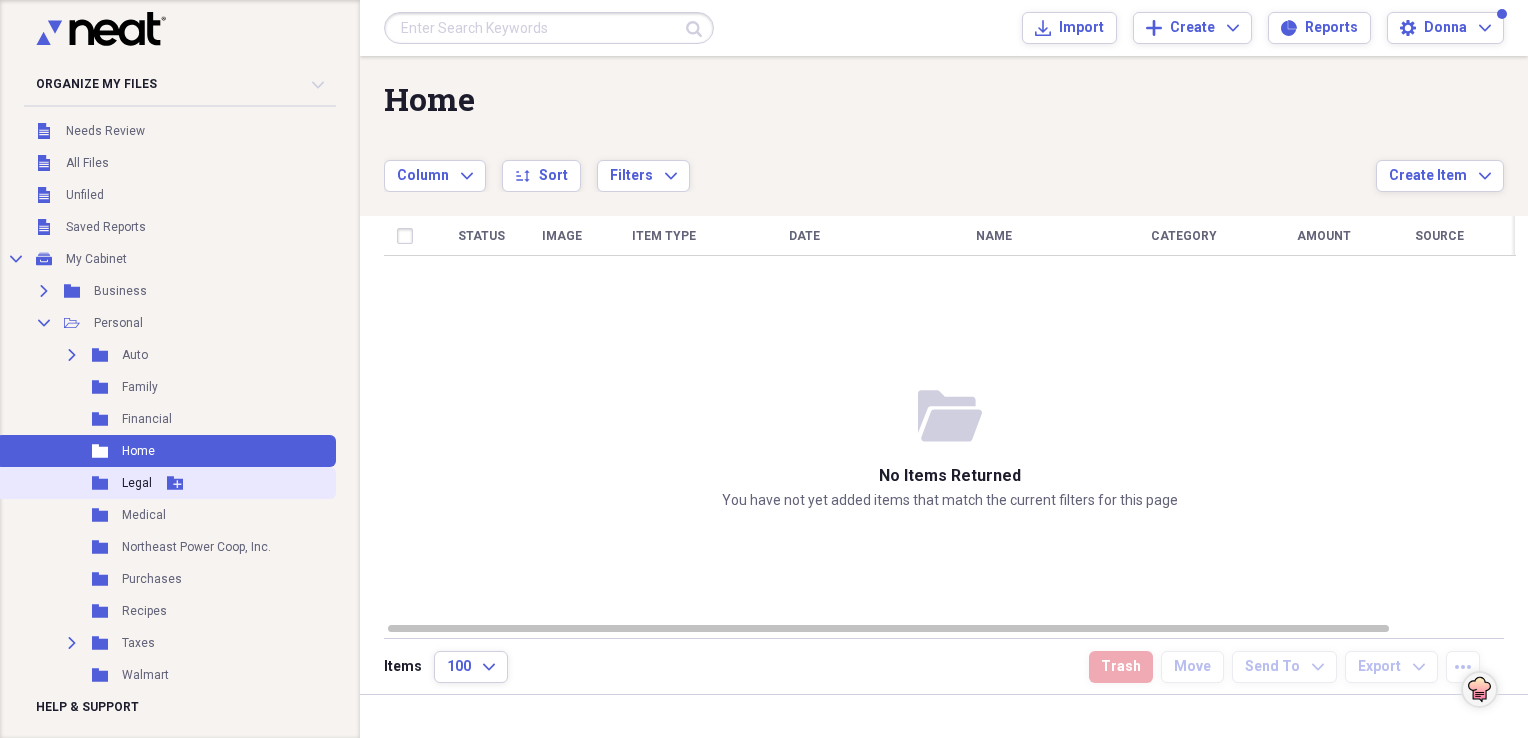 click on "Legal" at bounding box center (137, 483) 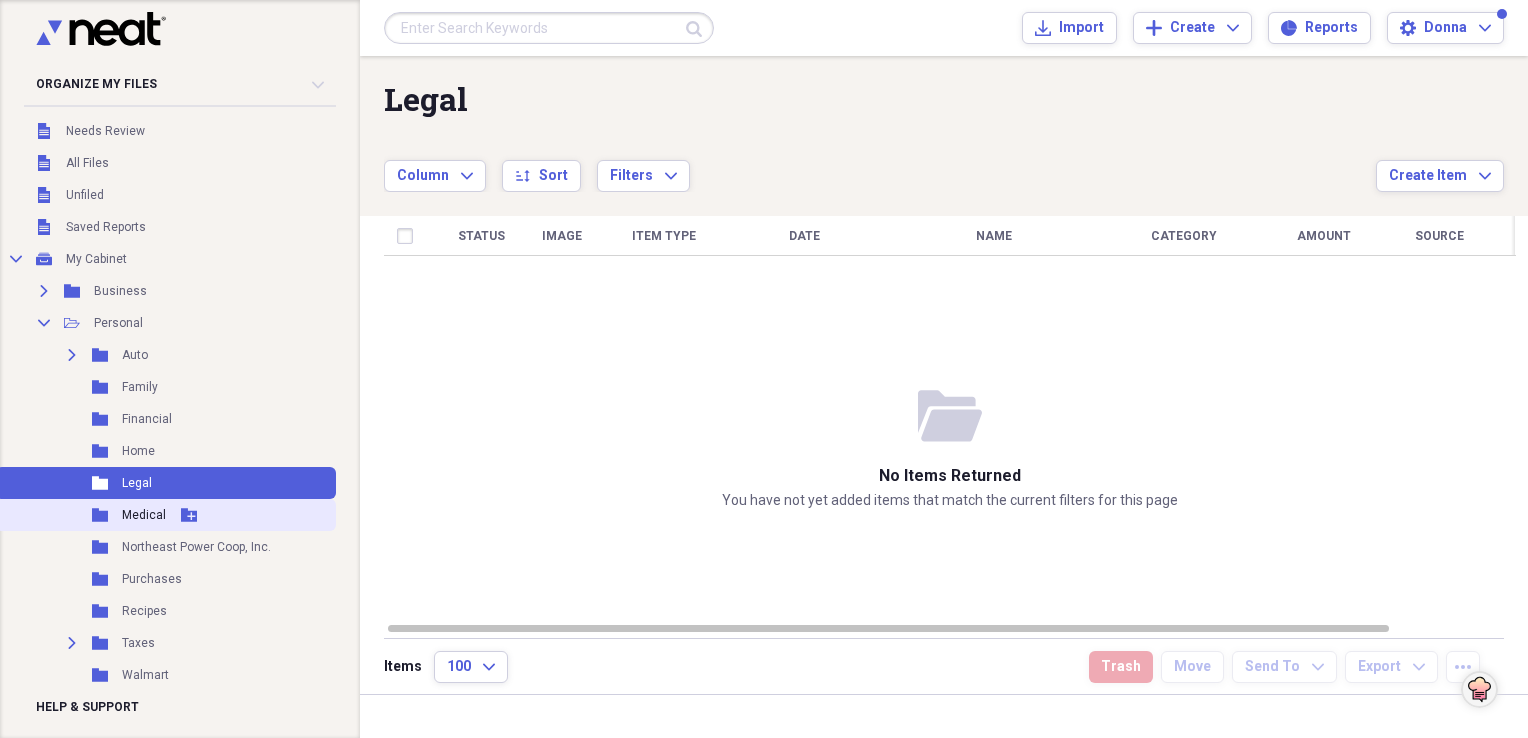 click on "Medical" at bounding box center [144, 515] 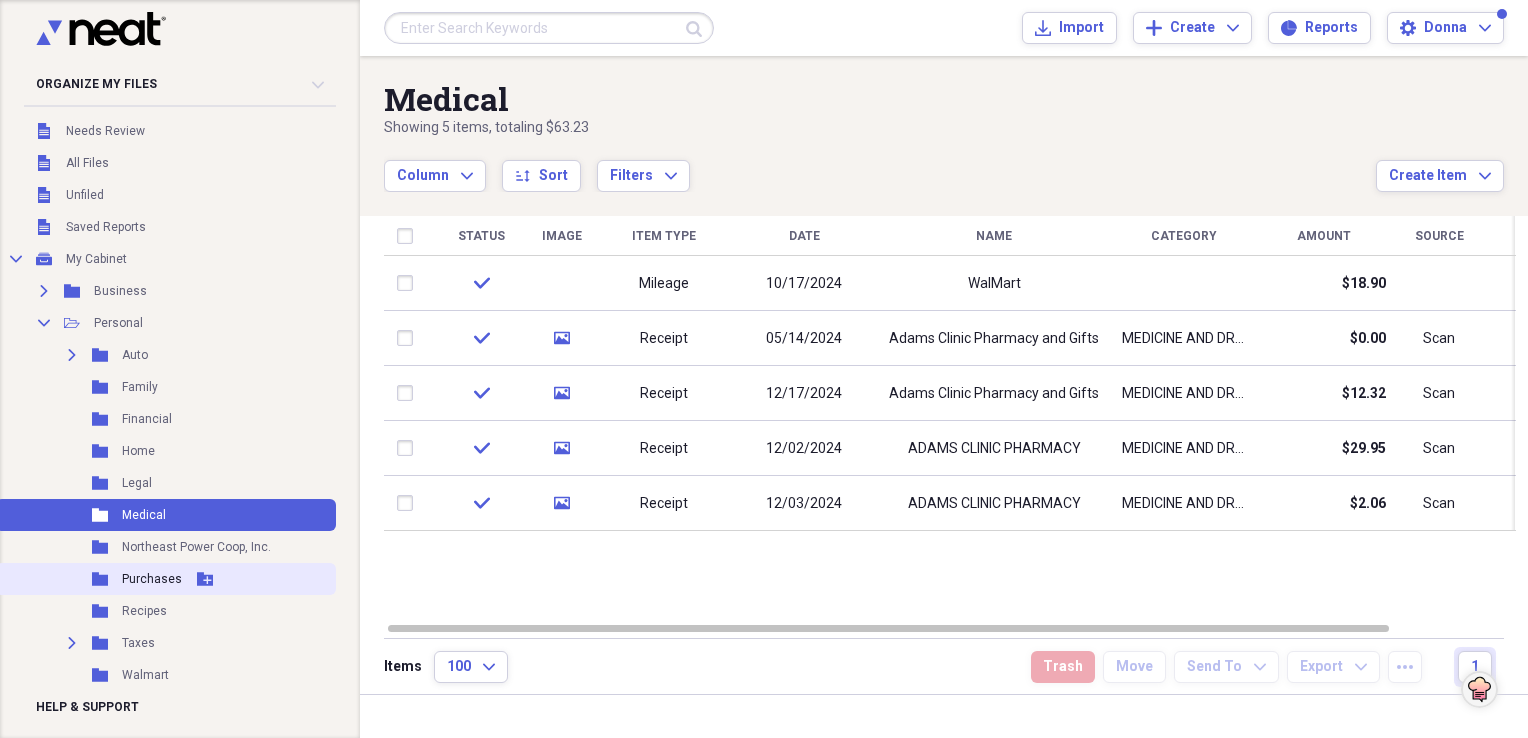 click on "Purchases" at bounding box center (152, 579) 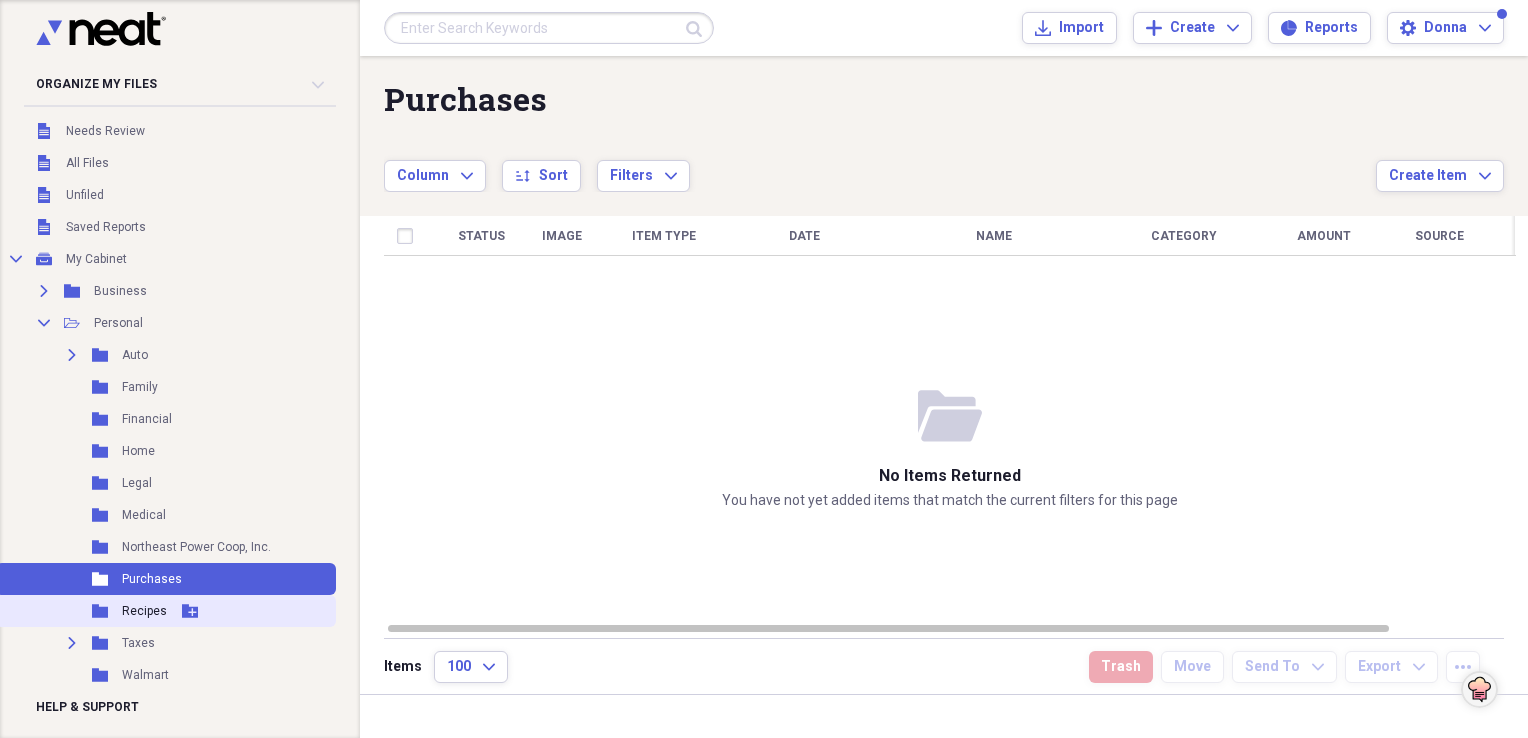 click on "Recipes" at bounding box center [144, 611] 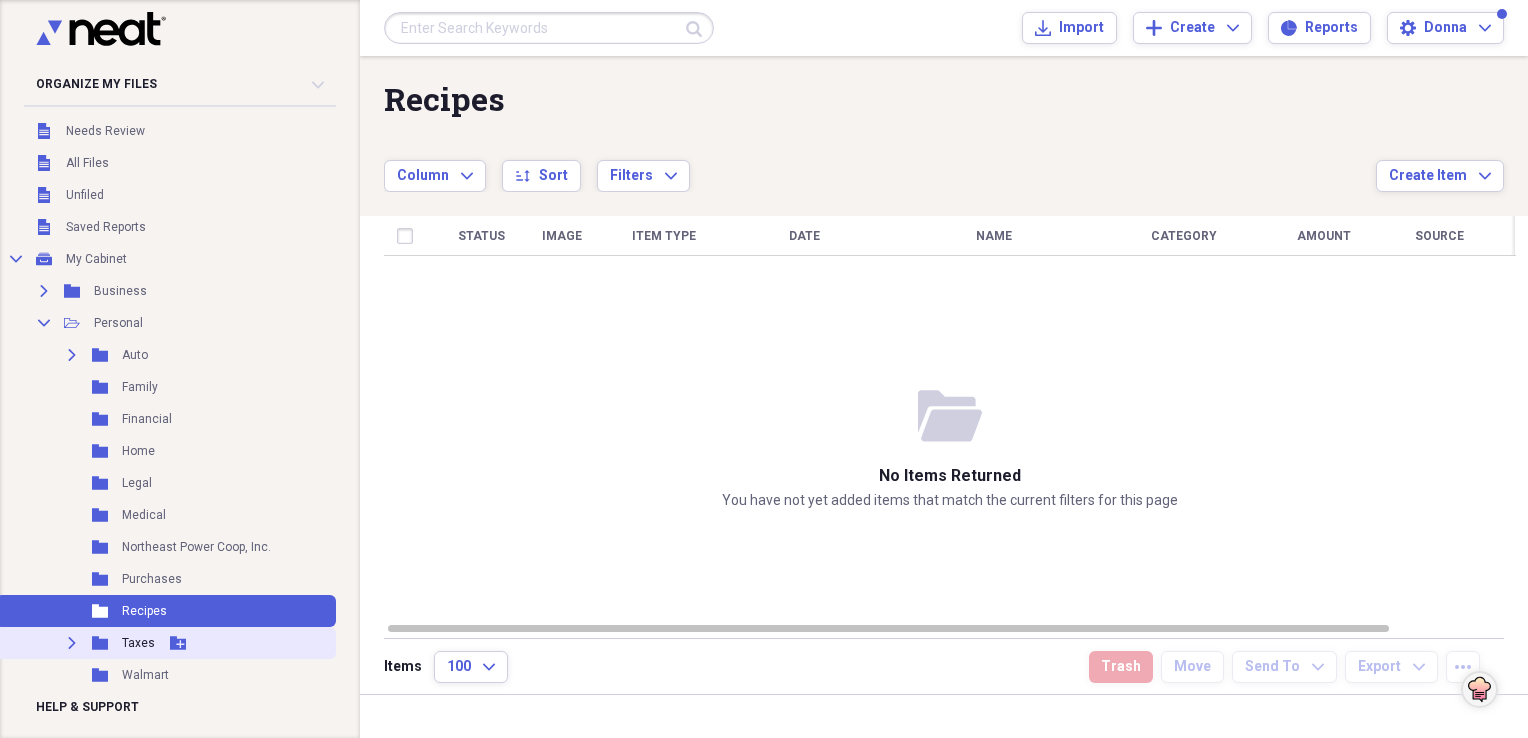 click on "Expand Folder Taxes Add Folder" at bounding box center [166, 643] 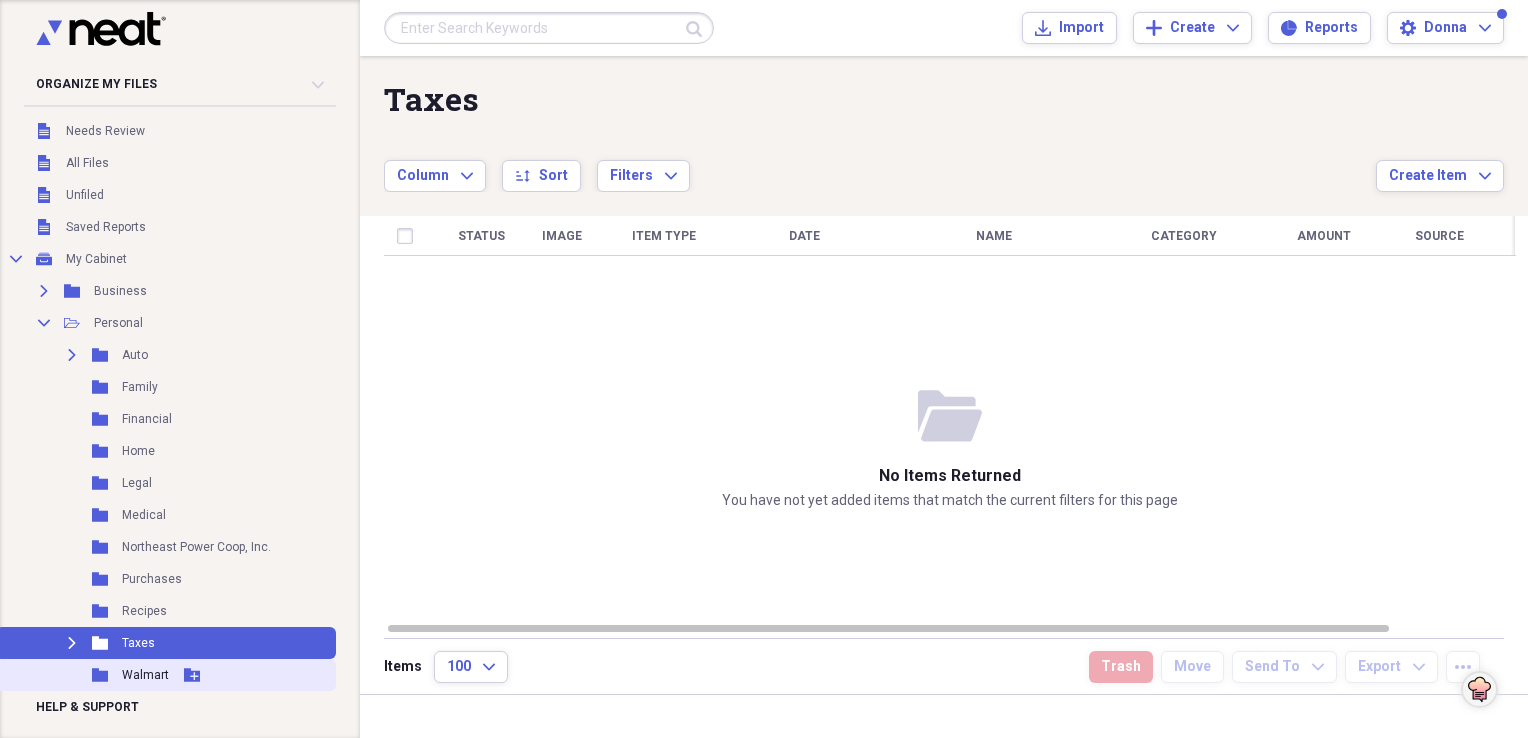 click on "Walmart" at bounding box center (145, 675) 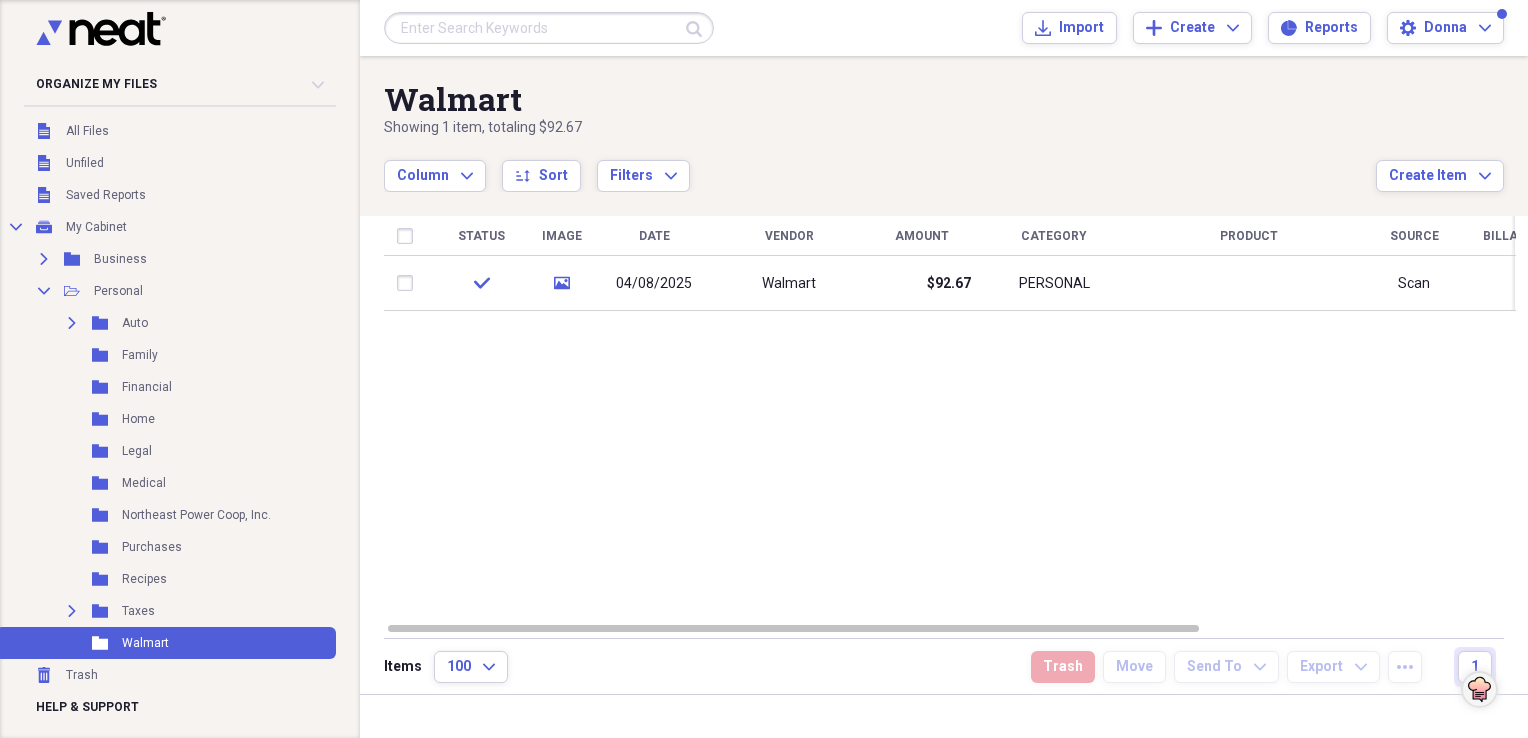 scroll, scrollTop: 44, scrollLeft: 0, axis: vertical 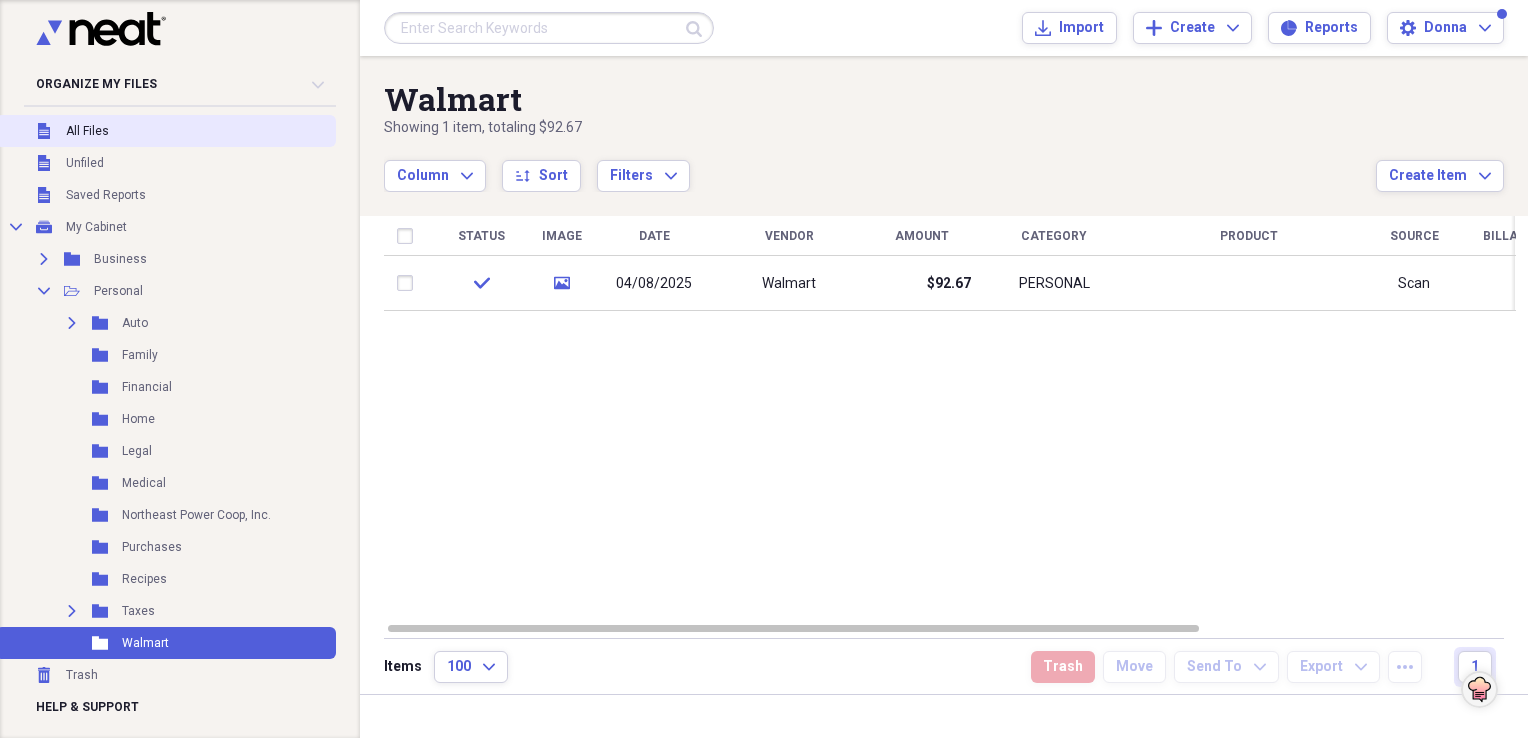 click on "All Files" at bounding box center (87, 131) 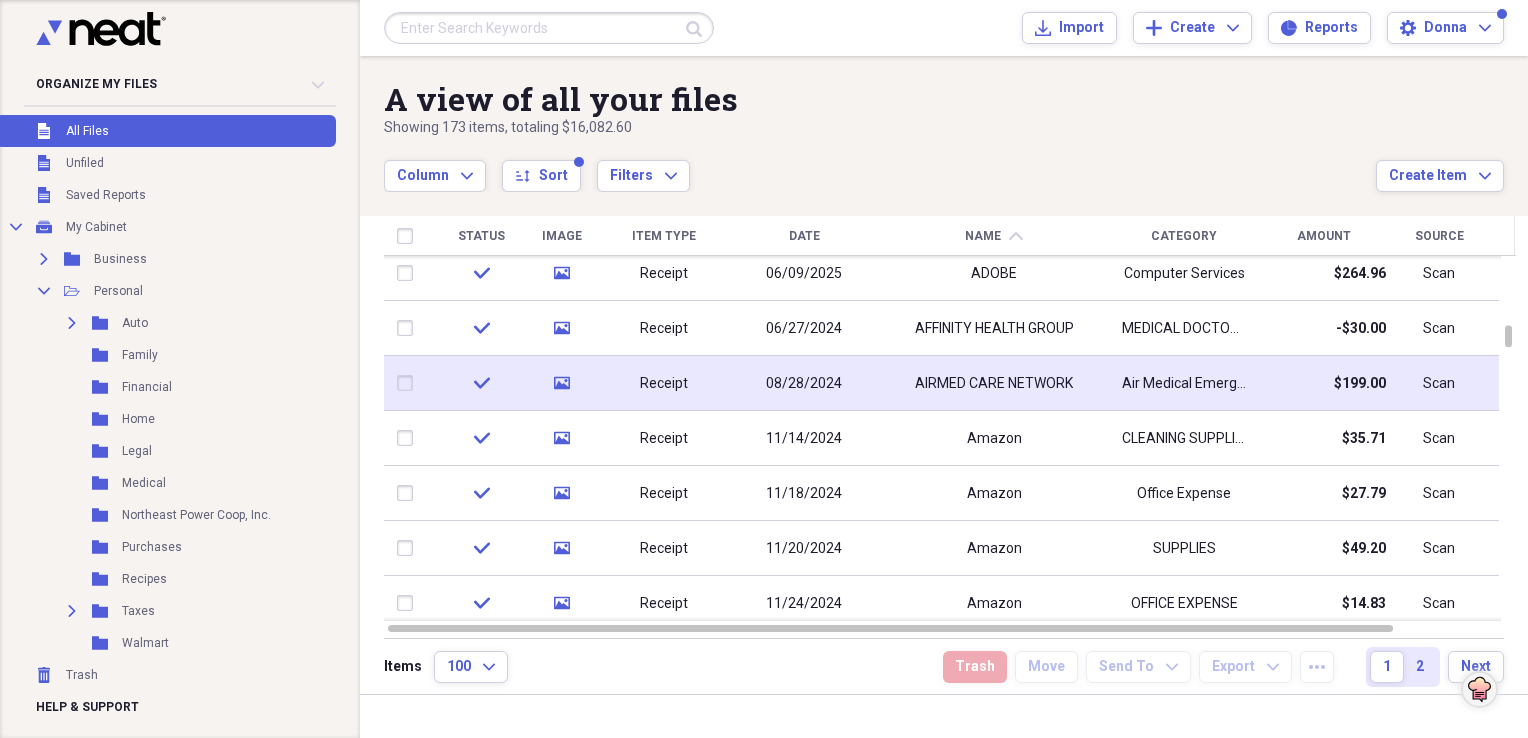click 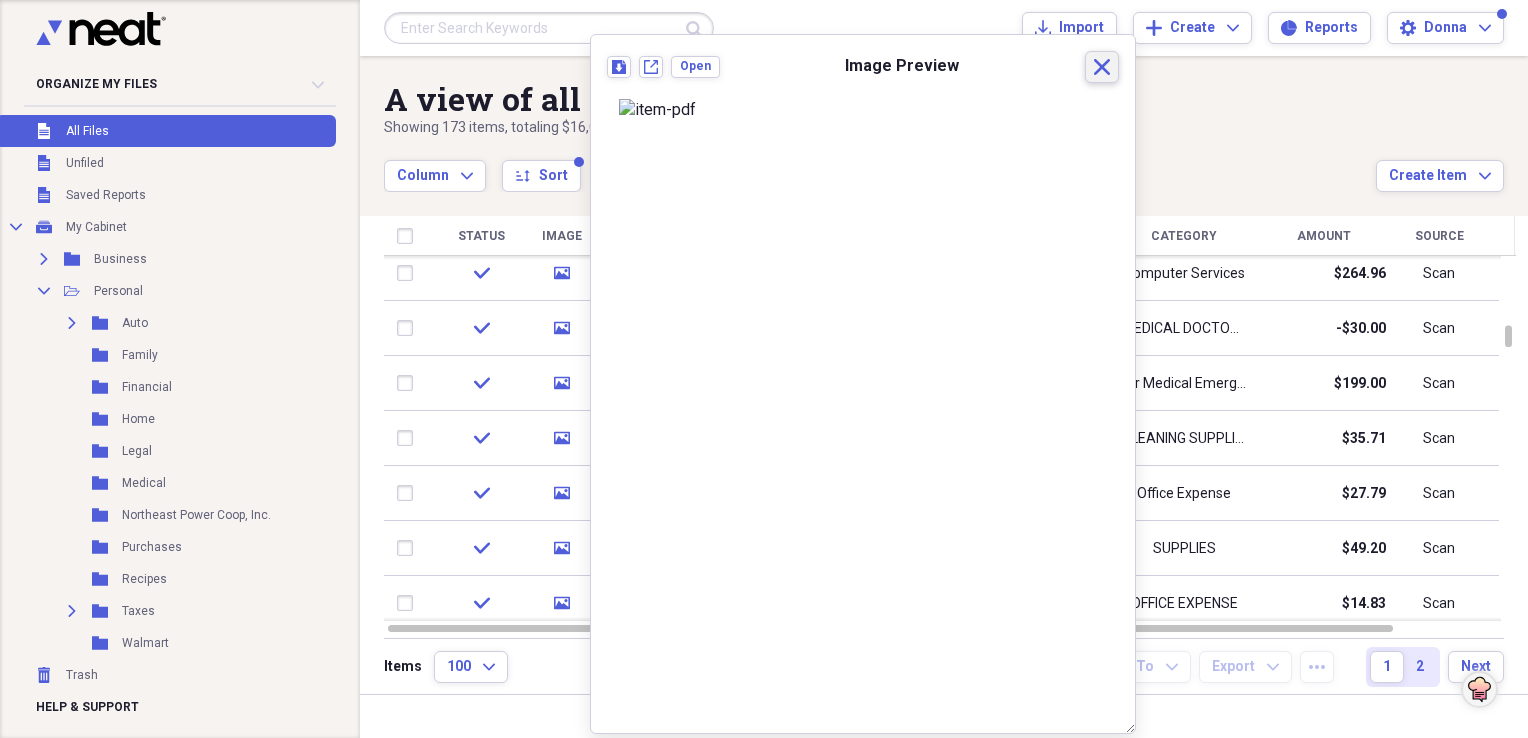 click 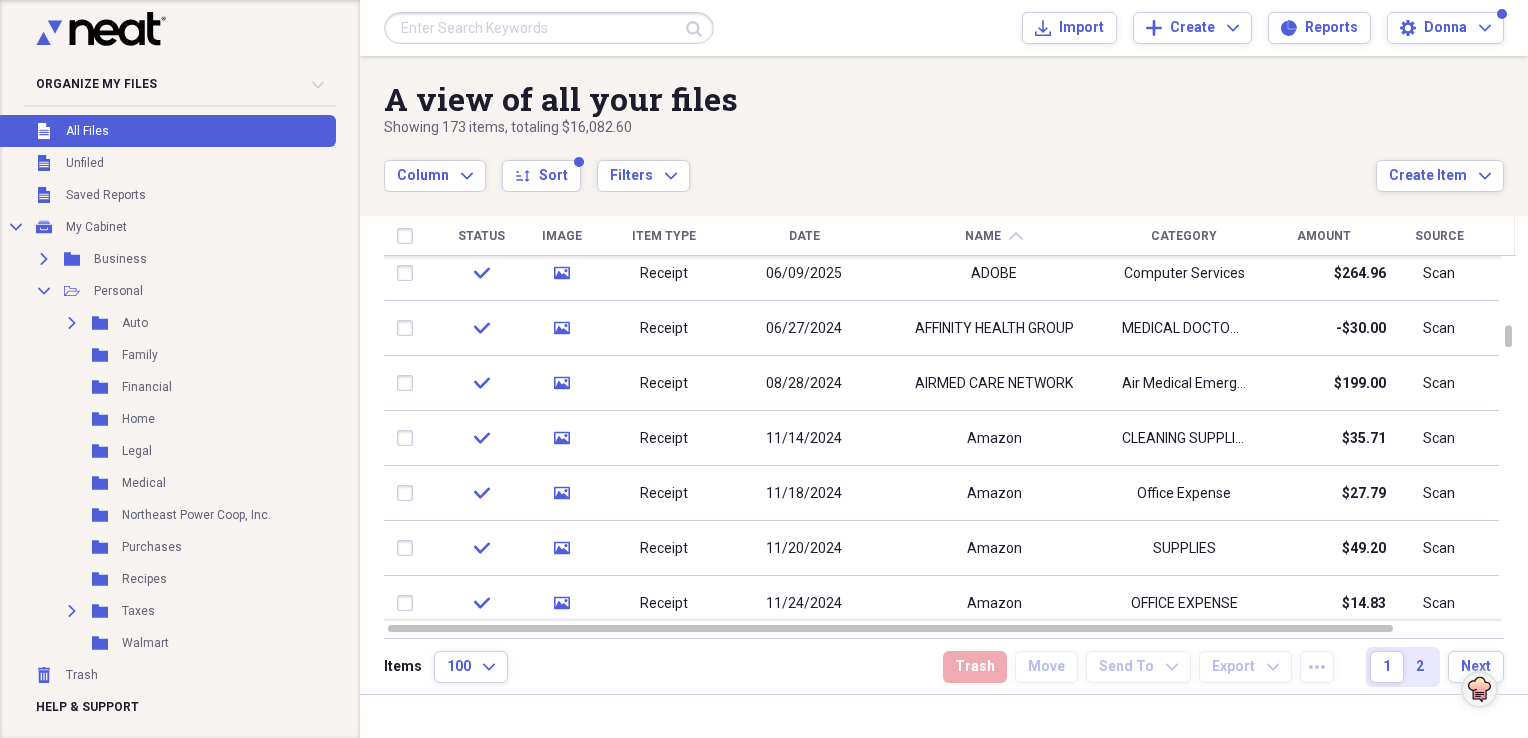 click on "Image" at bounding box center [562, 236] 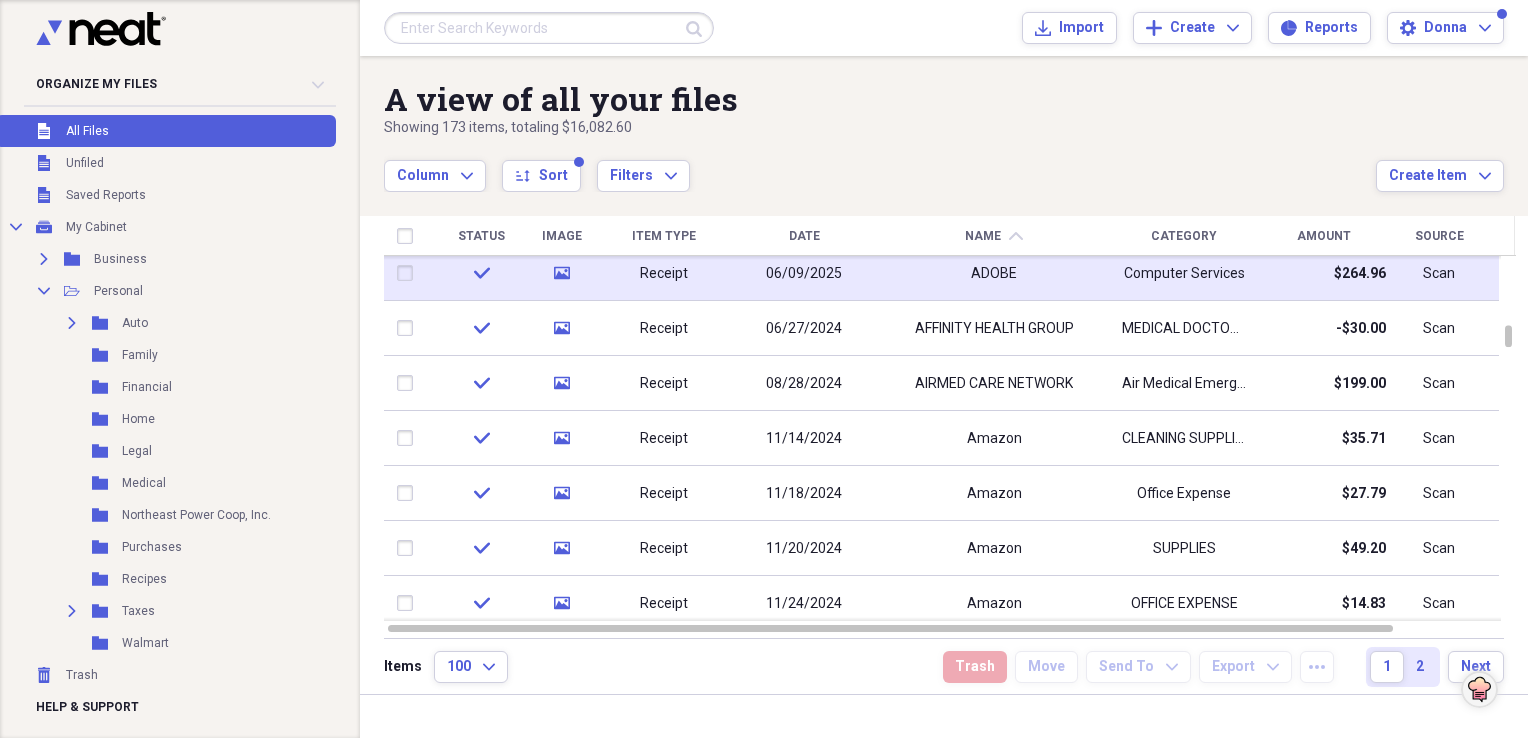 click on "media" 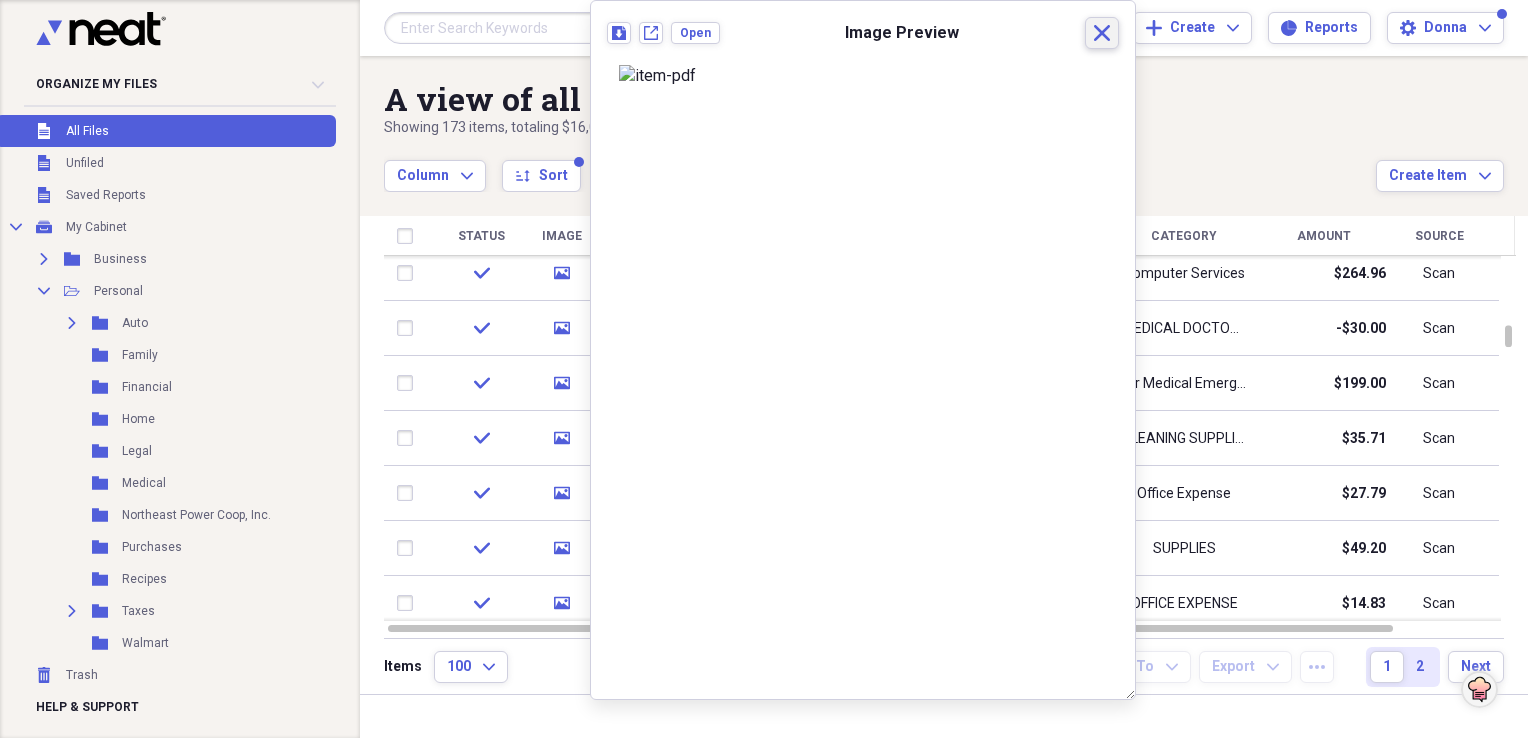 click on "Close" 